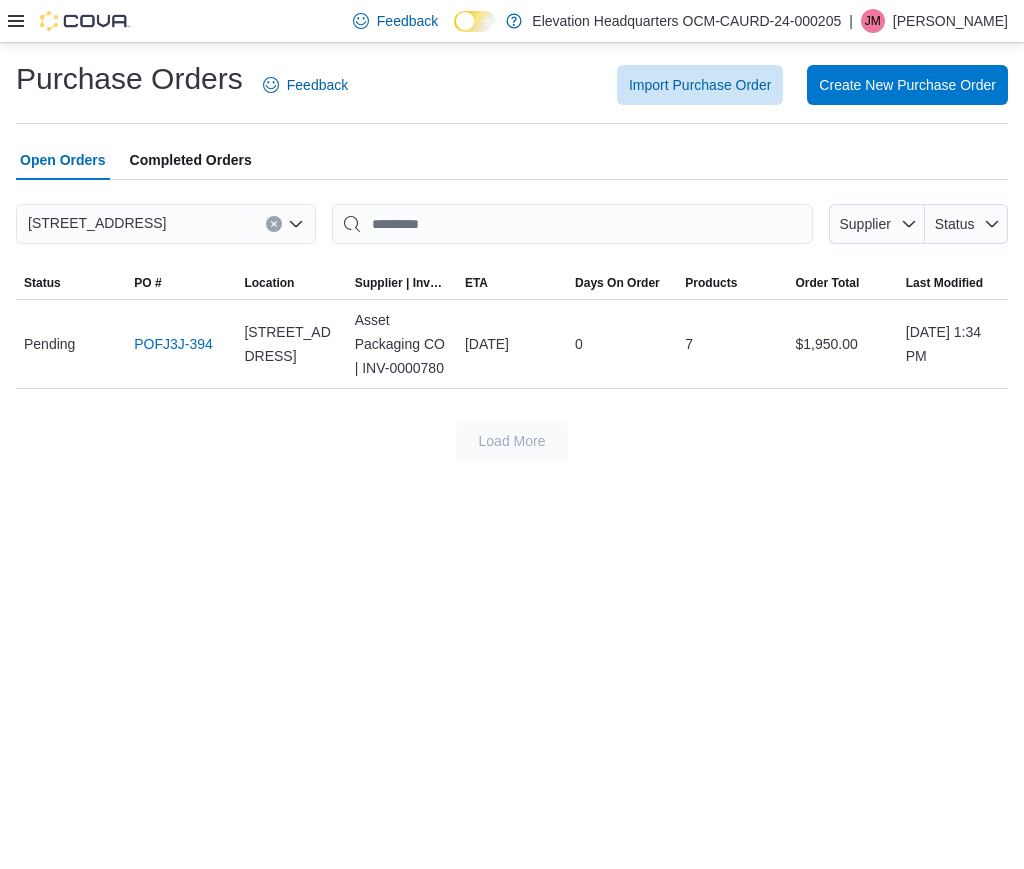 scroll, scrollTop: 0, scrollLeft: 0, axis: both 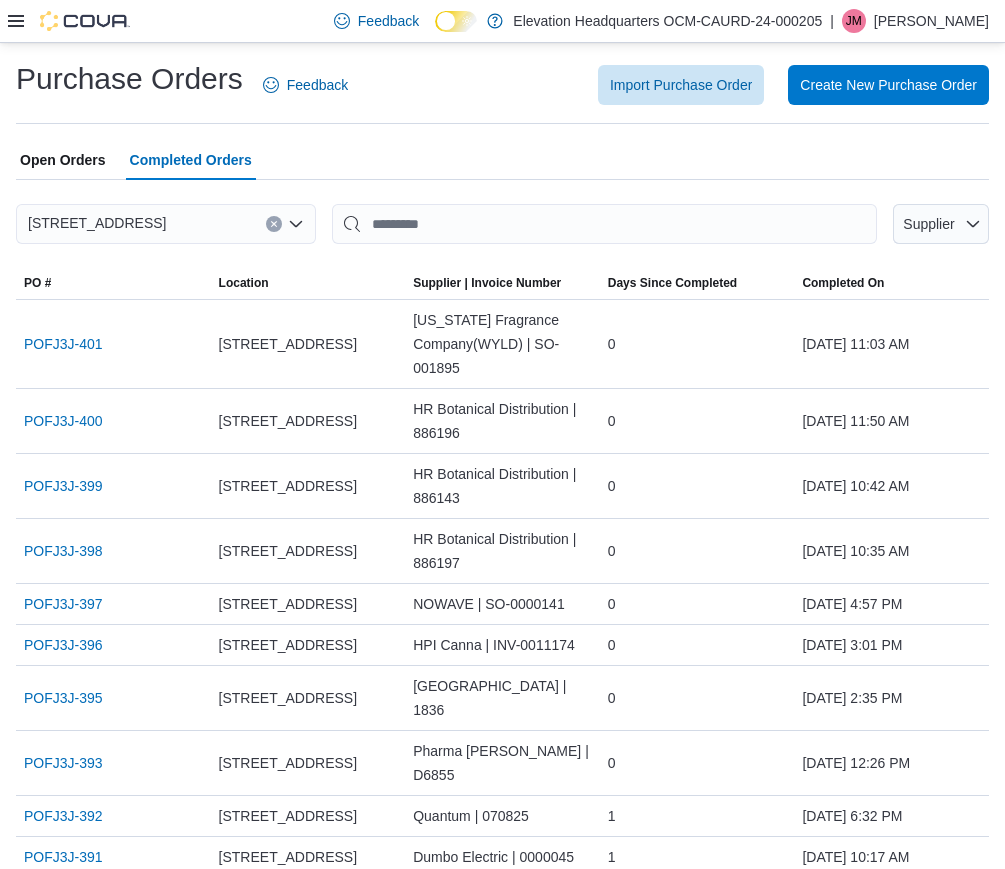 click on "Open Orders" at bounding box center (63, 160) 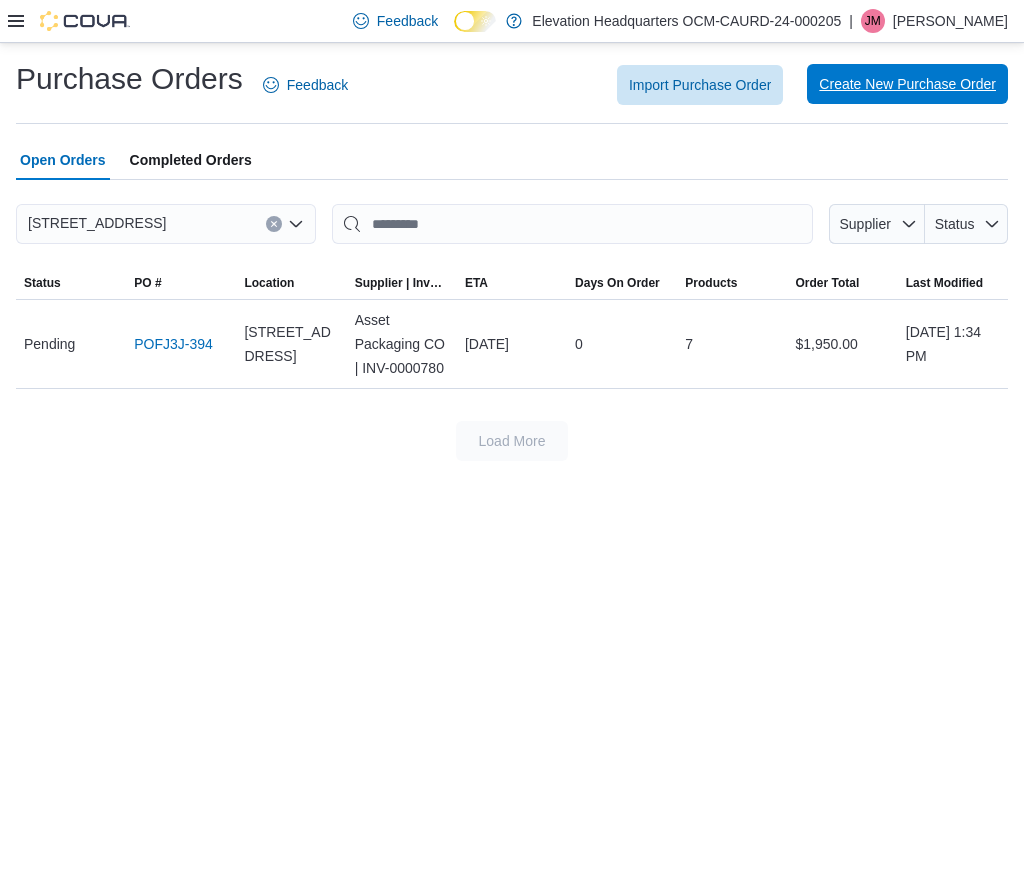 click on "Create New Purchase Order" at bounding box center [907, 84] 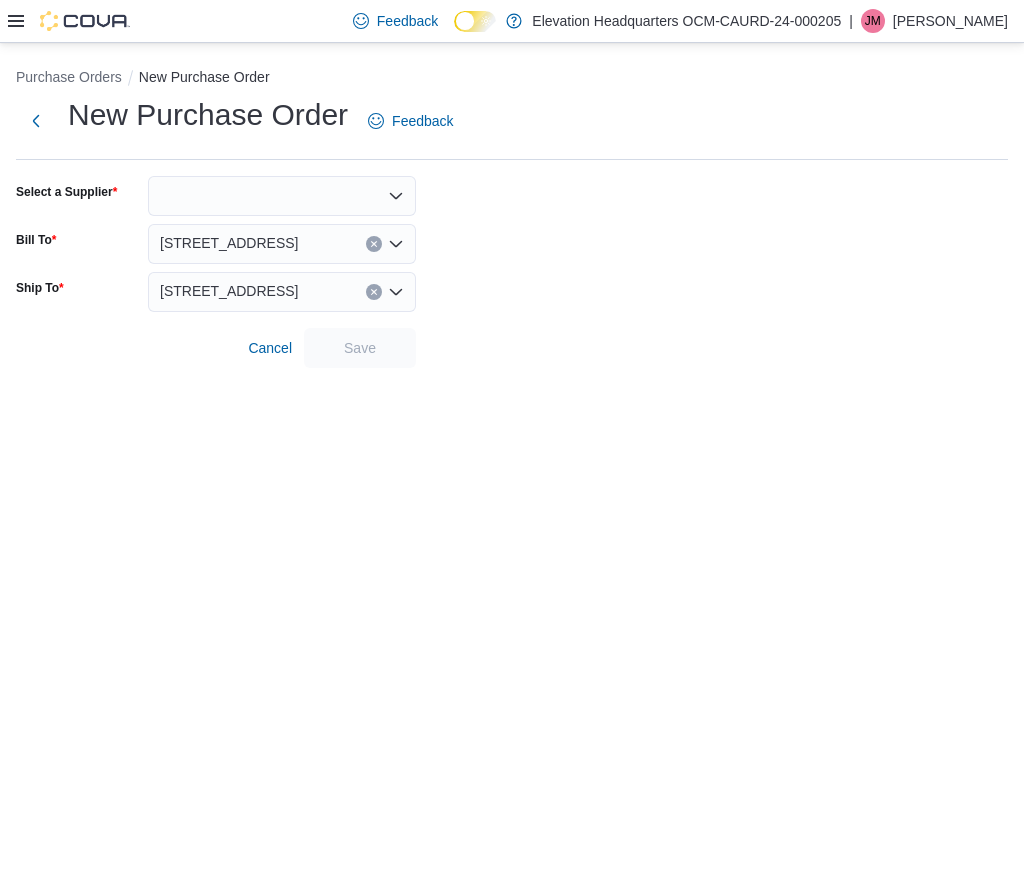 click at bounding box center [282, 196] 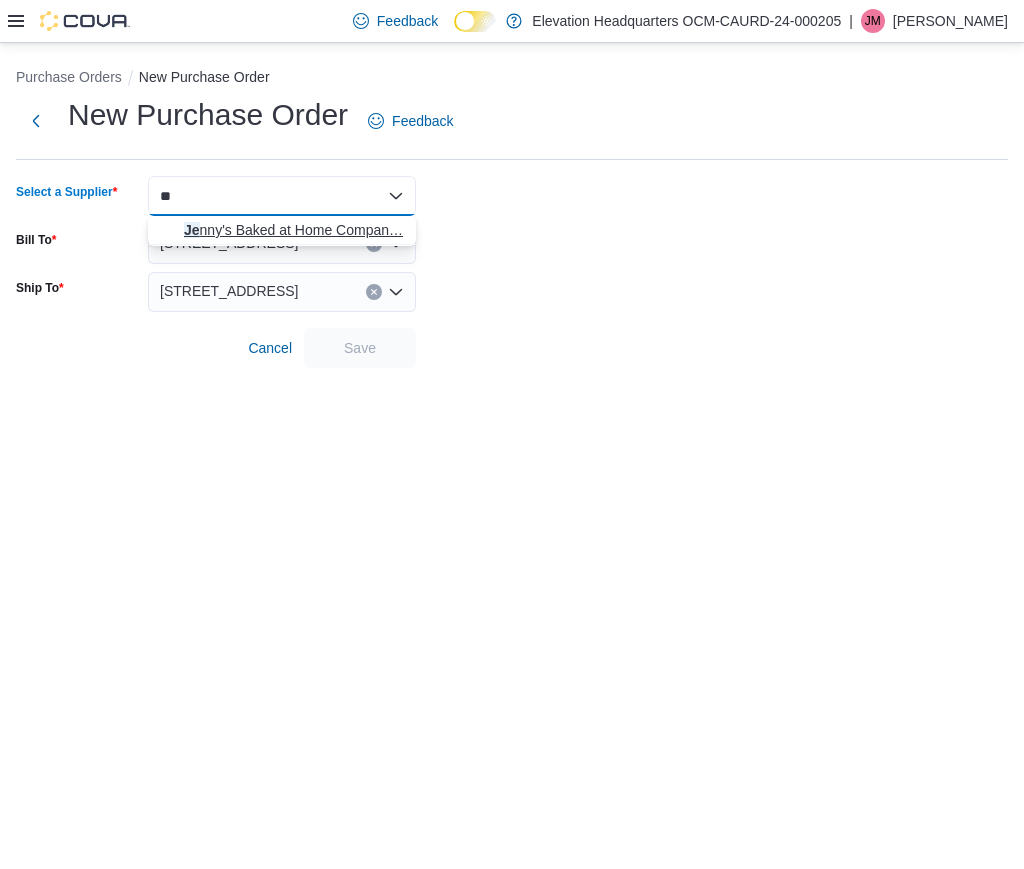 type on "**" 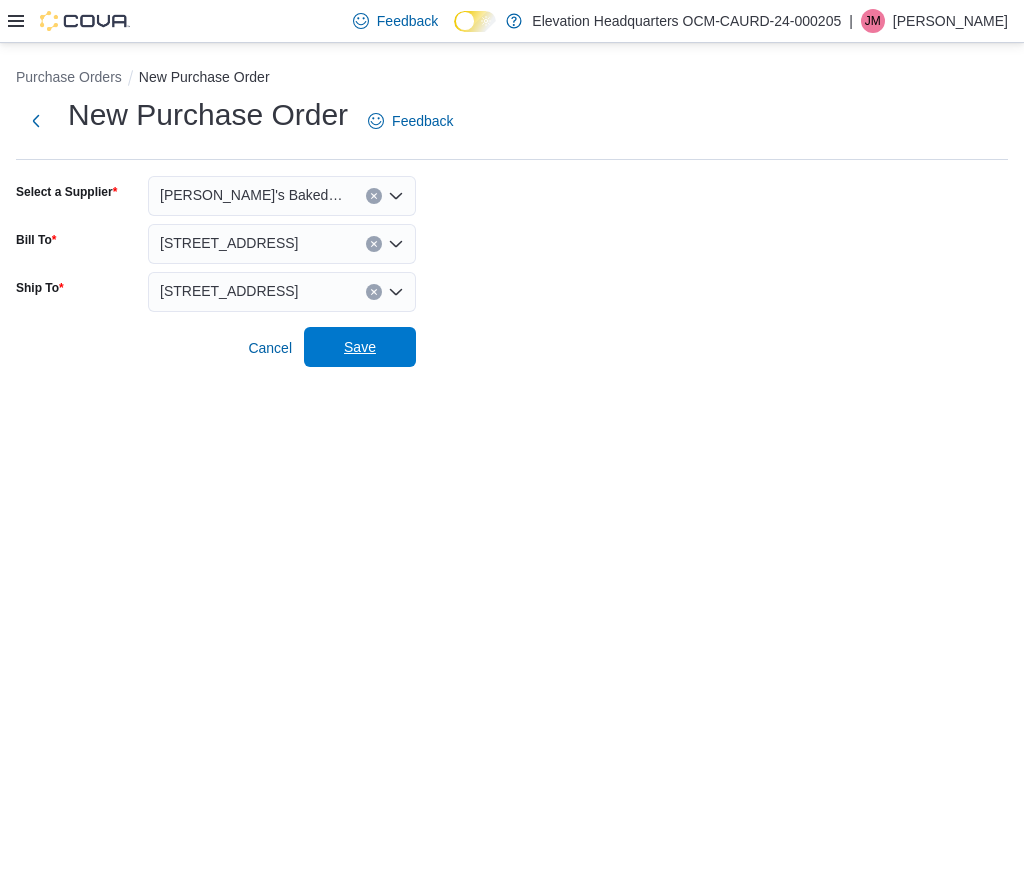 click on "Save" at bounding box center (360, 347) 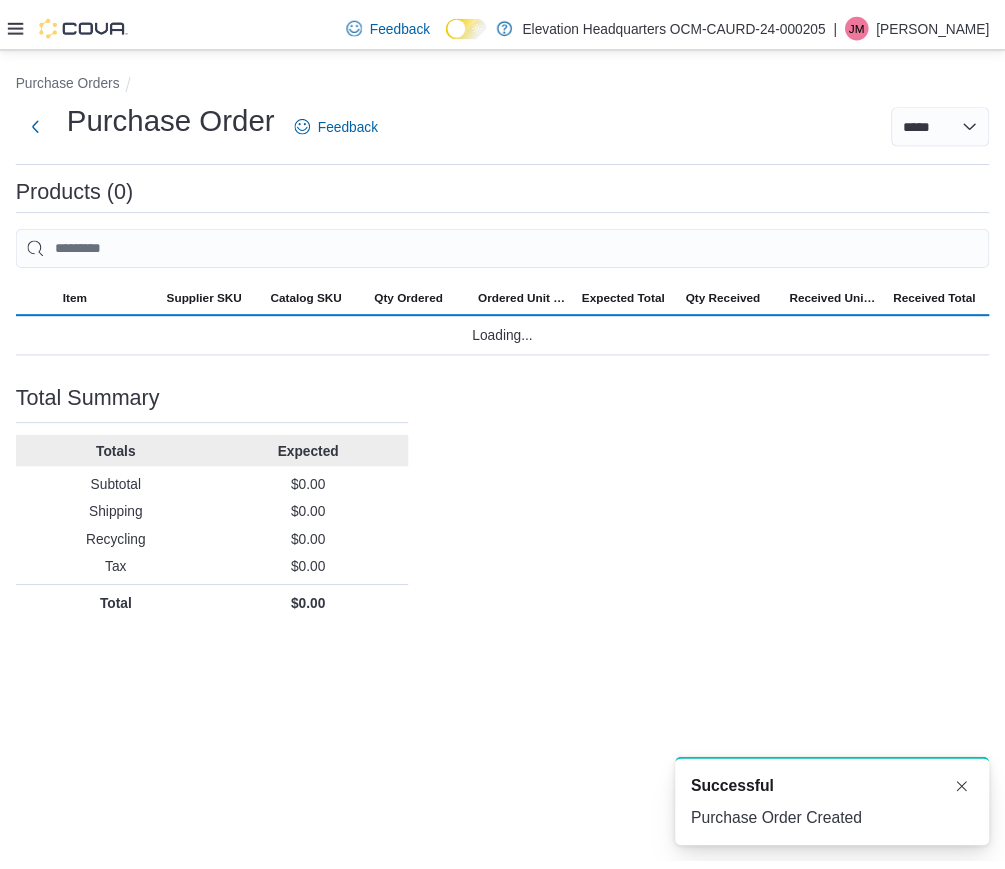 scroll, scrollTop: 0, scrollLeft: 0, axis: both 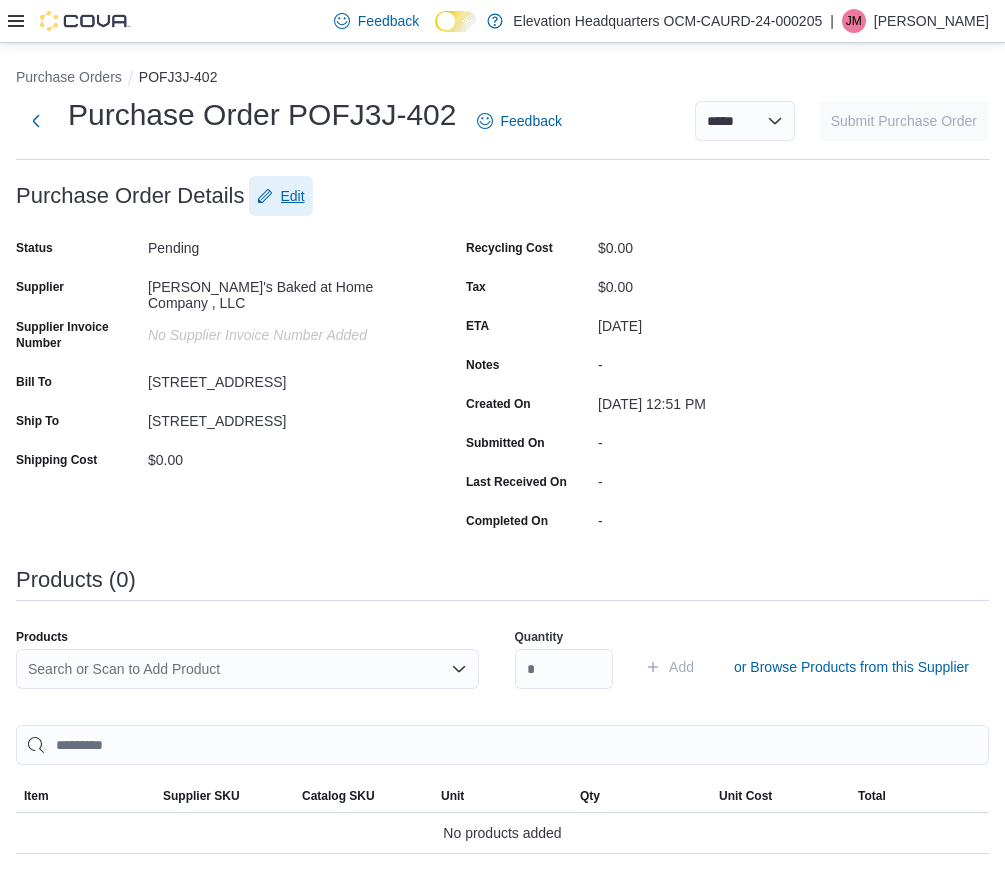 click on "Edit" at bounding box center [293, 196] 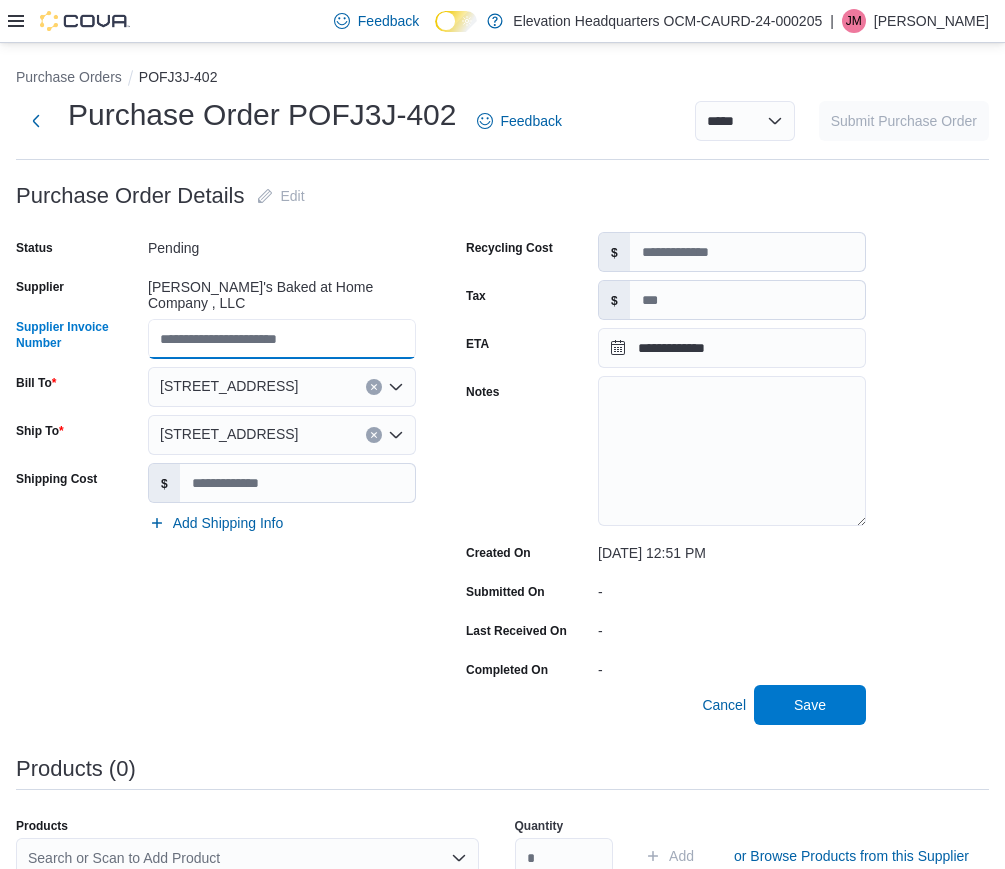 click on "Supplier Invoice Number" at bounding box center [282, 339] 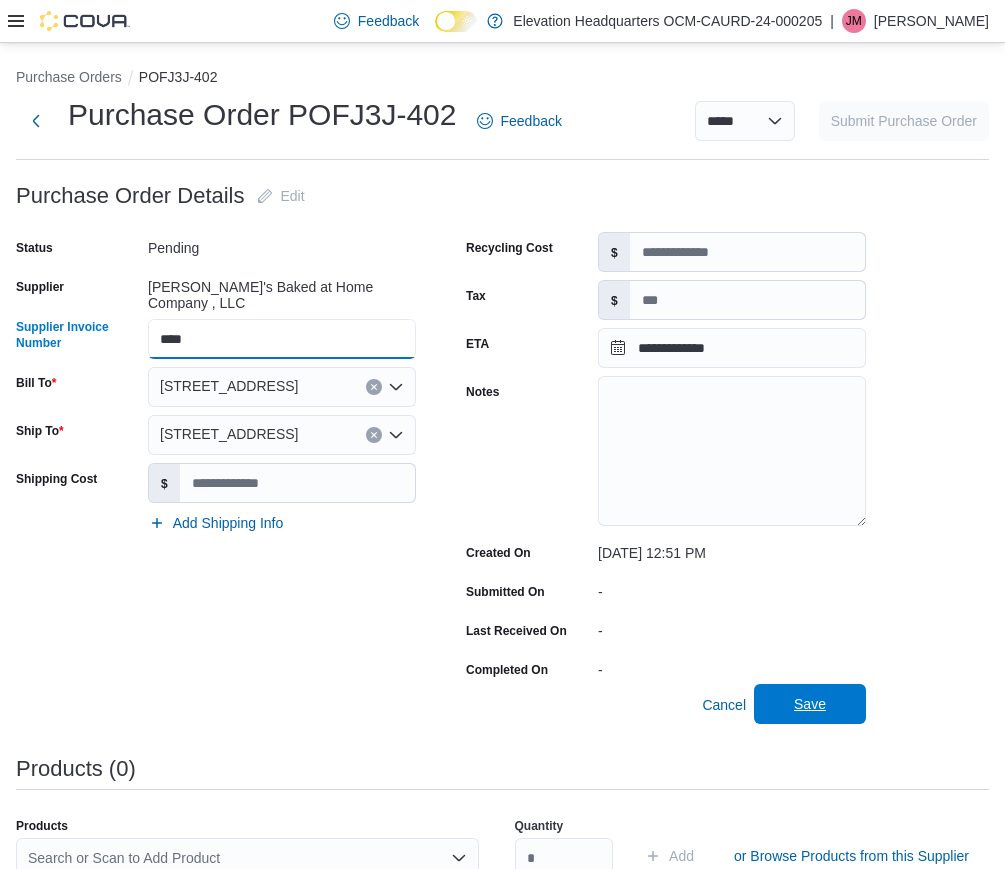 type on "****" 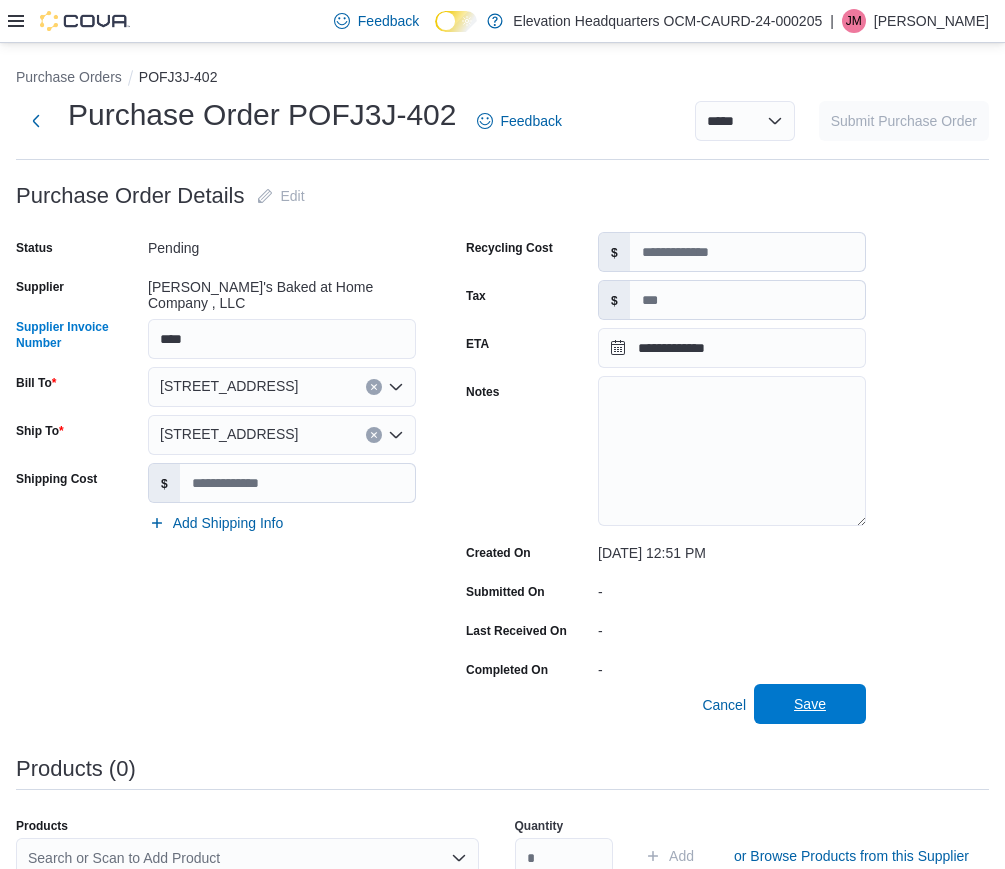 click on "Save" at bounding box center (810, 704) 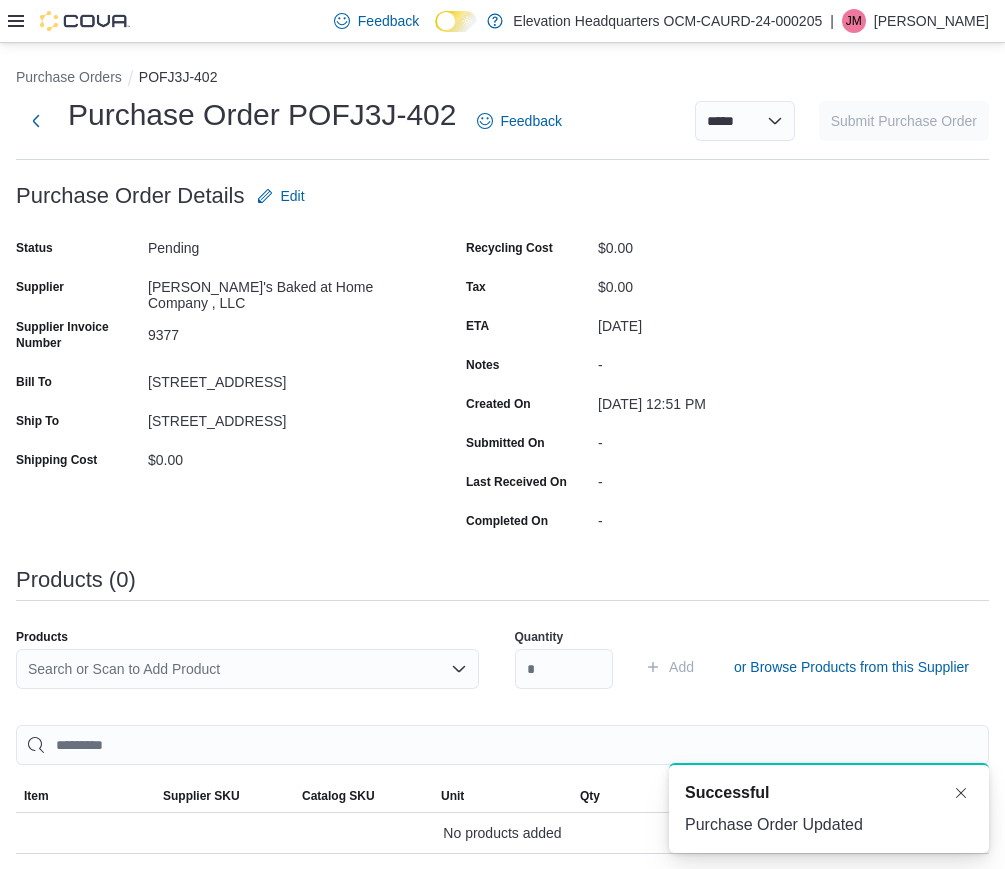 scroll, scrollTop: 0, scrollLeft: 0, axis: both 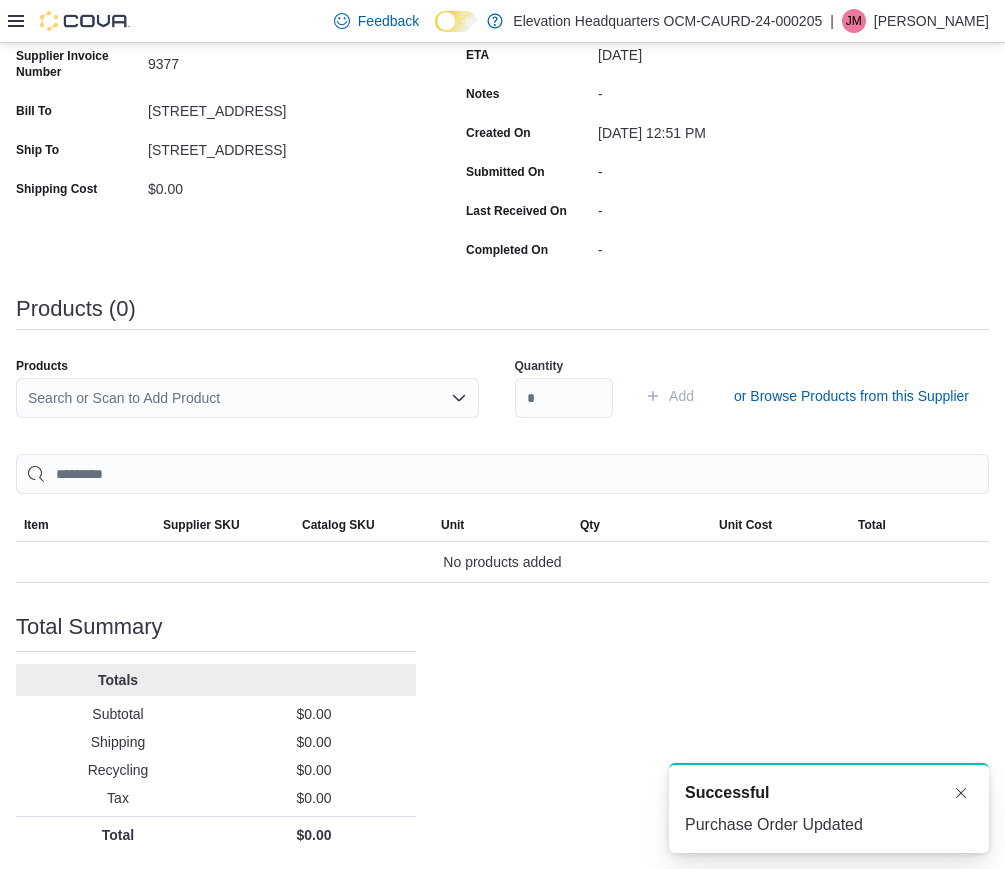 click on "Search or Scan to Add Product" at bounding box center [247, 398] 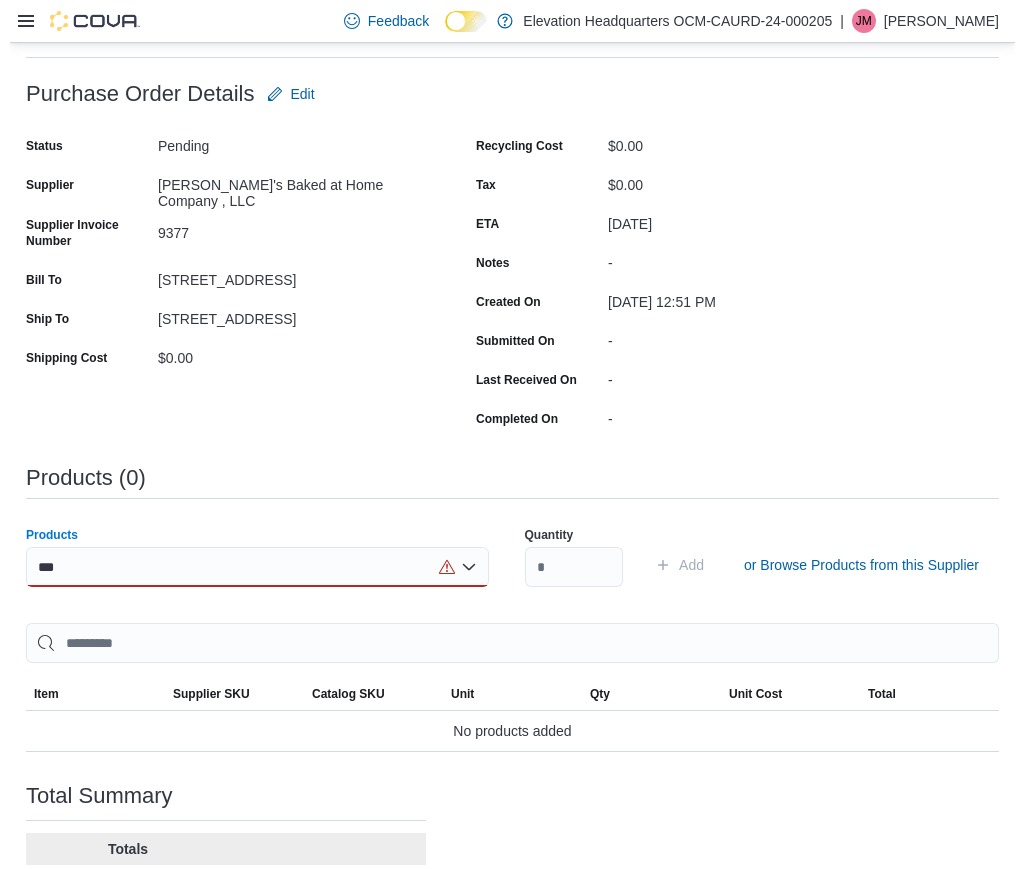 scroll, scrollTop: 0, scrollLeft: 0, axis: both 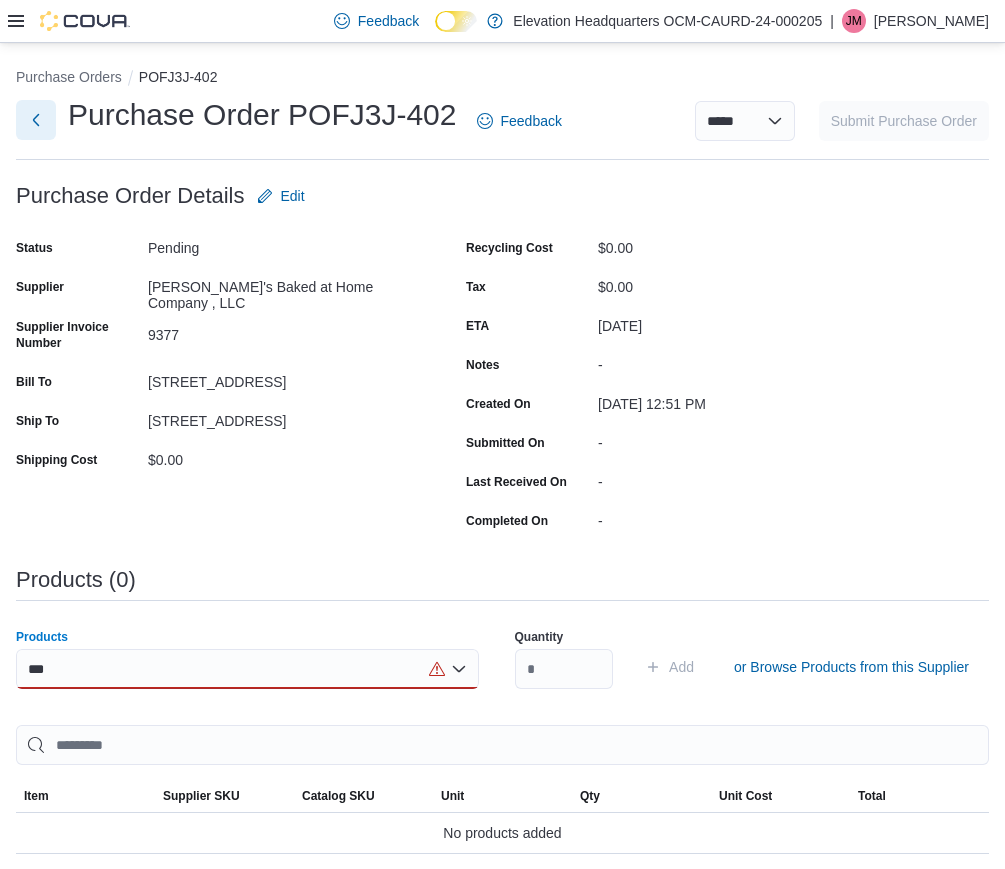 type on "***" 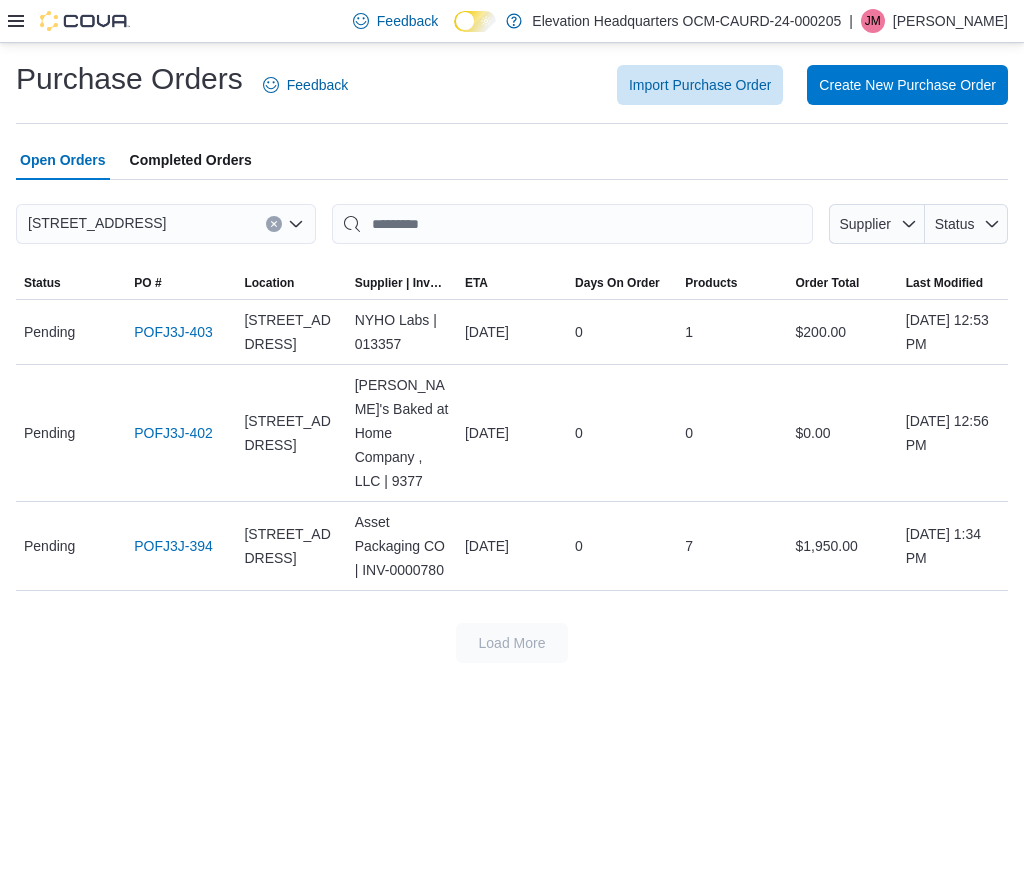 click 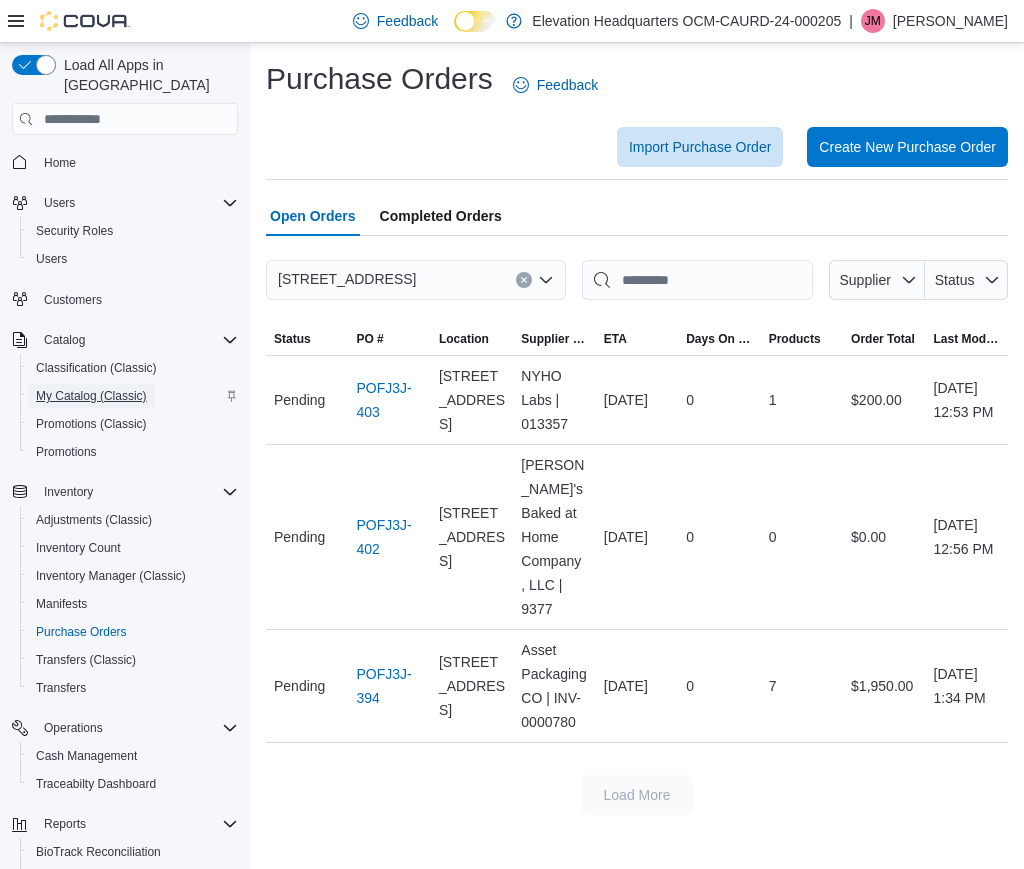 click on "My Catalog (Classic)" at bounding box center [91, 396] 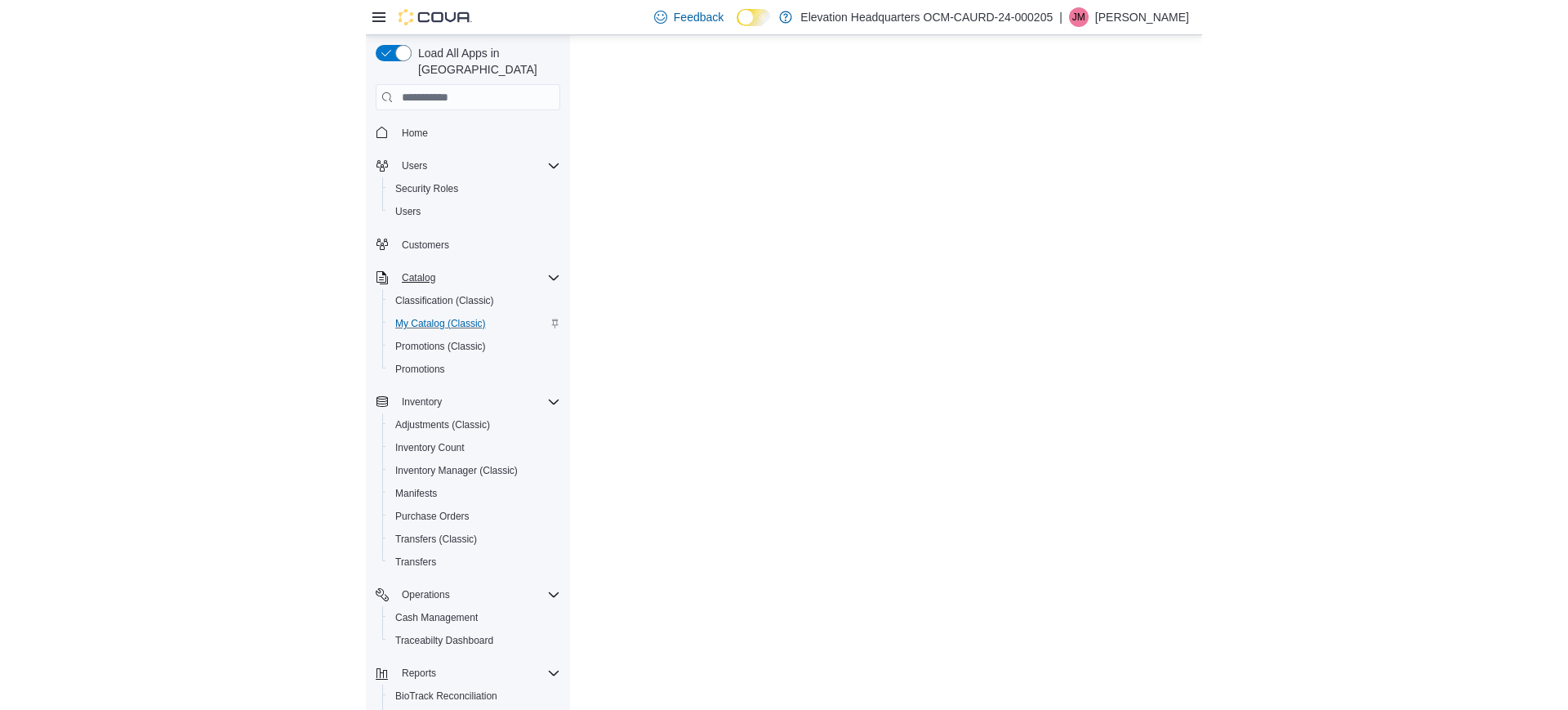 scroll, scrollTop: 0, scrollLeft: 0, axis: both 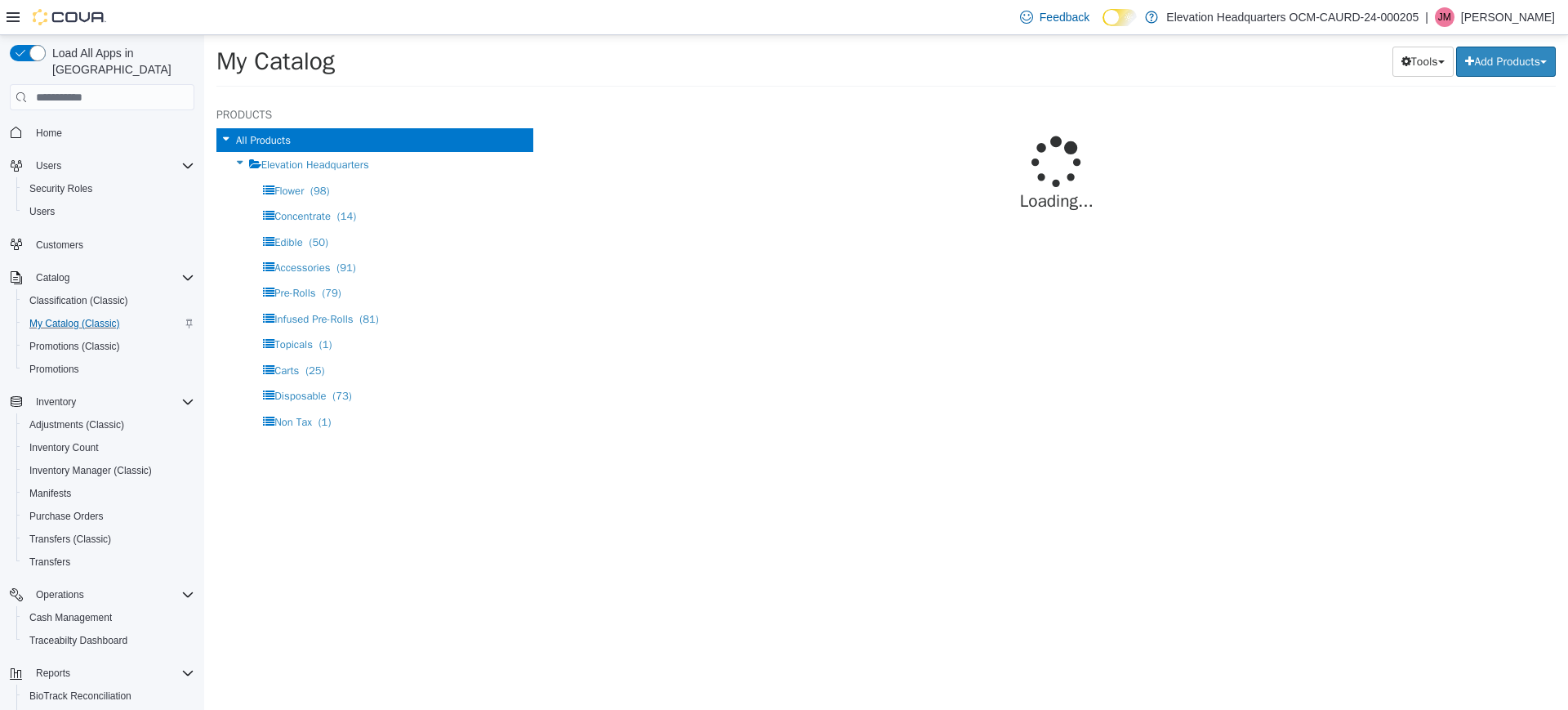 select on "**********" 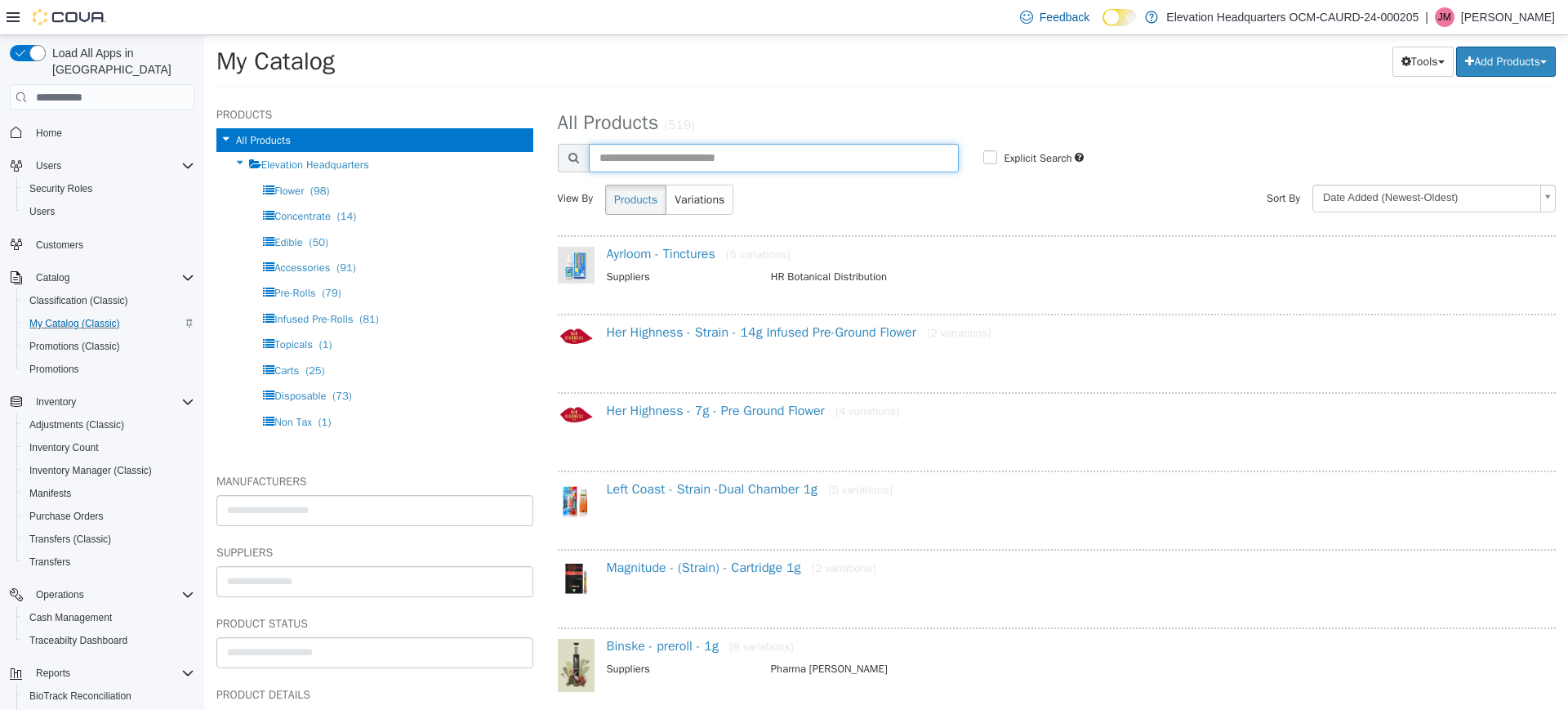 click at bounding box center [774, 158] 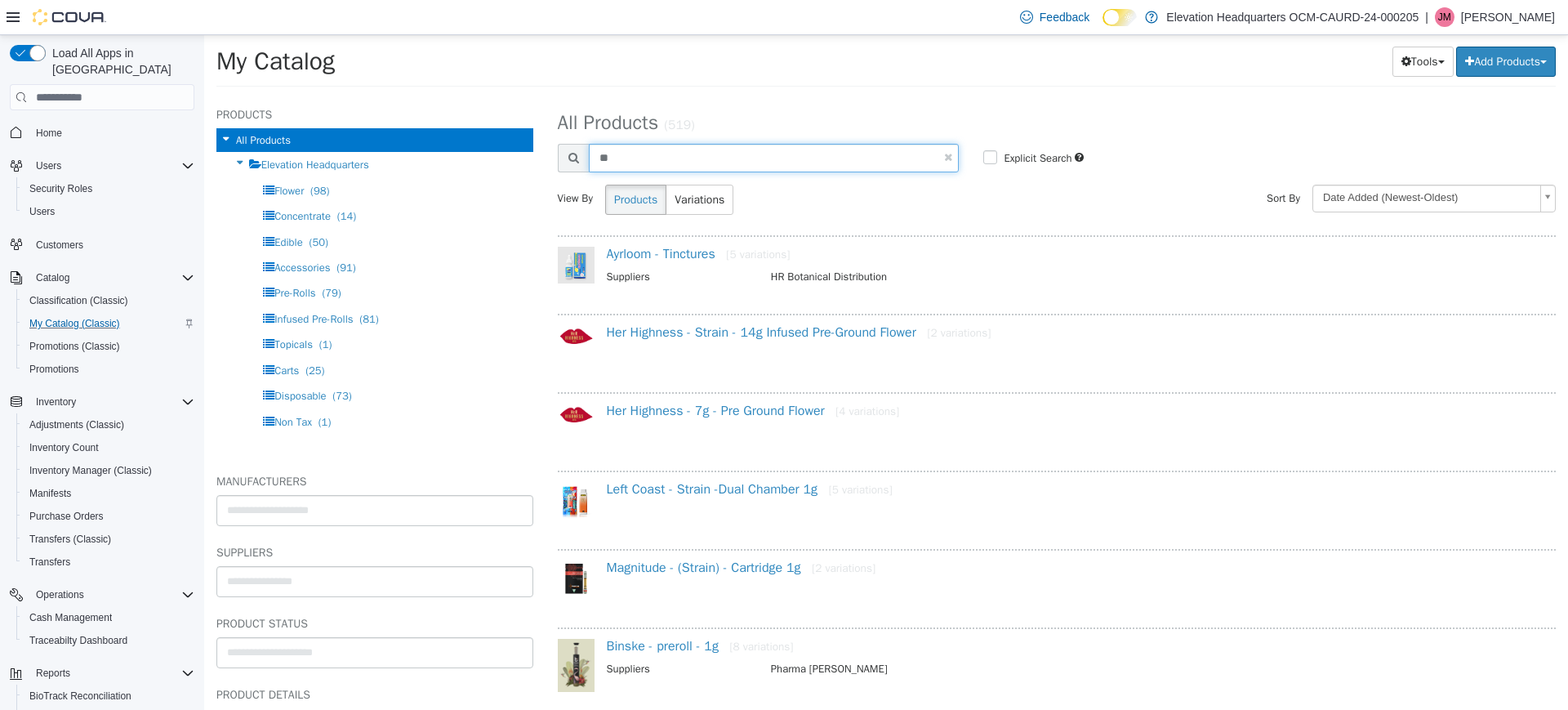 type on "*" 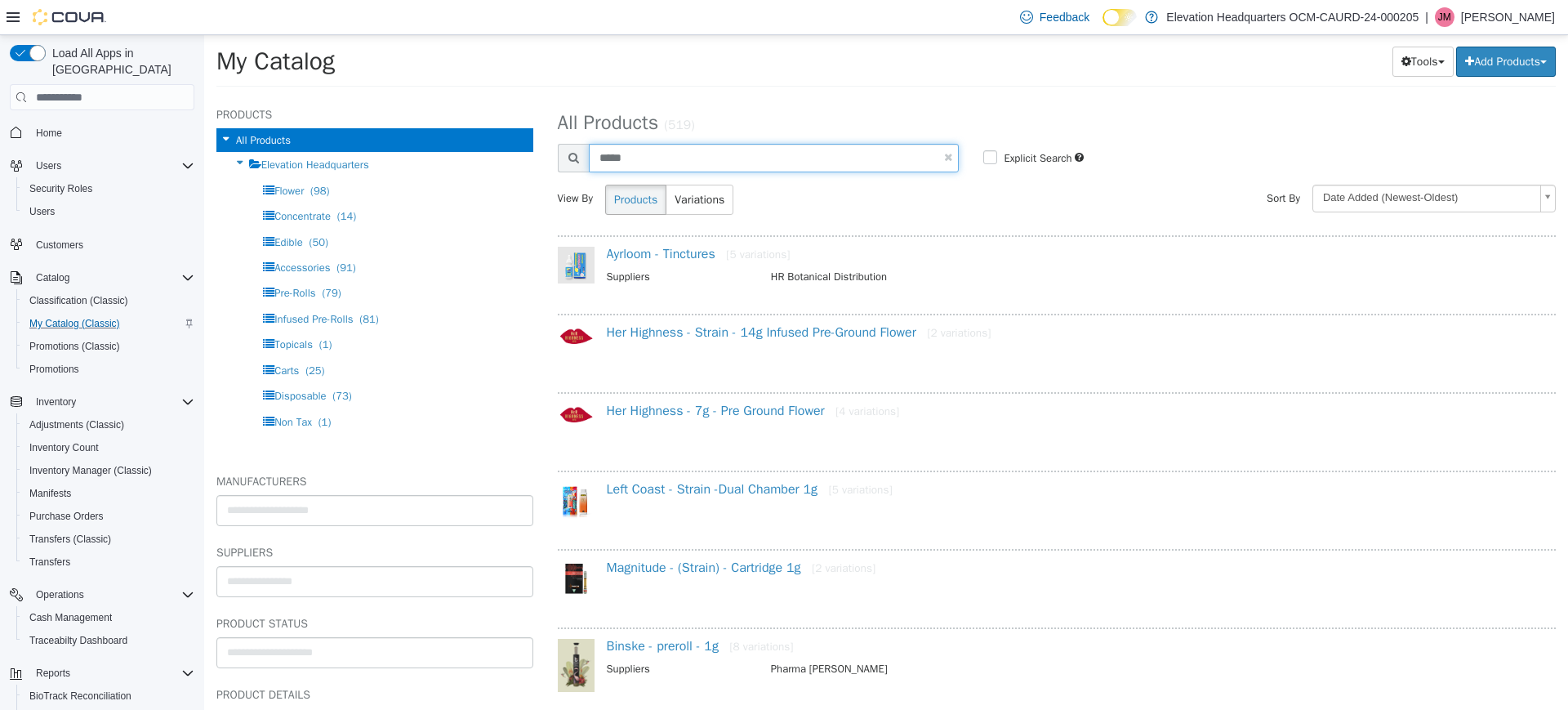type on "*****" 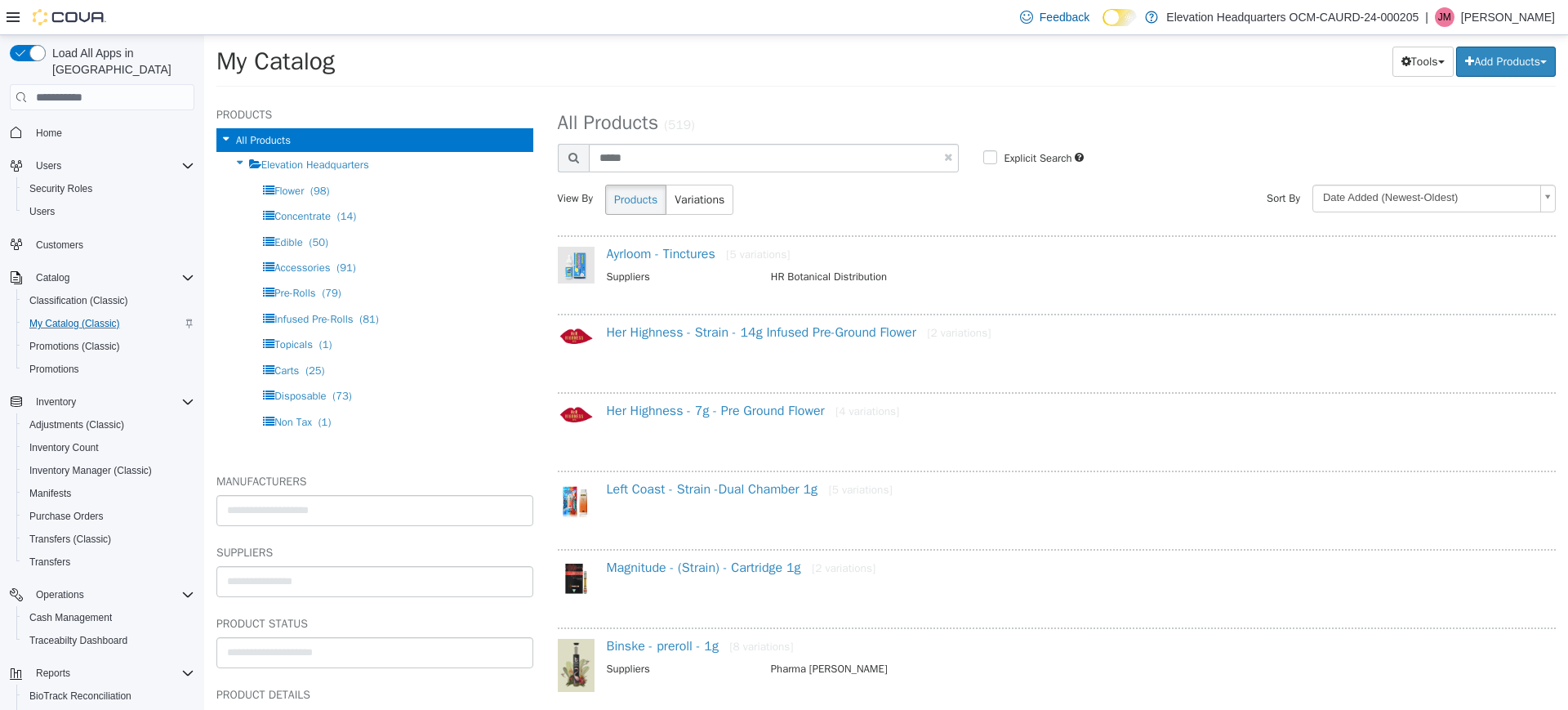 select on "**********" 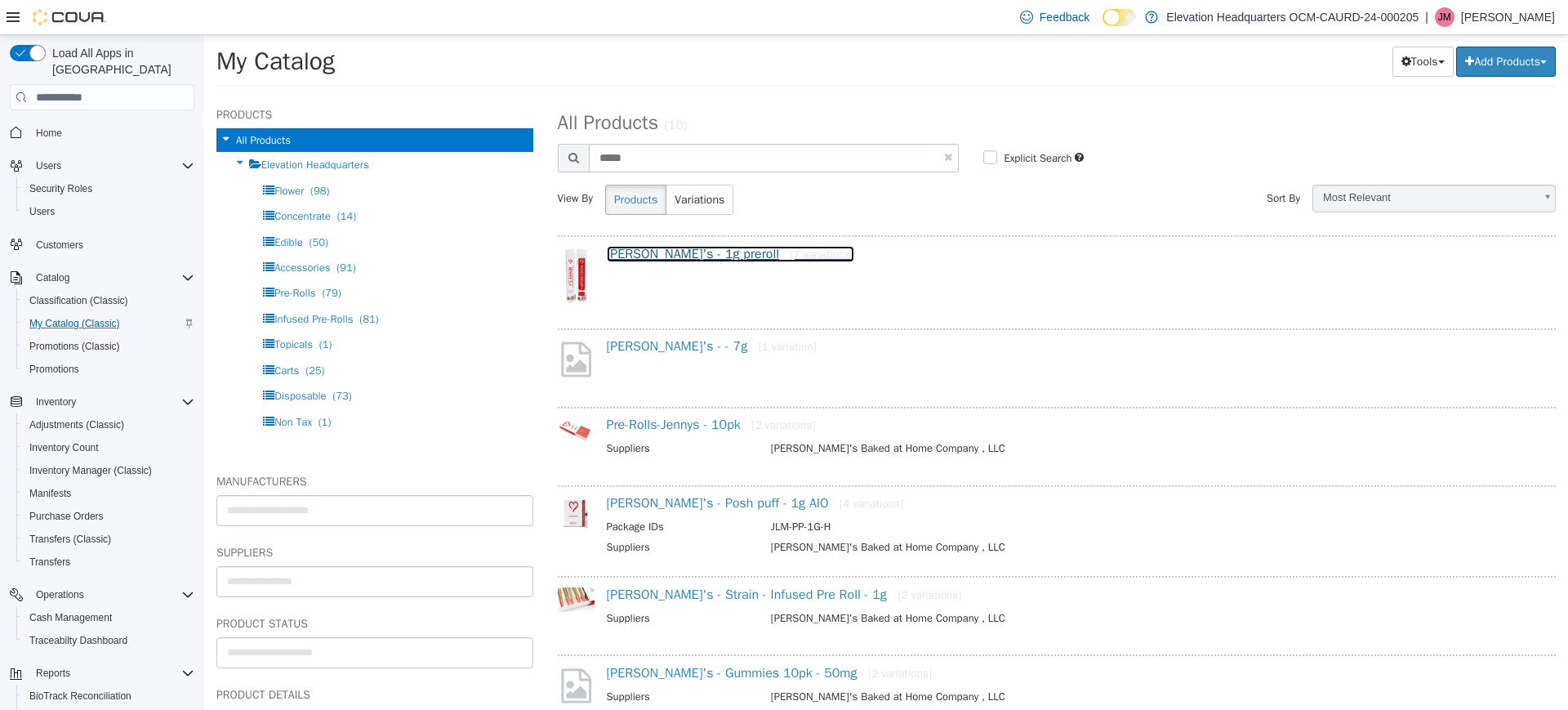 click on "Jenny's - 1g preroll
[7 variations]" at bounding box center [730, 254] 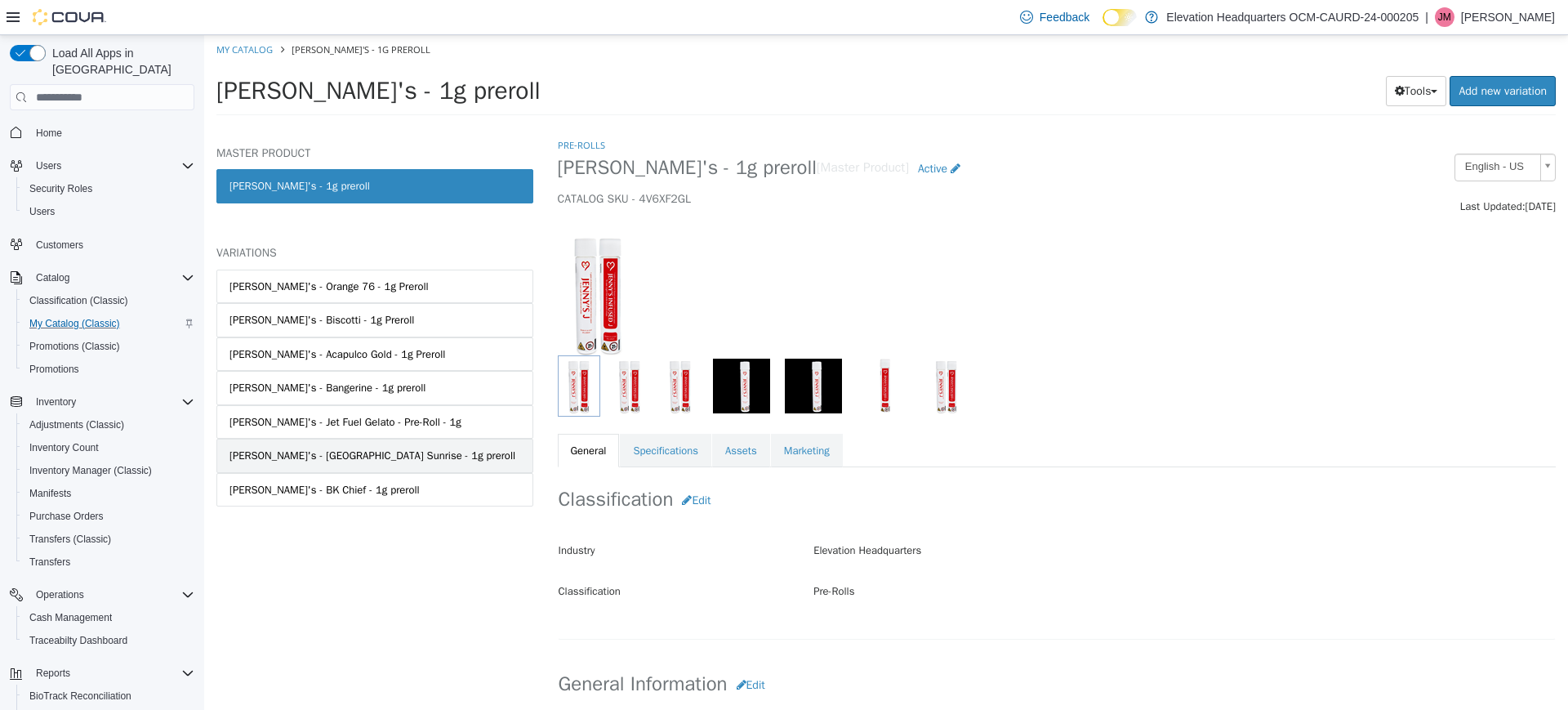 click on "Jenny's - Durban Sunrise - 1g preroll" at bounding box center (375, 456) 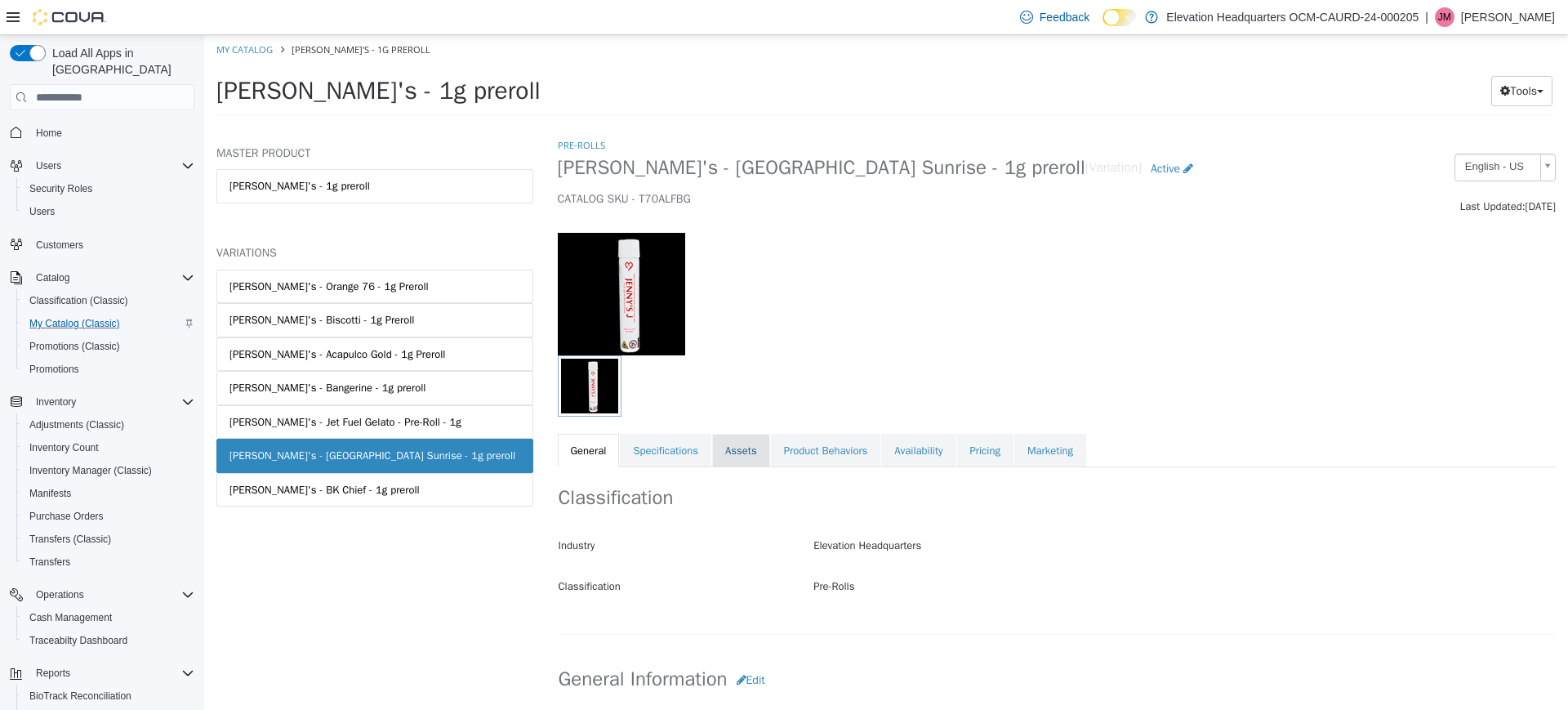 click on "Assets" at bounding box center [741, 451] 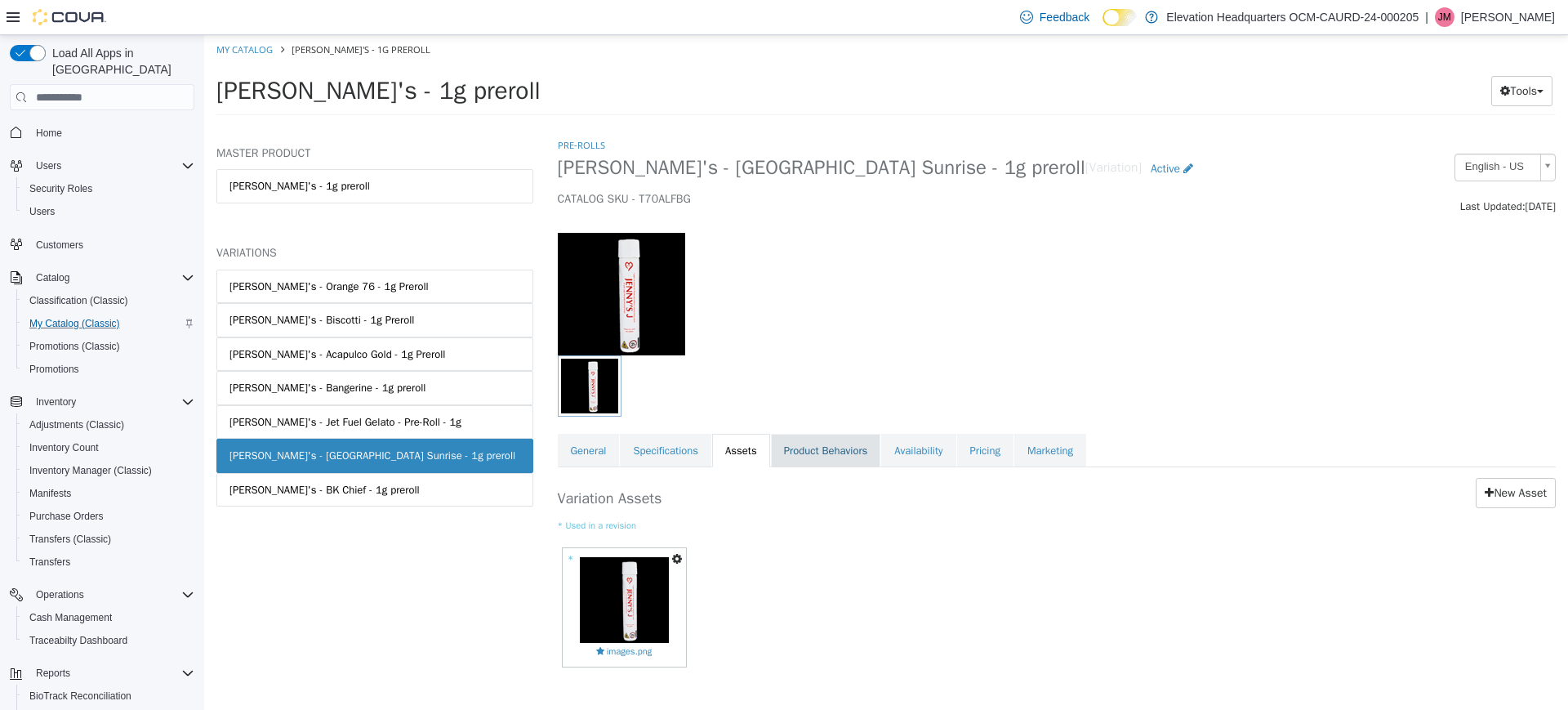 click on "Product Behaviors" at bounding box center (826, 451) 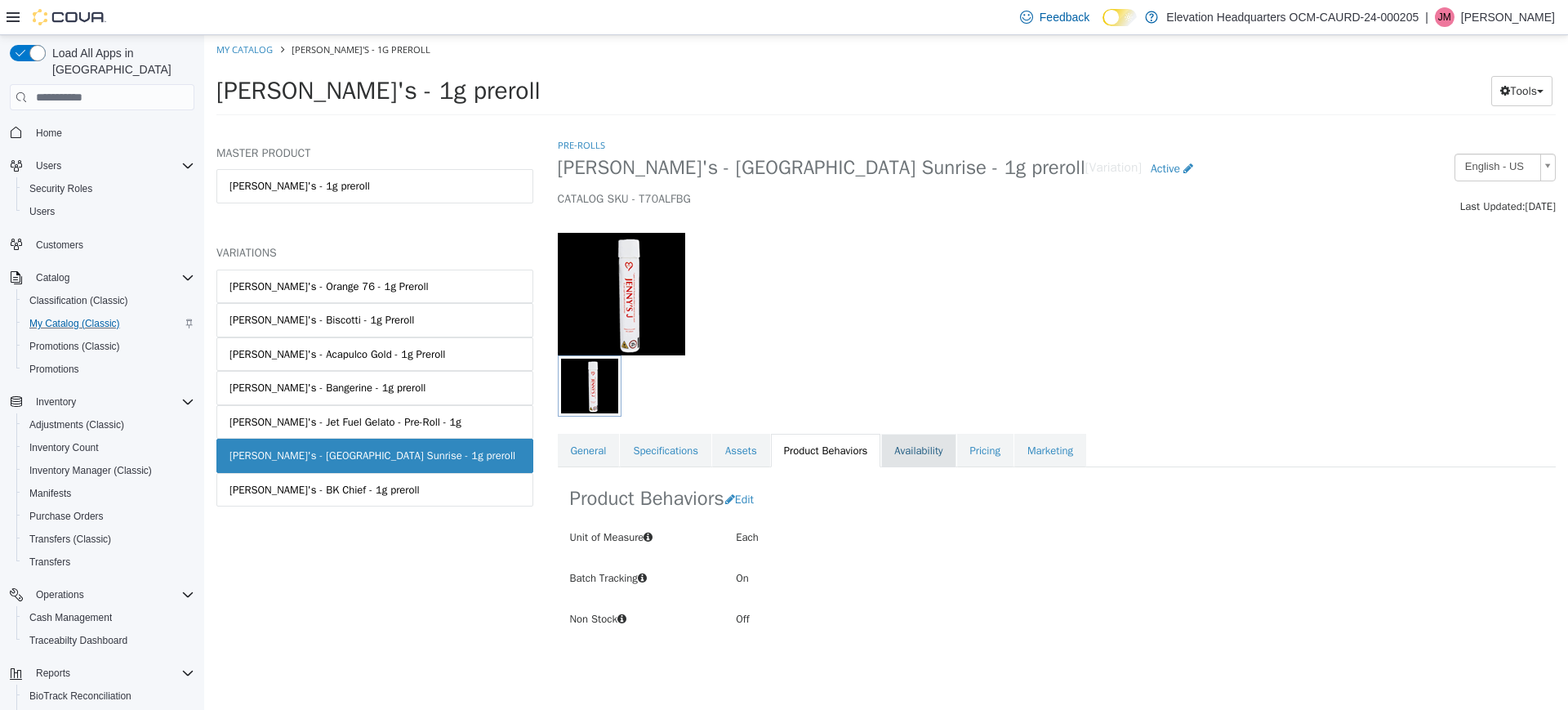 click on "Availability" at bounding box center (918, 451) 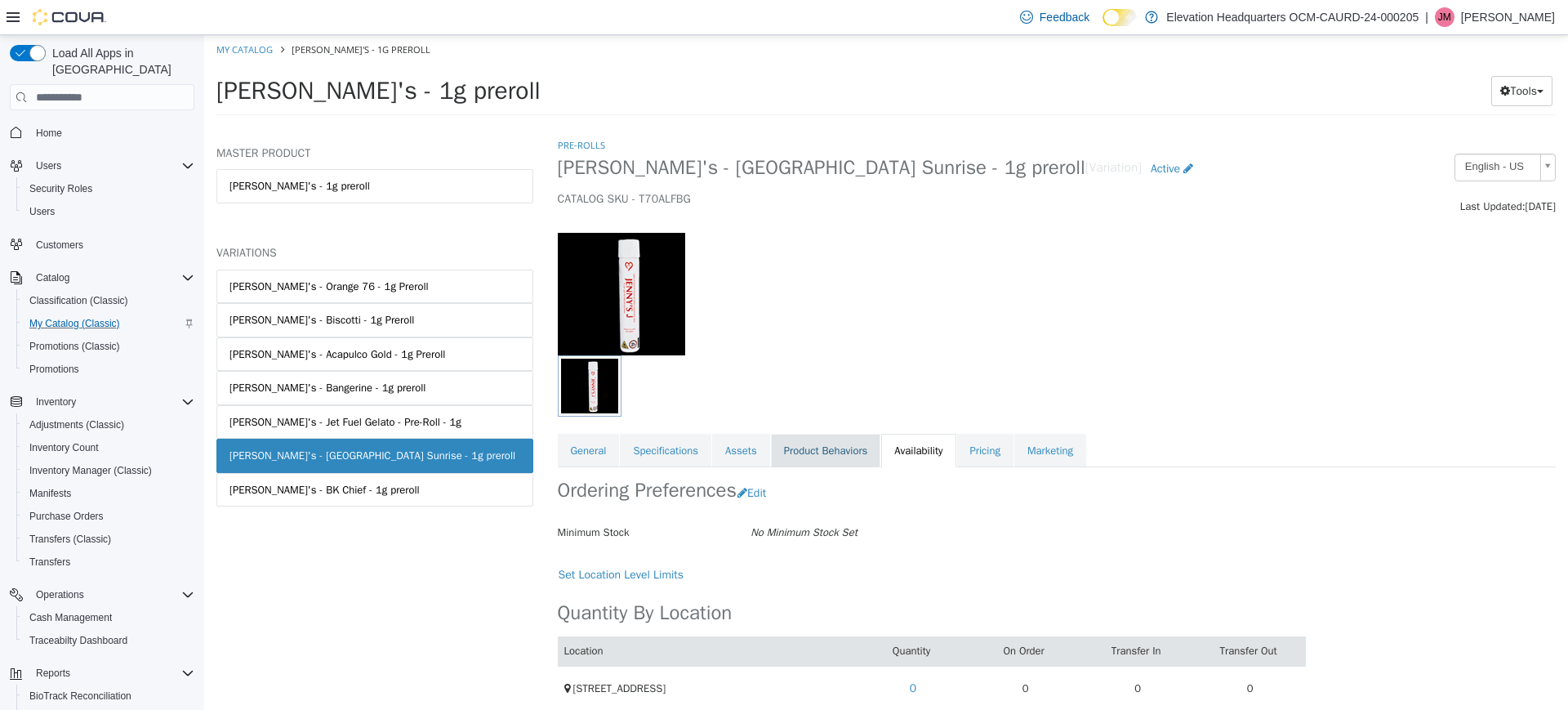 click on "Product Behaviors" at bounding box center (826, 451) 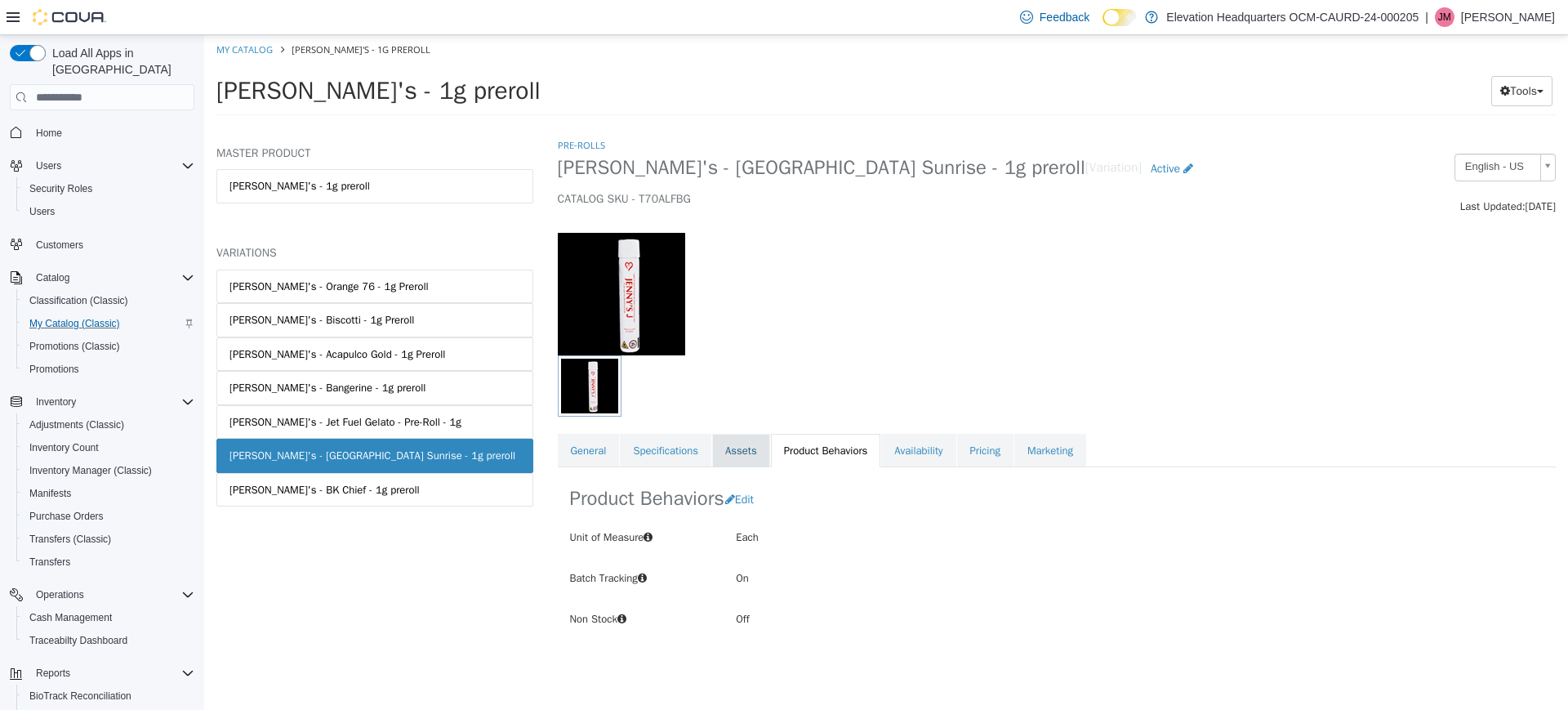 click on "Assets" at bounding box center (741, 451) 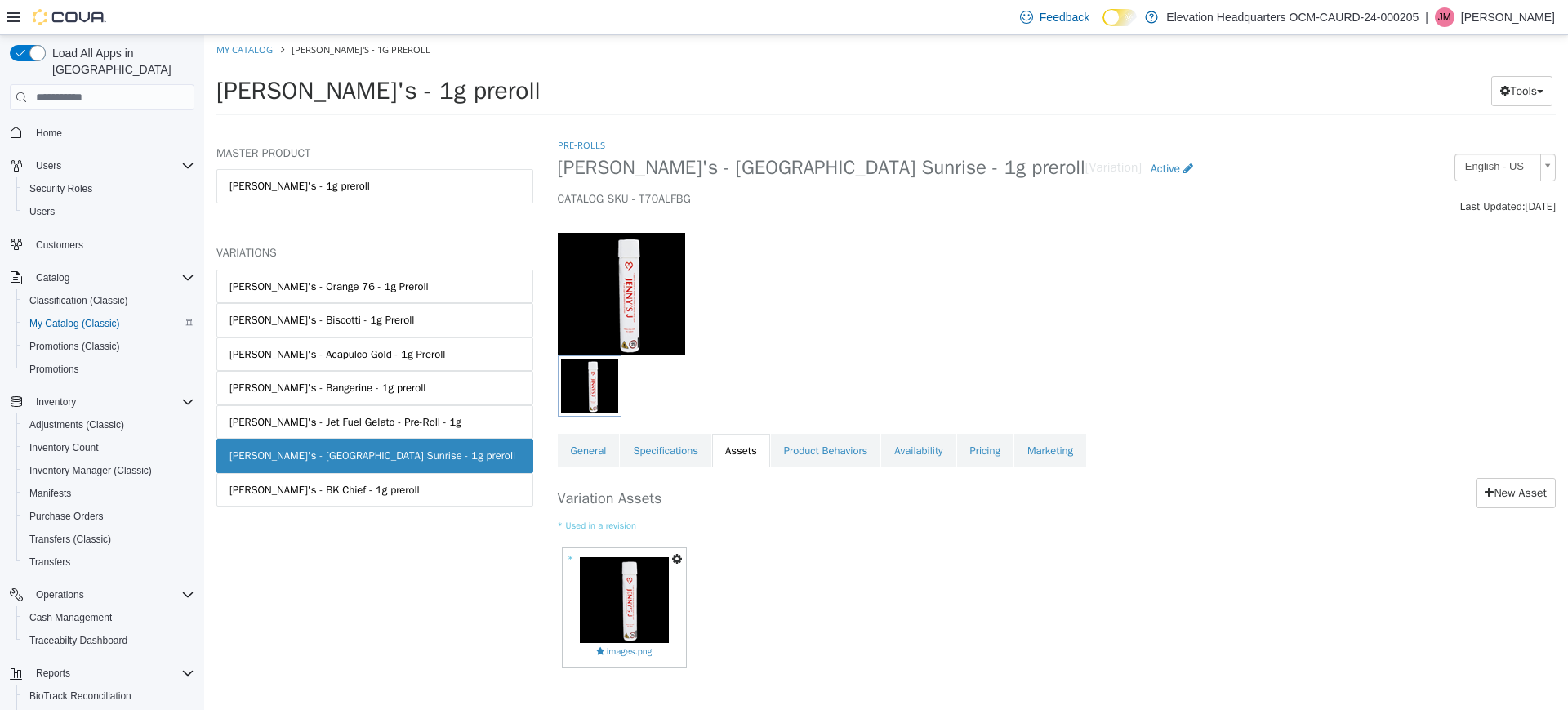 click at bounding box center [677, 559] 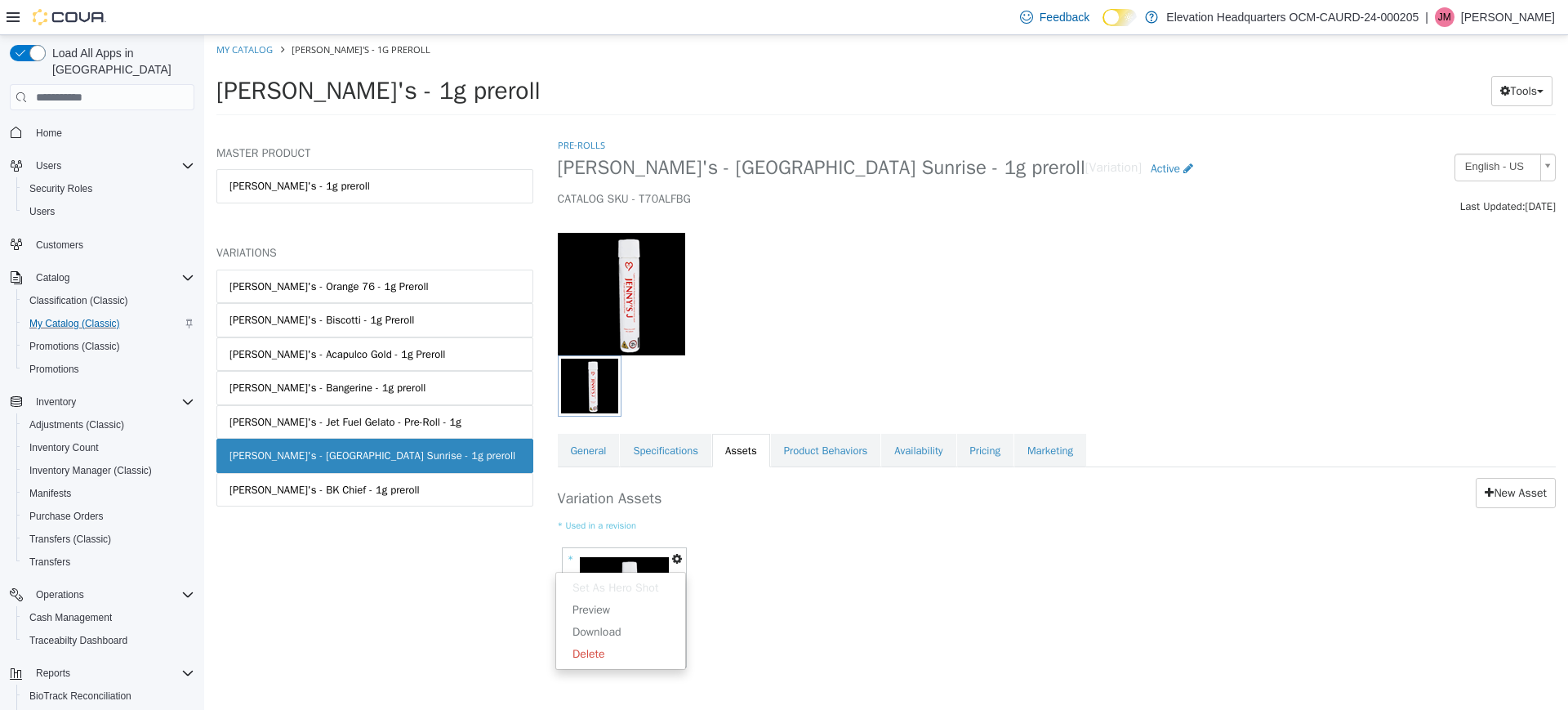 click on "* Used in a revision" at bounding box center [1057, 525] 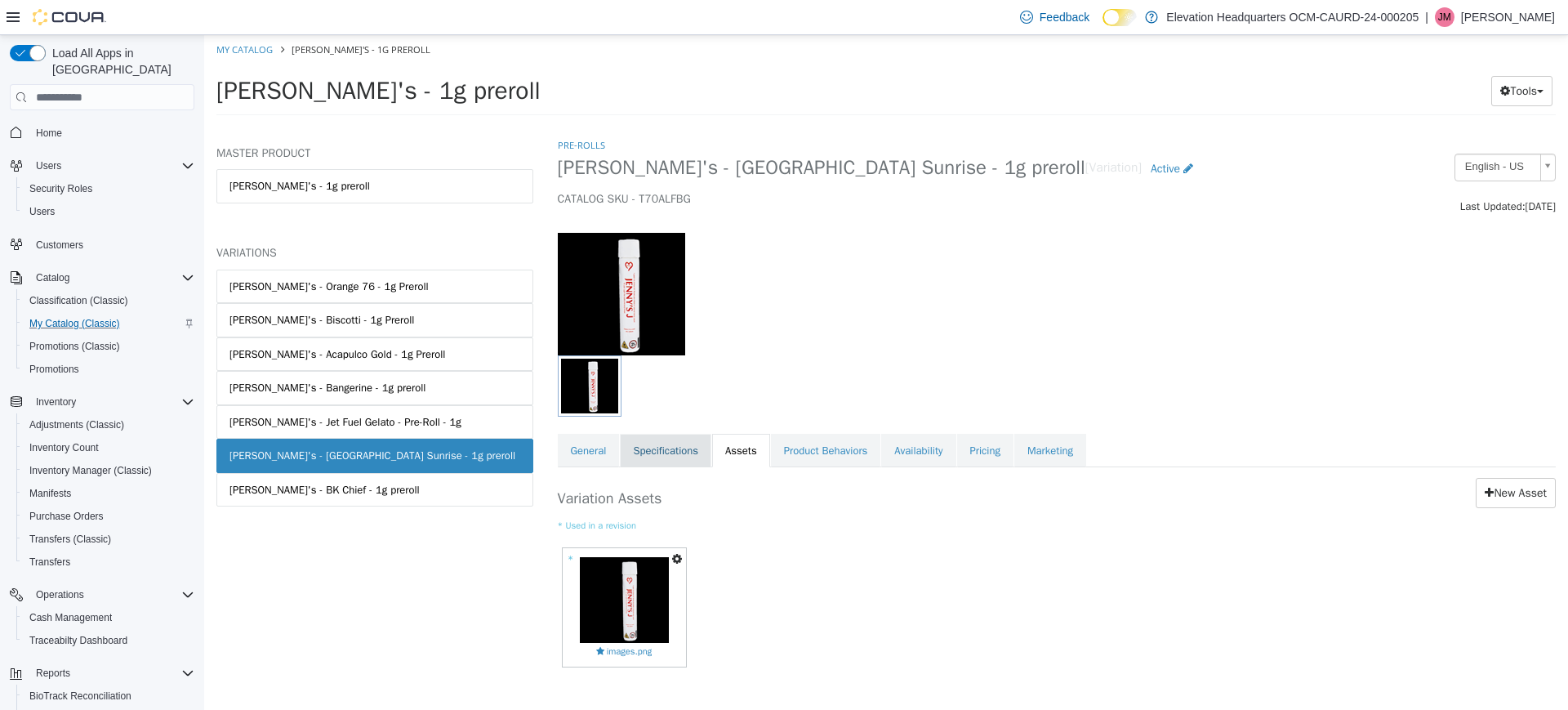 click on "Specifications" at bounding box center (666, 451) 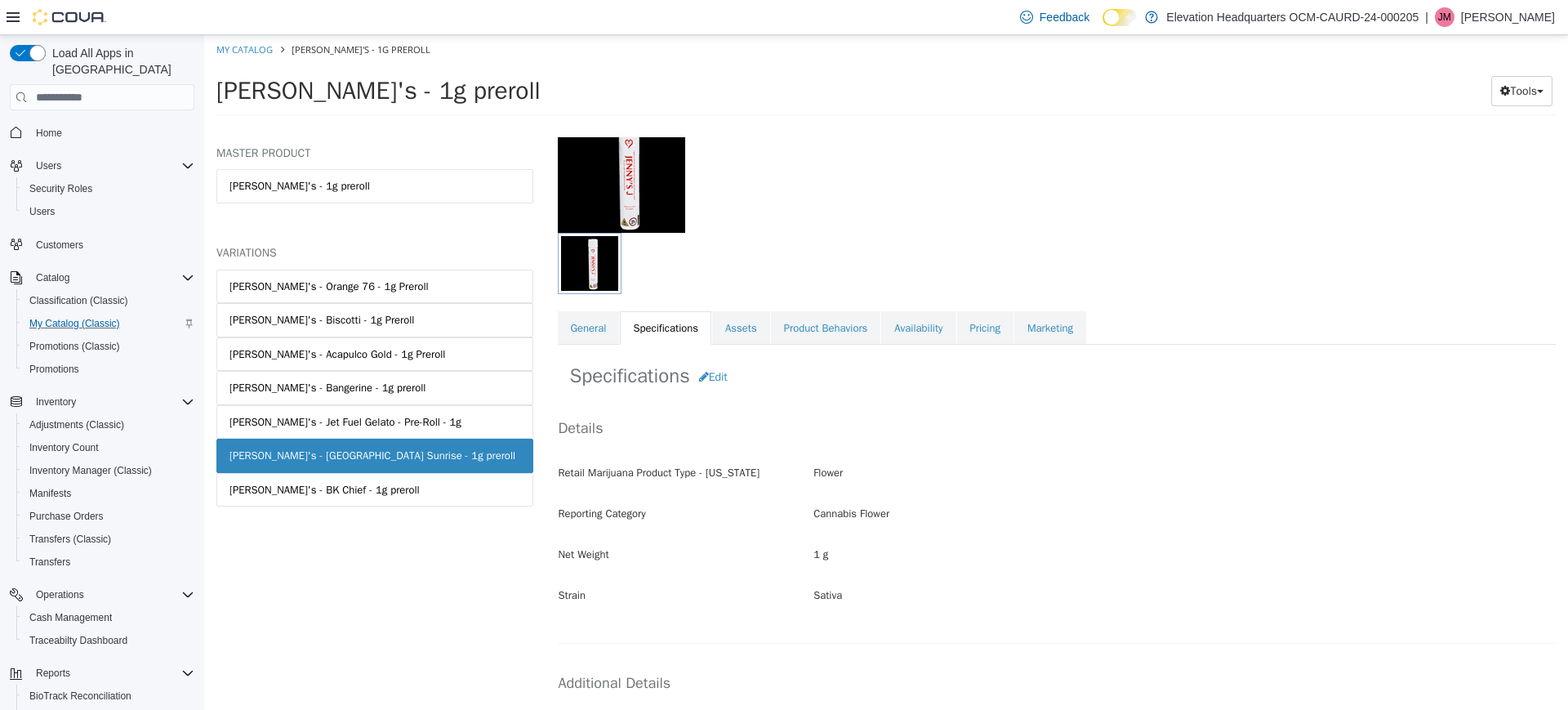 scroll, scrollTop: 0, scrollLeft: 0, axis: both 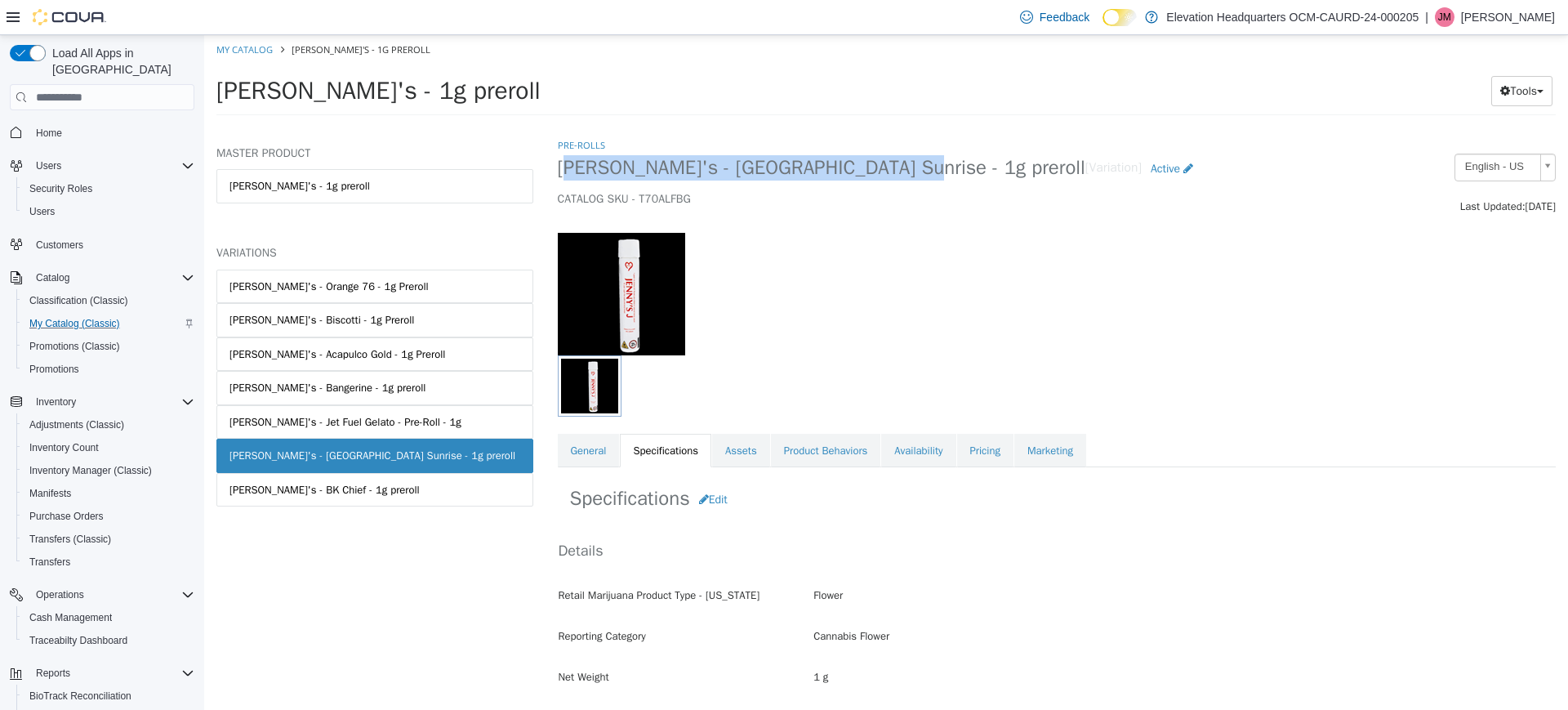 drag, startPoint x: 556, startPoint y: 171, endPoint x: 873, endPoint y: 154, distance: 317.45551 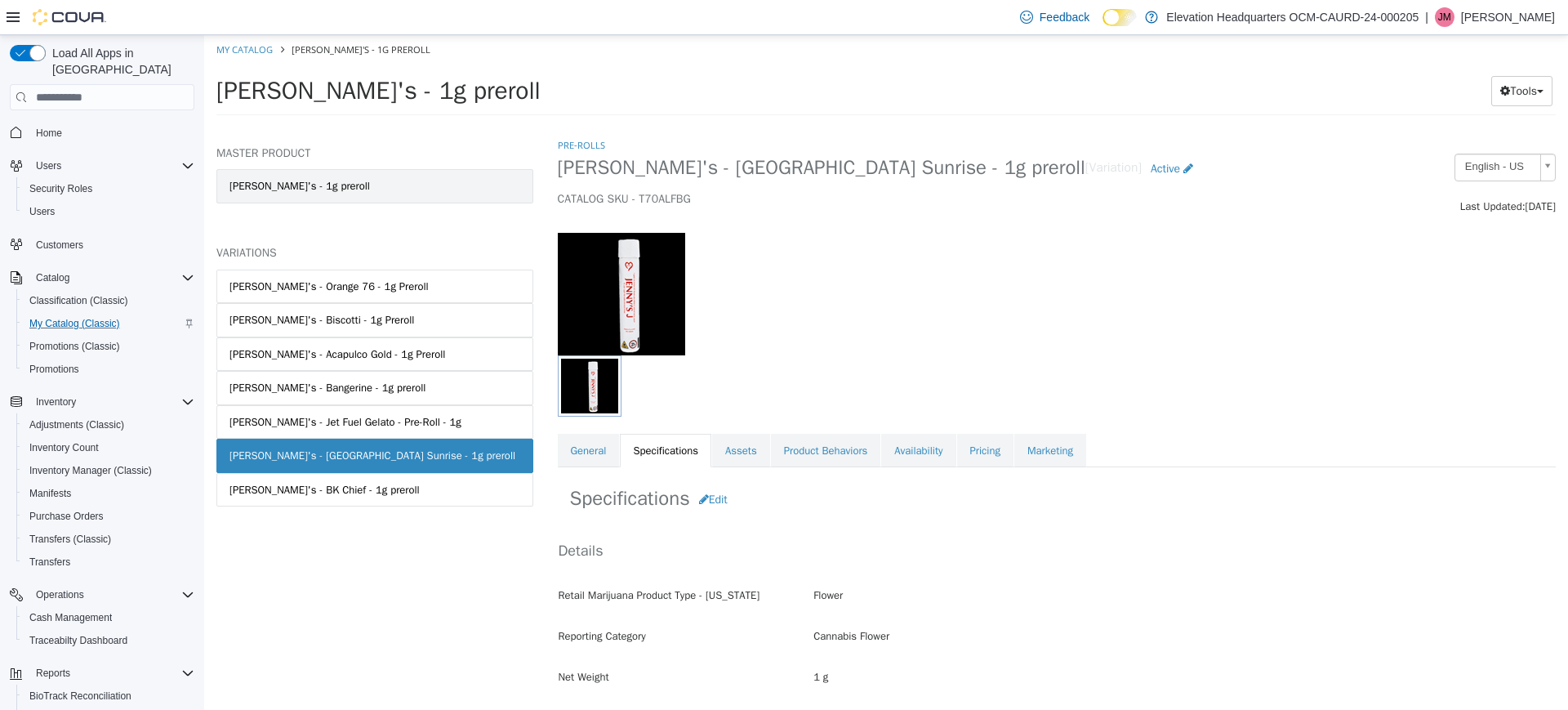 click on "Jenny's - 1g preroll" at bounding box center [375, 186] 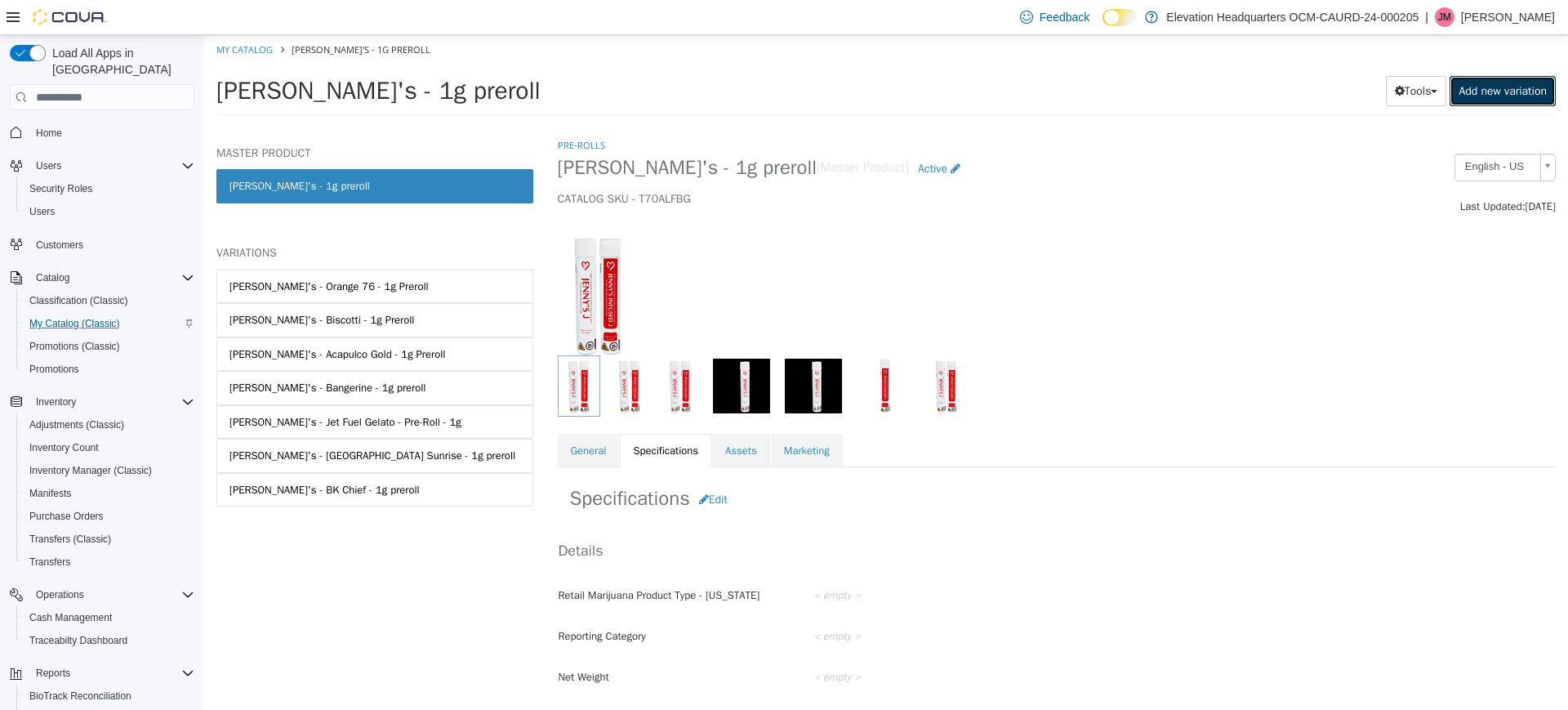 click on "Add new variation" at bounding box center (1503, 91) 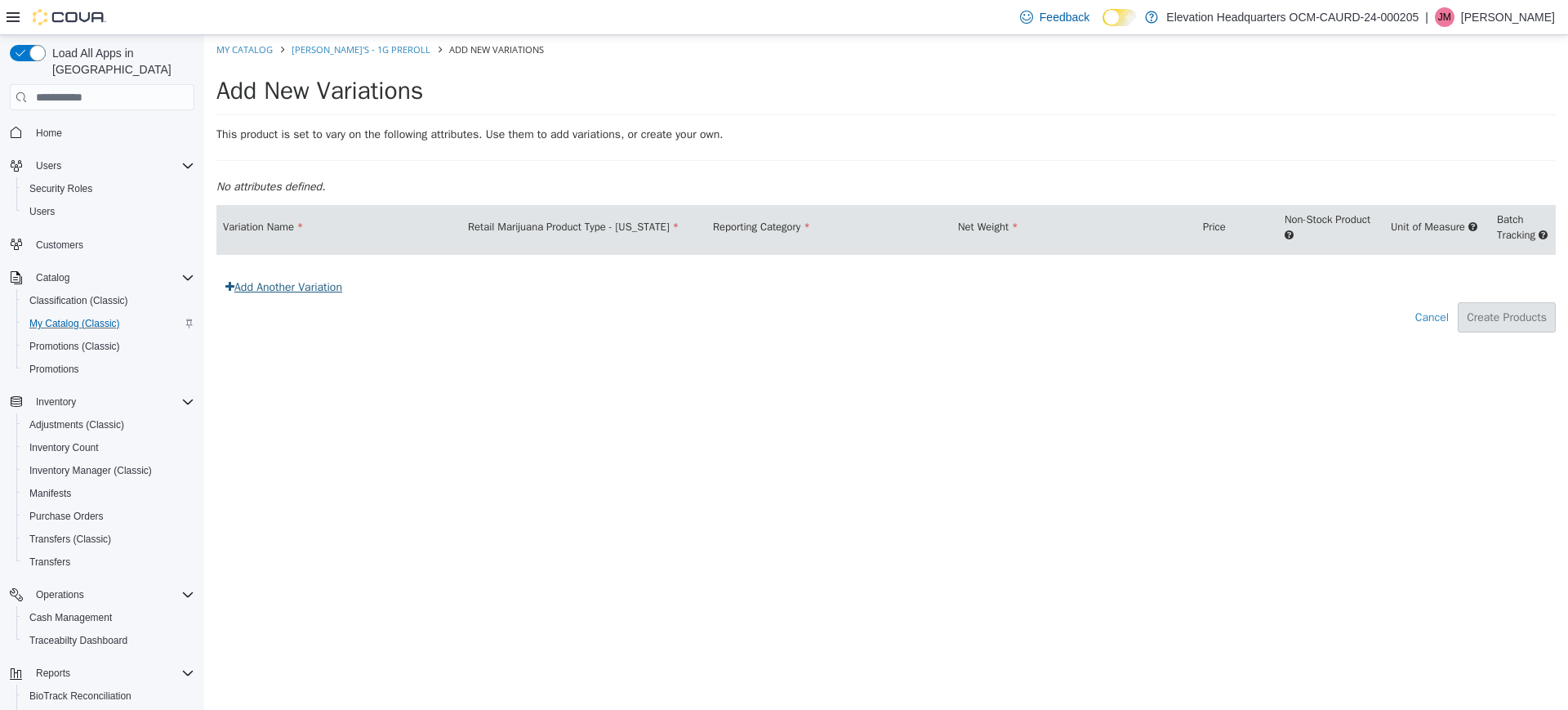 click on "Add Another Variation" at bounding box center (283, 287) 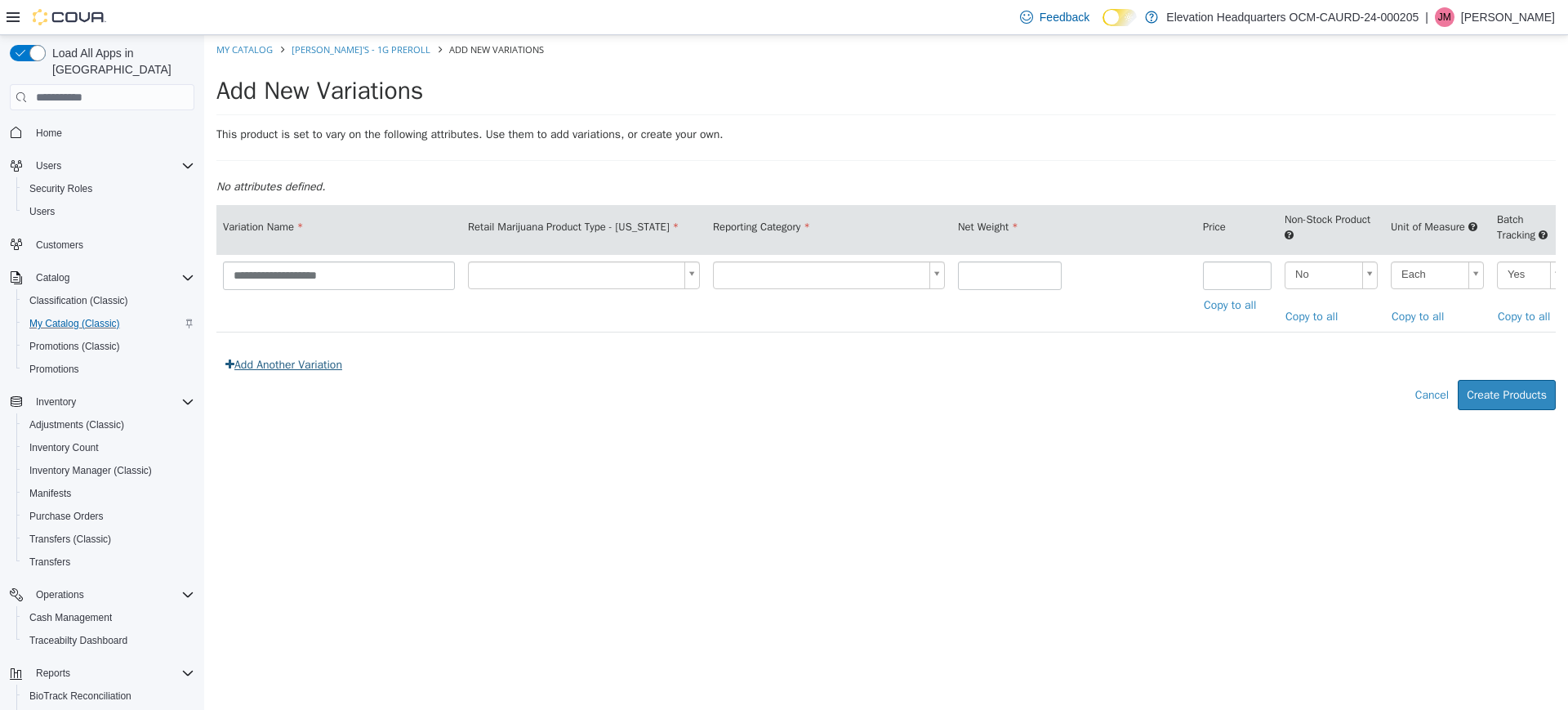 click on "Add Another Variation" at bounding box center (283, 364) 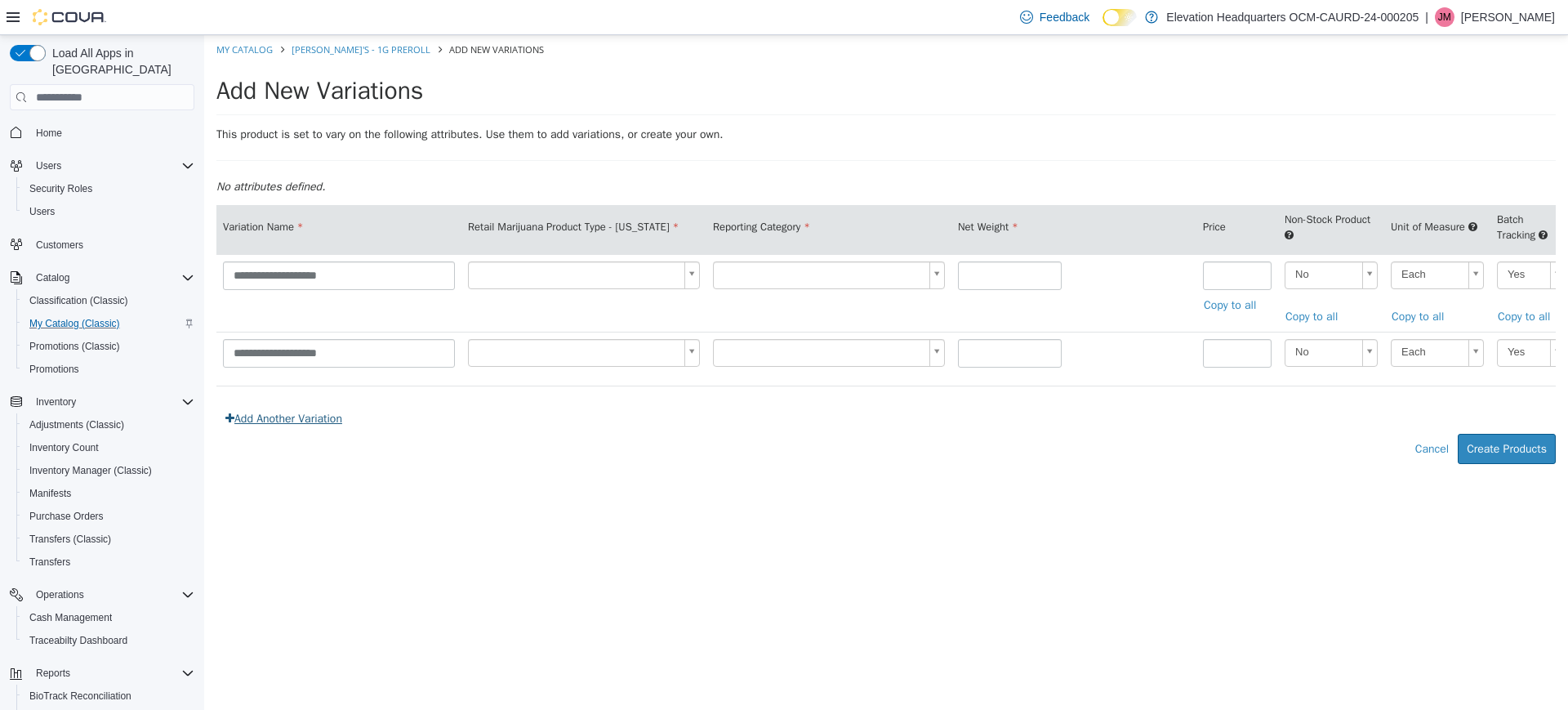 click on "Add Another Variation" at bounding box center (283, 418) 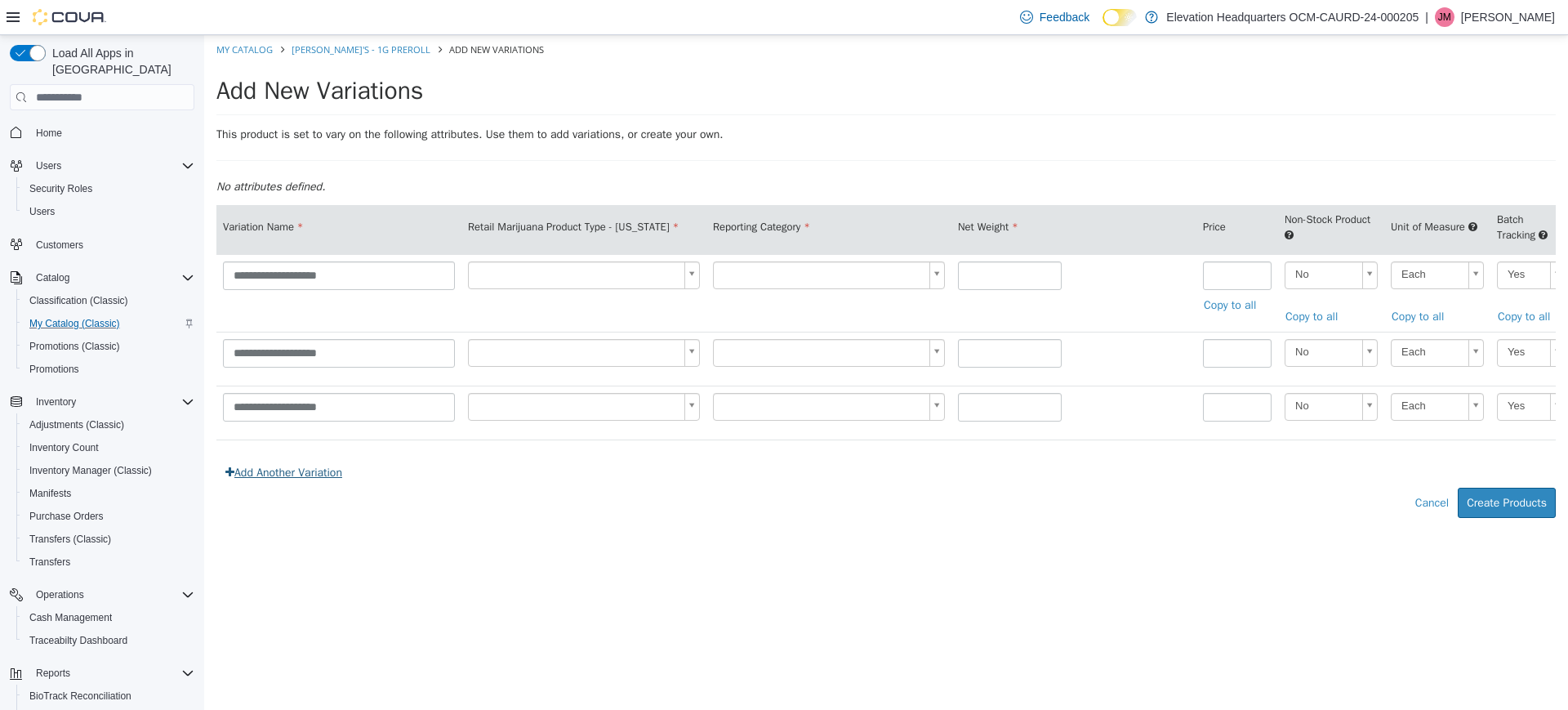 click on "Add Another Variation" at bounding box center [283, 472] 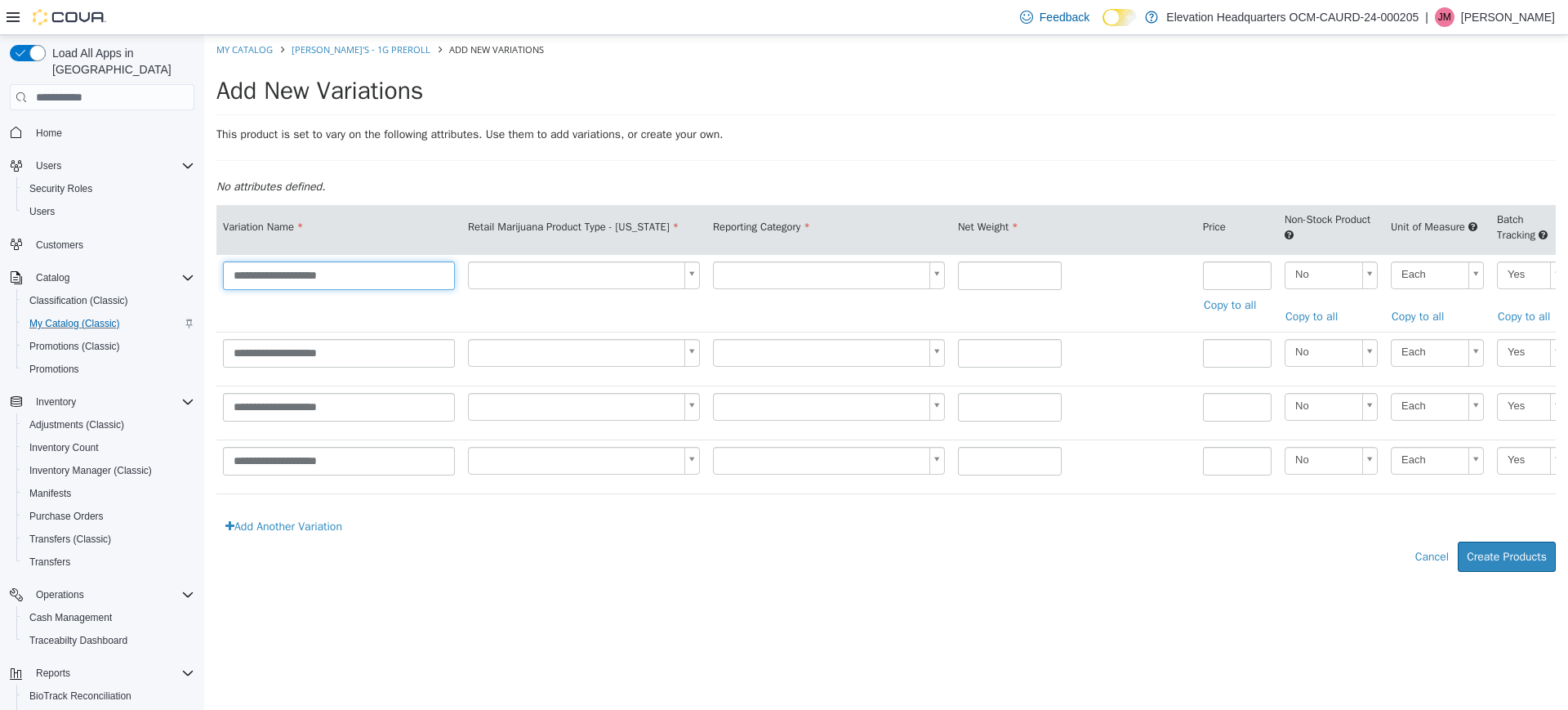 drag, startPoint x: 350, startPoint y: 276, endPoint x: 163, endPoint y: 273, distance: 187.02406 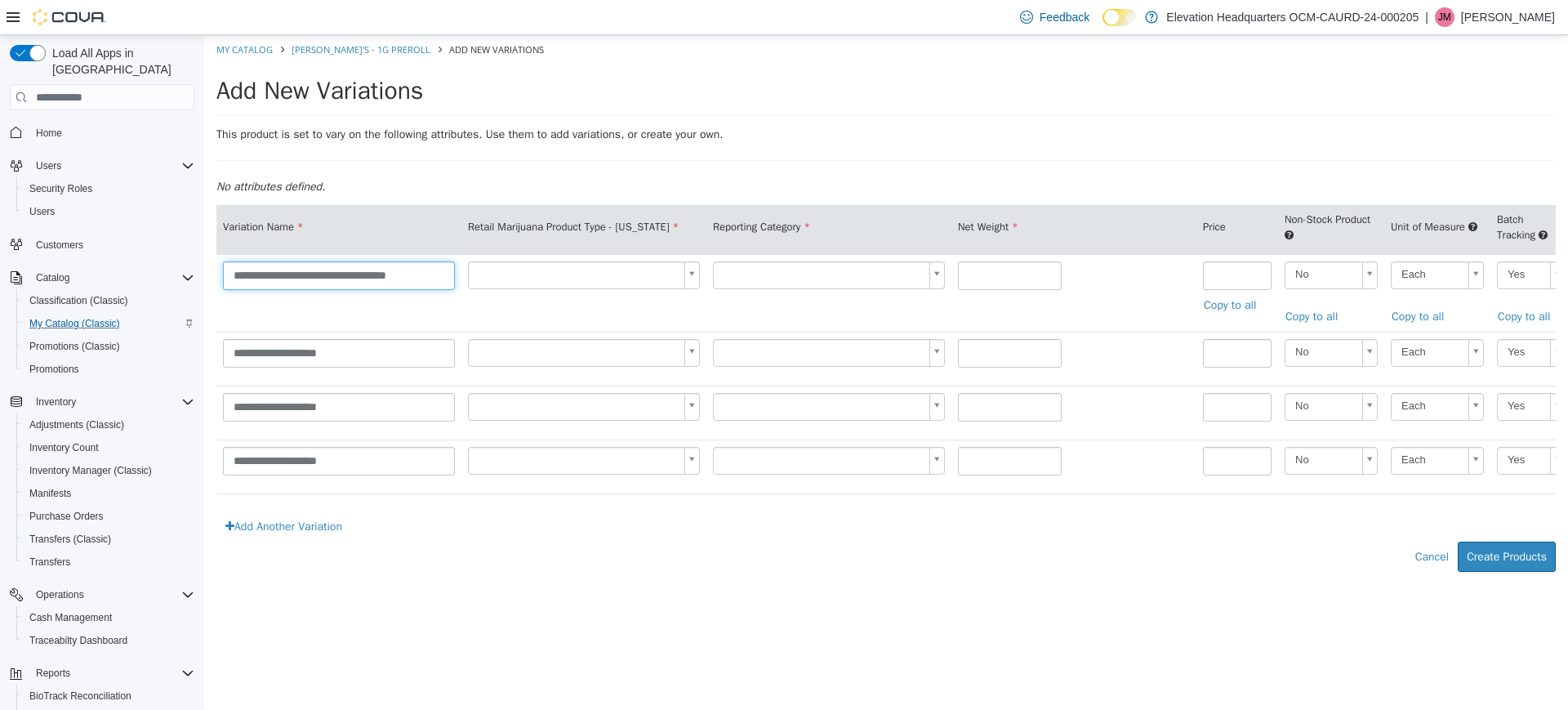 type on "**********" 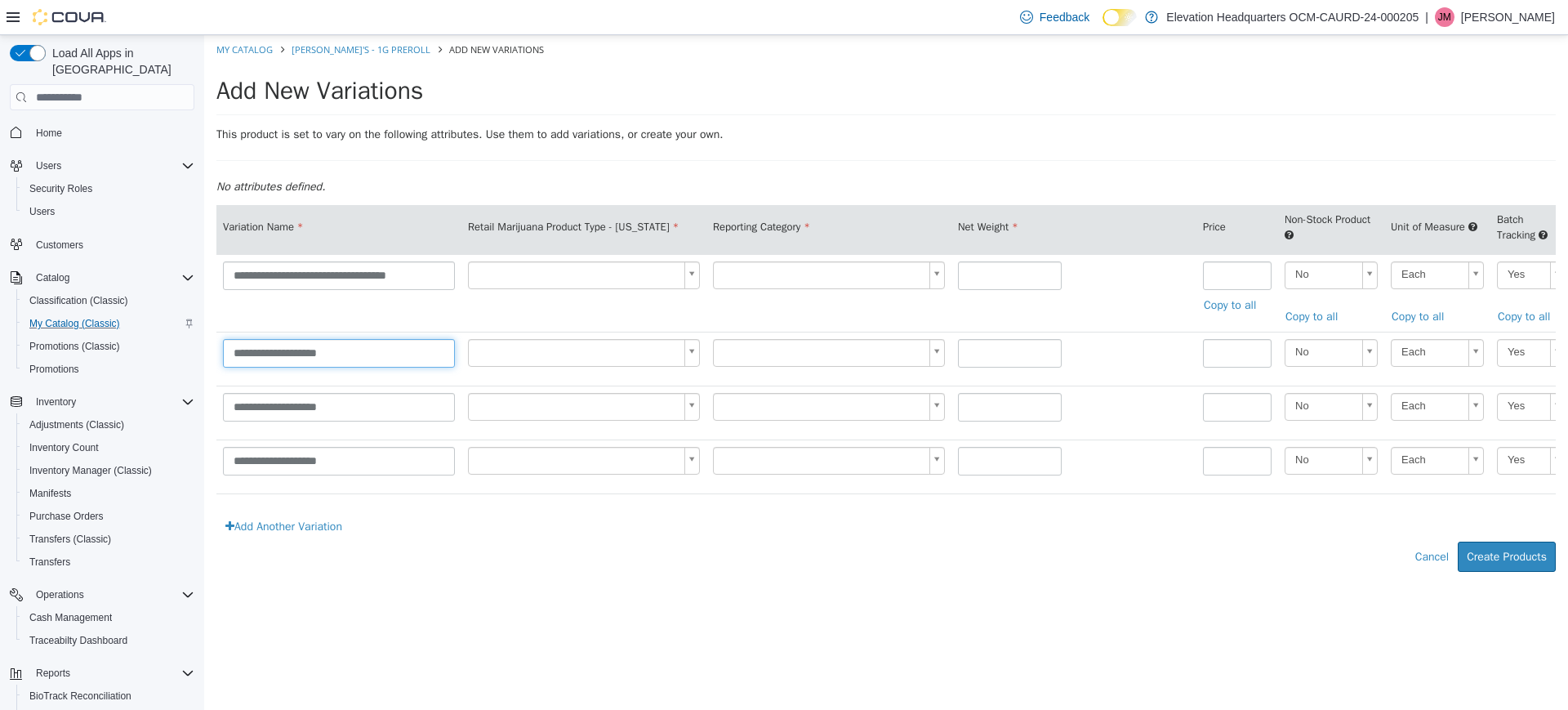 click on "**********" at bounding box center [339, 353] 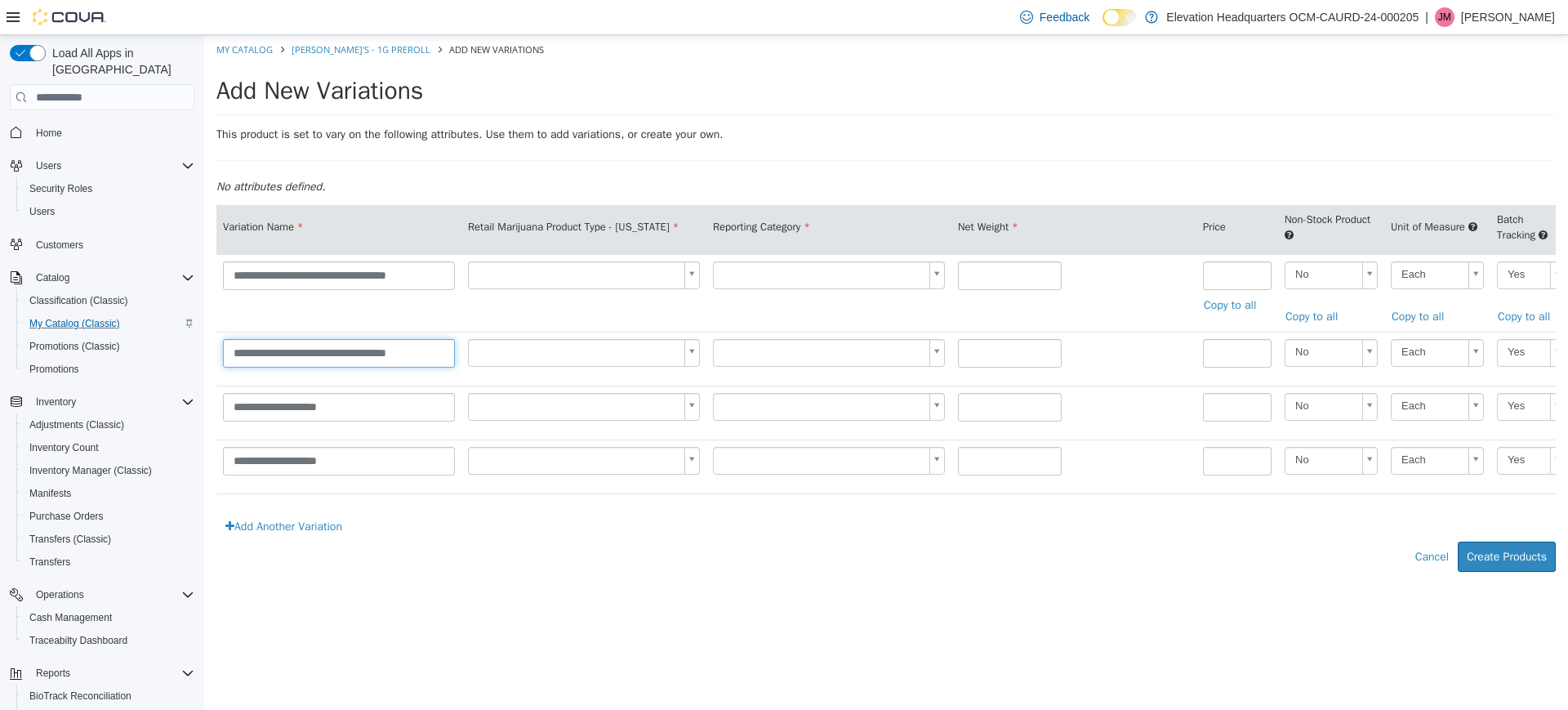 type on "**********" 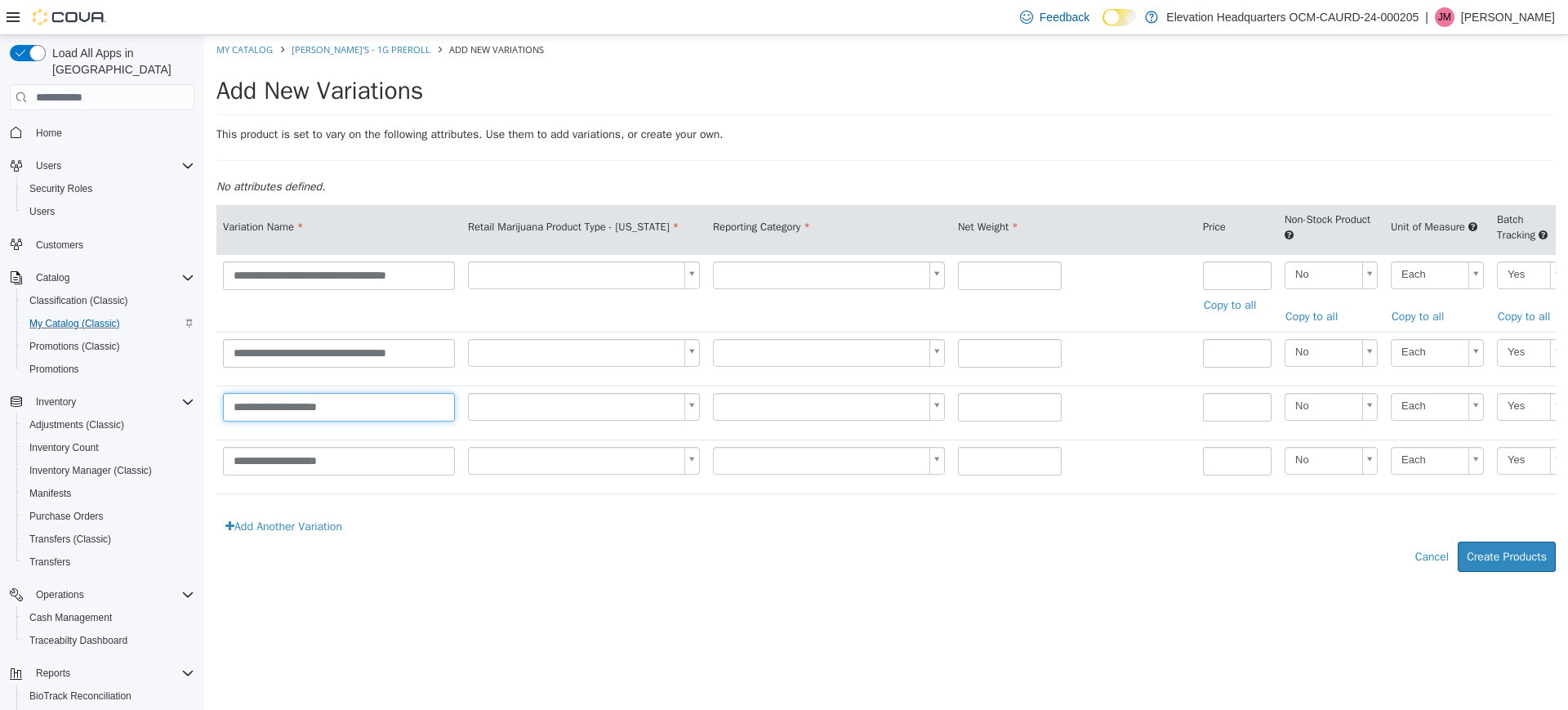 drag, startPoint x: 398, startPoint y: 412, endPoint x: 211, endPoint y: 404, distance: 187.17104 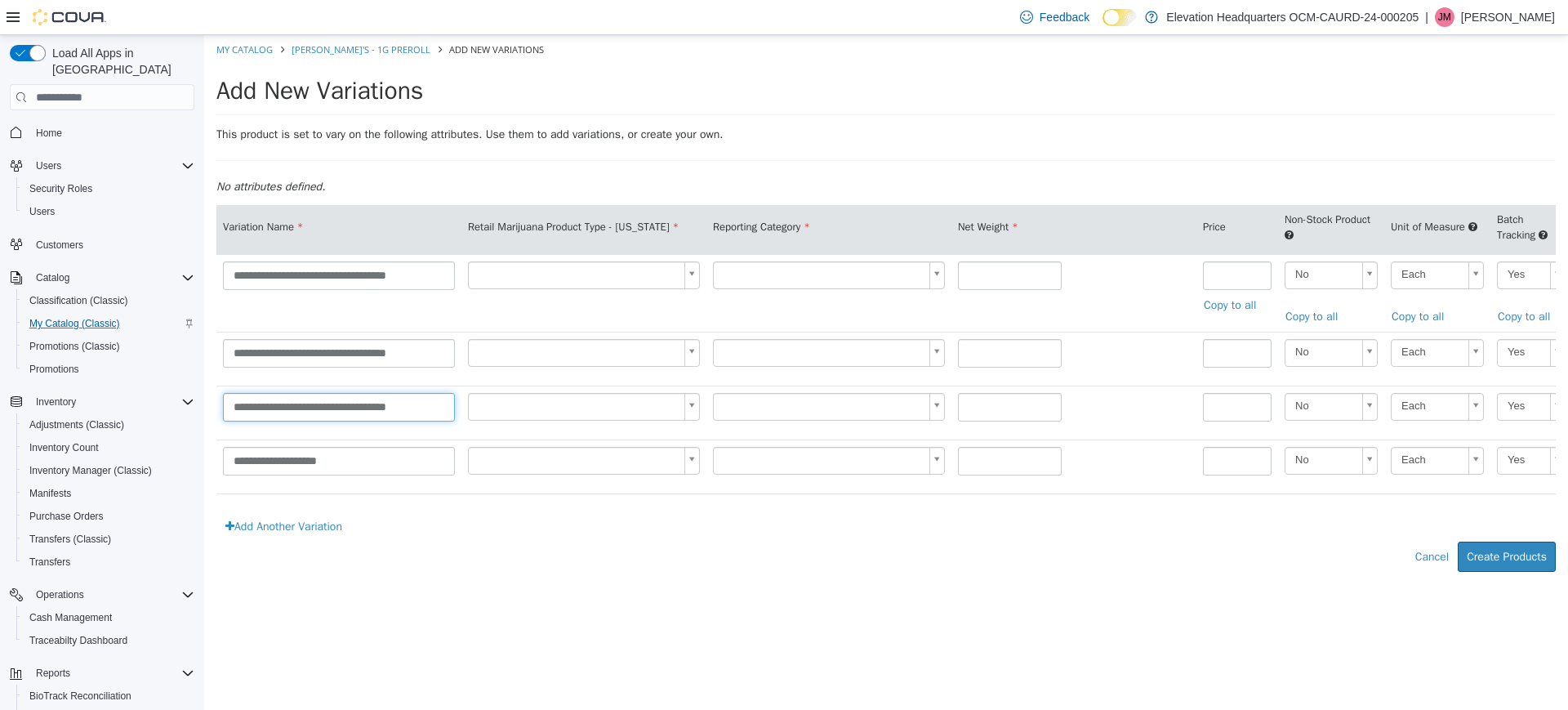 type on "**********" 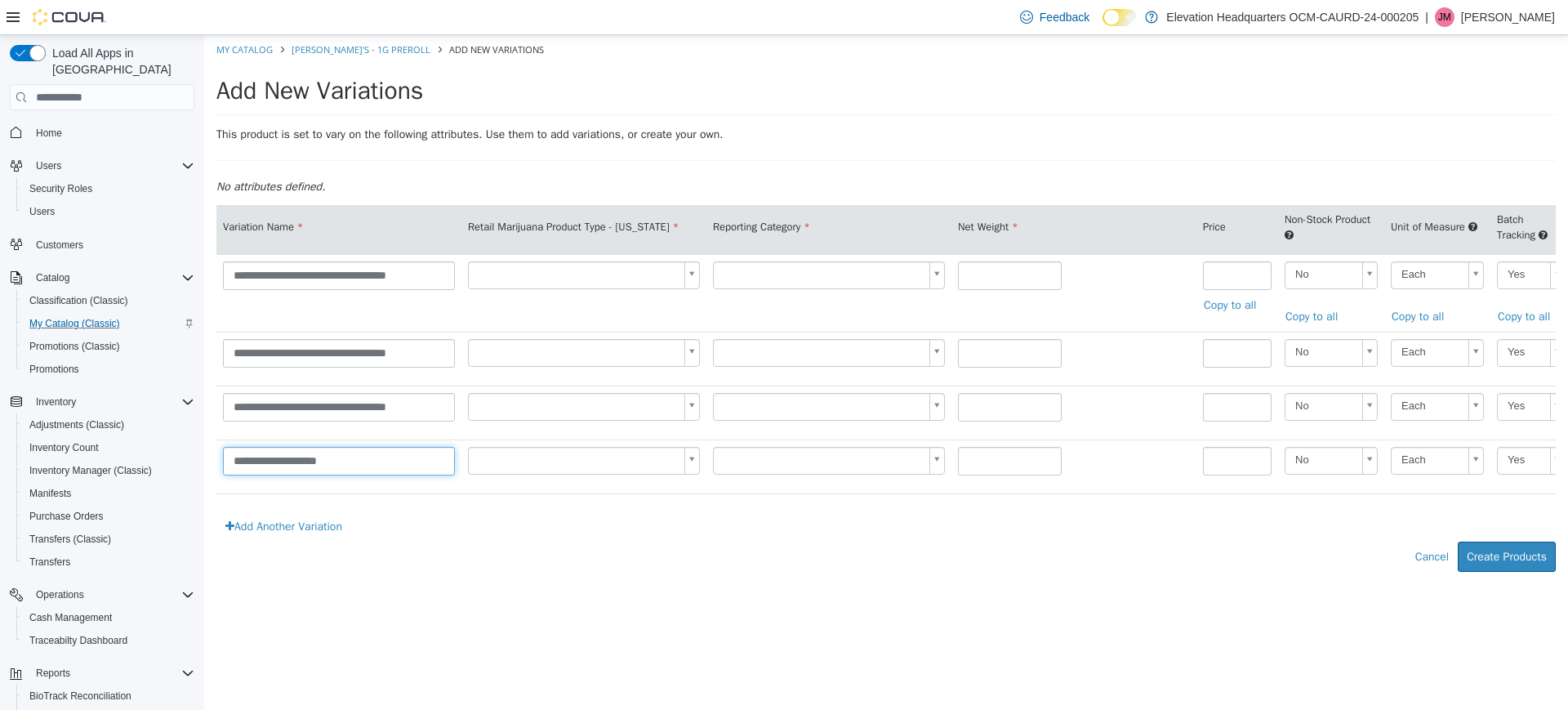 drag, startPoint x: 401, startPoint y: 446, endPoint x: 210, endPoint y: 458, distance: 191.37659 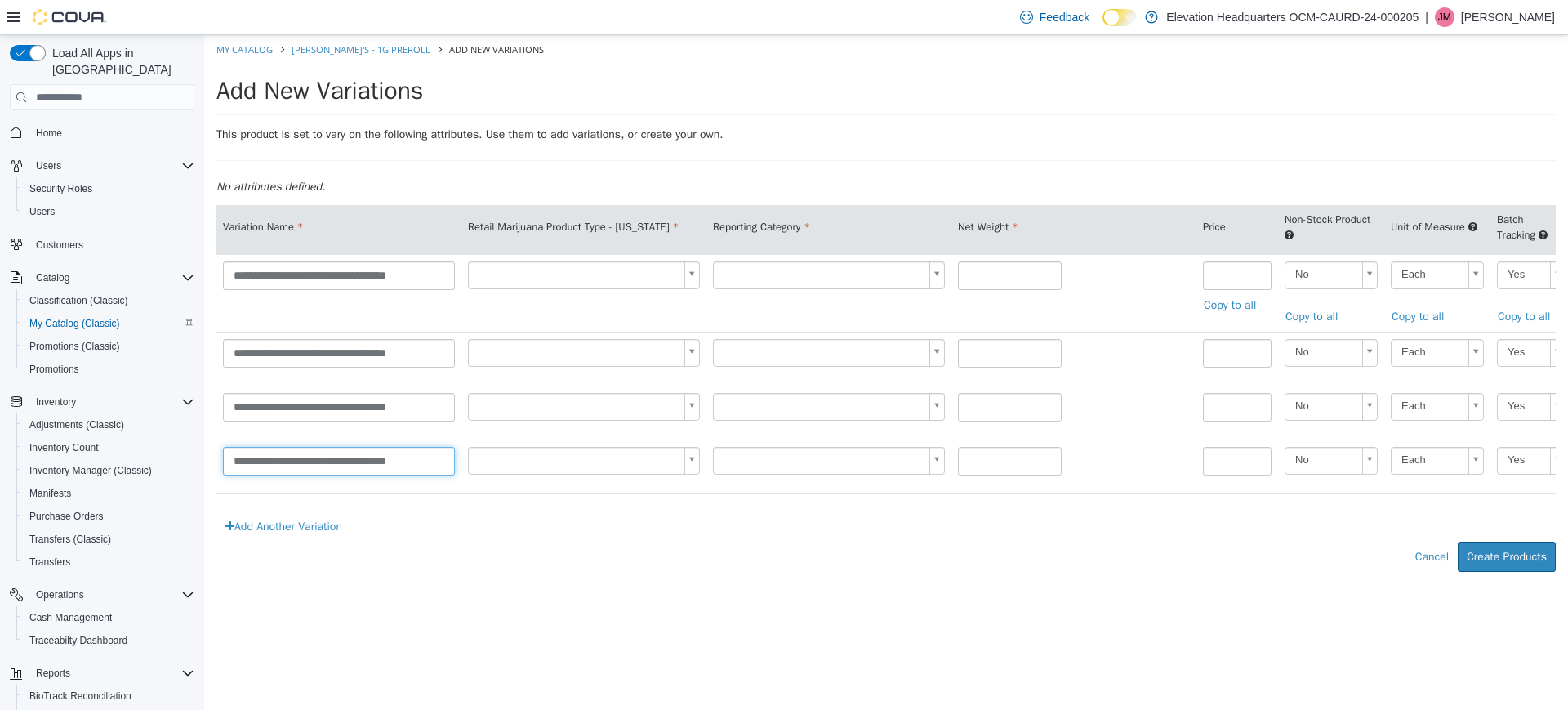 type on "**********" 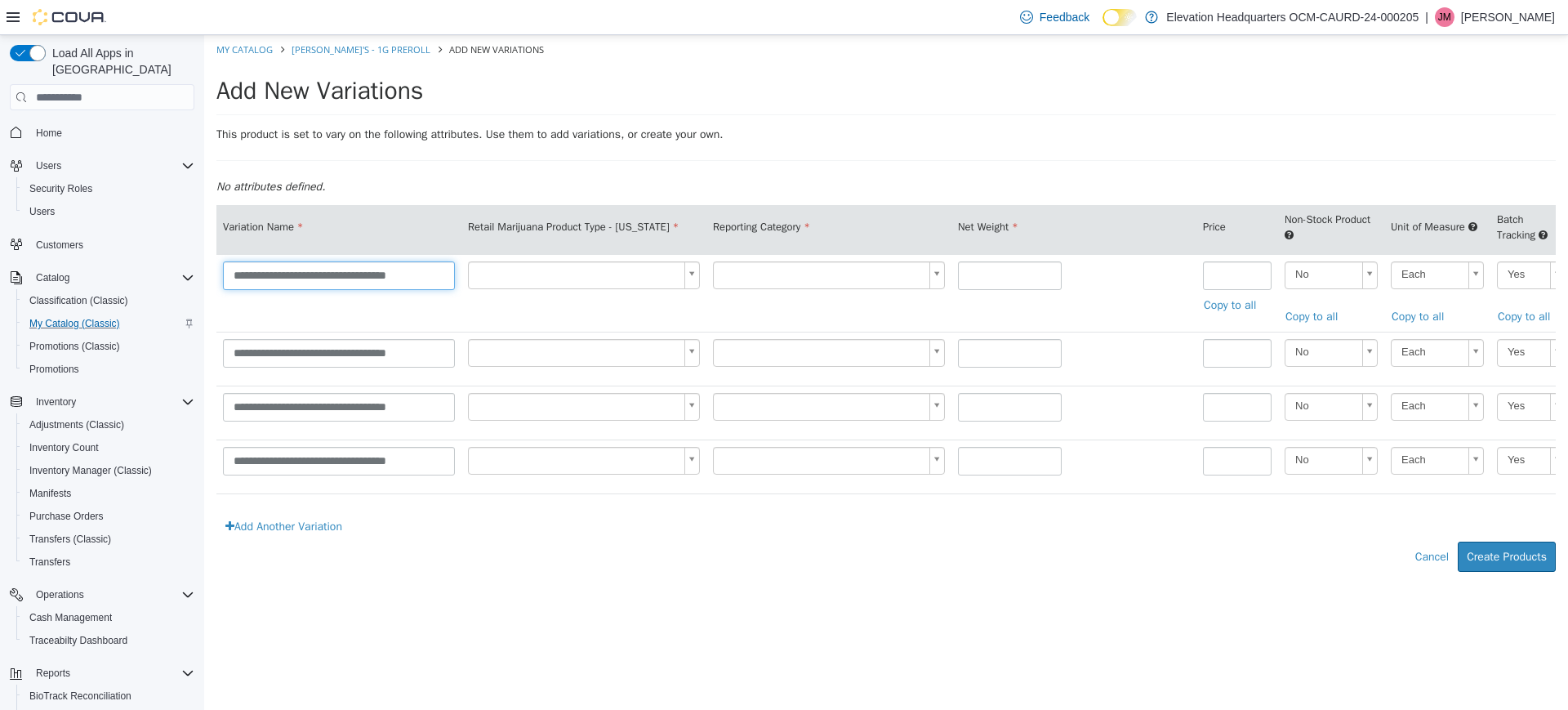 drag, startPoint x: 282, startPoint y: 273, endPoint x: 358, endPoint y: 275, distance: 76.02631 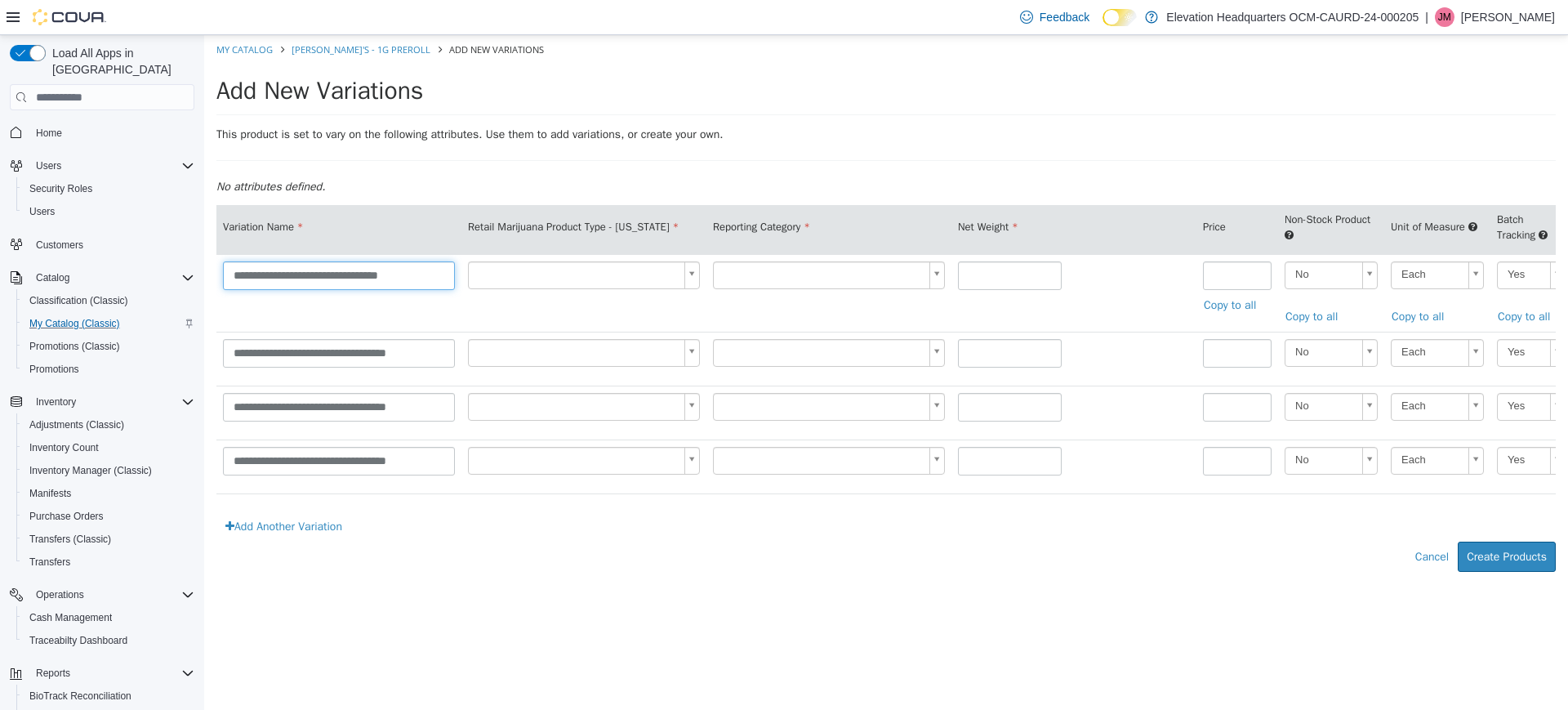 click on "**********" at bounding box center [339, 275] 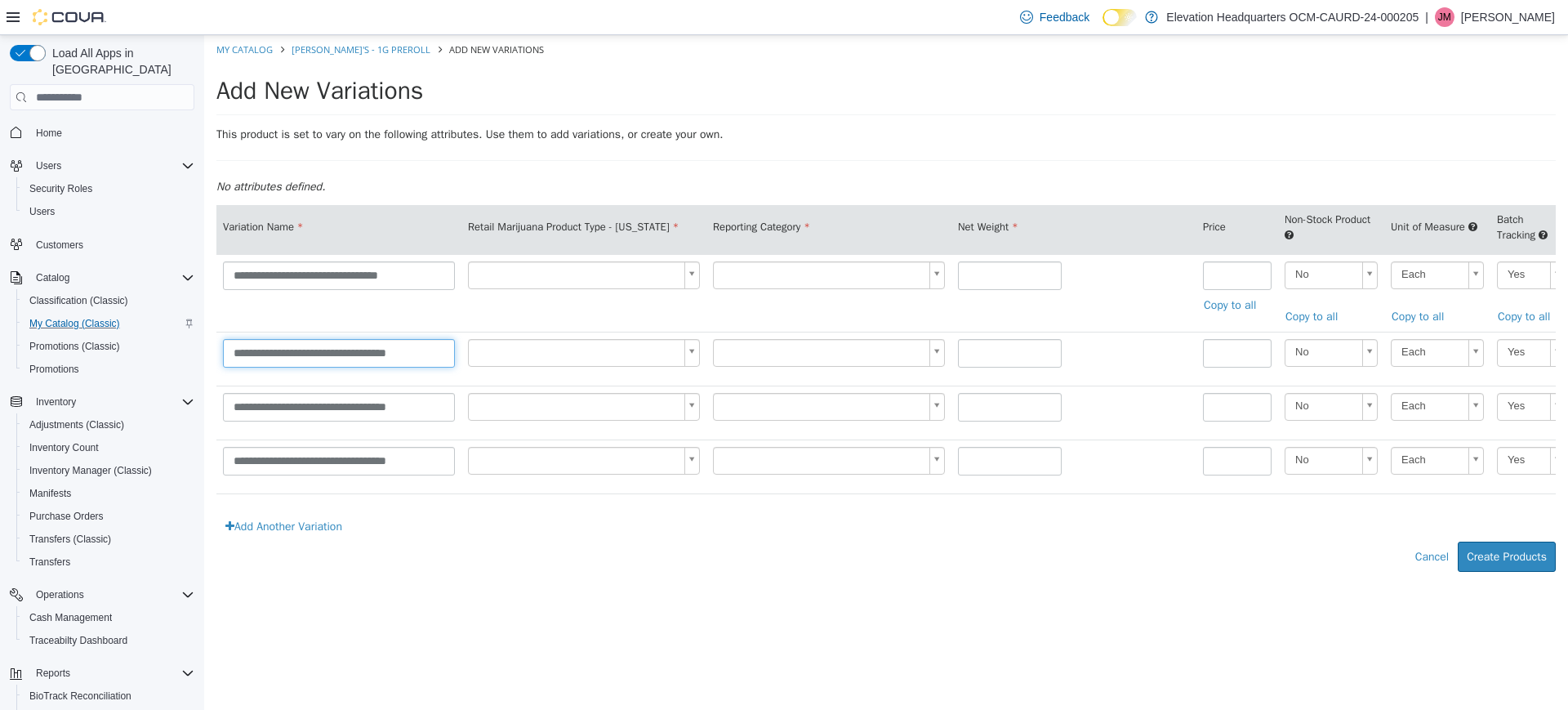 drag, startPoint x: 354, startPoint y: 351, endPoint x: 283, endPoint y: 346, distance: 71.17584 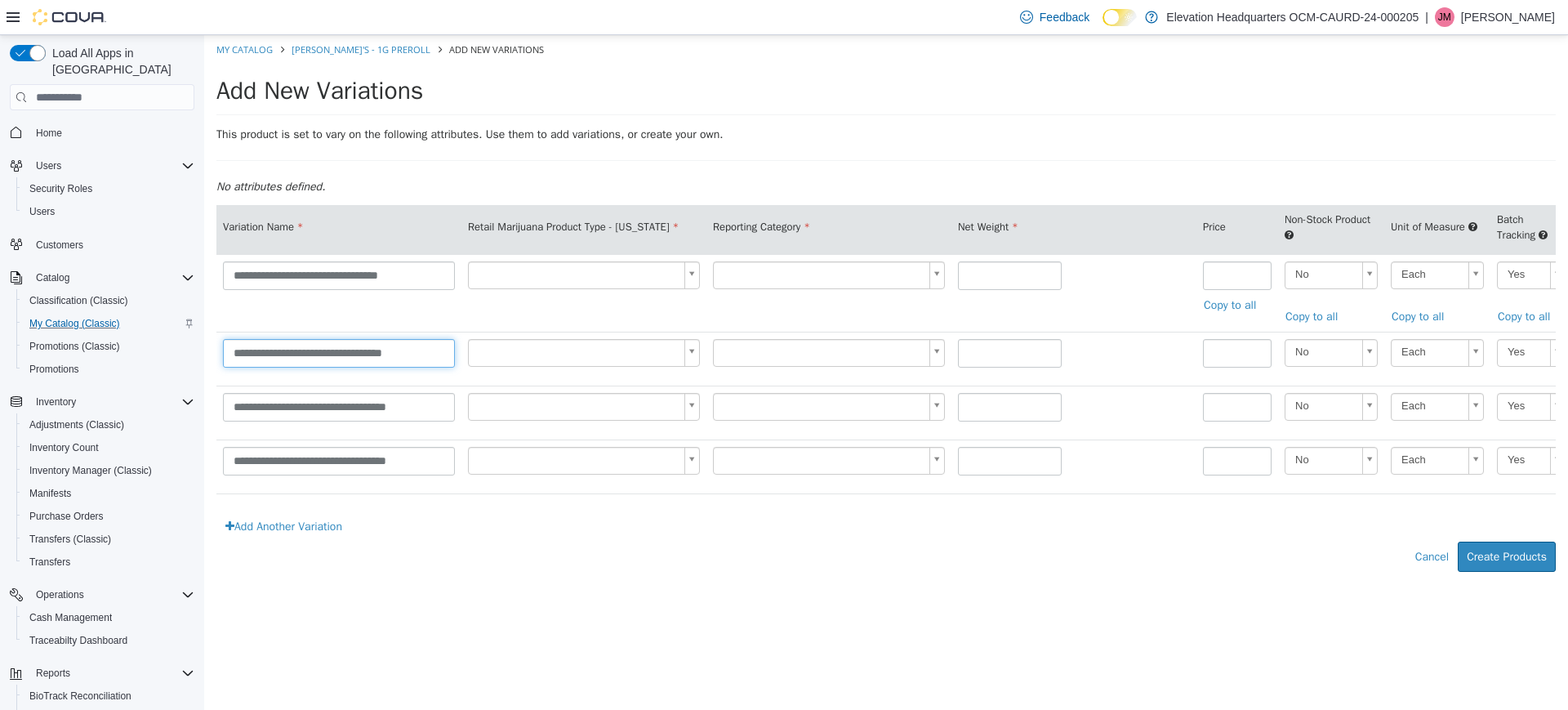 type on "**********" 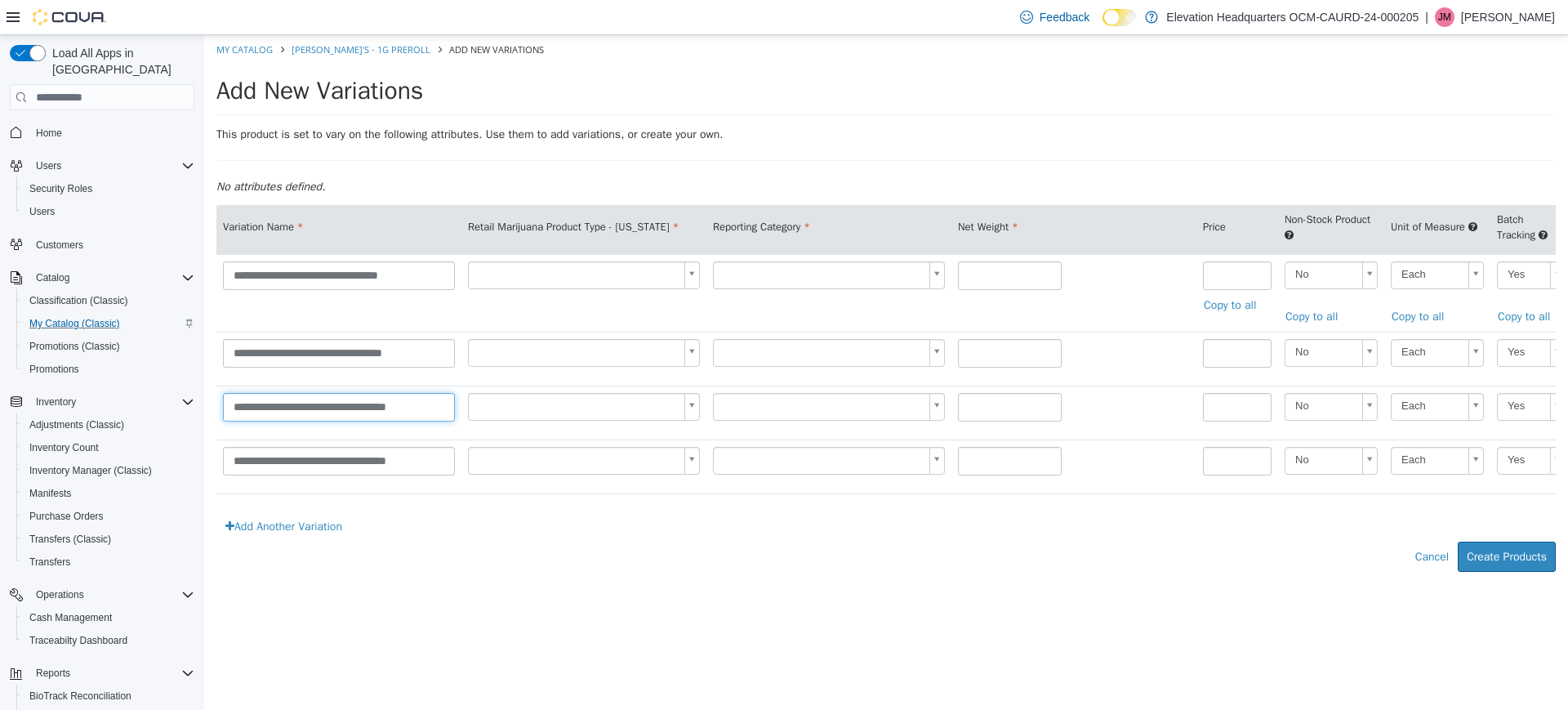 drag, startPoint x: 283, startPoint y: 407, endPoint x: 360, endPoint y: 404, distance: 77.058419 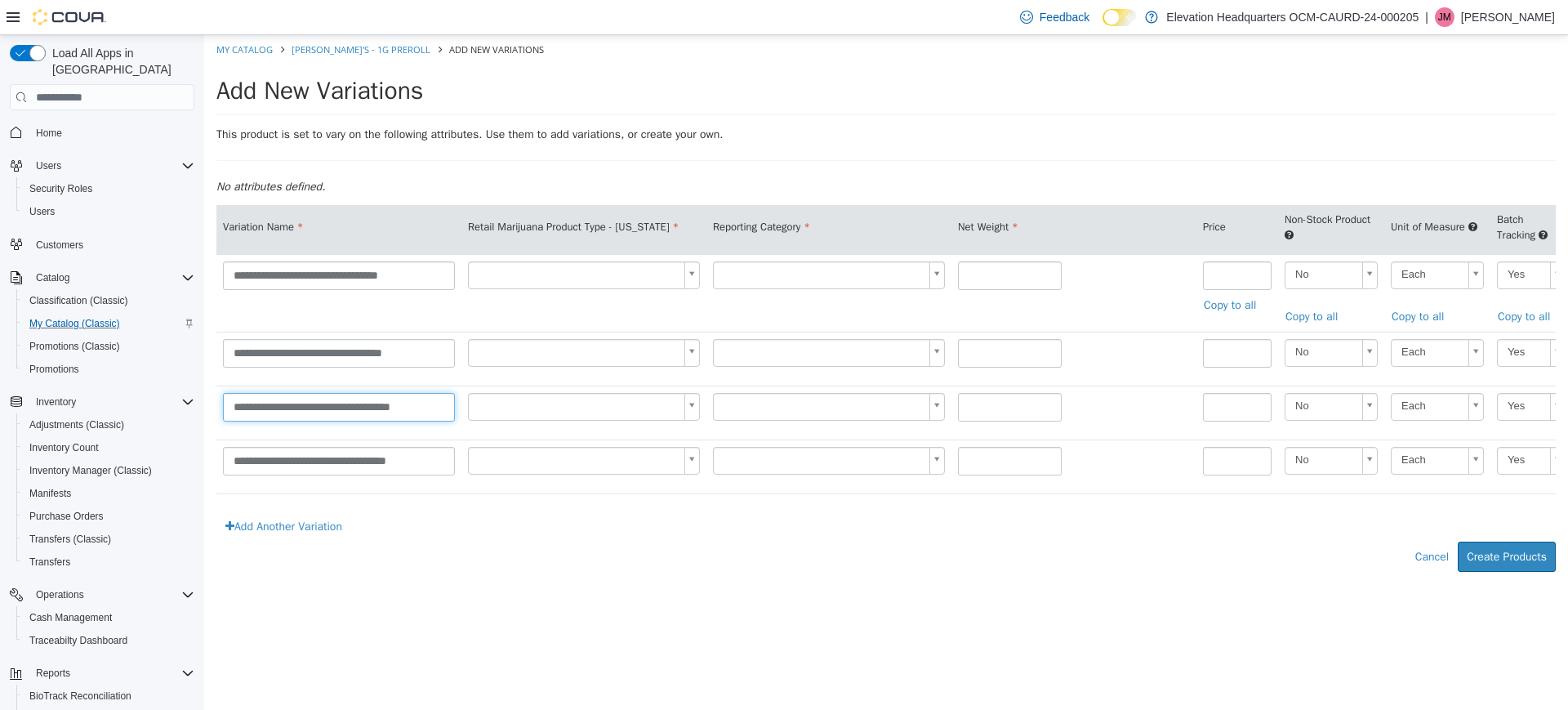 type on "**********" 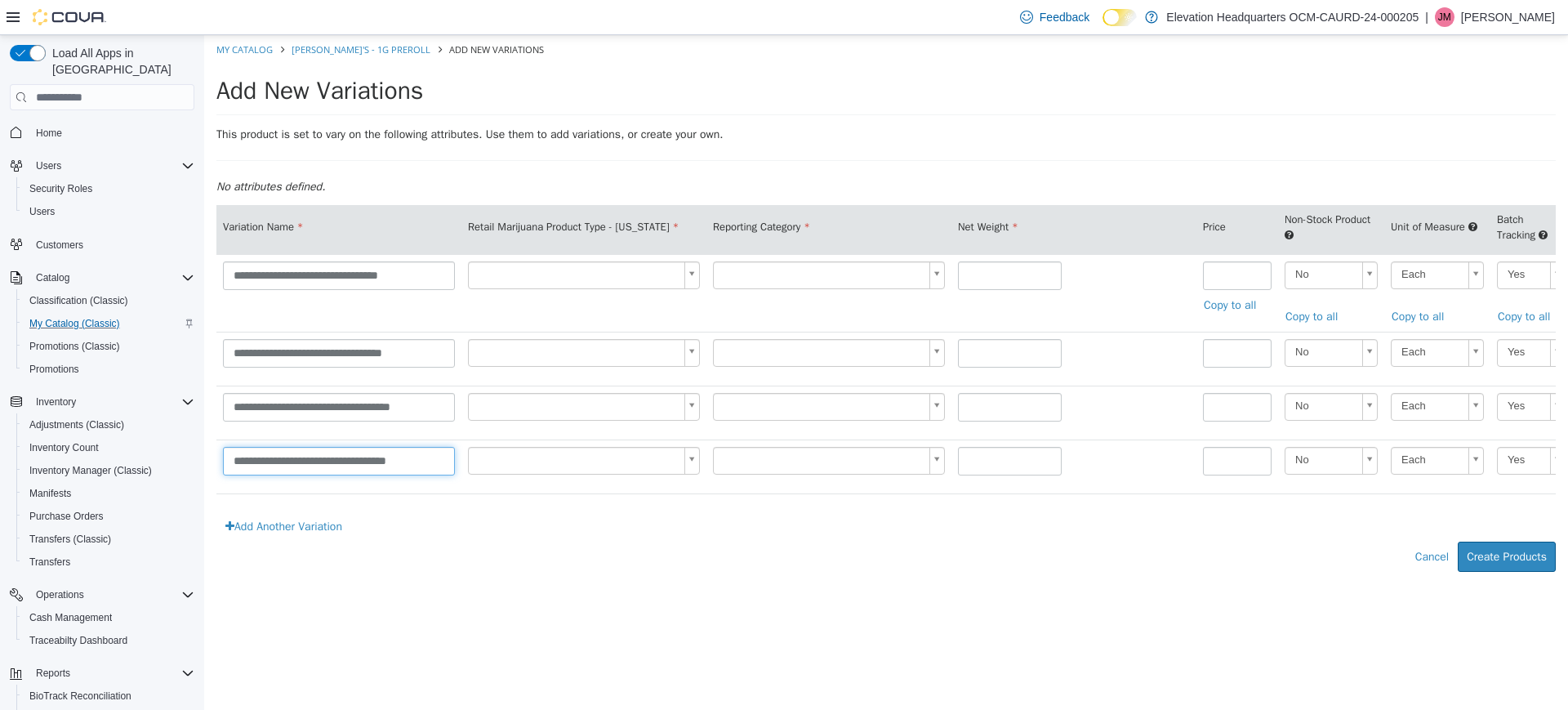 drag, startPoint x: 354, startPoint y: 461, endPoint x: 271, endPoint y: 443, distance: 84.92938 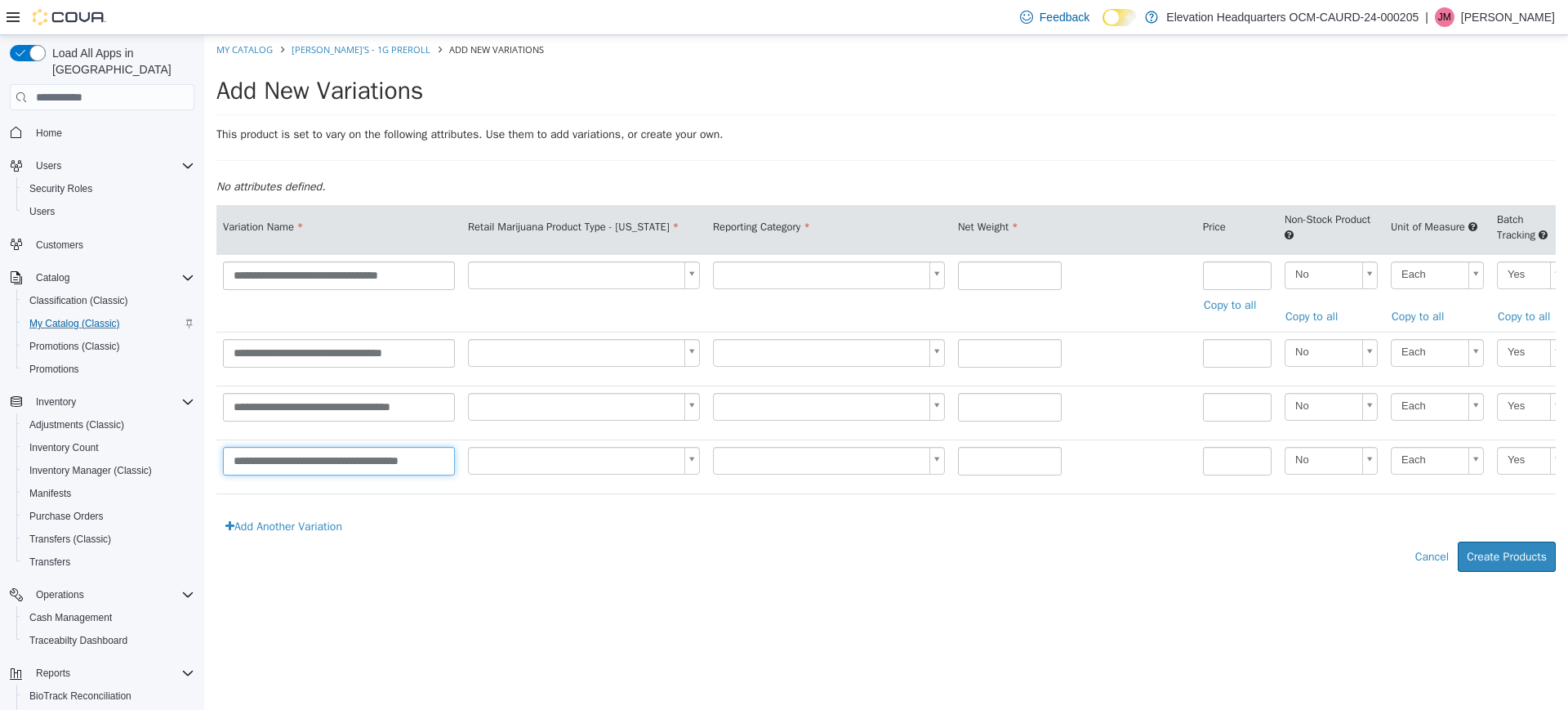 type on "**********" 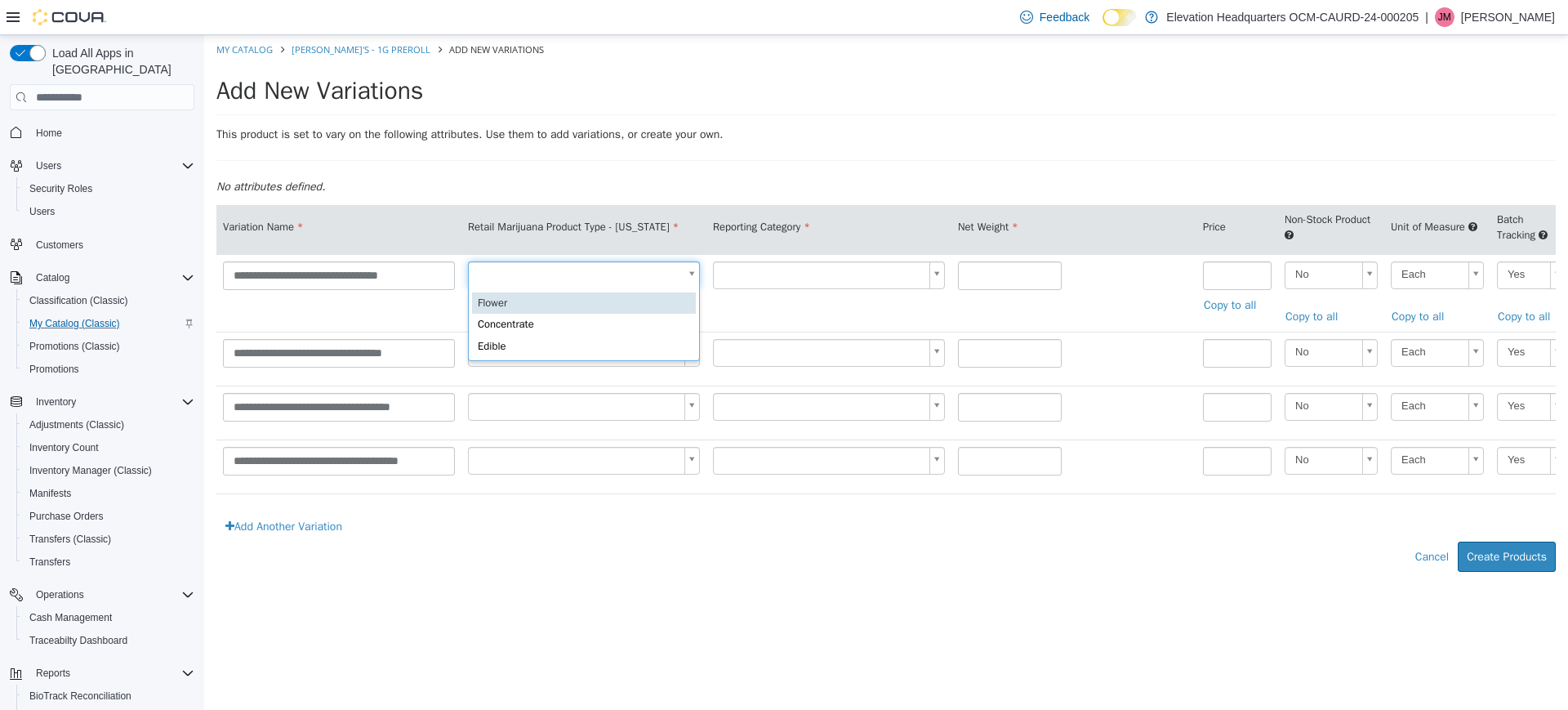click on "**********" at bounding box center [886, 312] 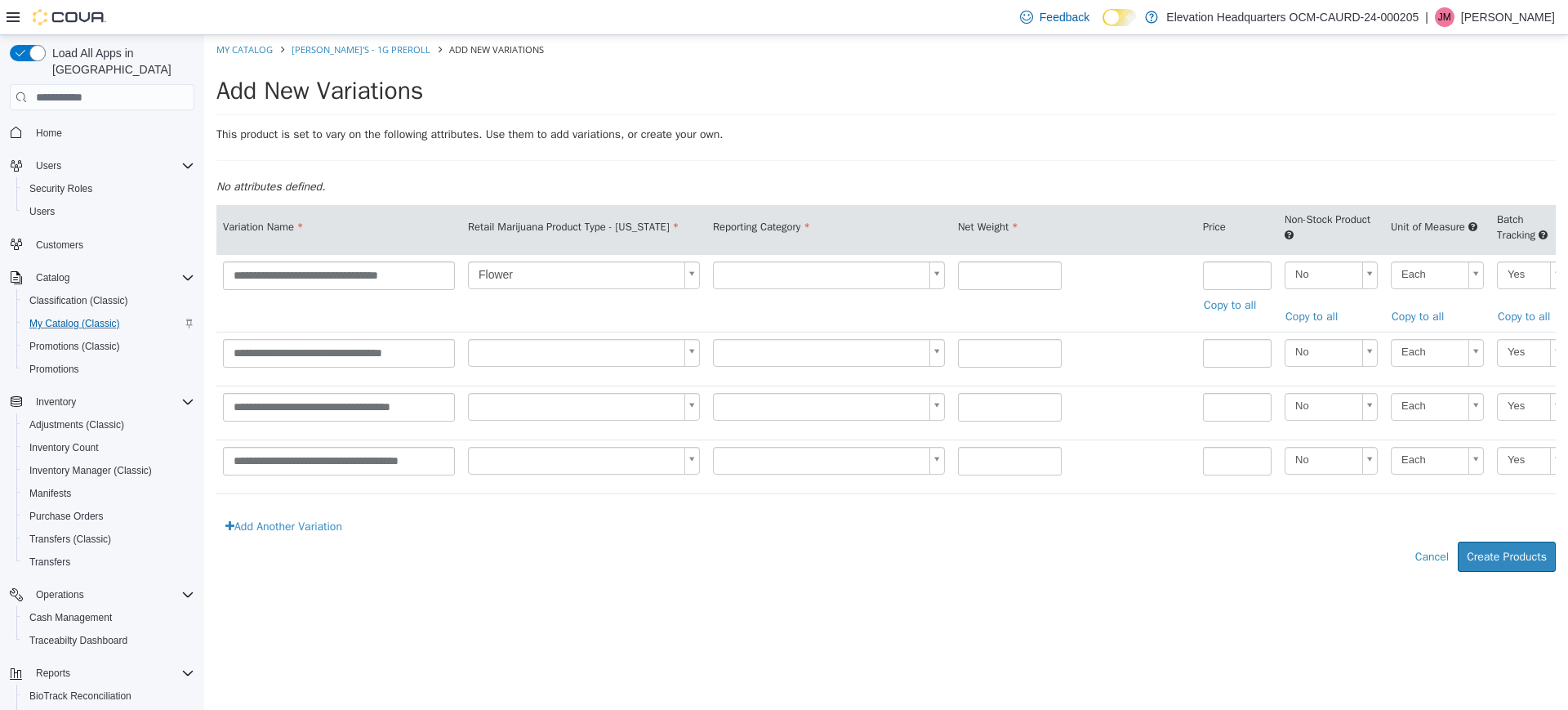 drag, startPoint x: 640, startPoint y: 341, endPoint x: 645, endPoint y: 348, distance: 8.602325 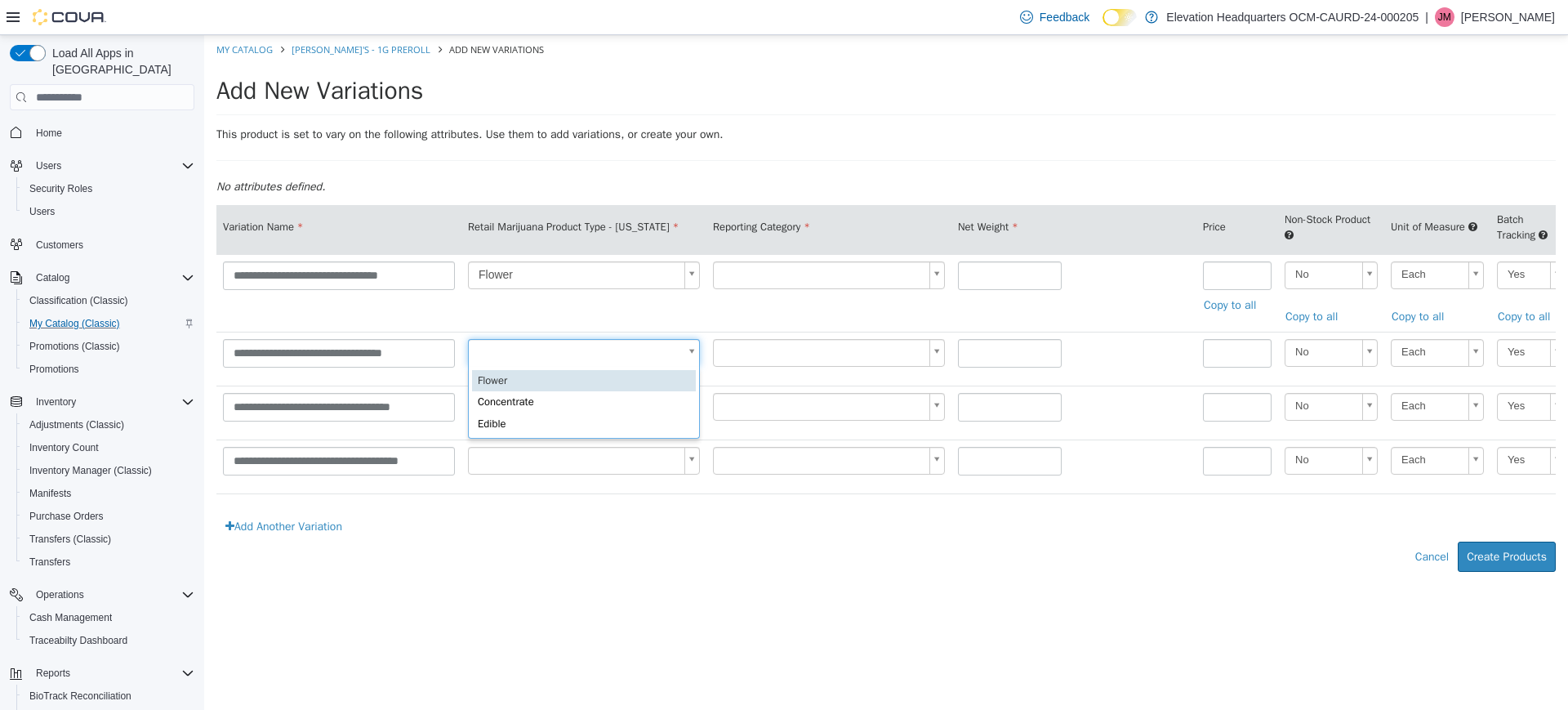 type on "*" 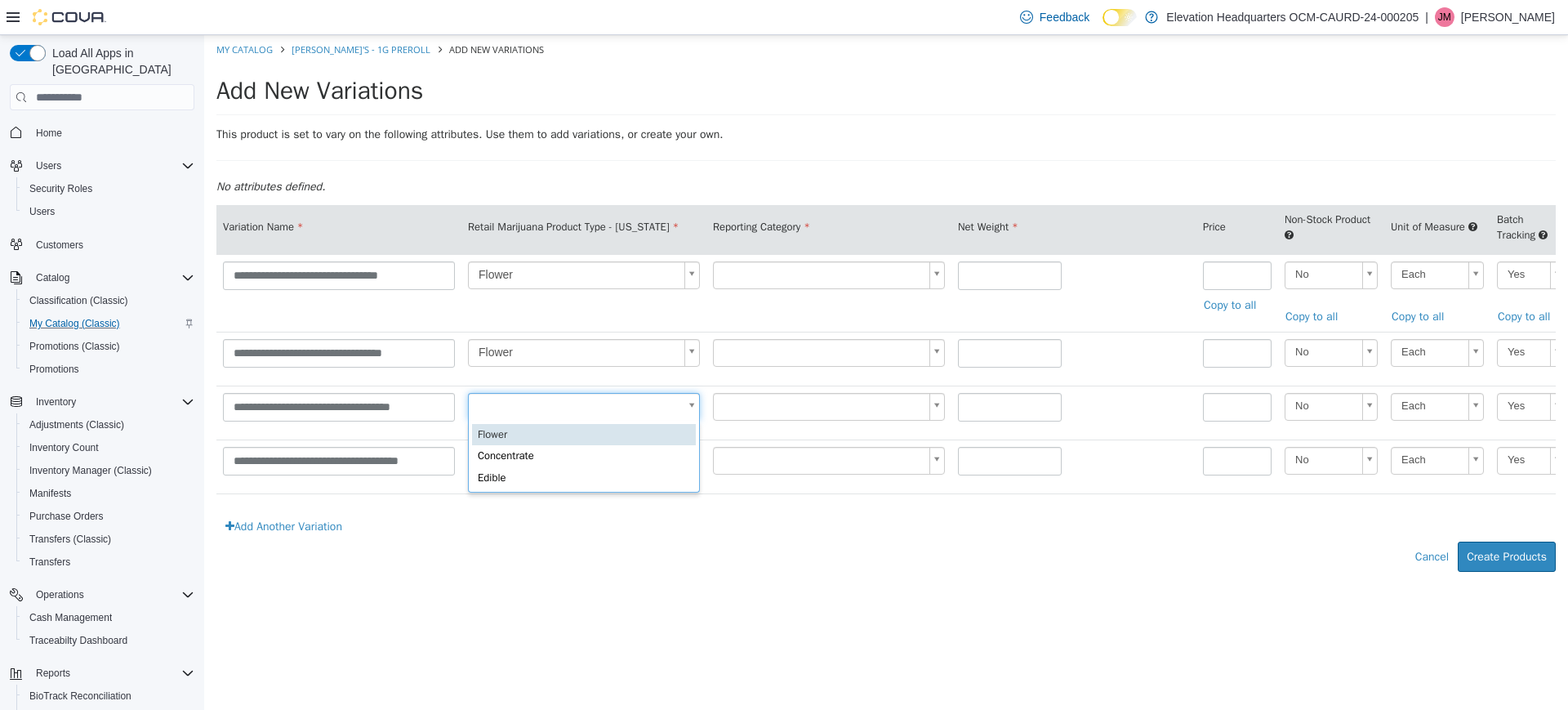 drag, startPoint x: 673, startPoint y: 407, endPoint x: 679, endPoint y: 431, distance: 24.738634 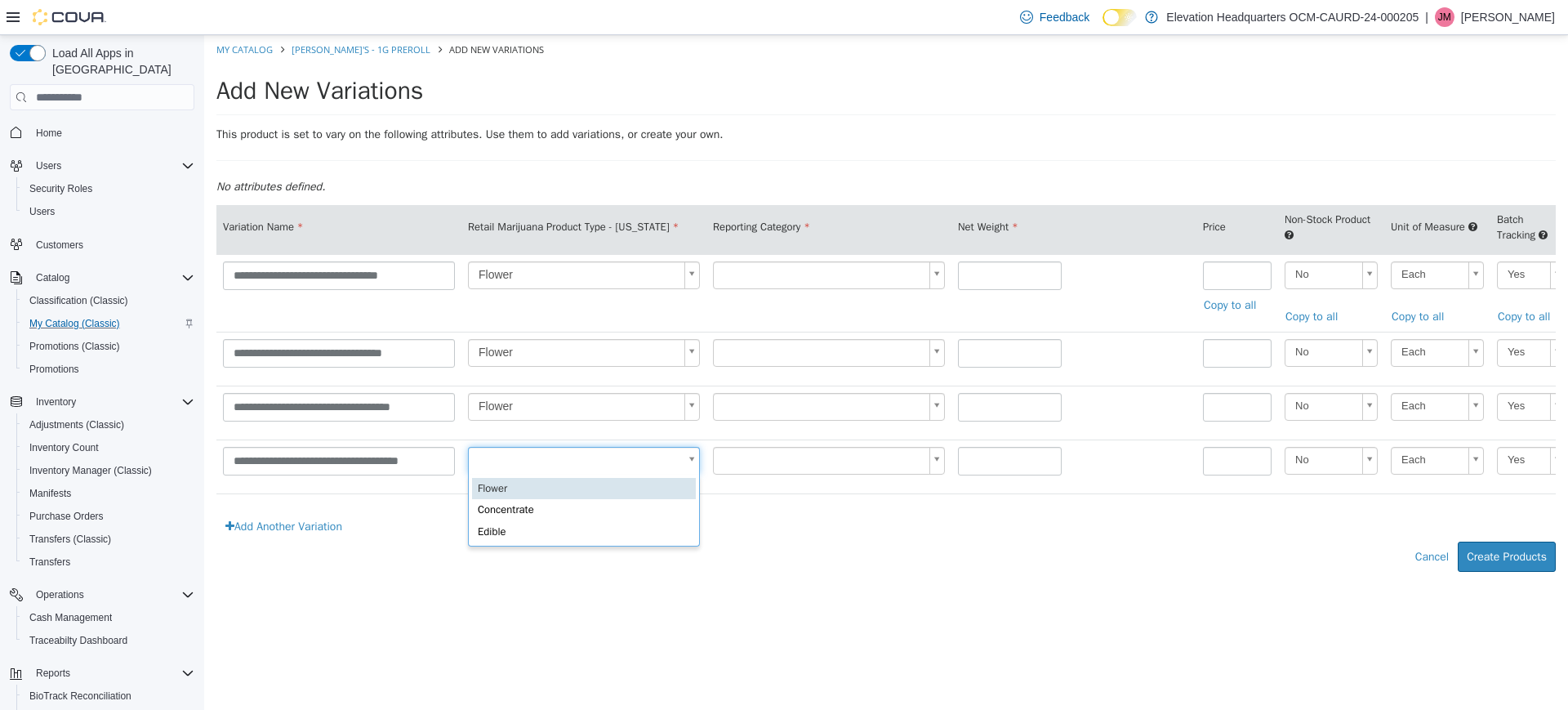 drag, startPoint x: 670, startPoint y: 452, endPoint x: 669, endPoint y: 464, distance: 12.041595 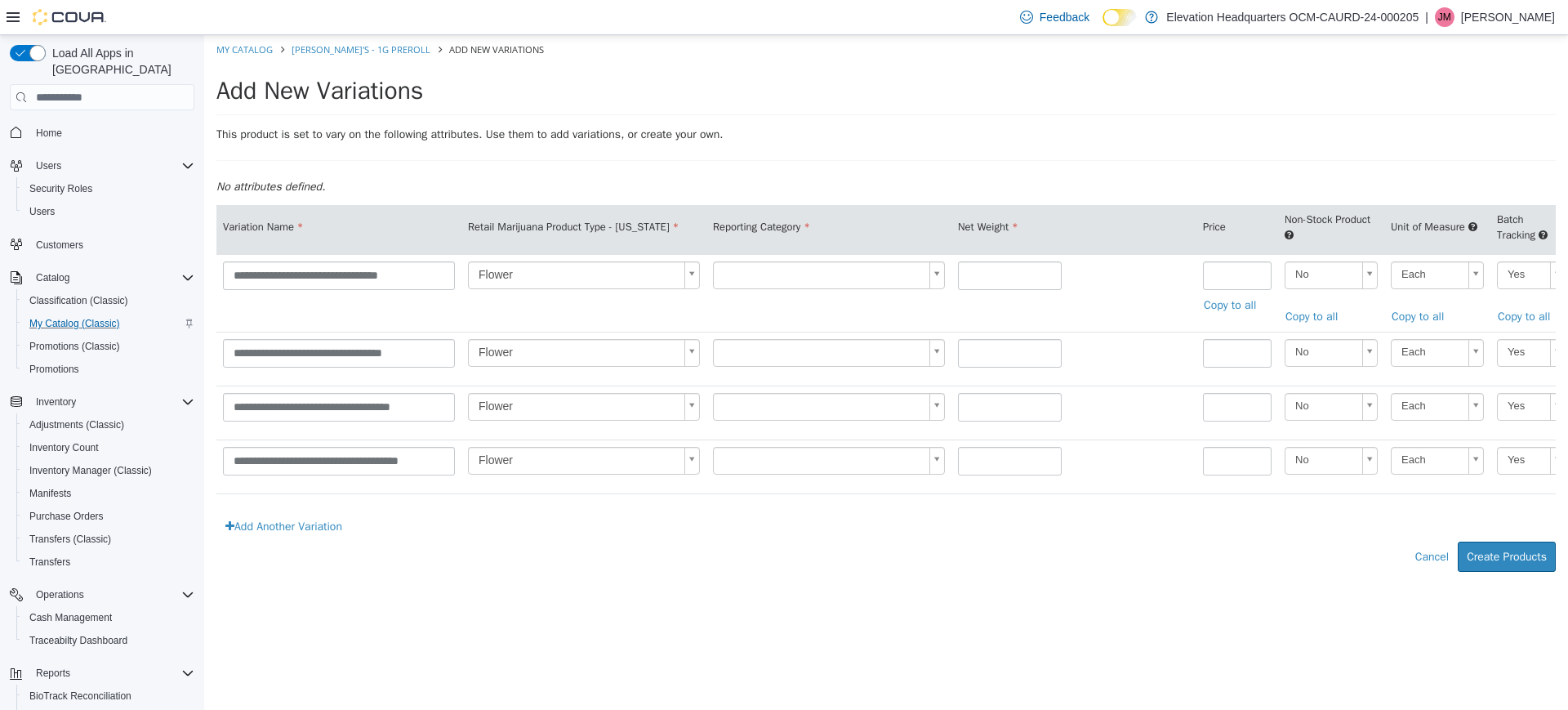 click on "**********" at bounding box center [886, 312] 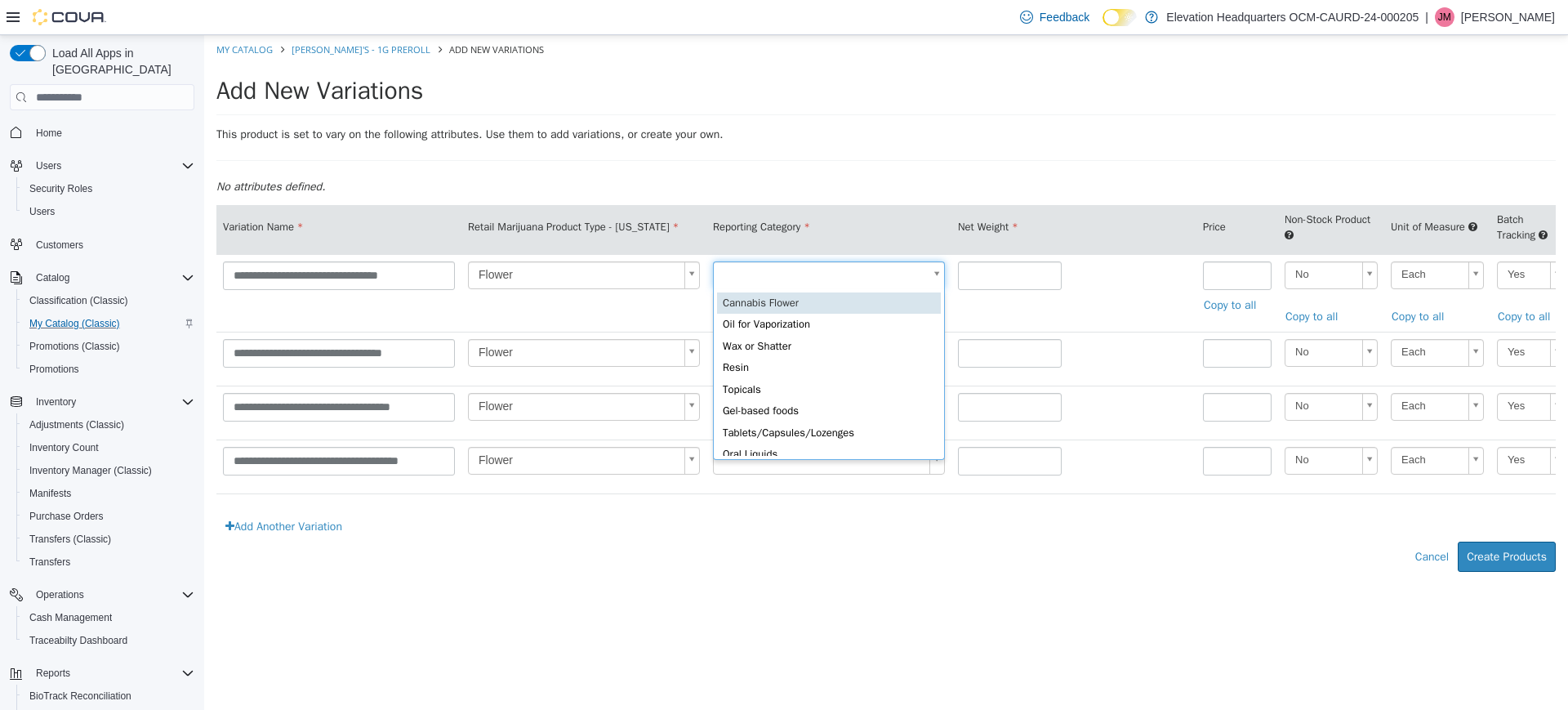 type on "*" 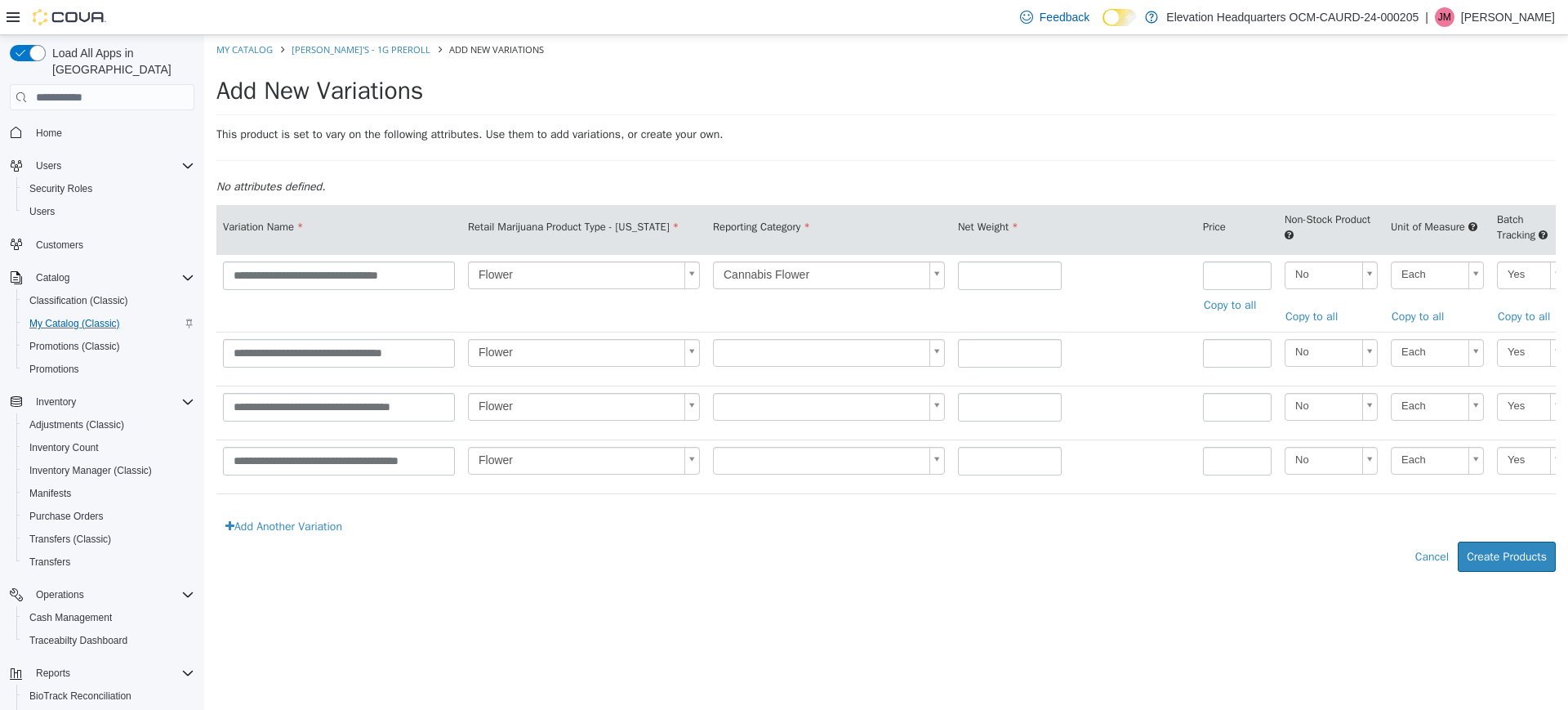 click on "**********" at bounding box center [886, 312] 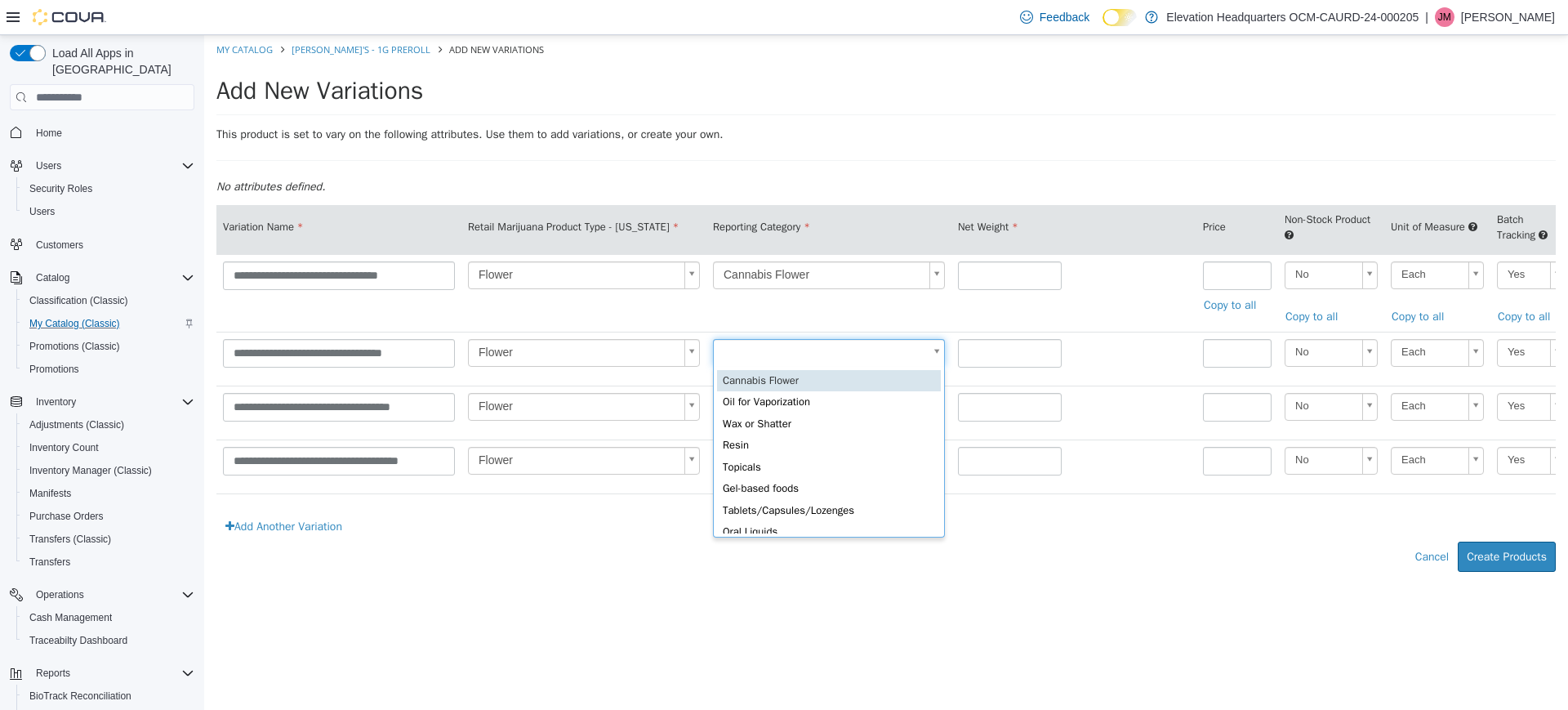 type on "*" 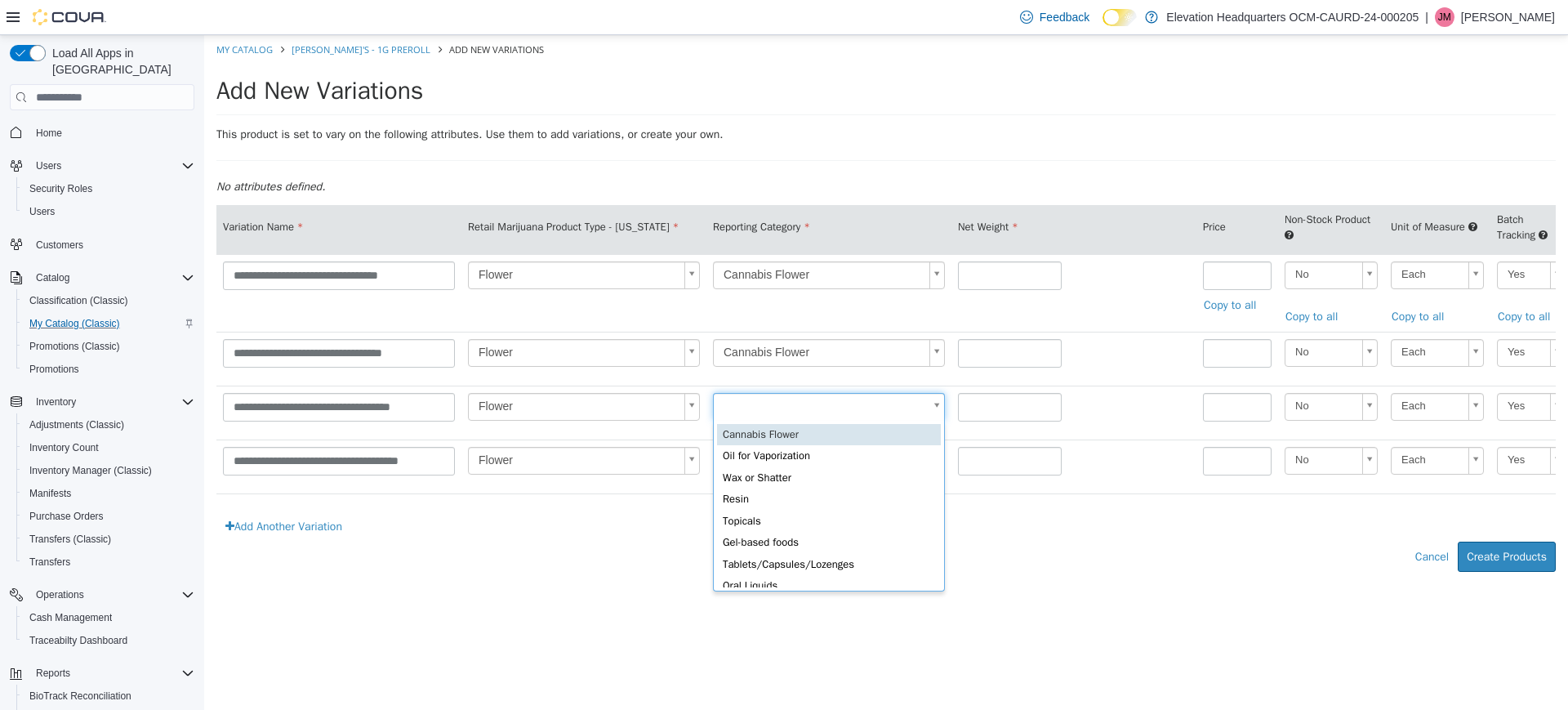 click on "**********" at bounding box center (886, 312) 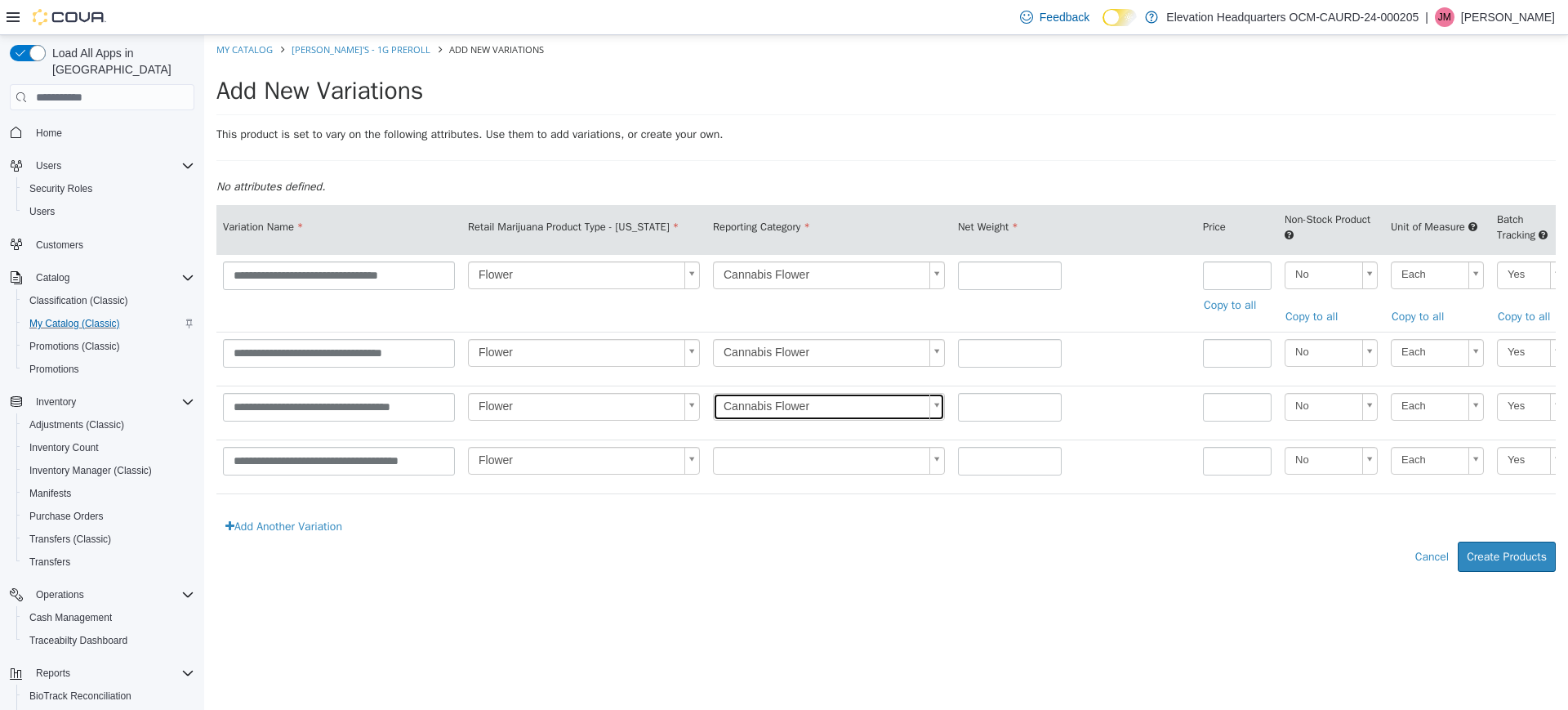 scroll, scrollTop: 0, scrollLeft: 0, axis: both 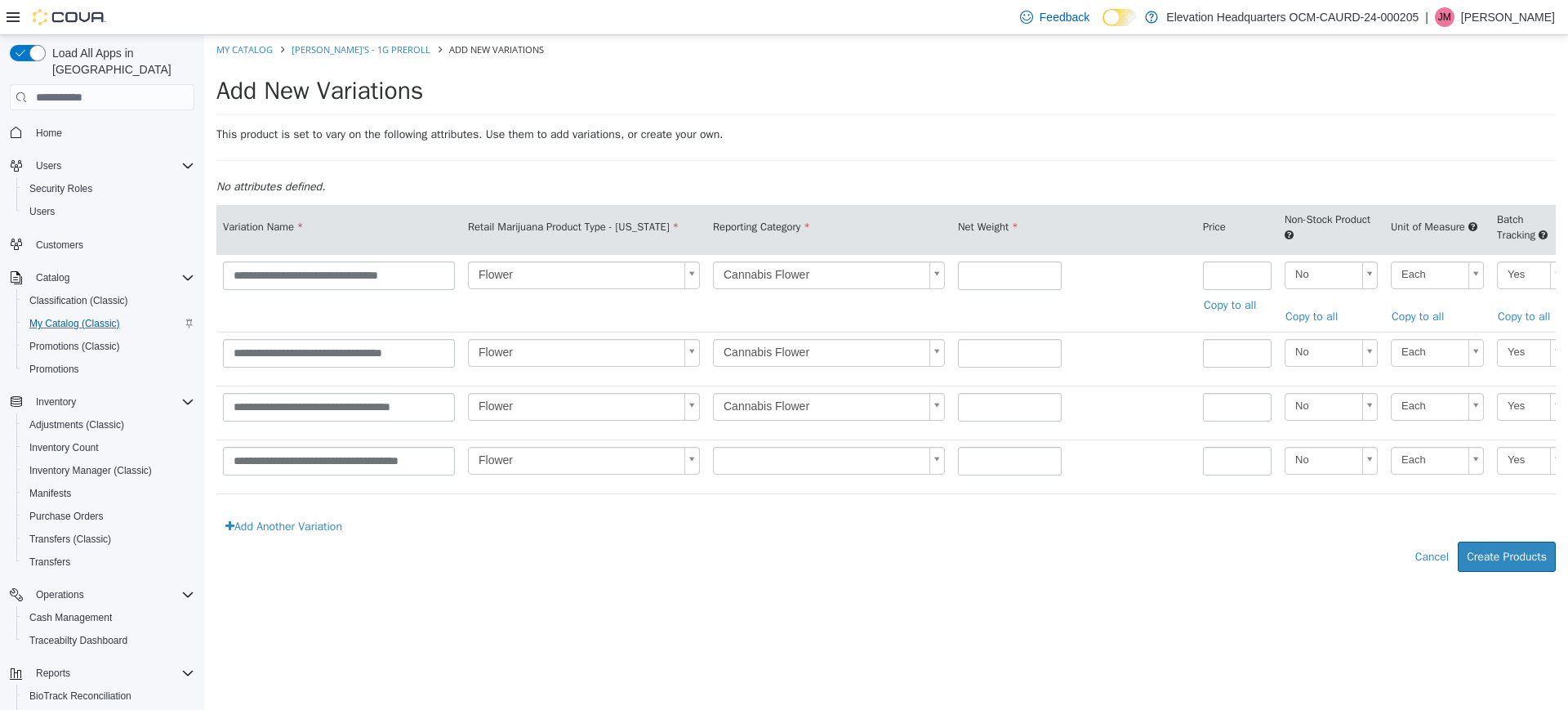 click on "**********" at bounding box center [886, 312] 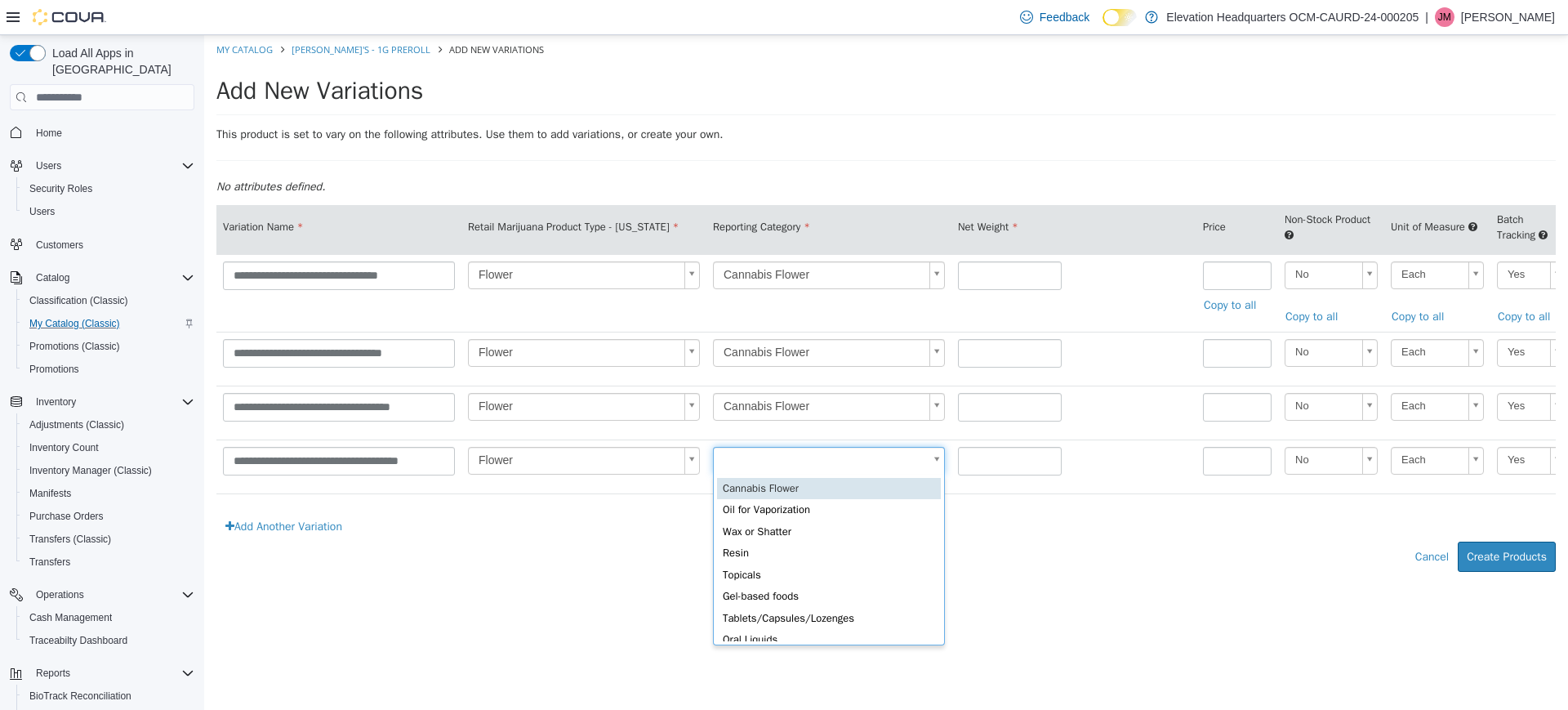 type on "*" 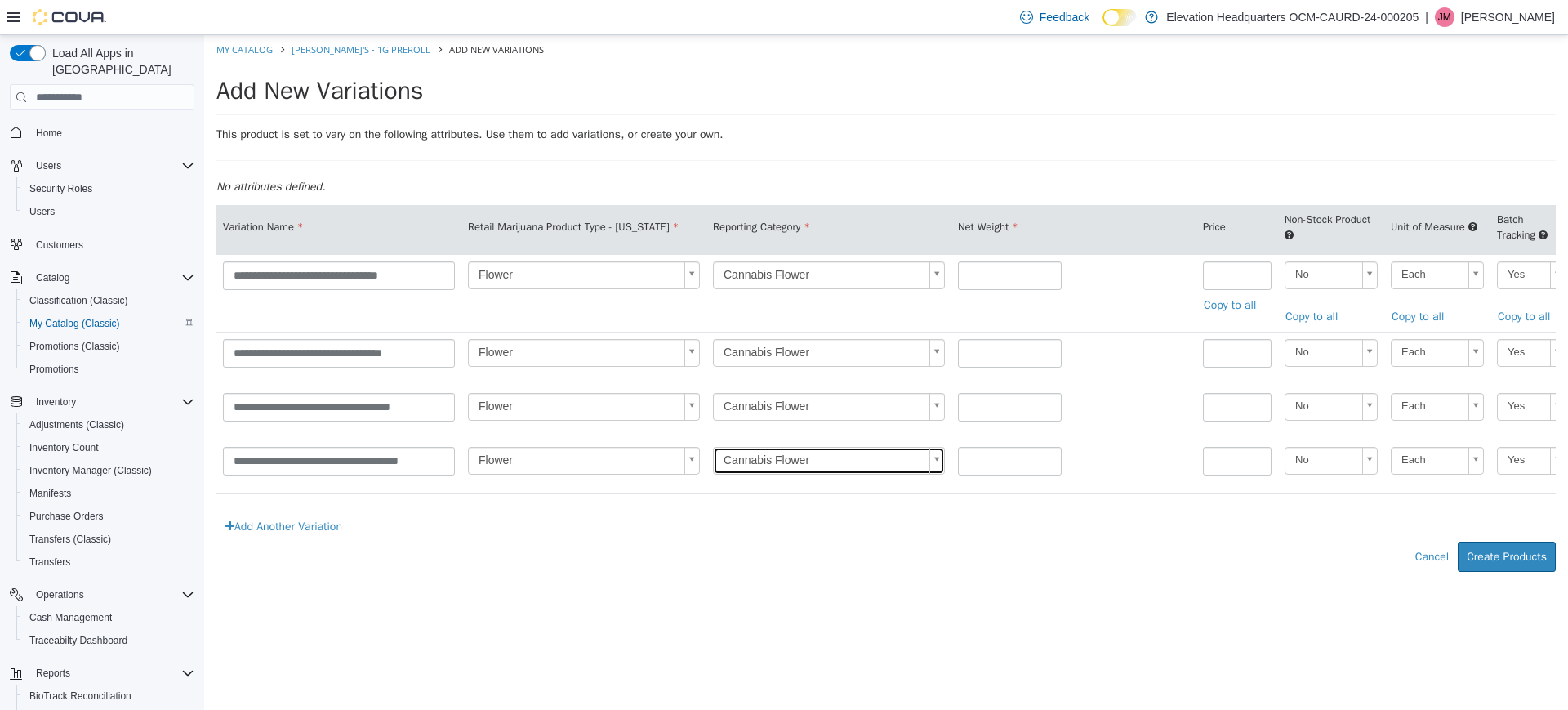 scroll, scrollTop: 0, scrollLeft: 0, axis: both 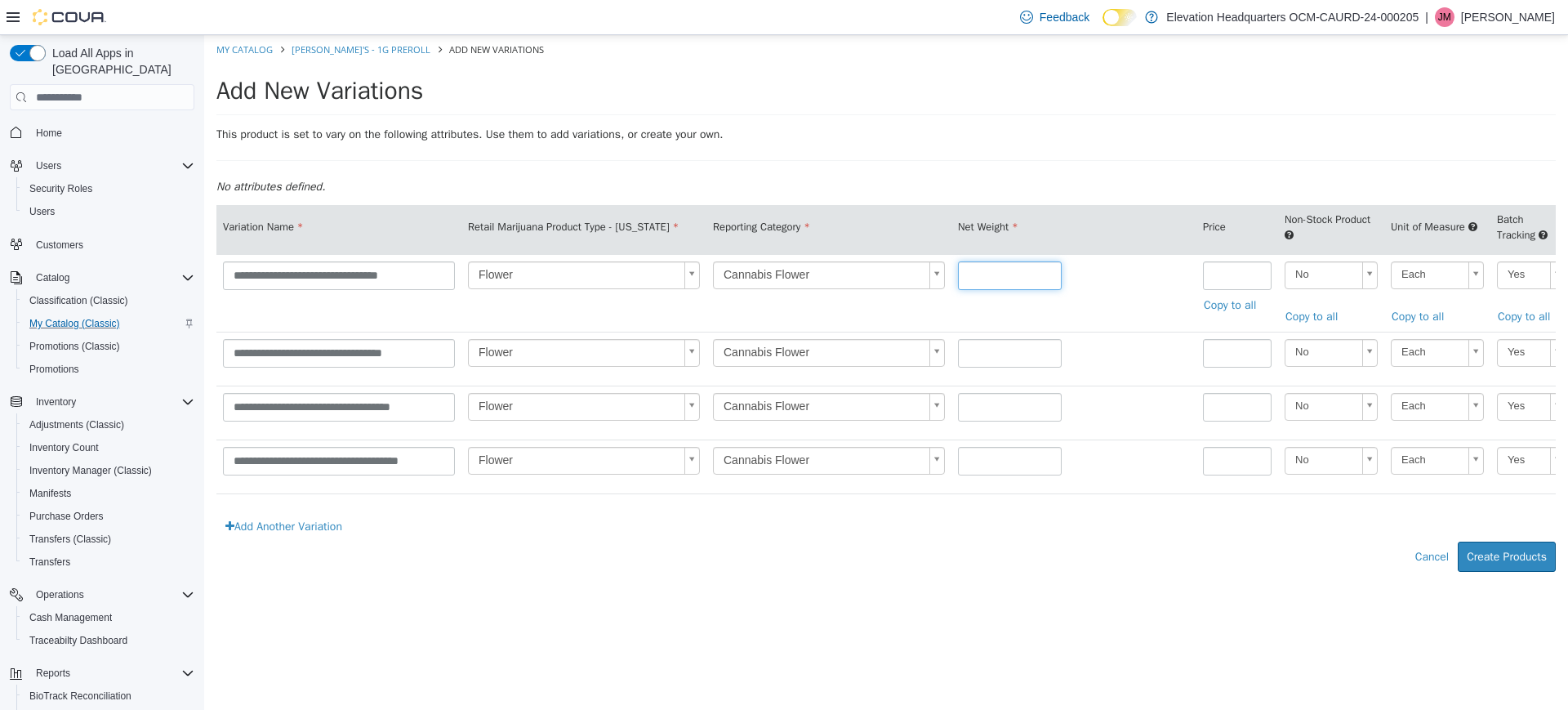 click at bounding box center [1009, 275] 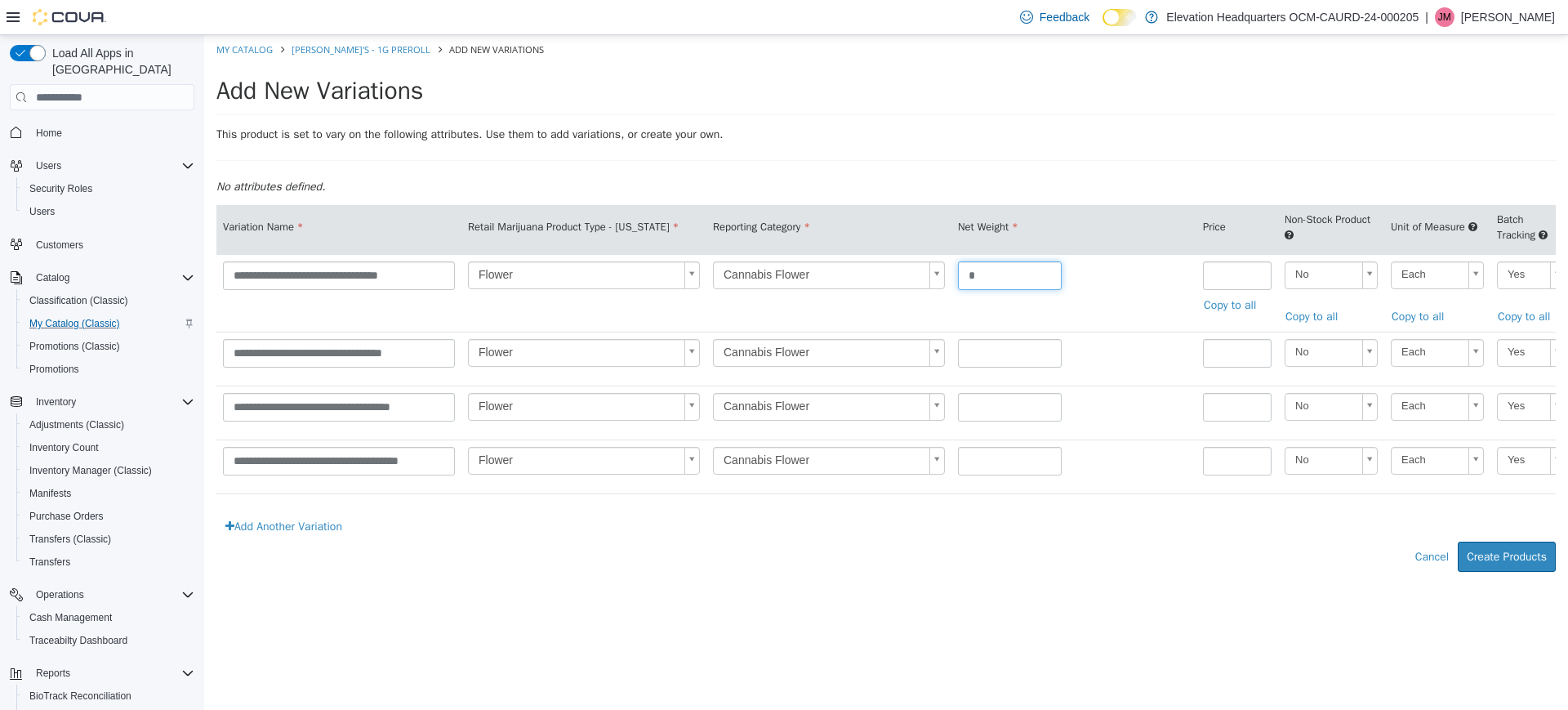 type on "*" 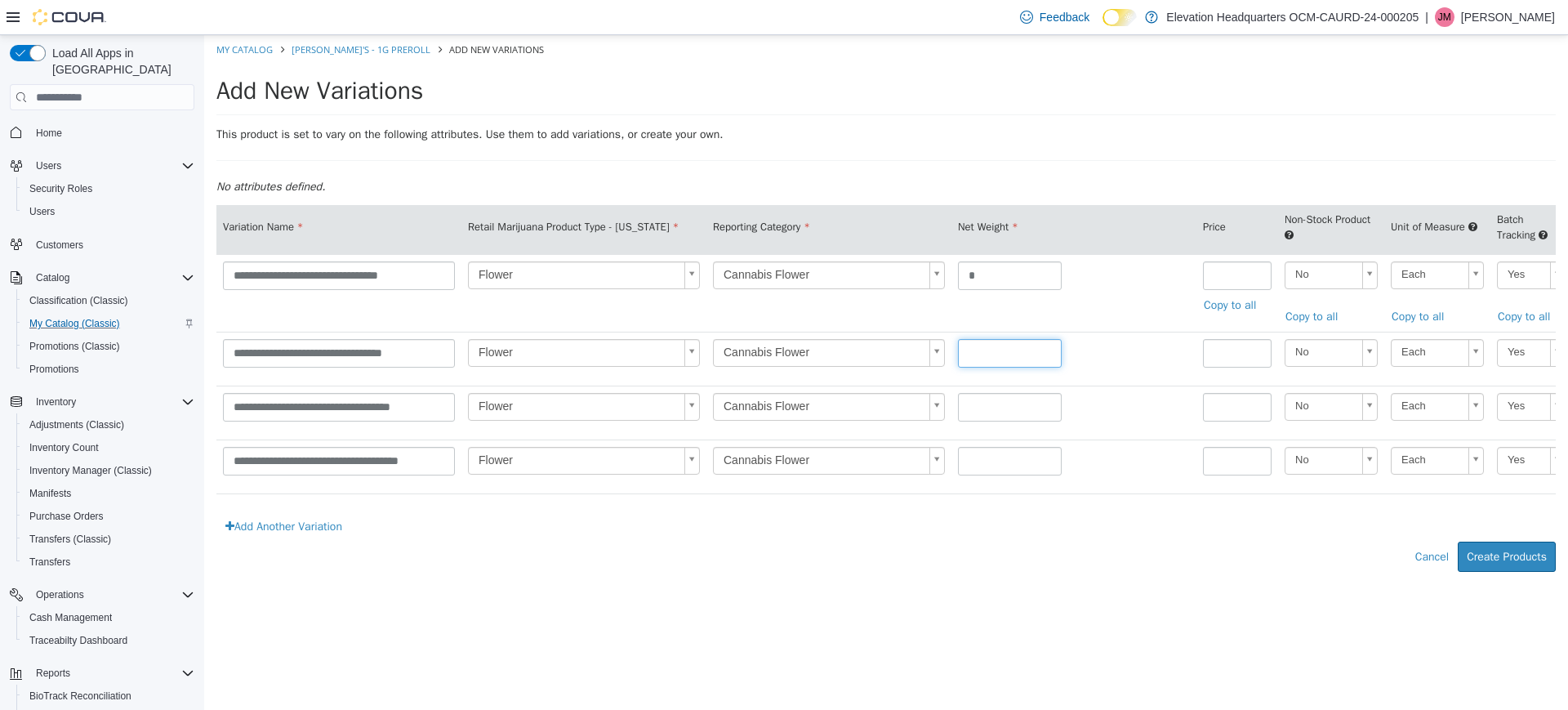 click at bounding box center (1009, 353) 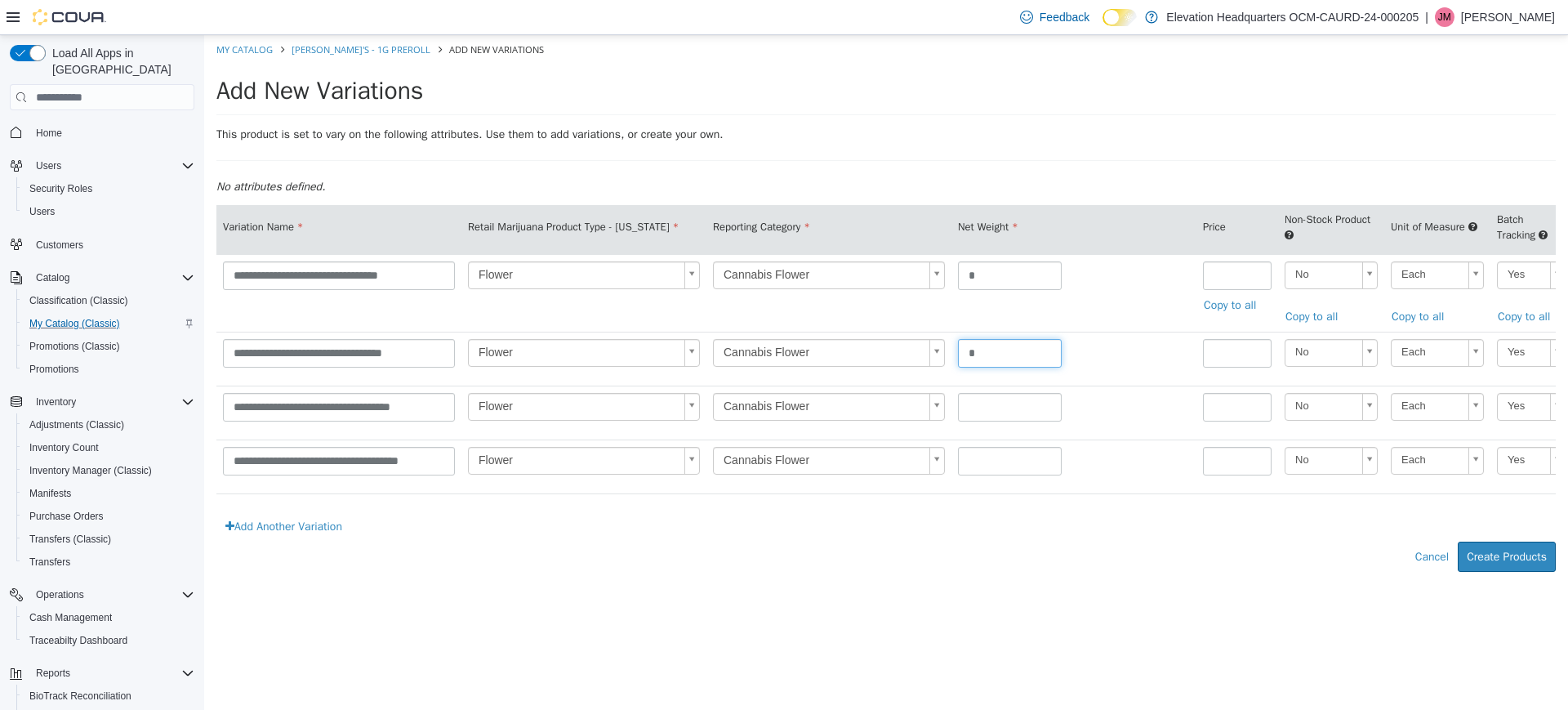 type on "*" 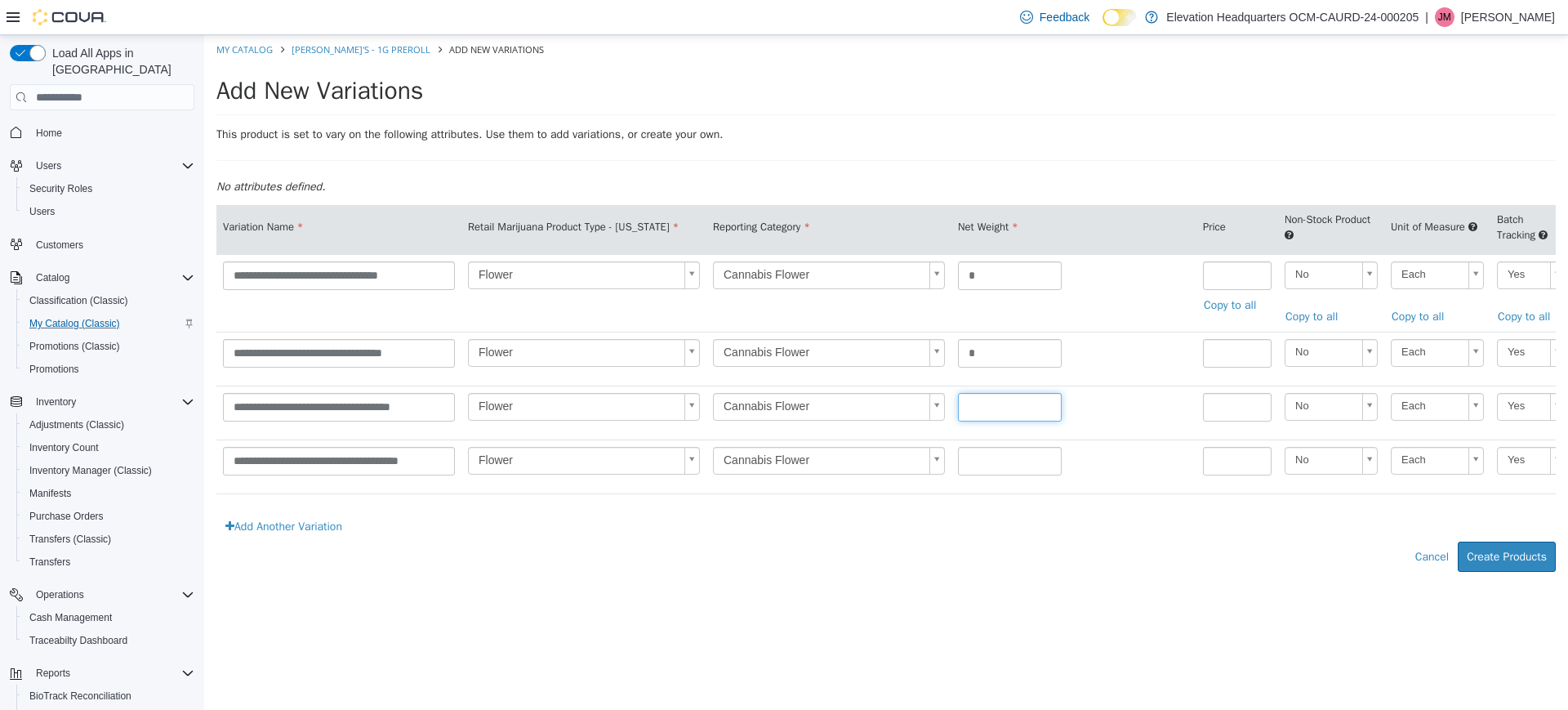 click at bounding box center (1009, 407) 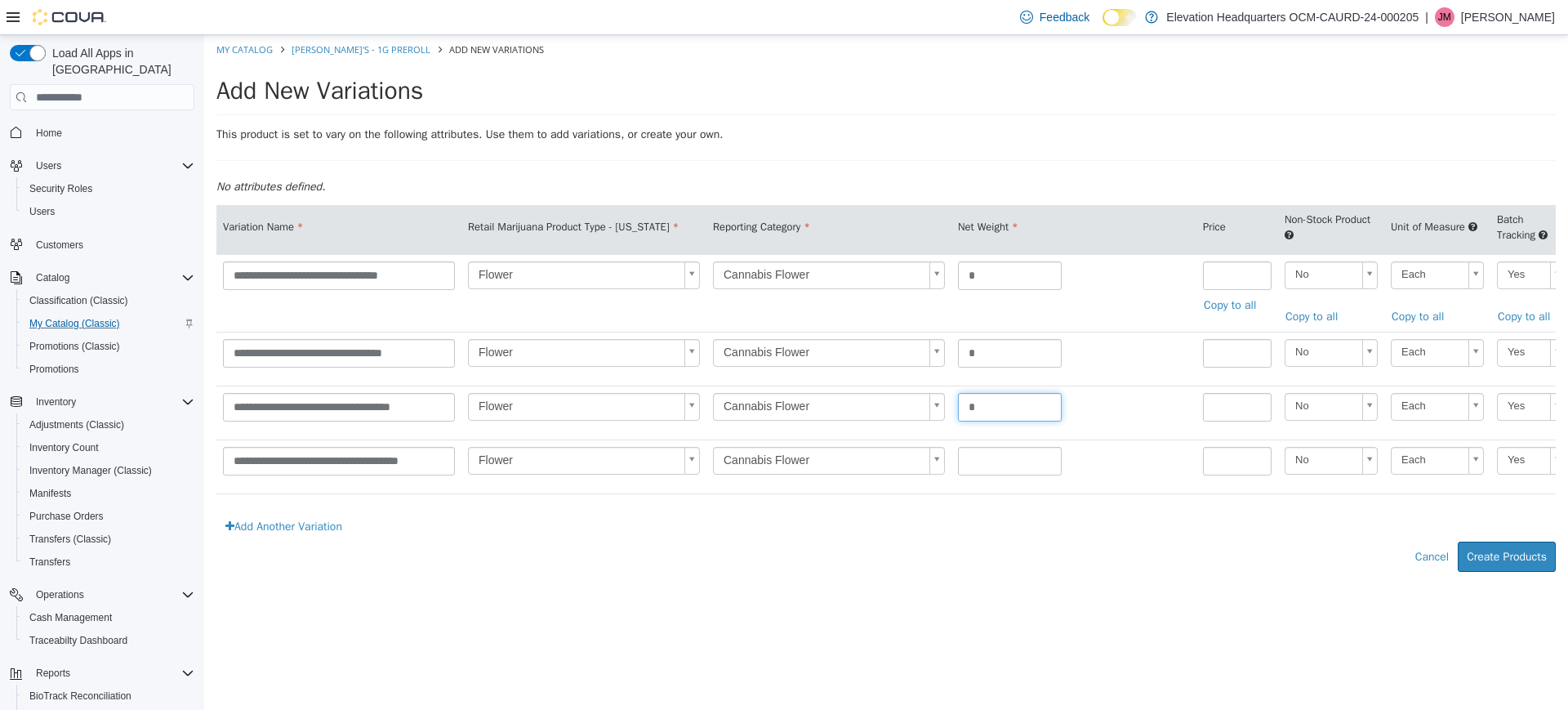 type on "*" 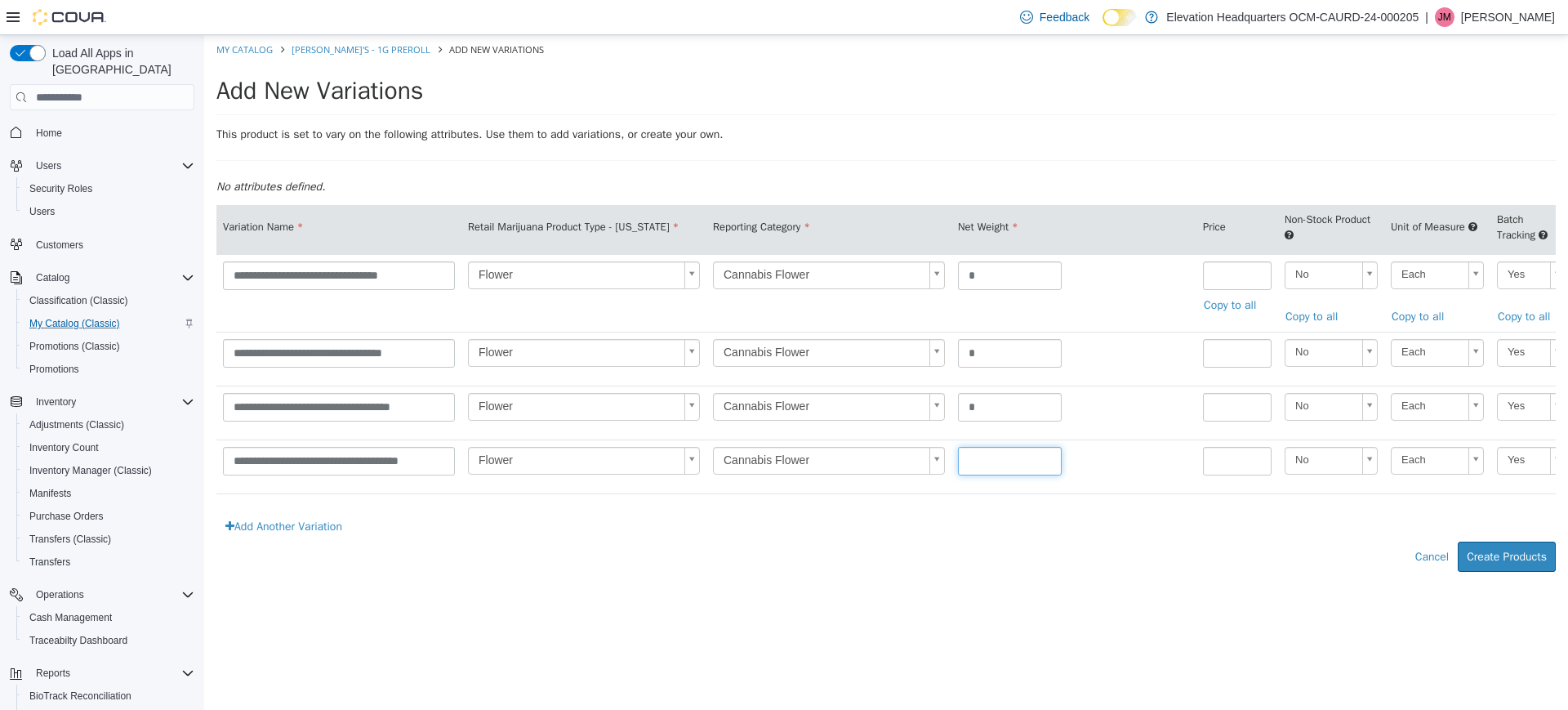 drag, startPoint x: 978, startPoint y: 461, endPoint x: 989, endPoint y: 467, distance: 12.529964 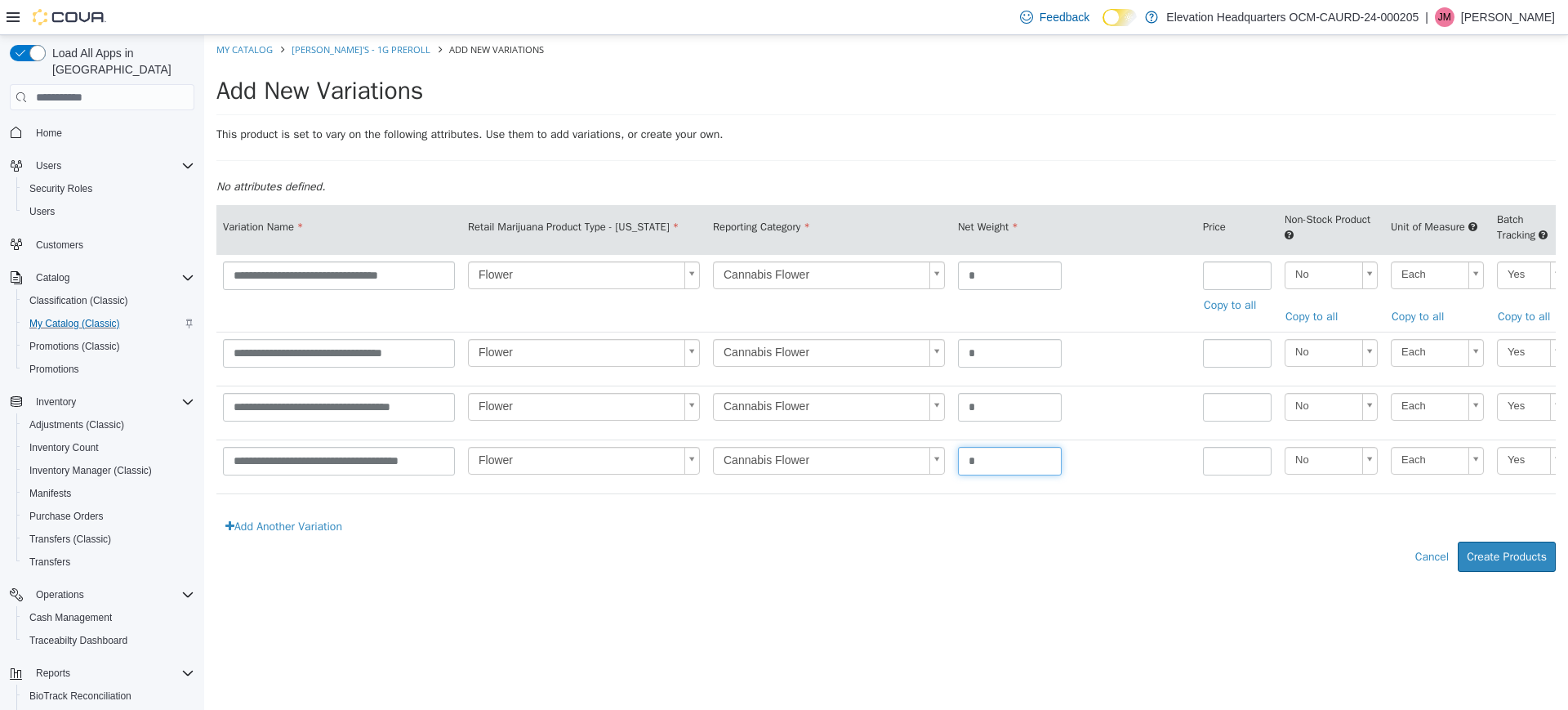 type on "*" 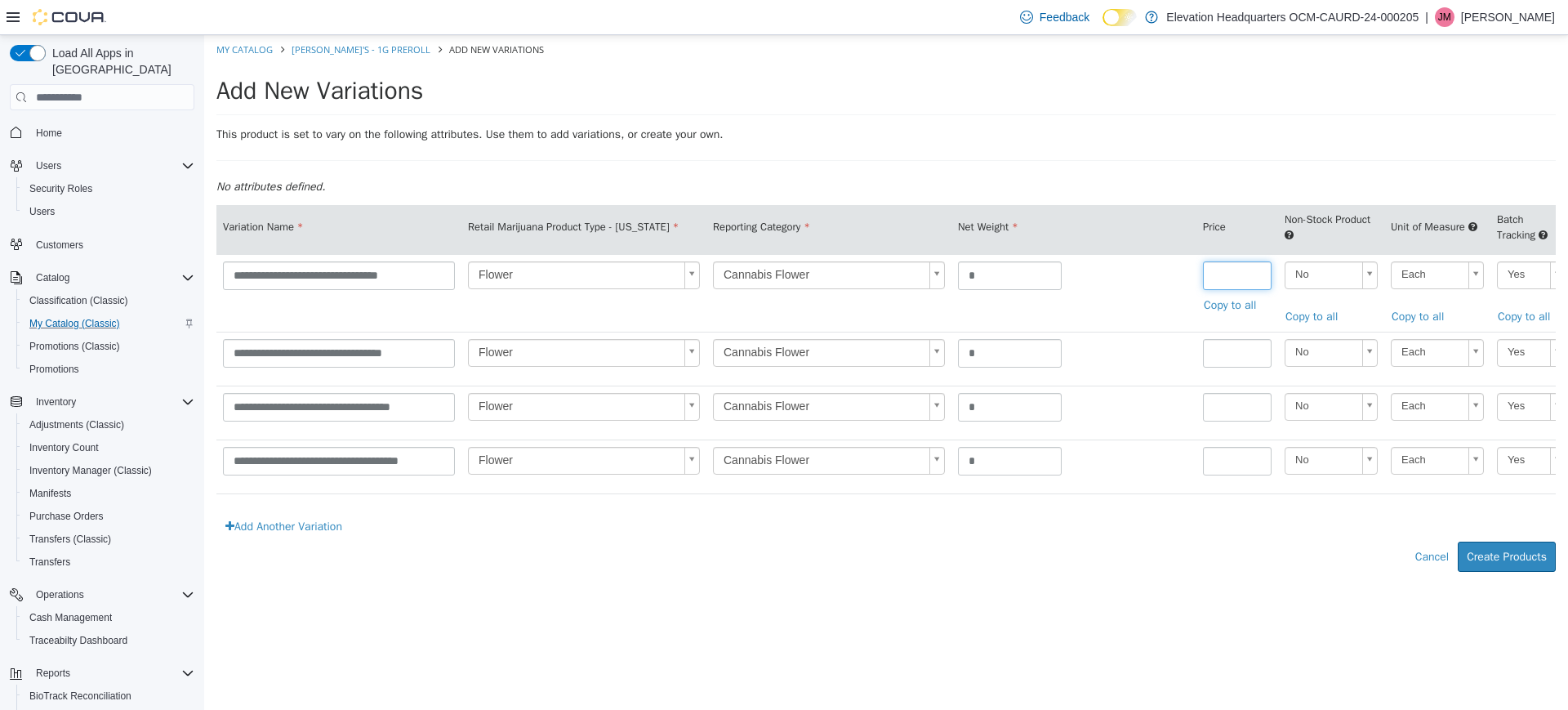 click at bounding box center [1237, 275] 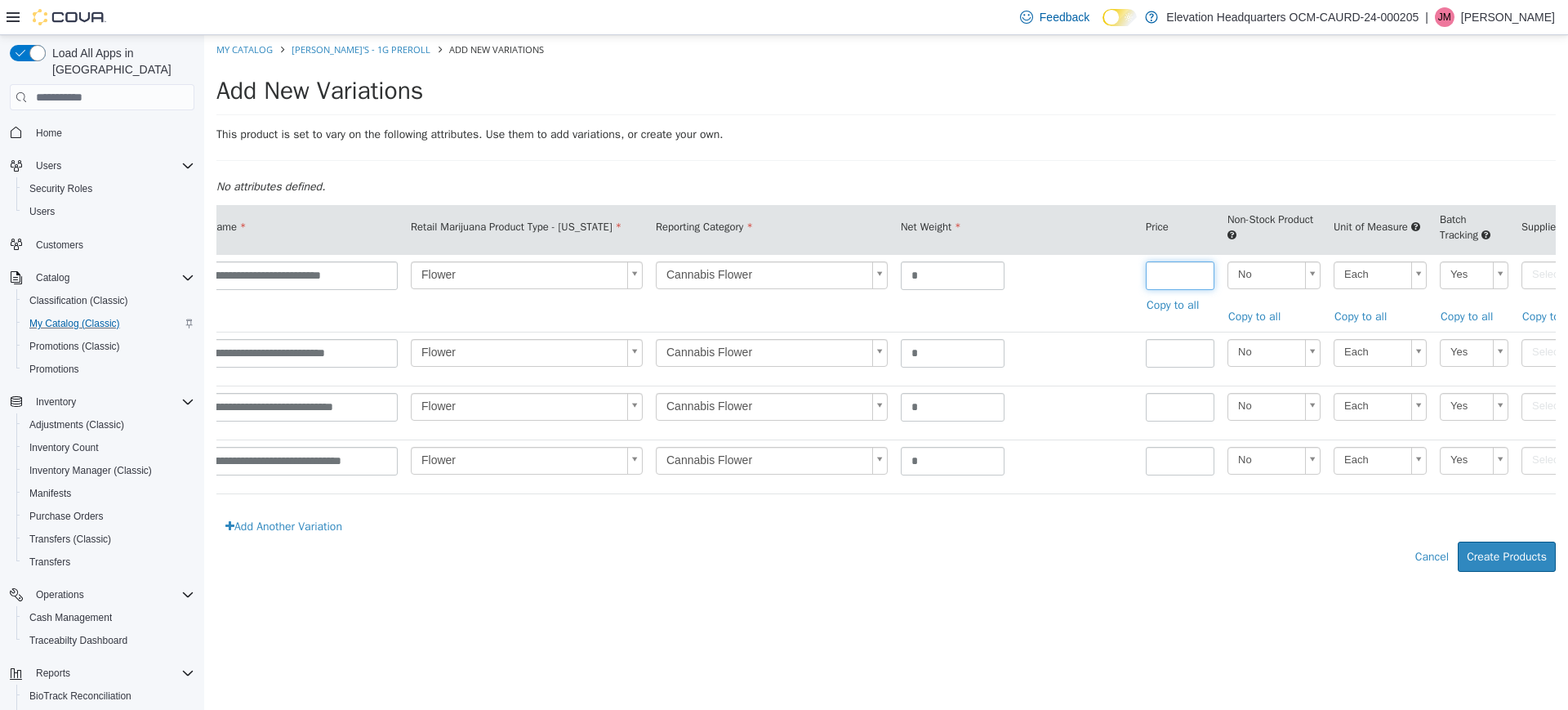 scroll, scrollTop: 0, scrollLeft: 120, axis: horizontal 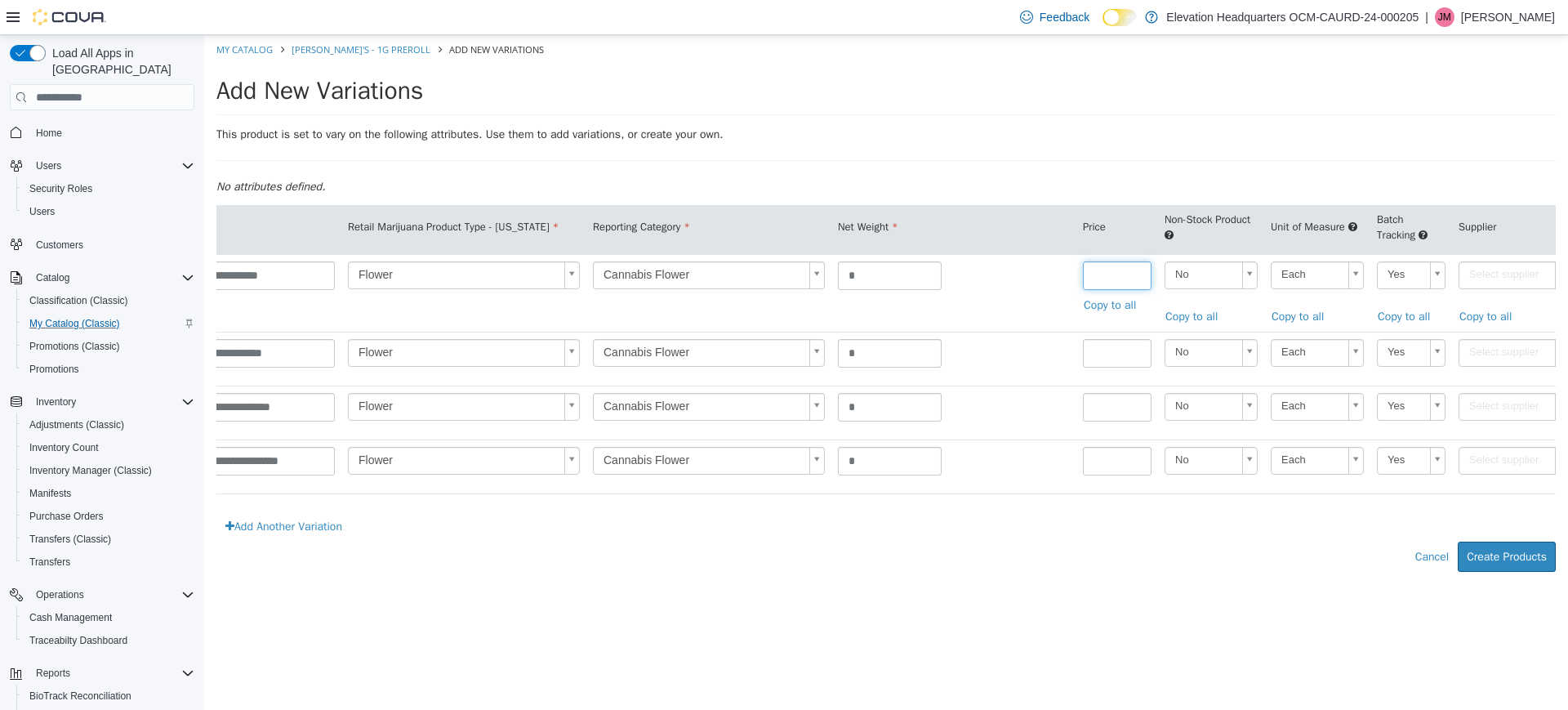 type on "*" 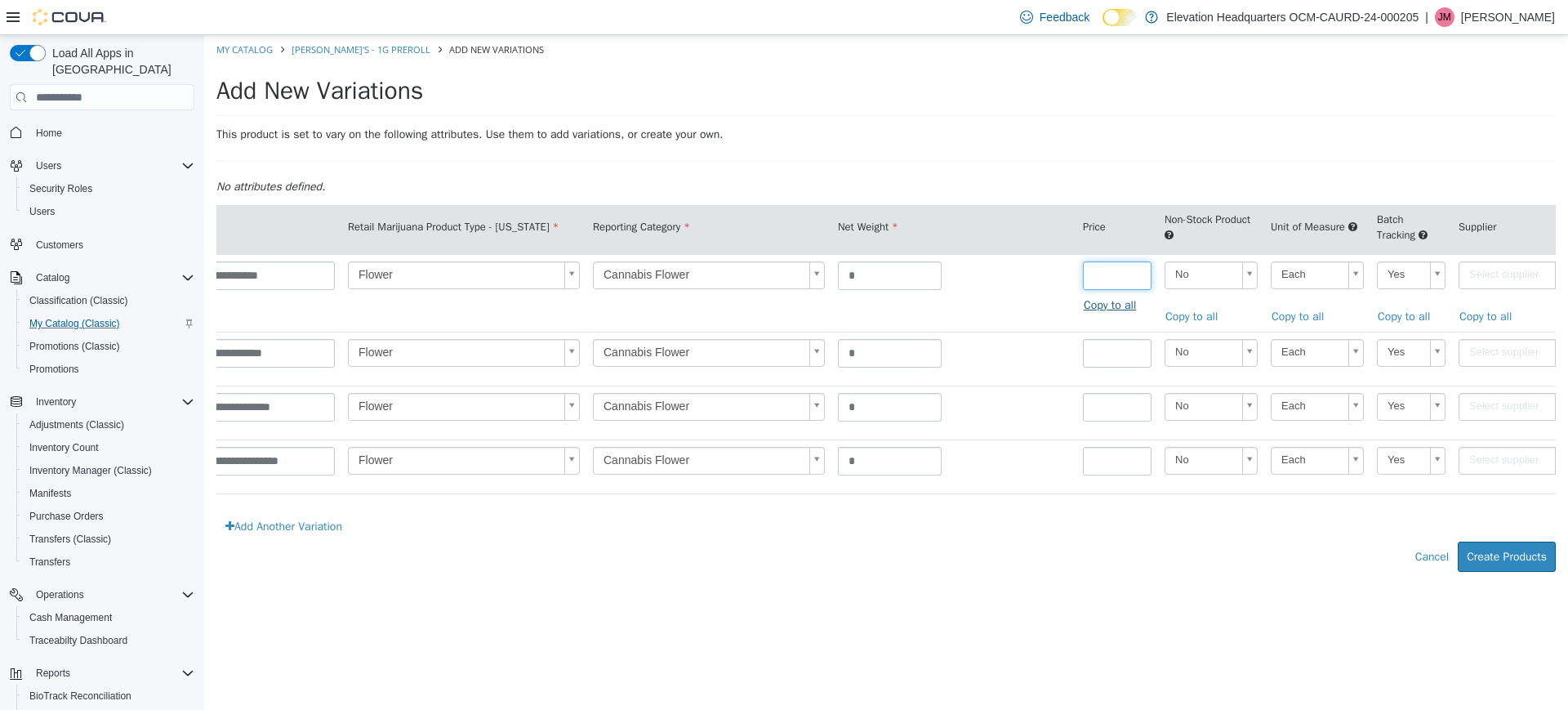 type on "**" 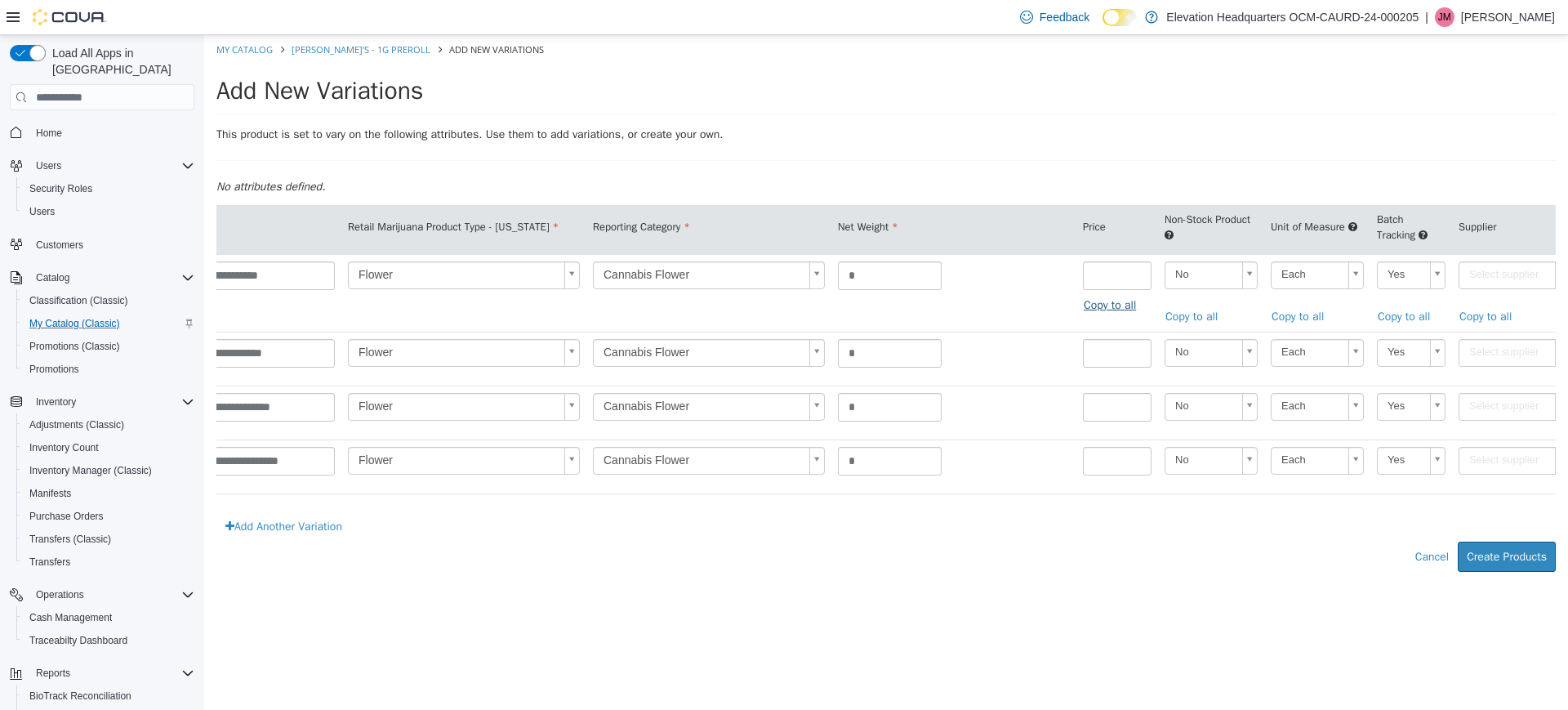click on "Copy to all" at bounding box center [1114, 305] 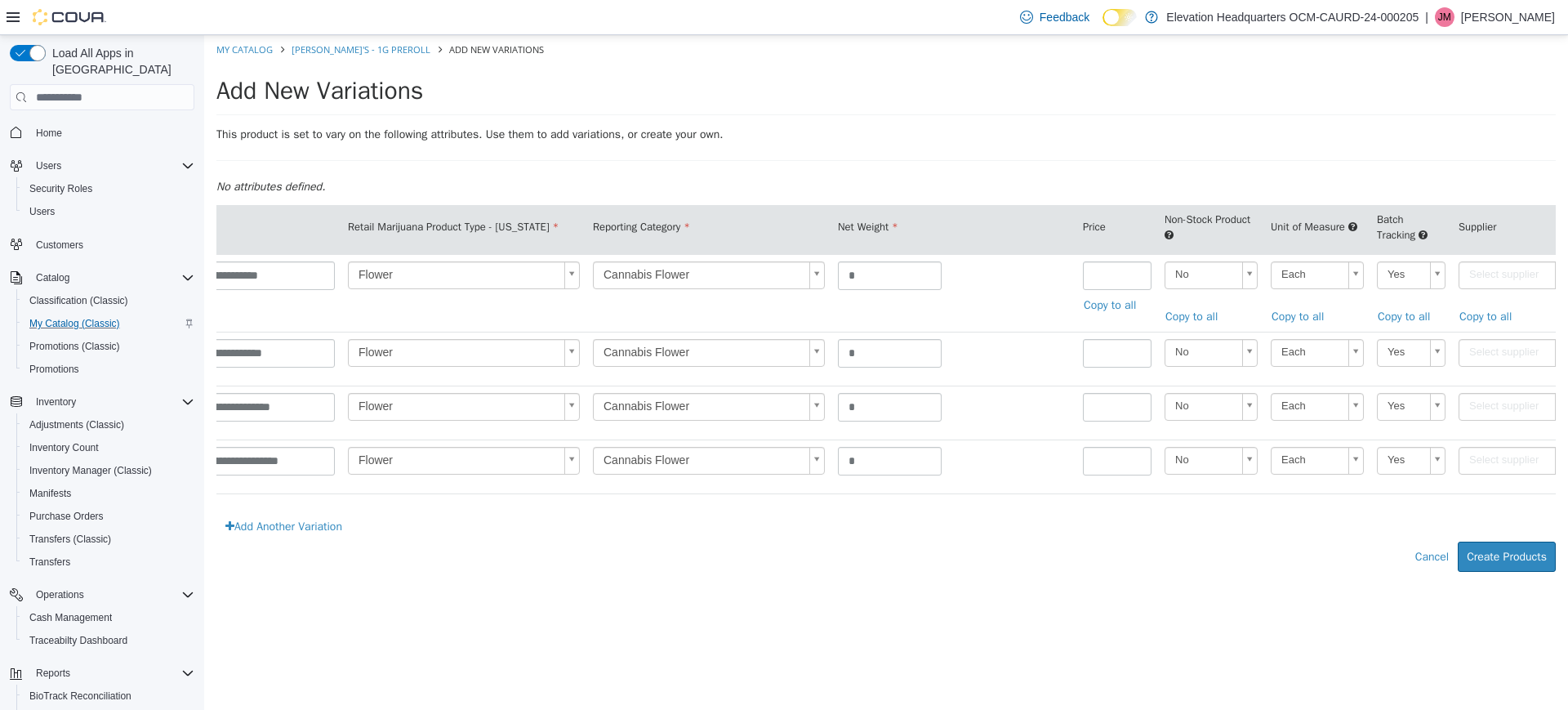scroll, scrollTop: 0, scrollLeft: 566, axis: horizontal 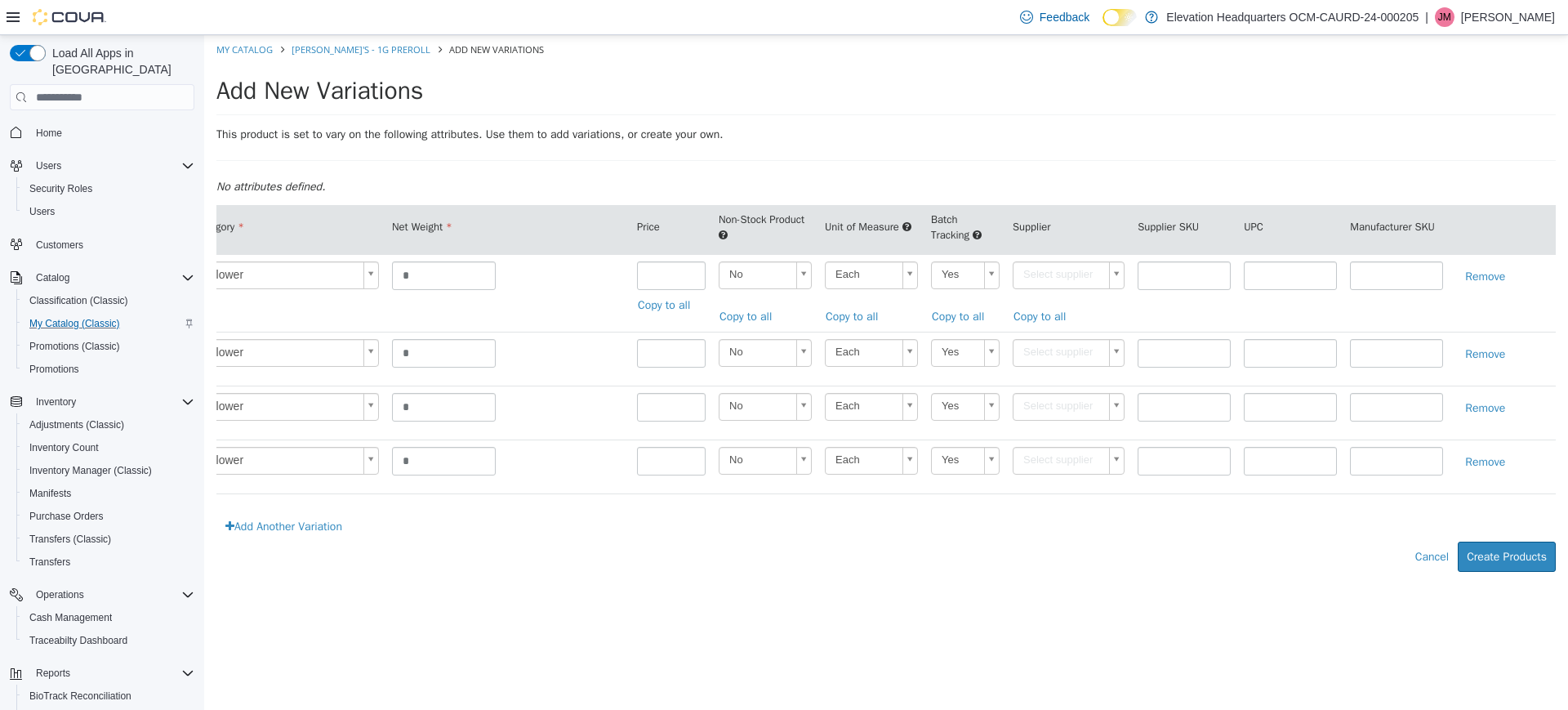 click on "**********" at bounding box center [886, 312] 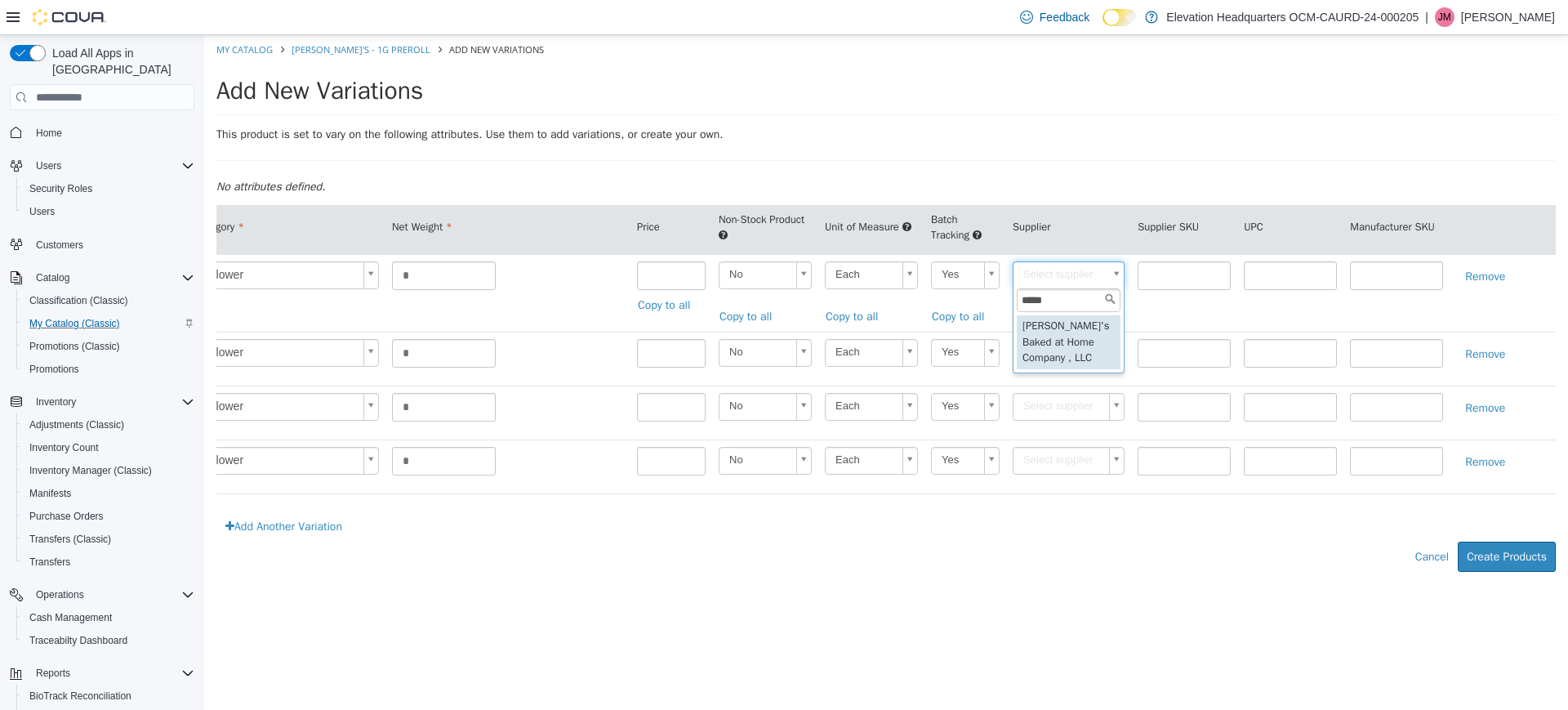 type on "*****" 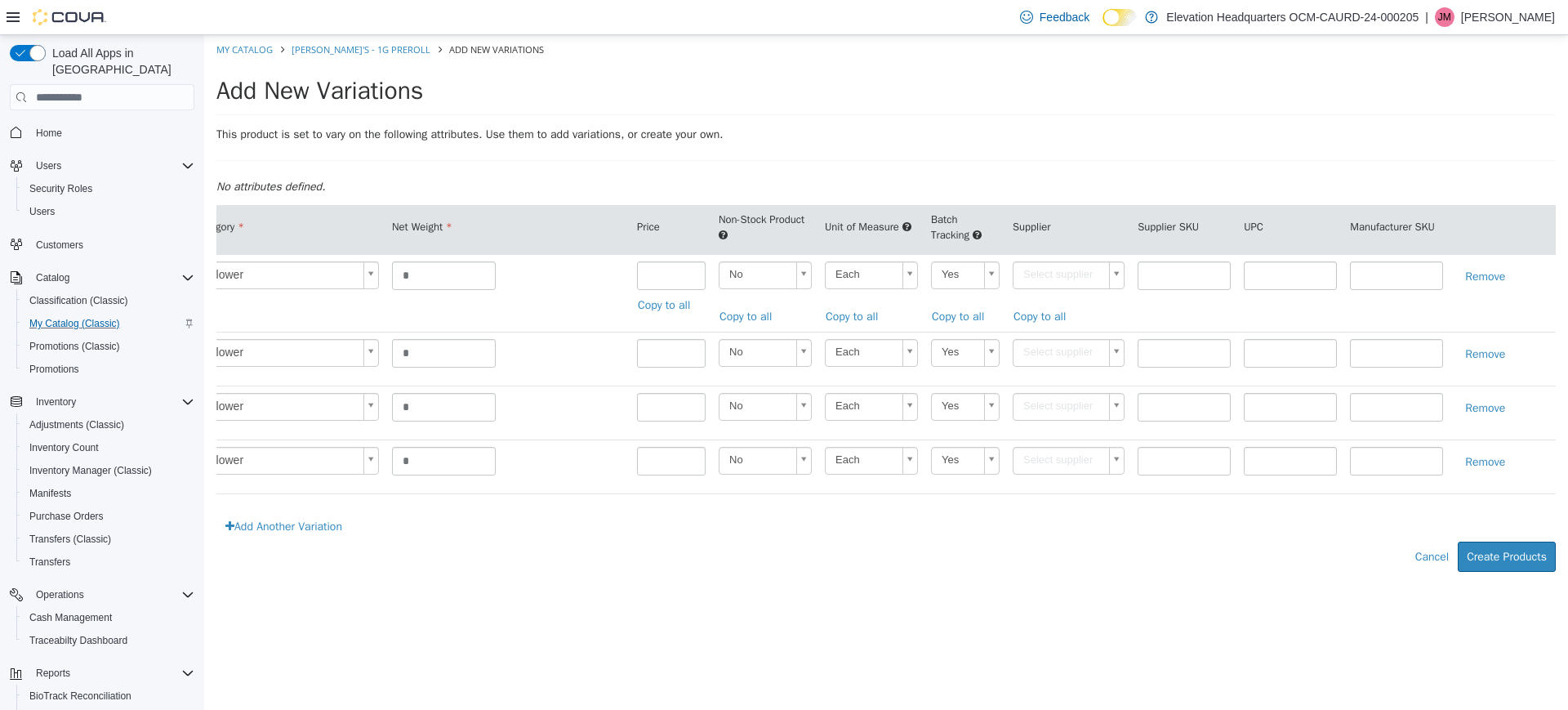 type on "******" 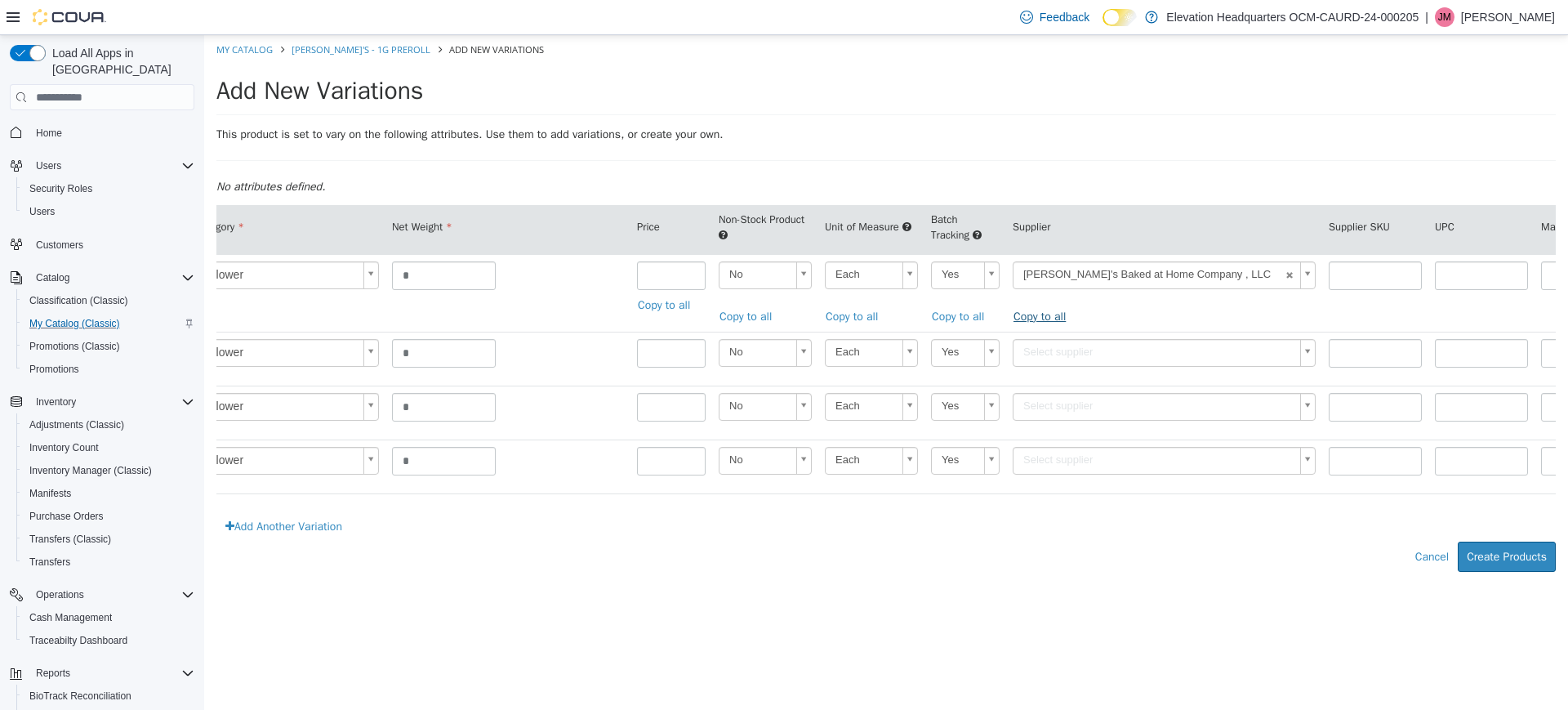 click on "Copy to all" at bounding box center (1044, 316) 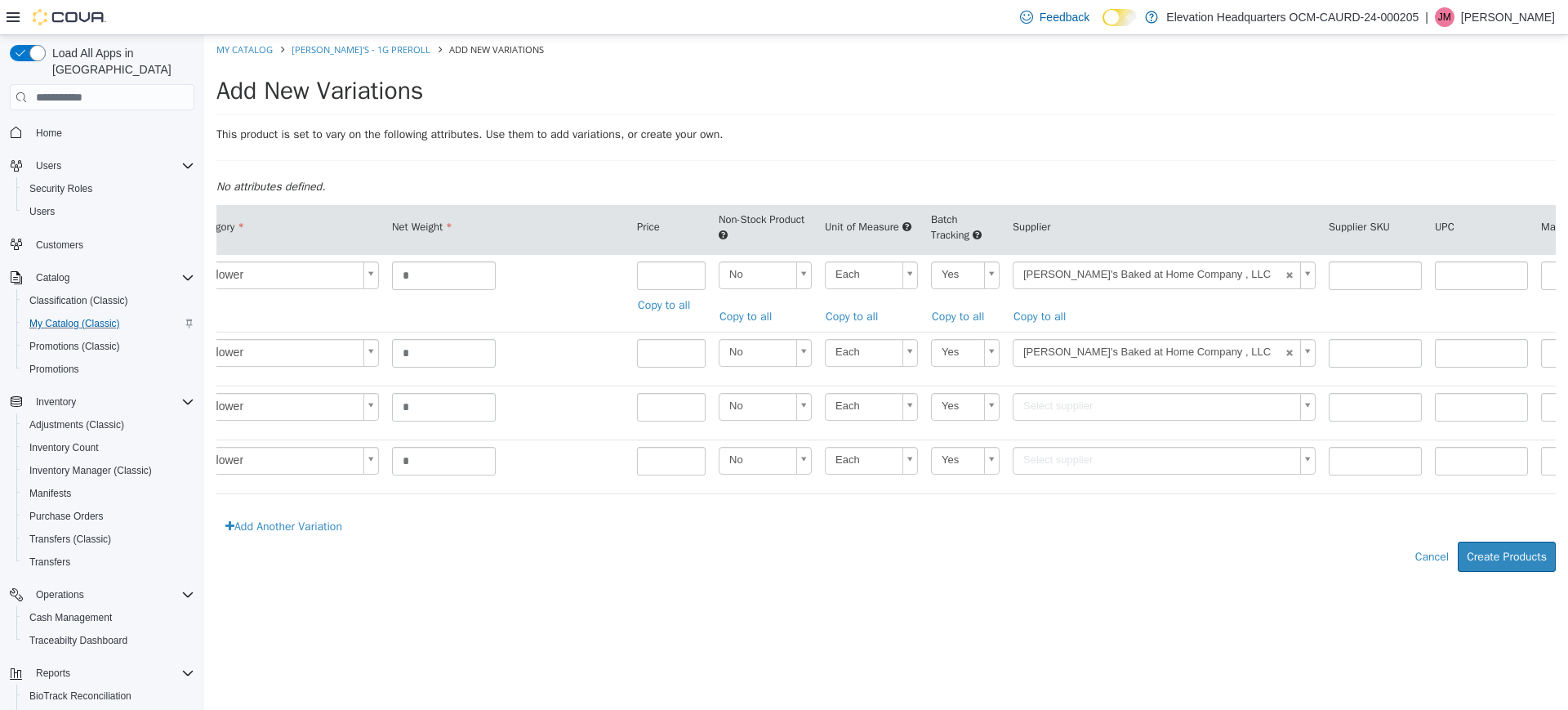 type on "******" 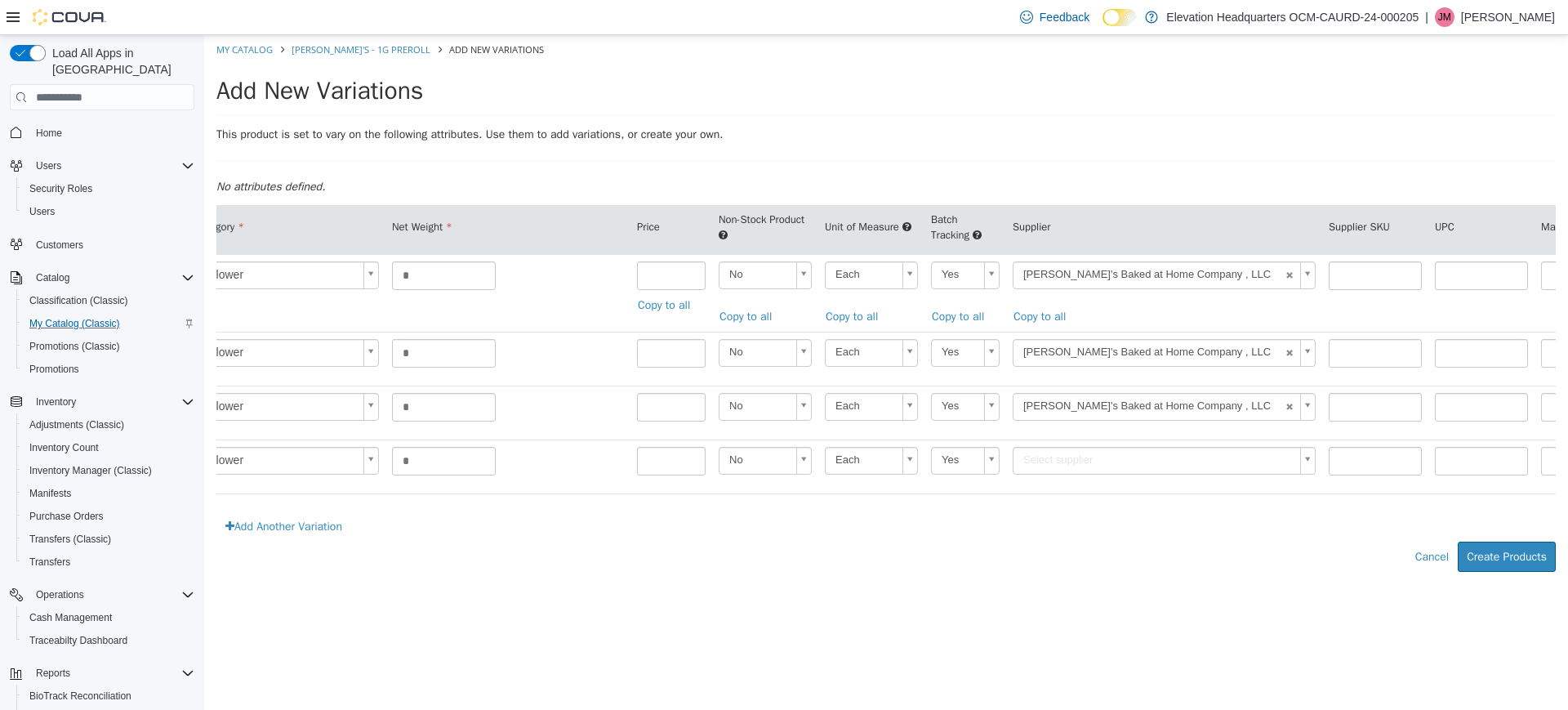 type on "******" 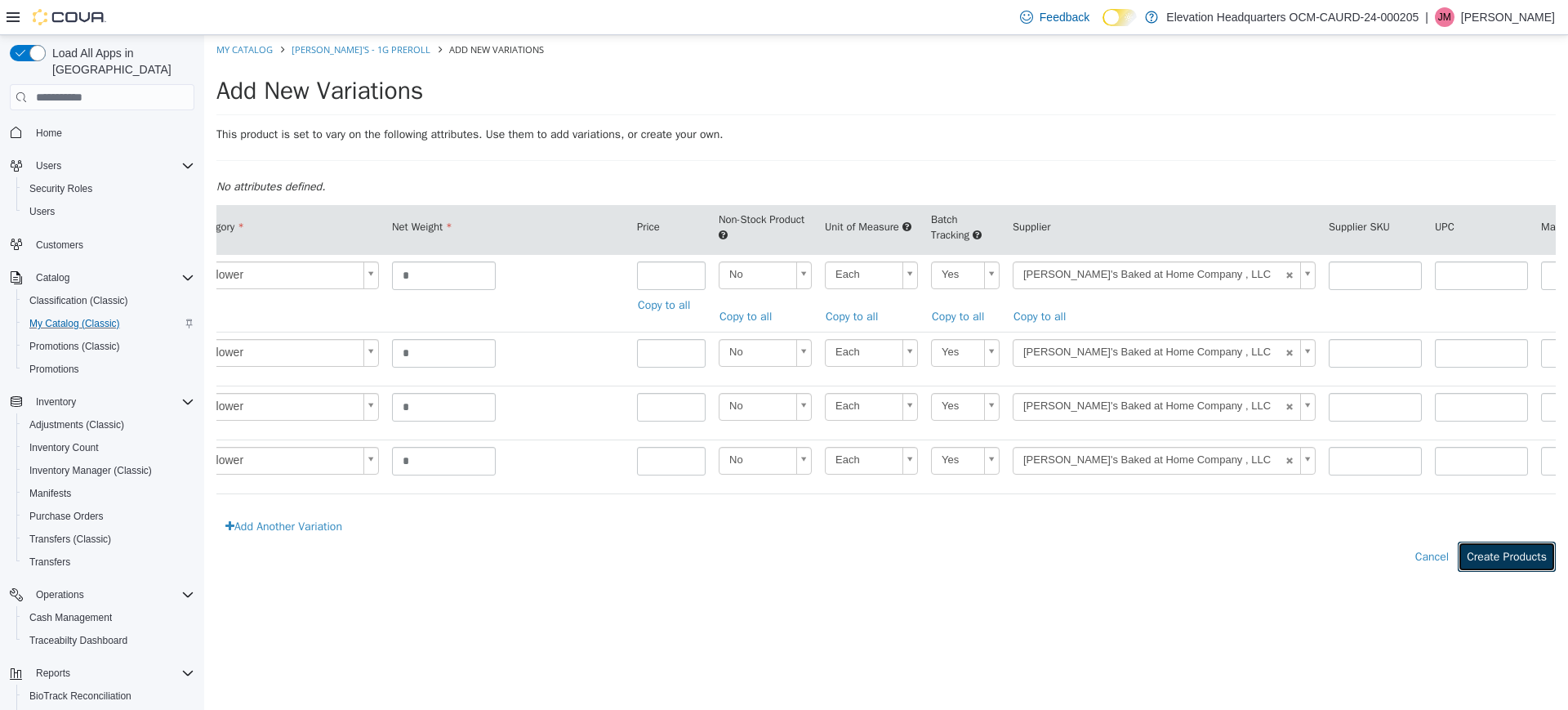click on "Create Products" at bounding box center (1507, 556) 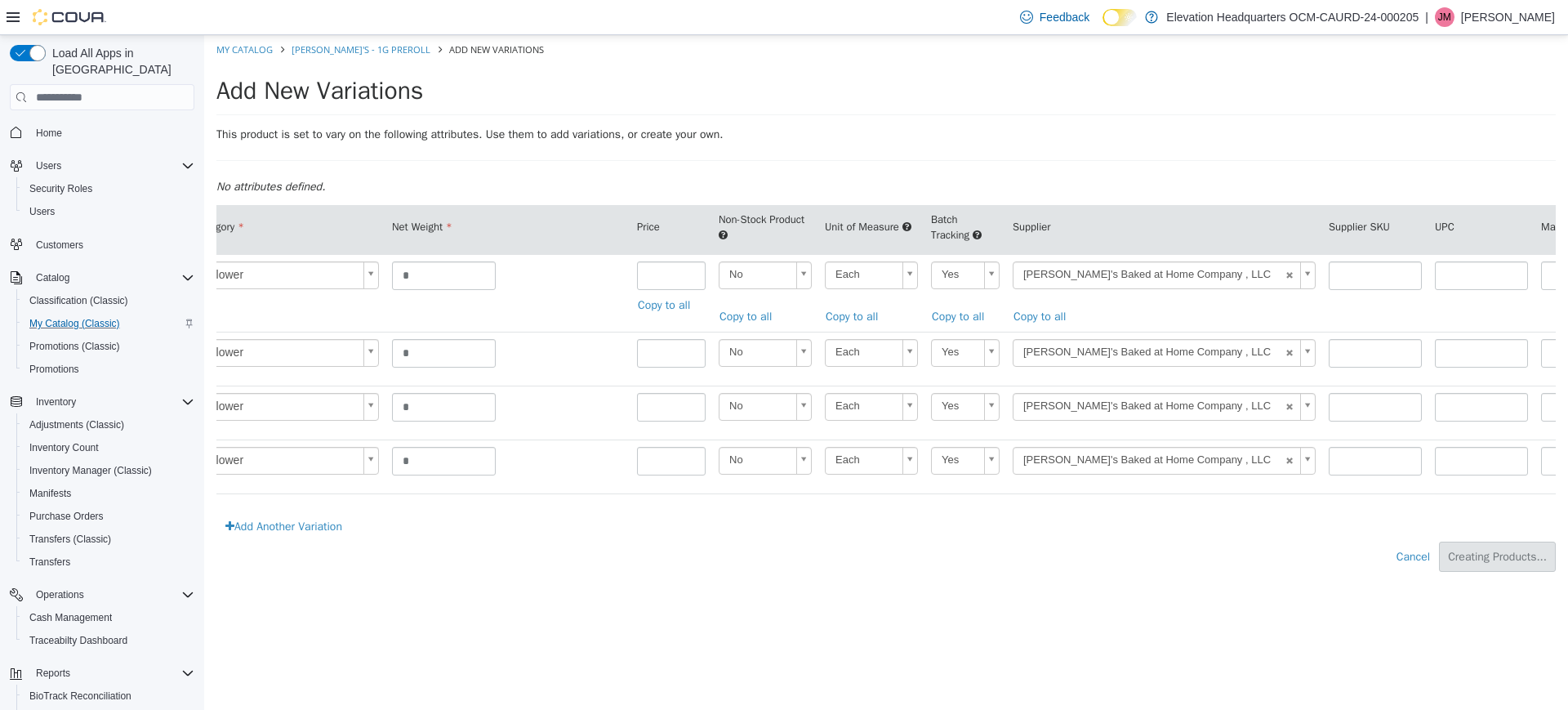 type on "*****" 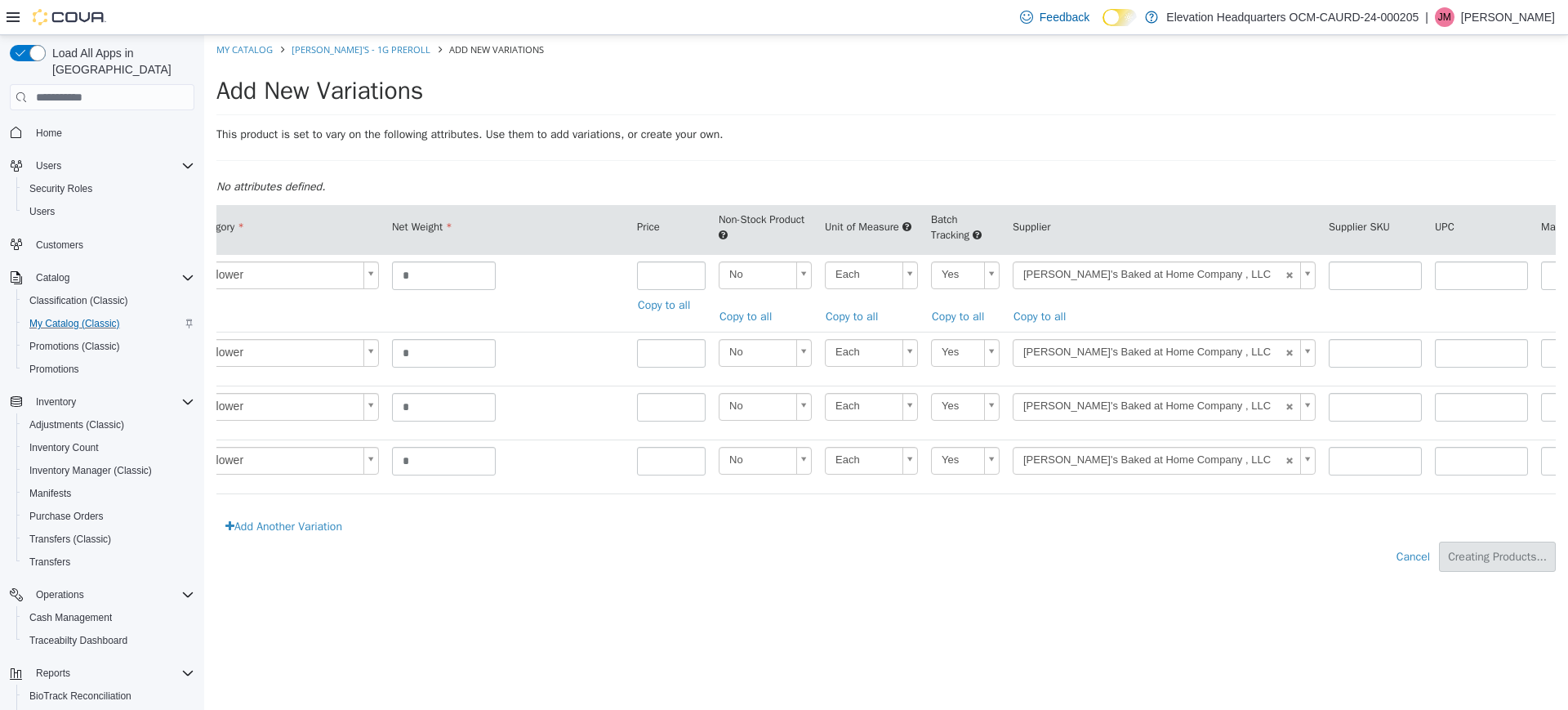 type on "*****" 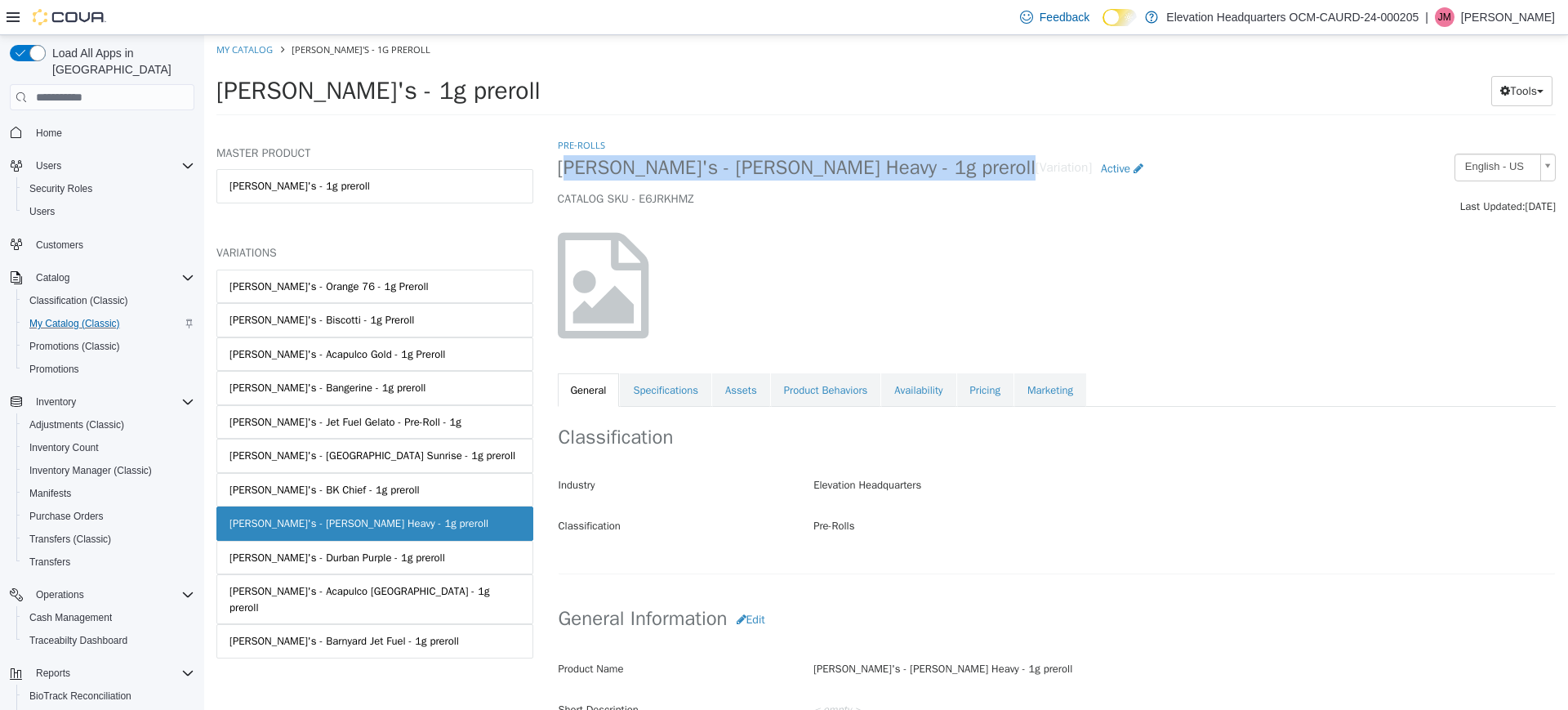drag, startPoint x: 558, startPoint y: 167, endPoint x: 867, endPoint y: 167, distance: 309 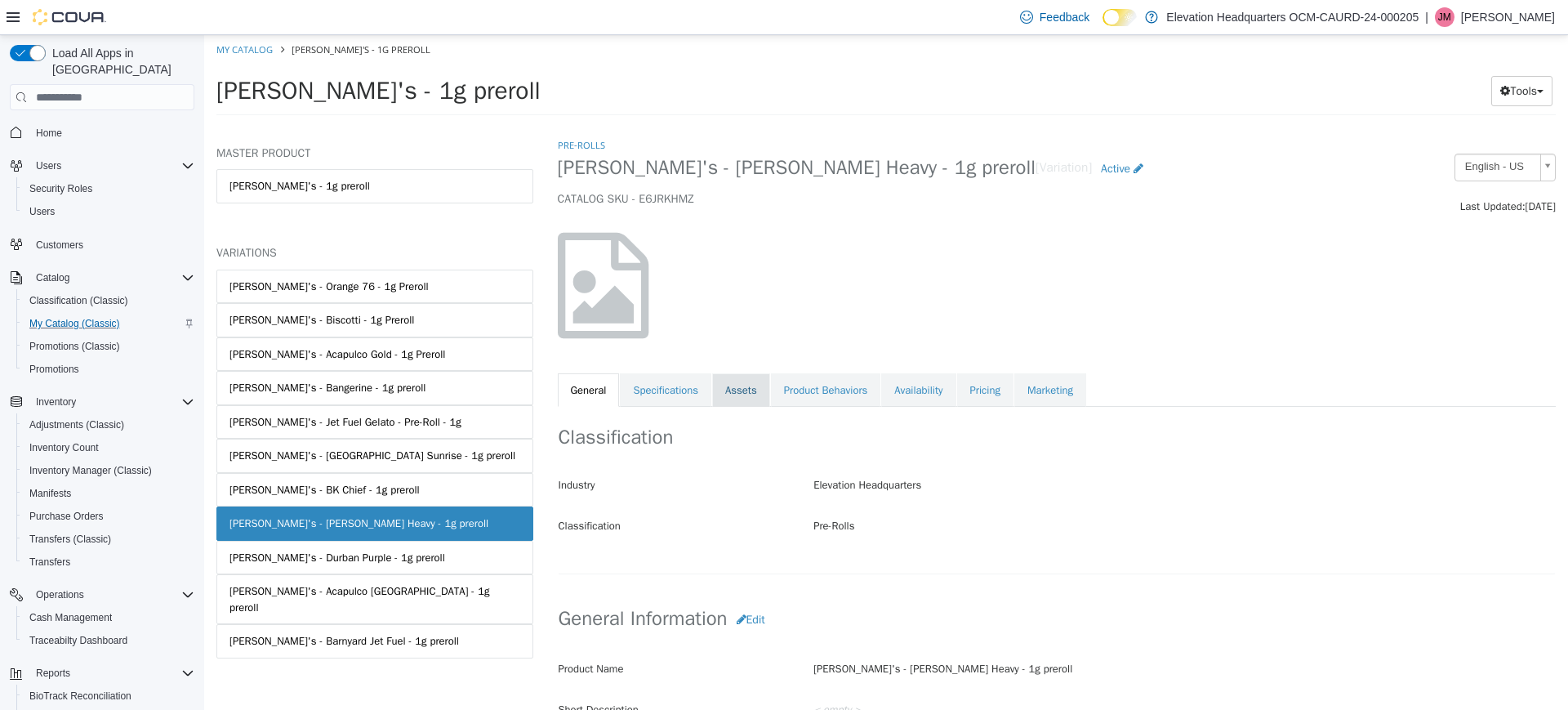 click on "Assets" at bounding box center (741, 391) 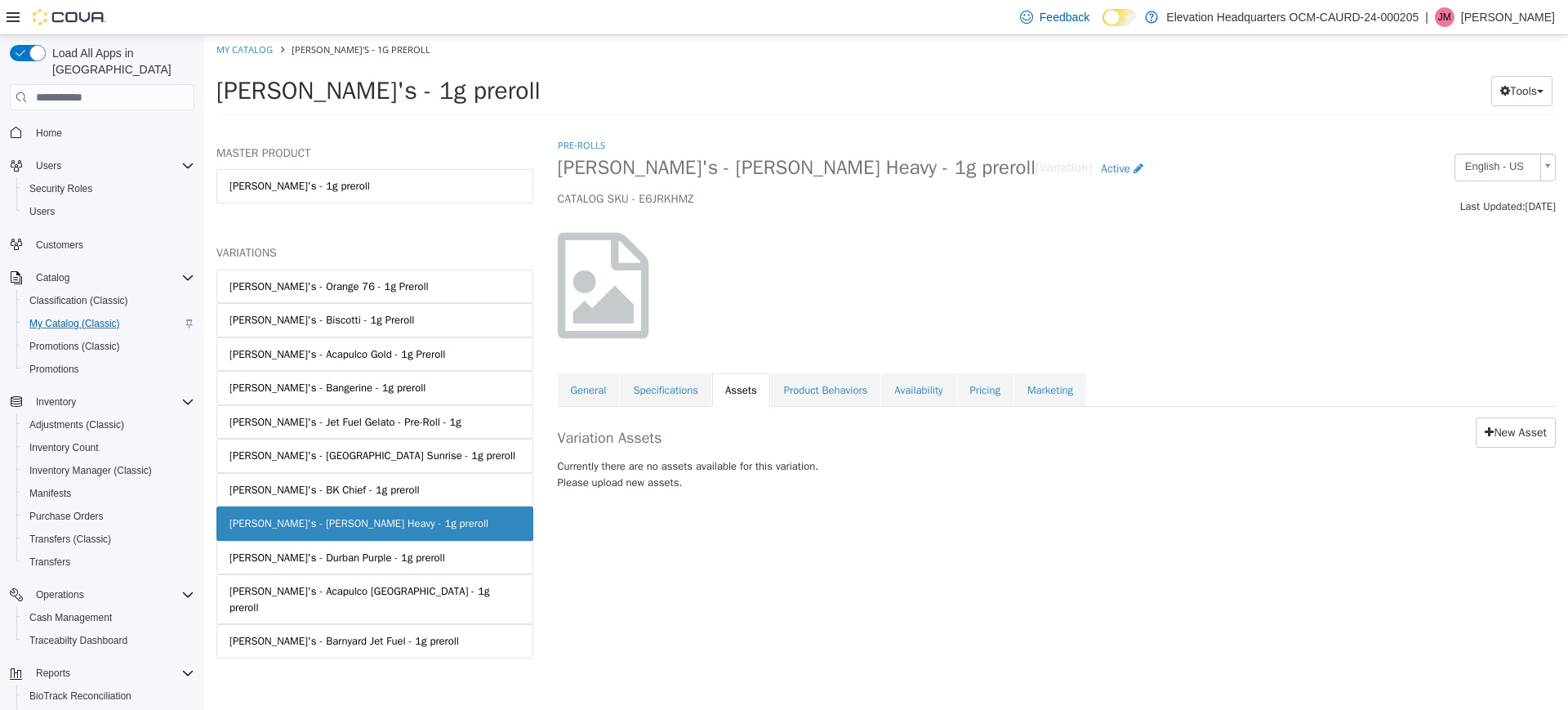 click on "New Asset" at bounding box center [1324, 432] 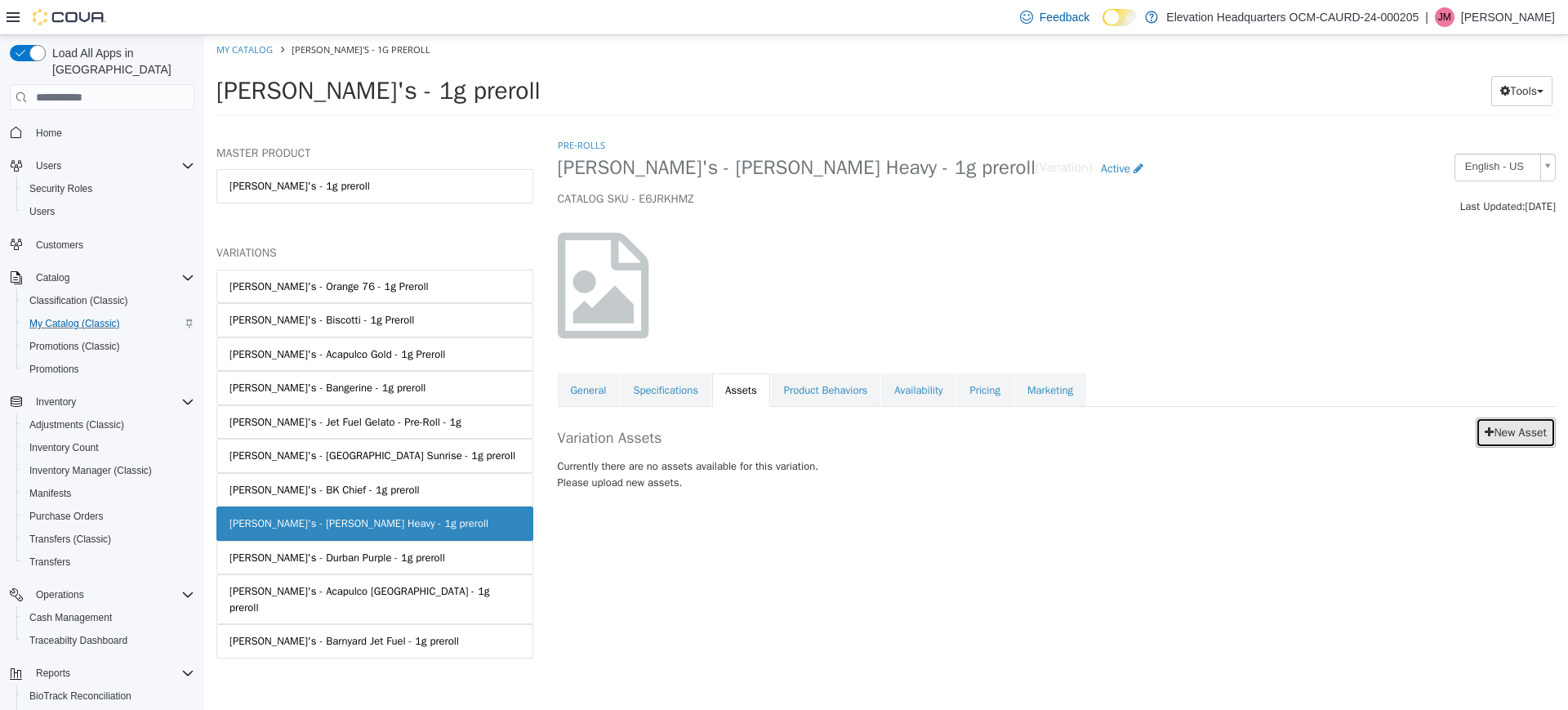 click on "New Asset" at bounding box center [1516, 432] 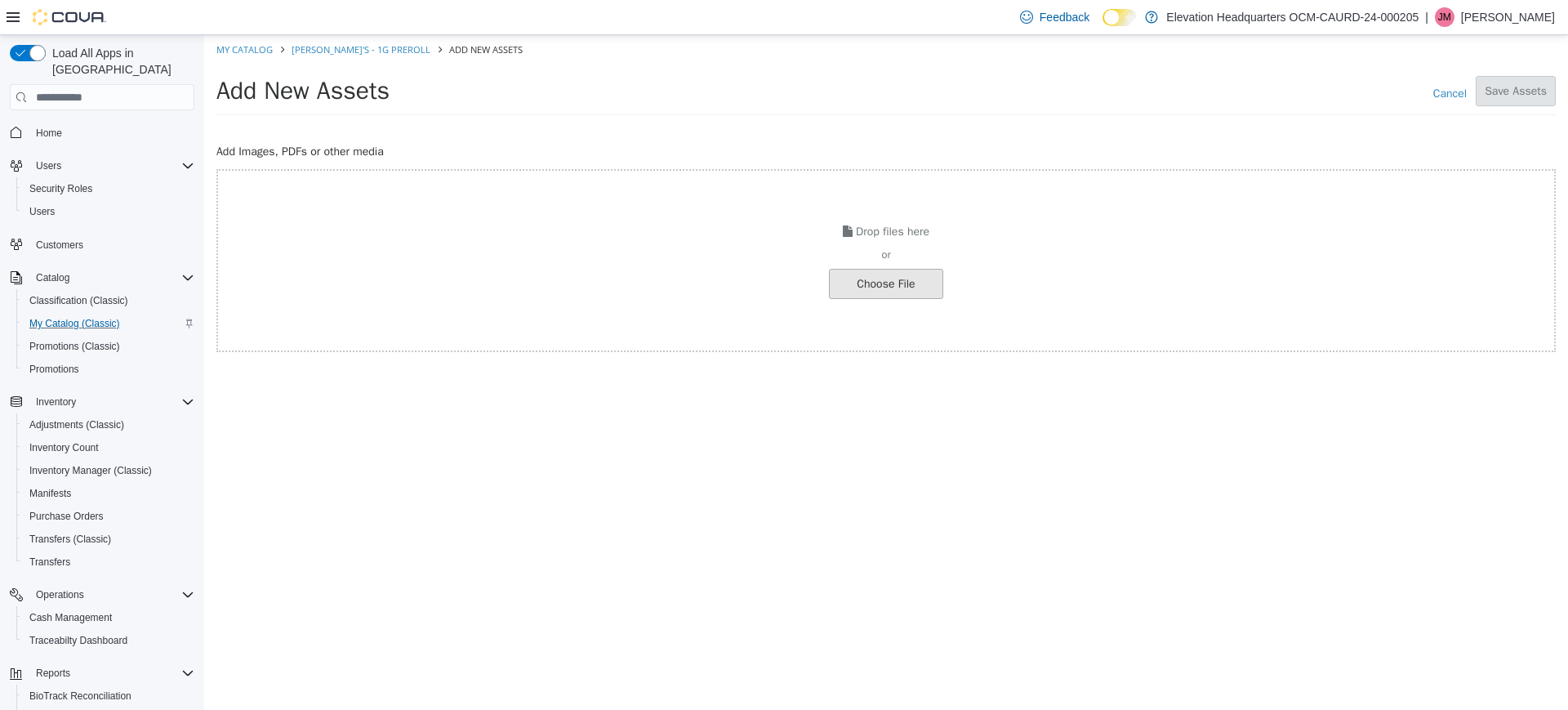 click at bounding box center [31, 284] 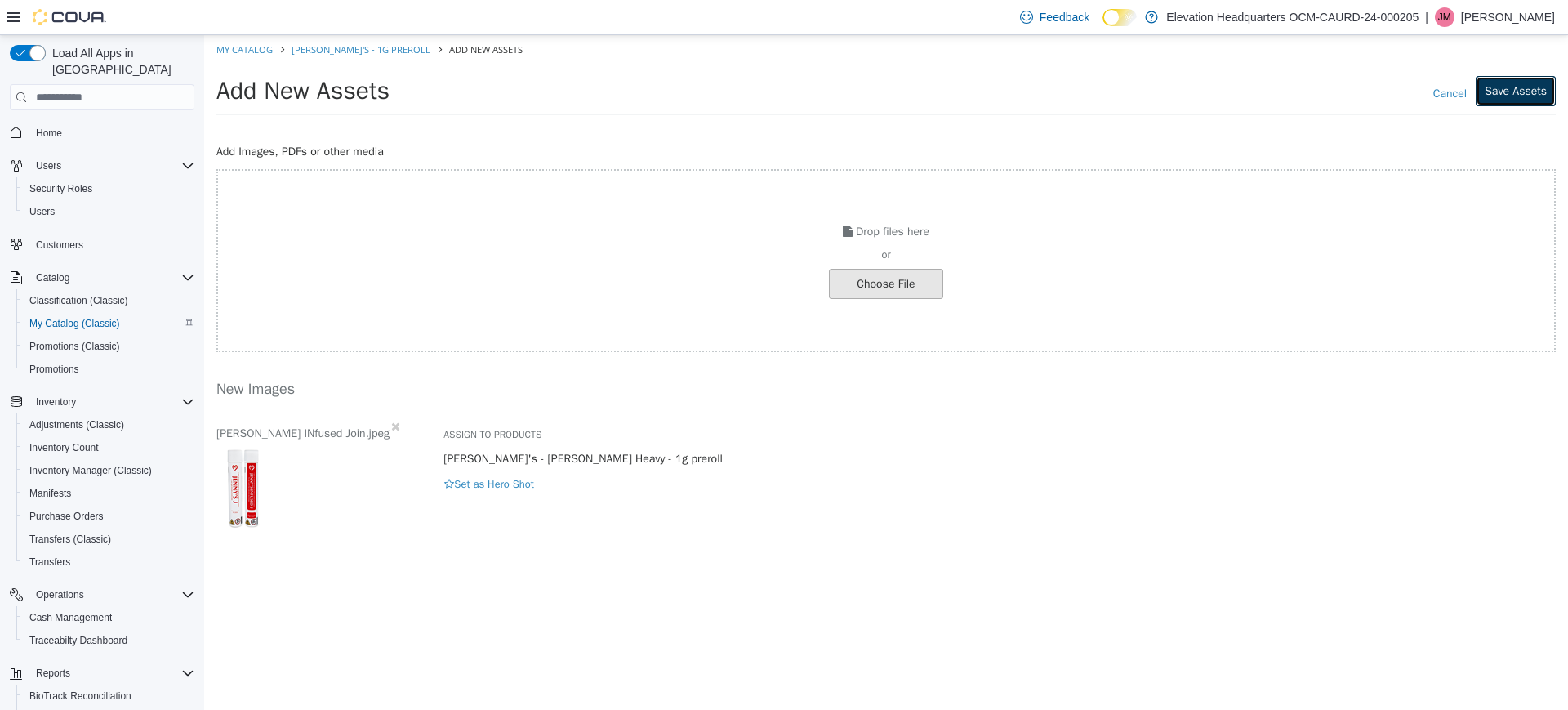 click on "Save Assets" at bounding box center (1516, 91) 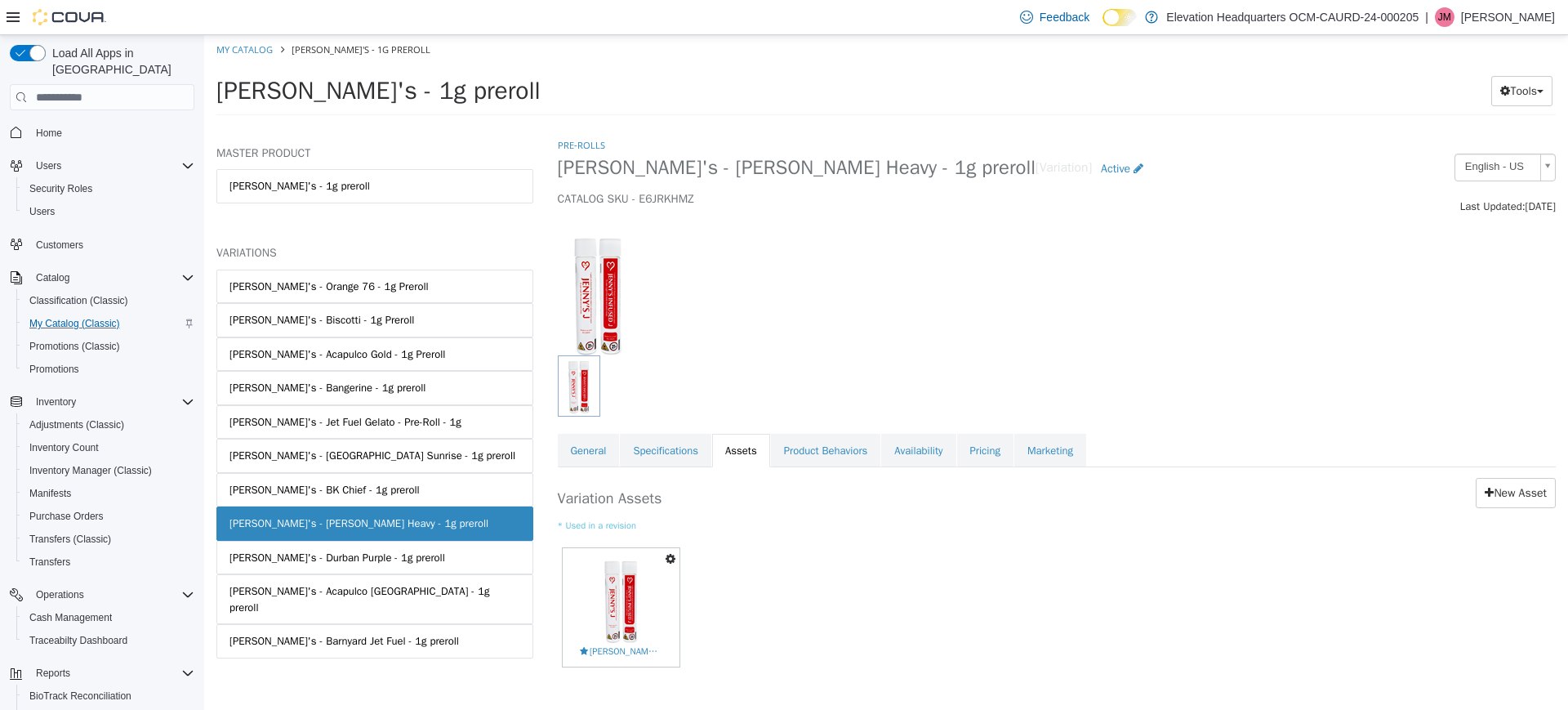 click at bounding box center (598, 294) 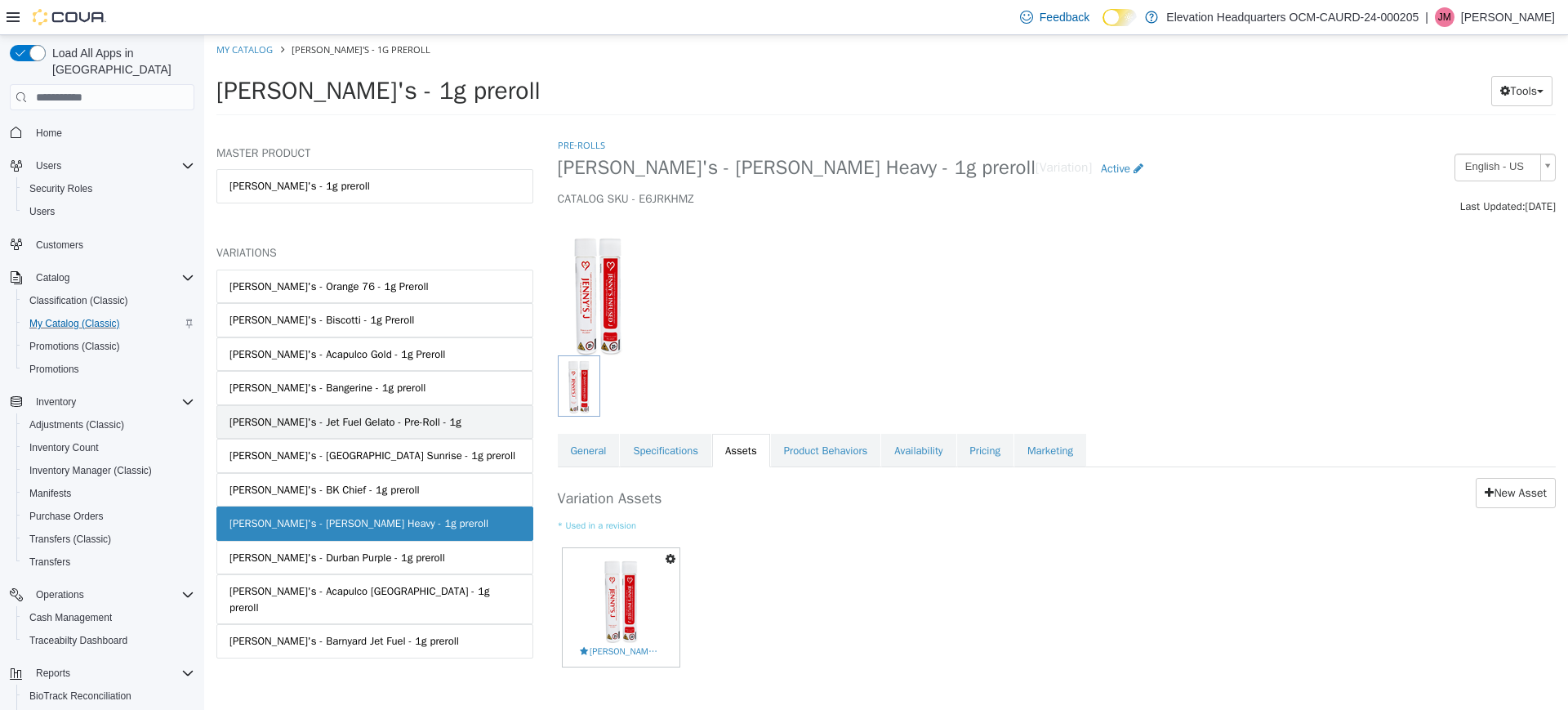 click on "Jenny's - Jet Fuel Gelato - Pre-Roll - 1g" at bounding box center (375, 422) 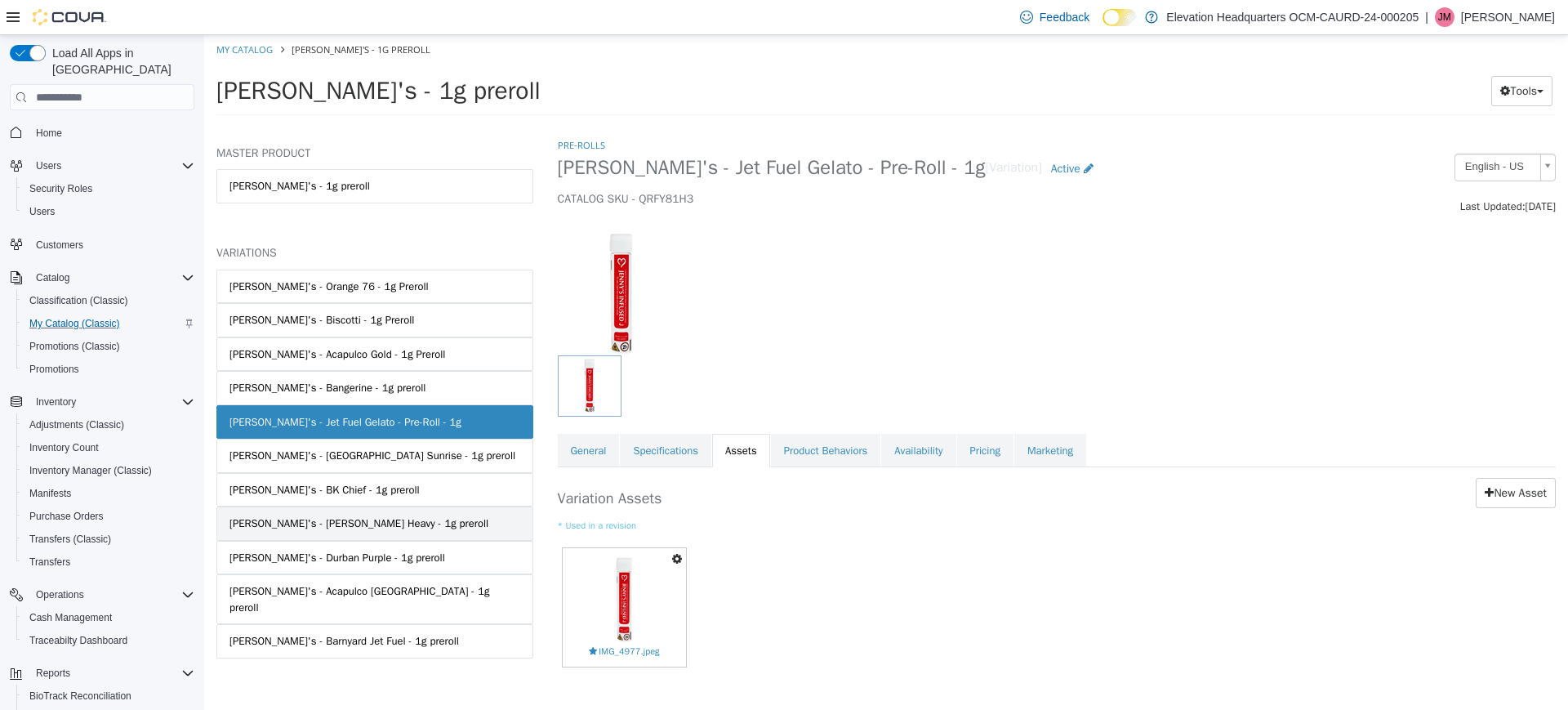 click on "[PERSON_NAME]'s - [PERSON_NAME] Heavy - 1g preroll" at bounding box center (375, 524) 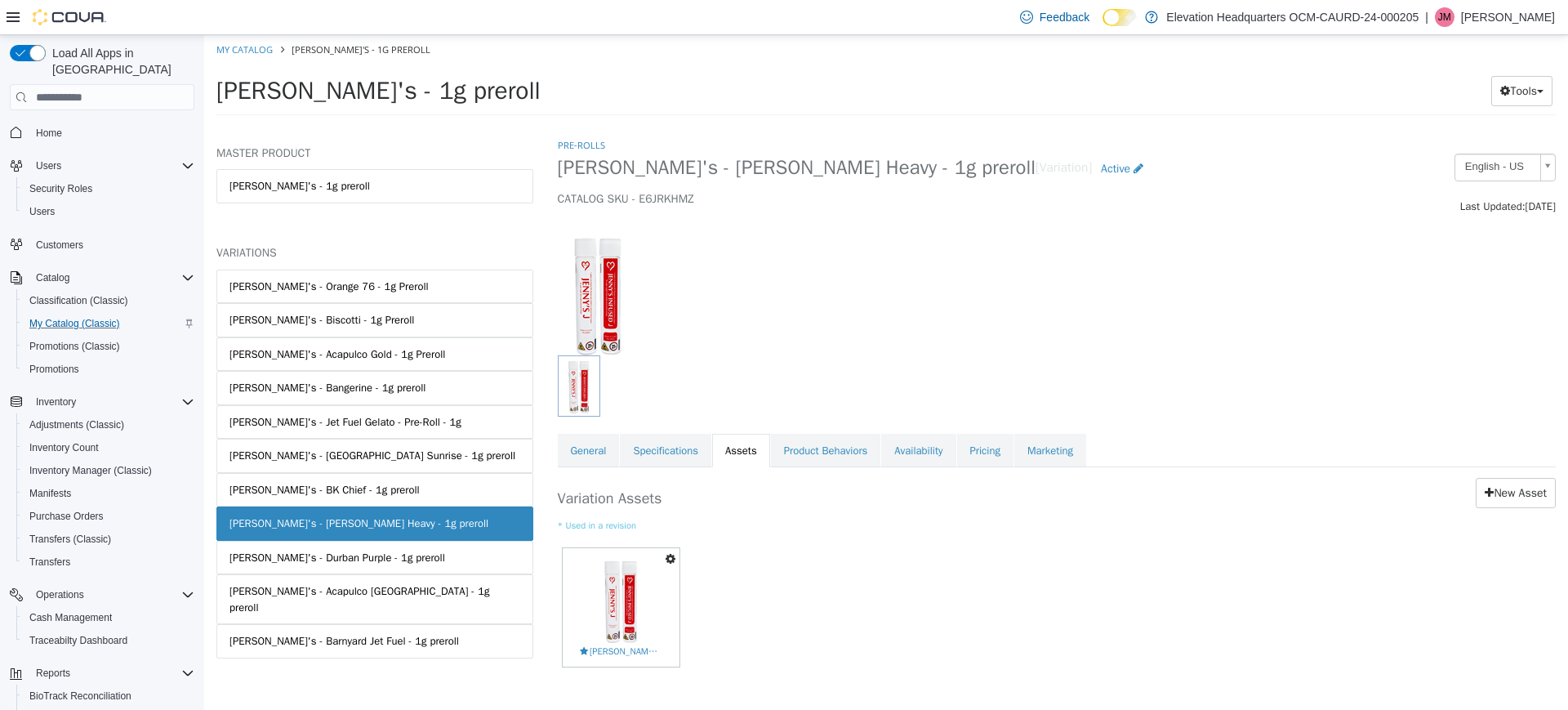 click at bounding box center [670, 559] 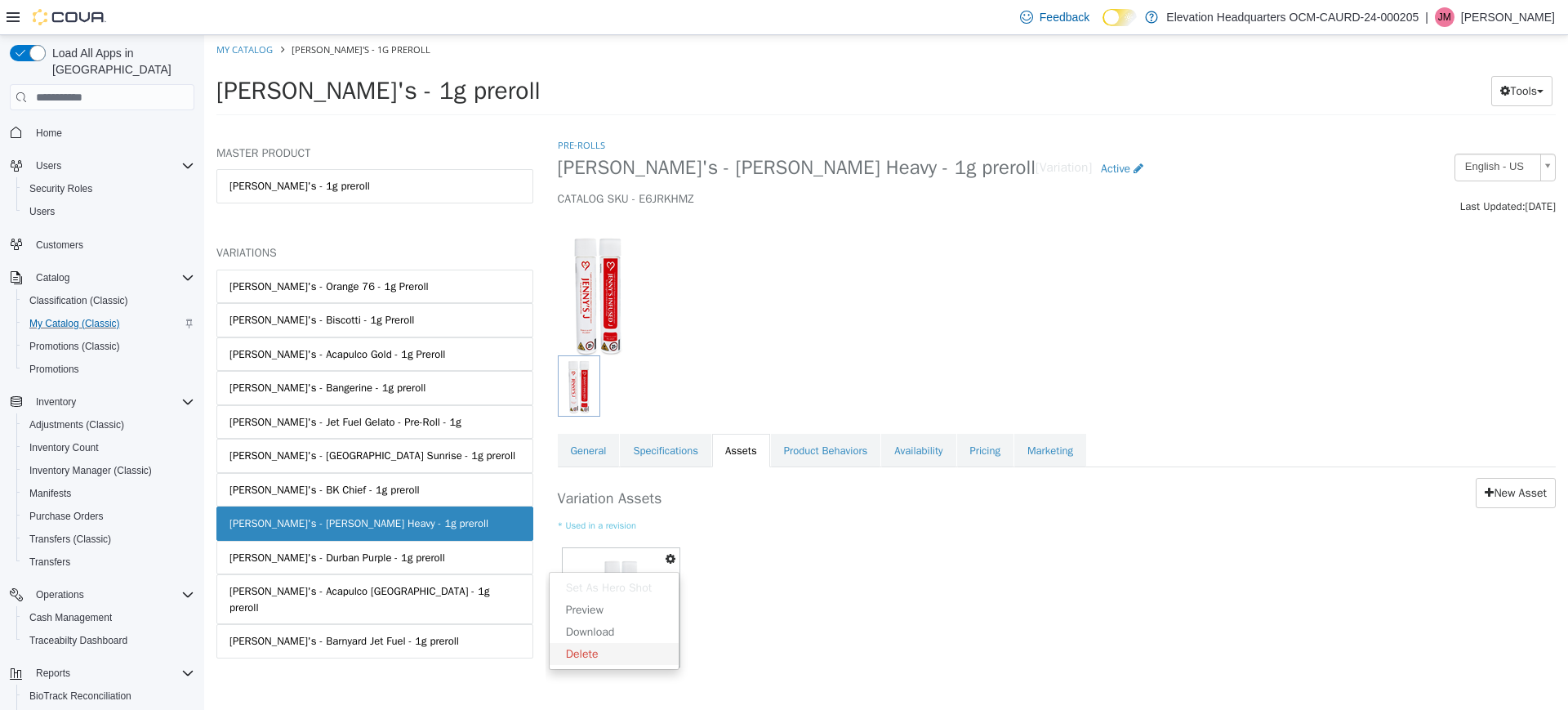click on "Delete" at bounding box center (614, 654) 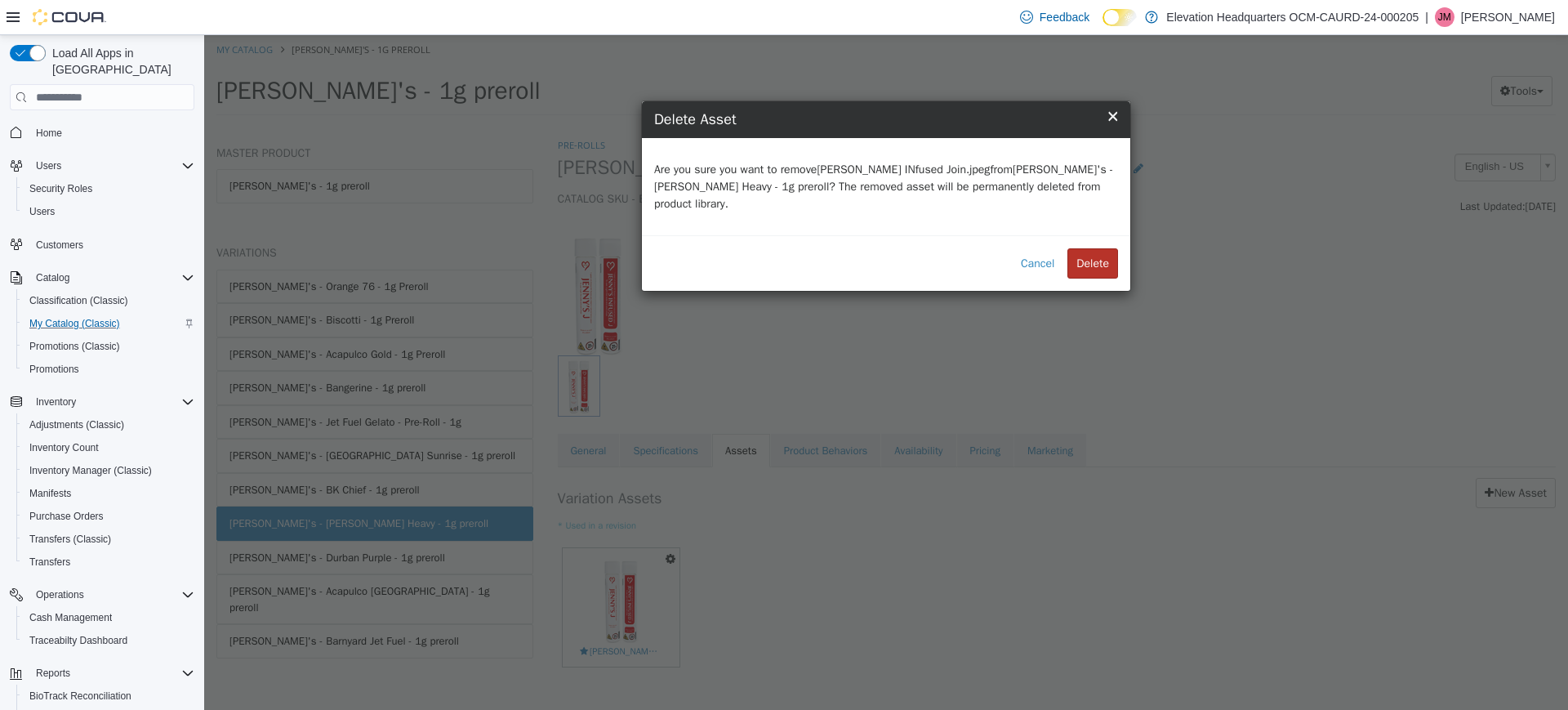 drag, startPoint x: 1120, startPoint y: 244, endPoint x: 1107, endPoint y: 244, distance: 13 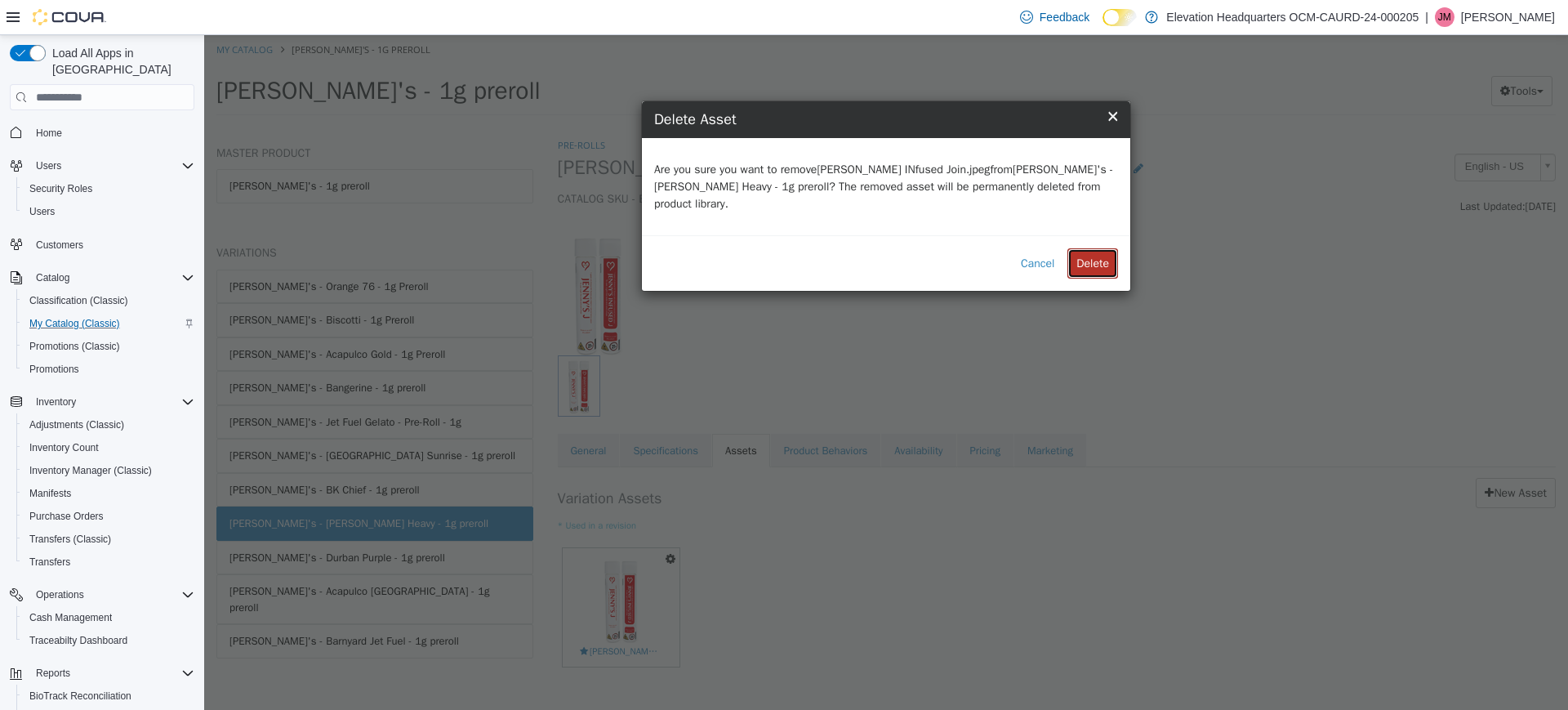 click on "Delete" at bounding box center [1093, 263] 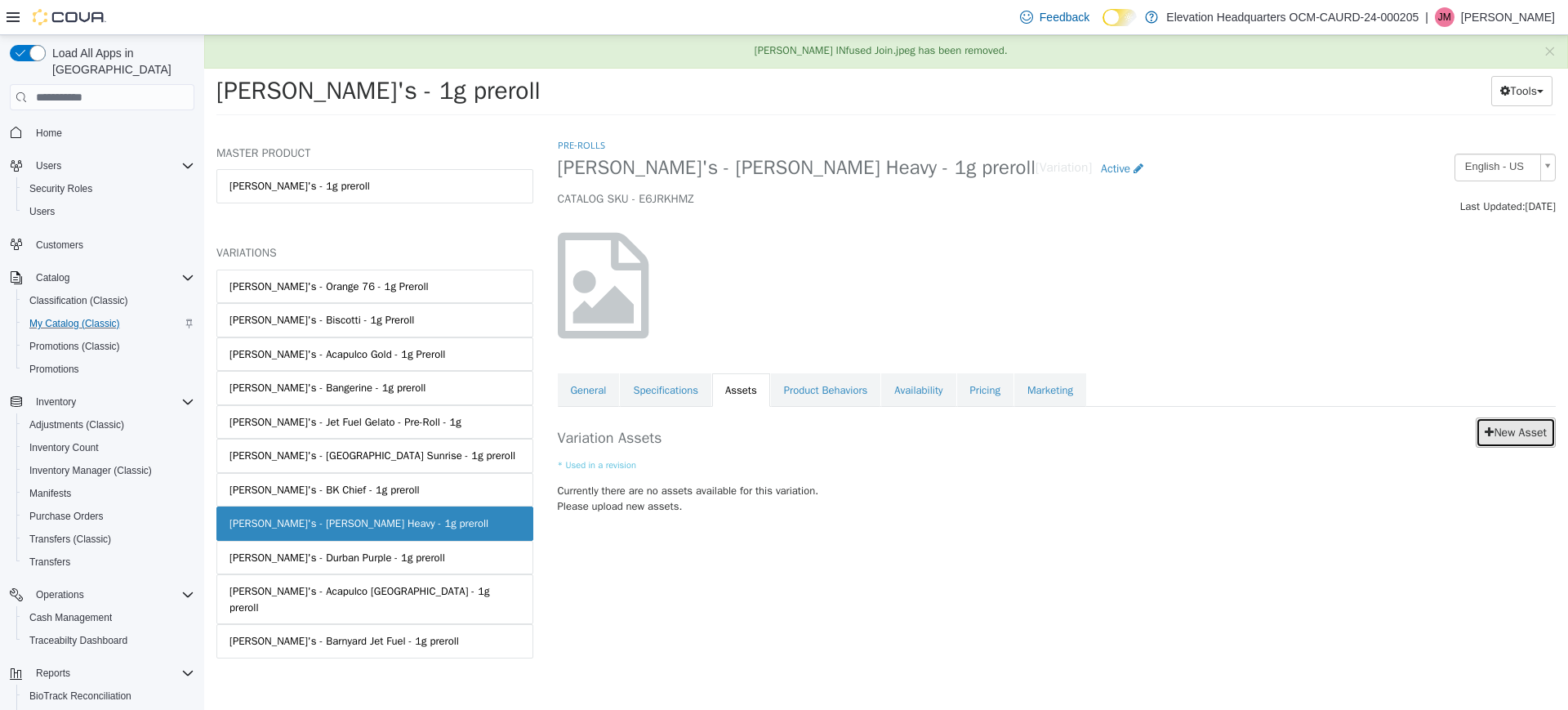 click on "New Asset" at bounding box center (1516, 432) 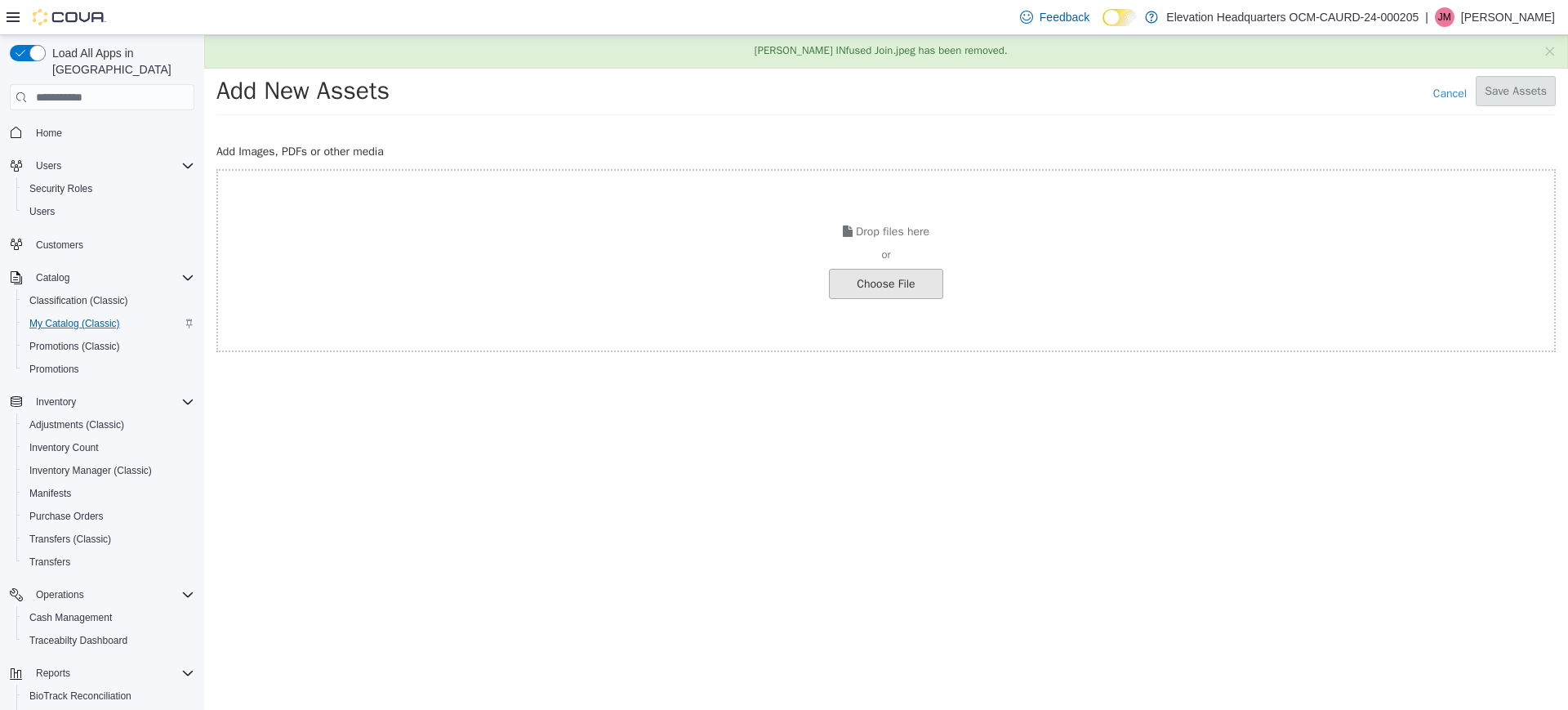 click at bounding box center [31, 284] 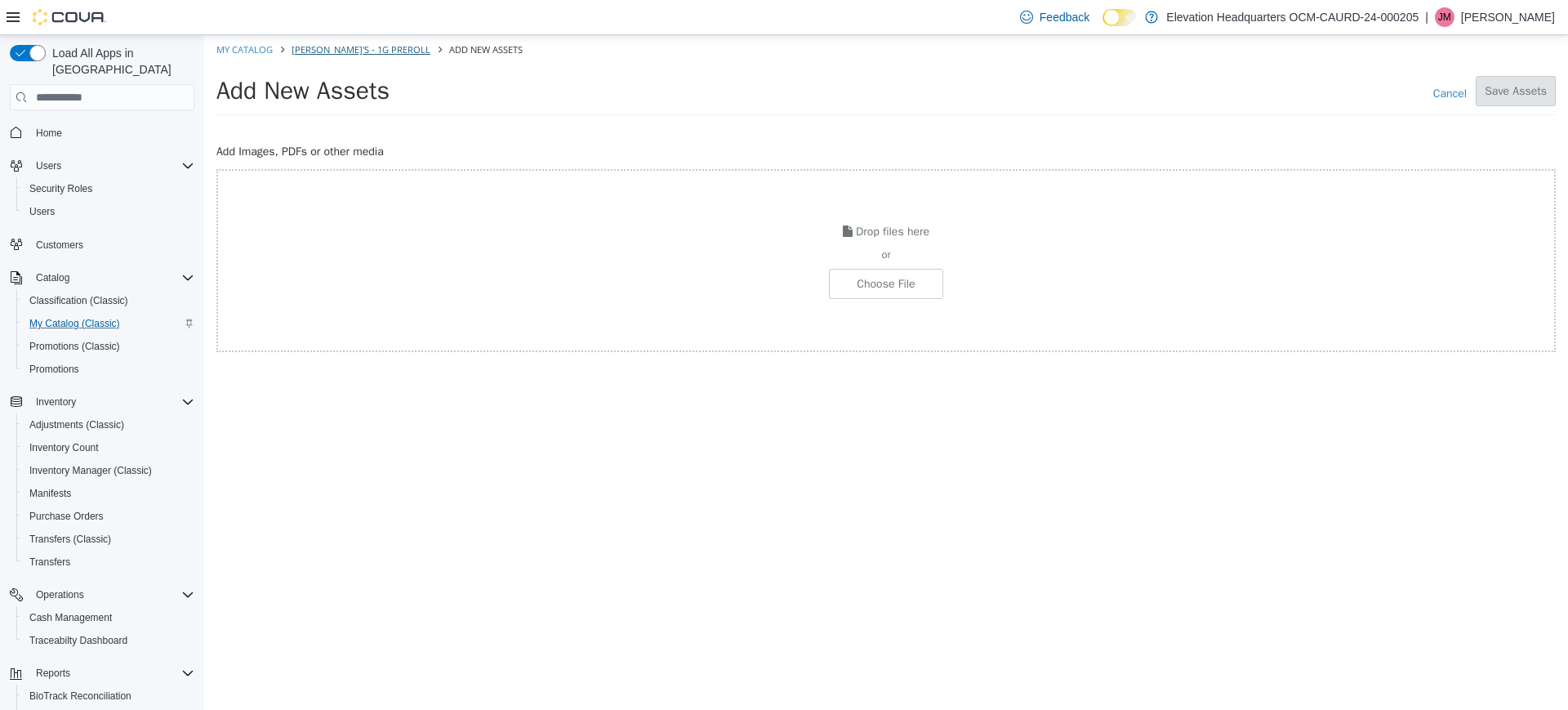 drag, startPoint x: 343, startPoint y: 40, endPoint x: 356, endPoint y: 47, distance: 14.76482 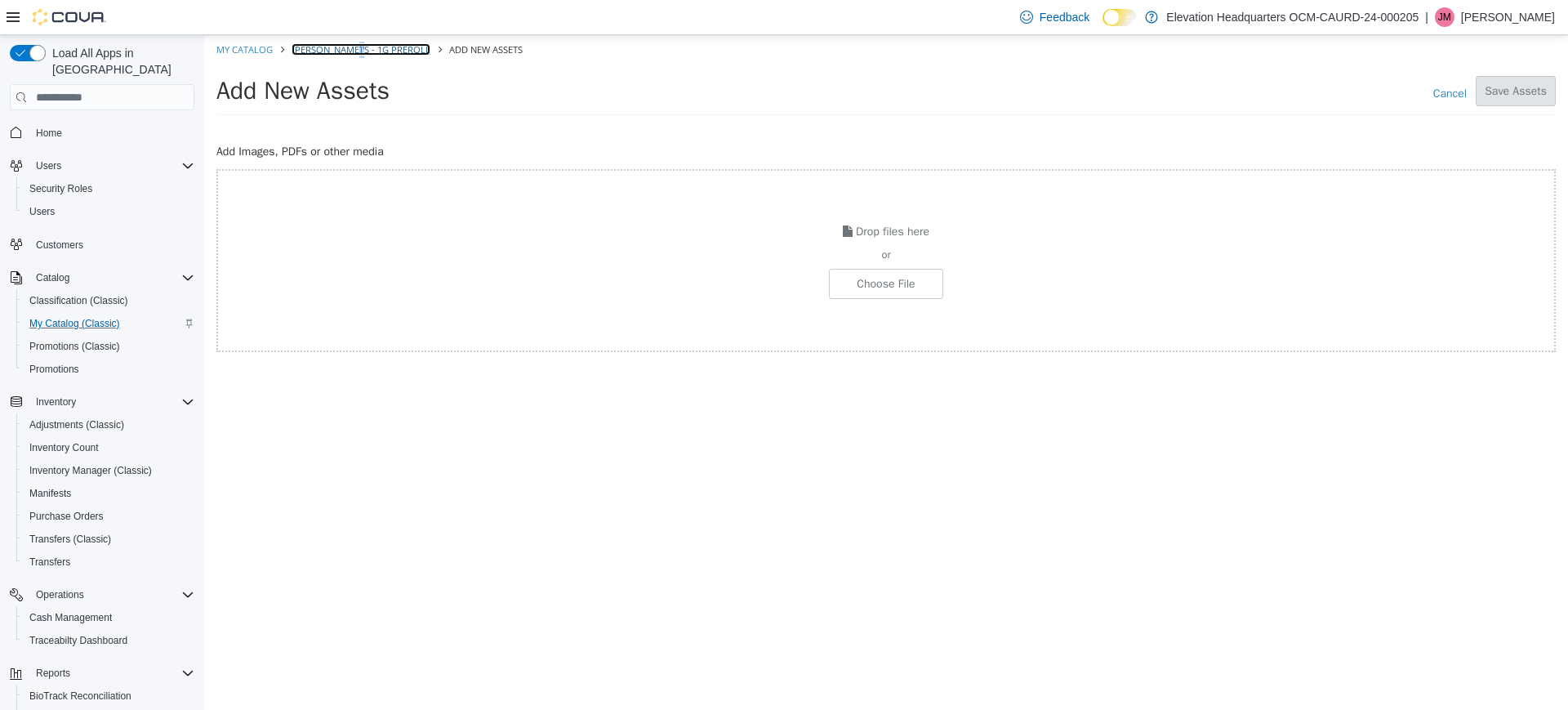 click on "Jenny's - 1g preroll" at bounding box center (361, 49) 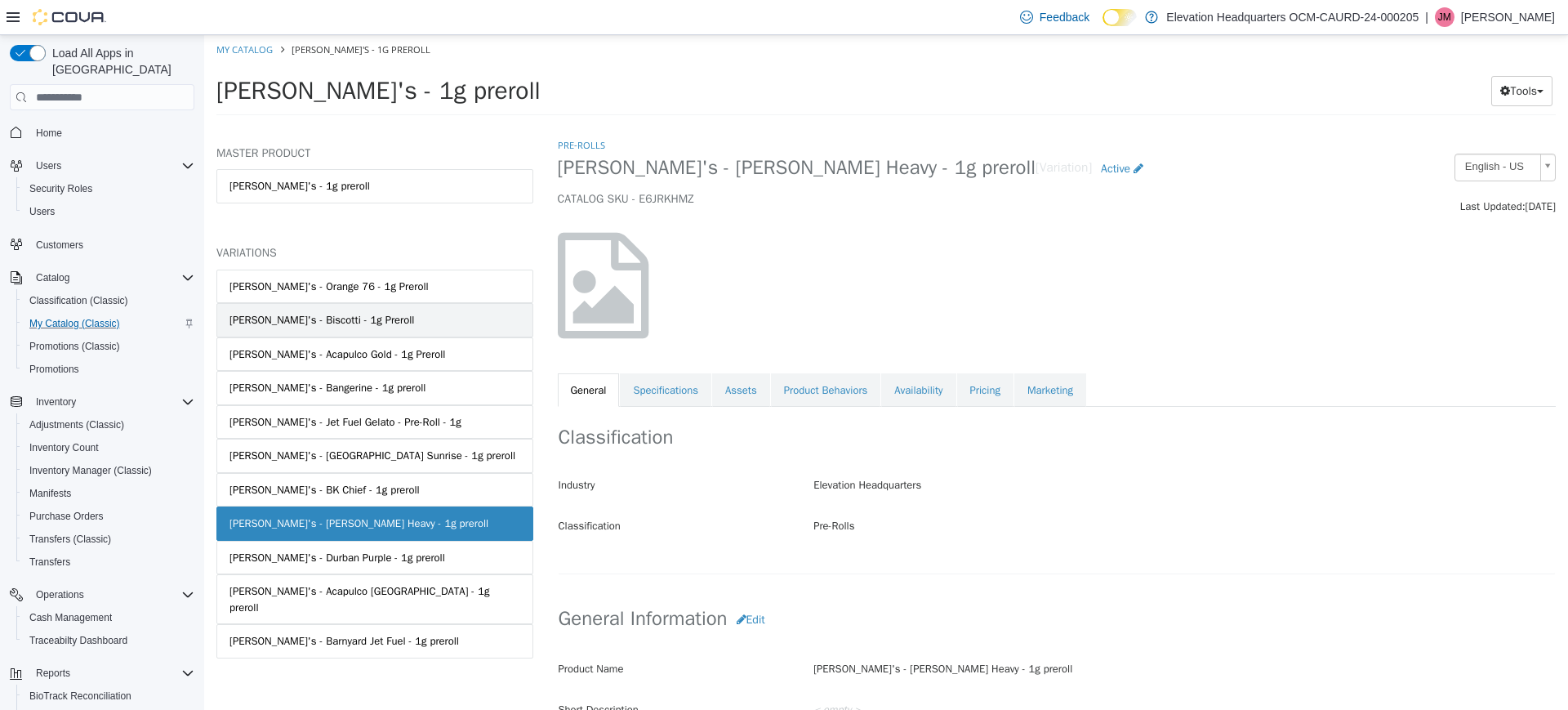 click on "[PERSON_NAME]'s - Biscotti - 1g Preroll" at bounding box center [375, 320] 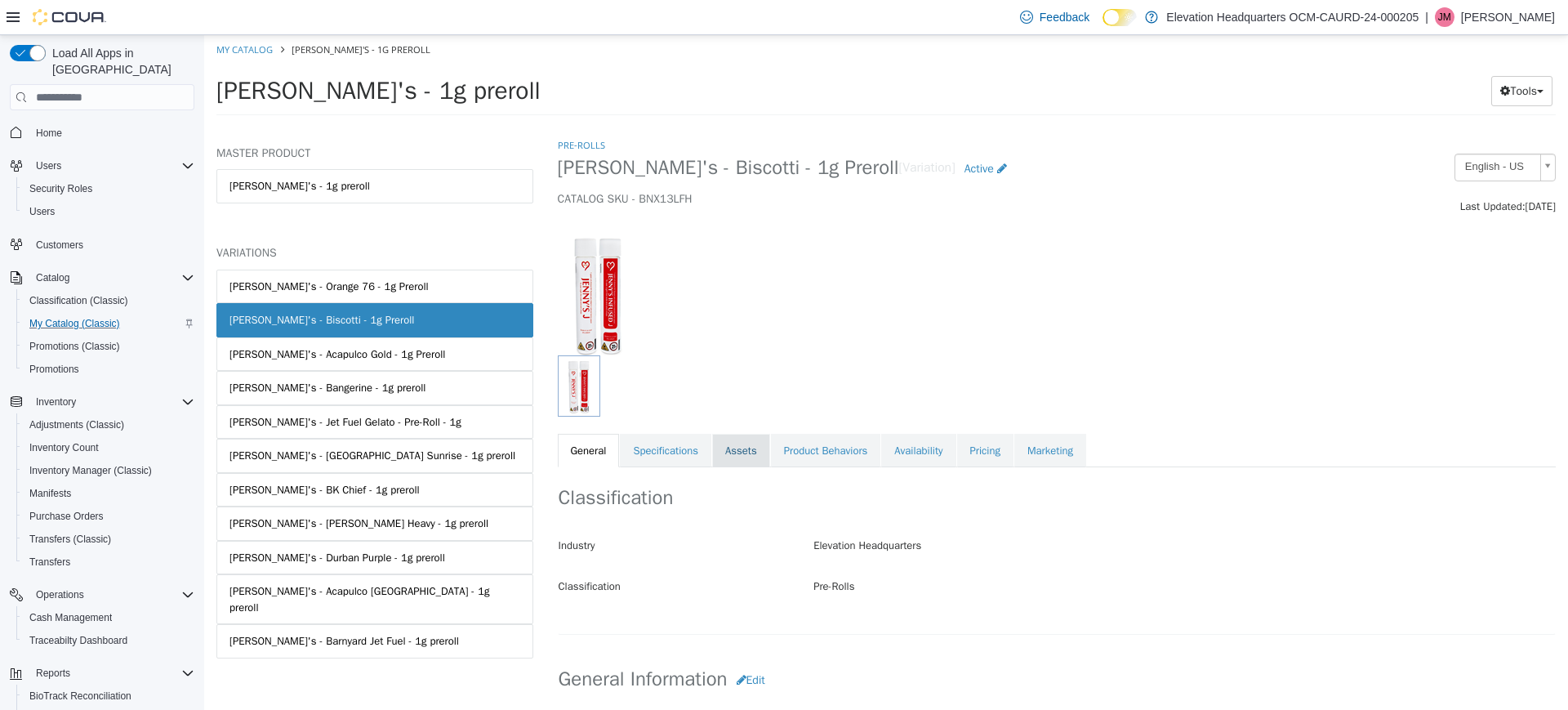 click on "Assets" at bounding box center [741, 451] 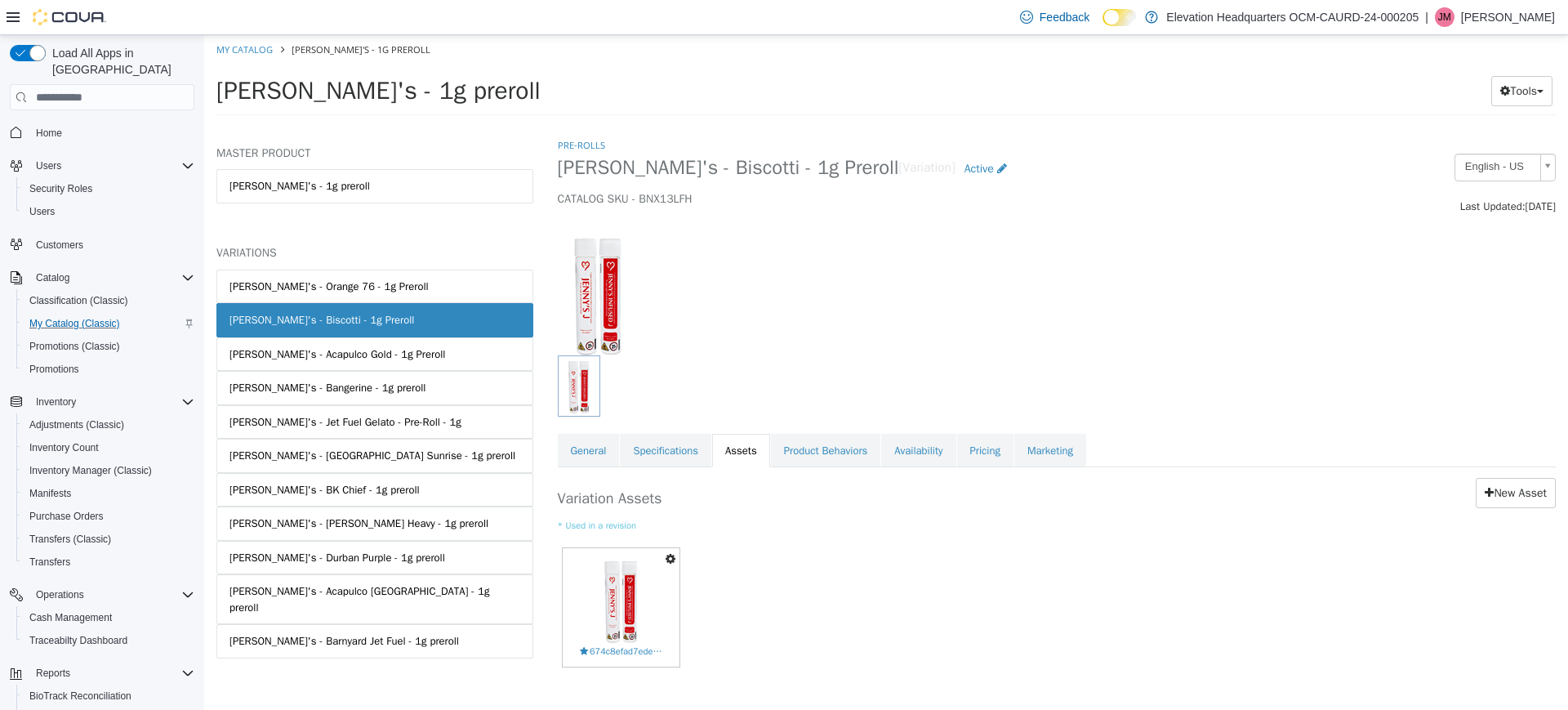 click at bounding box center (670, 559) 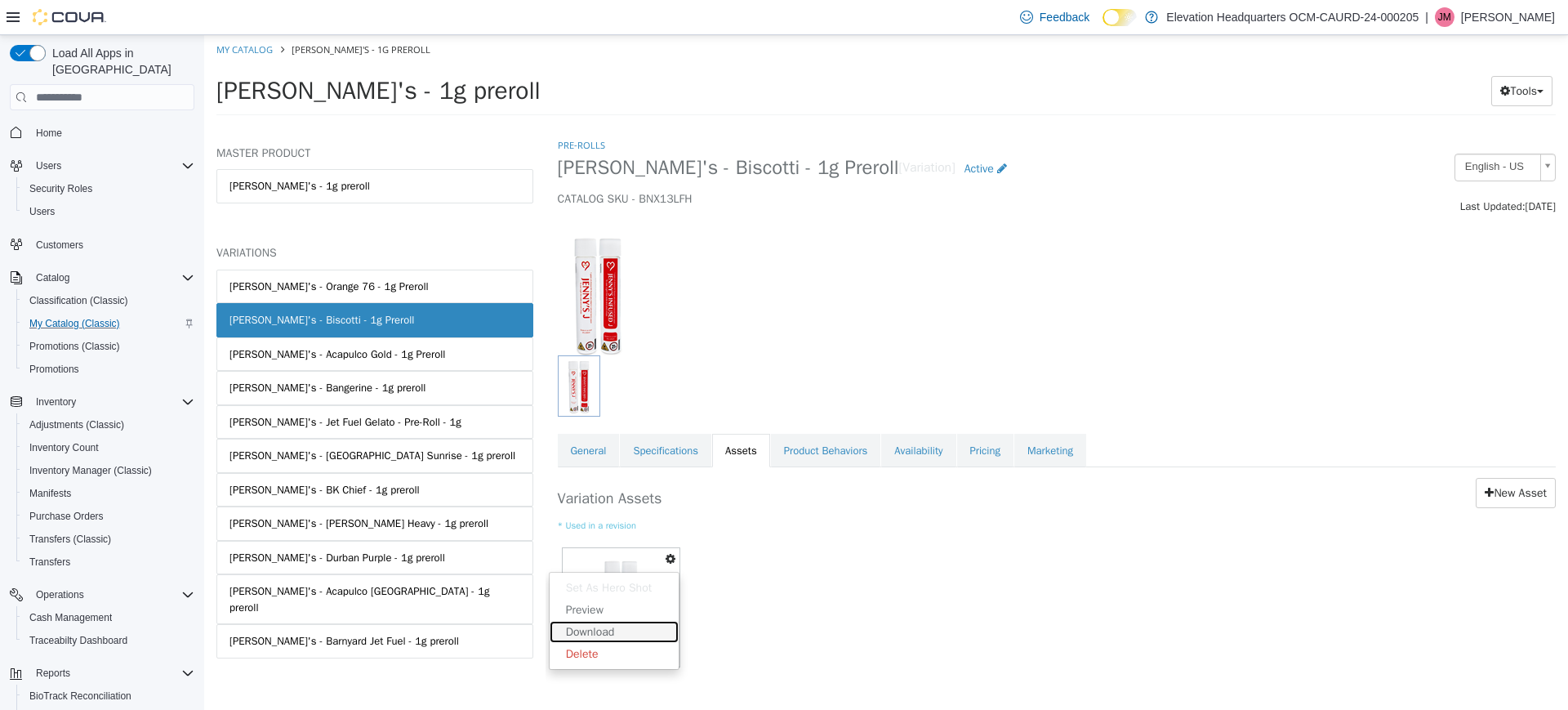 click on "Download" at bounding box center [614, 632] 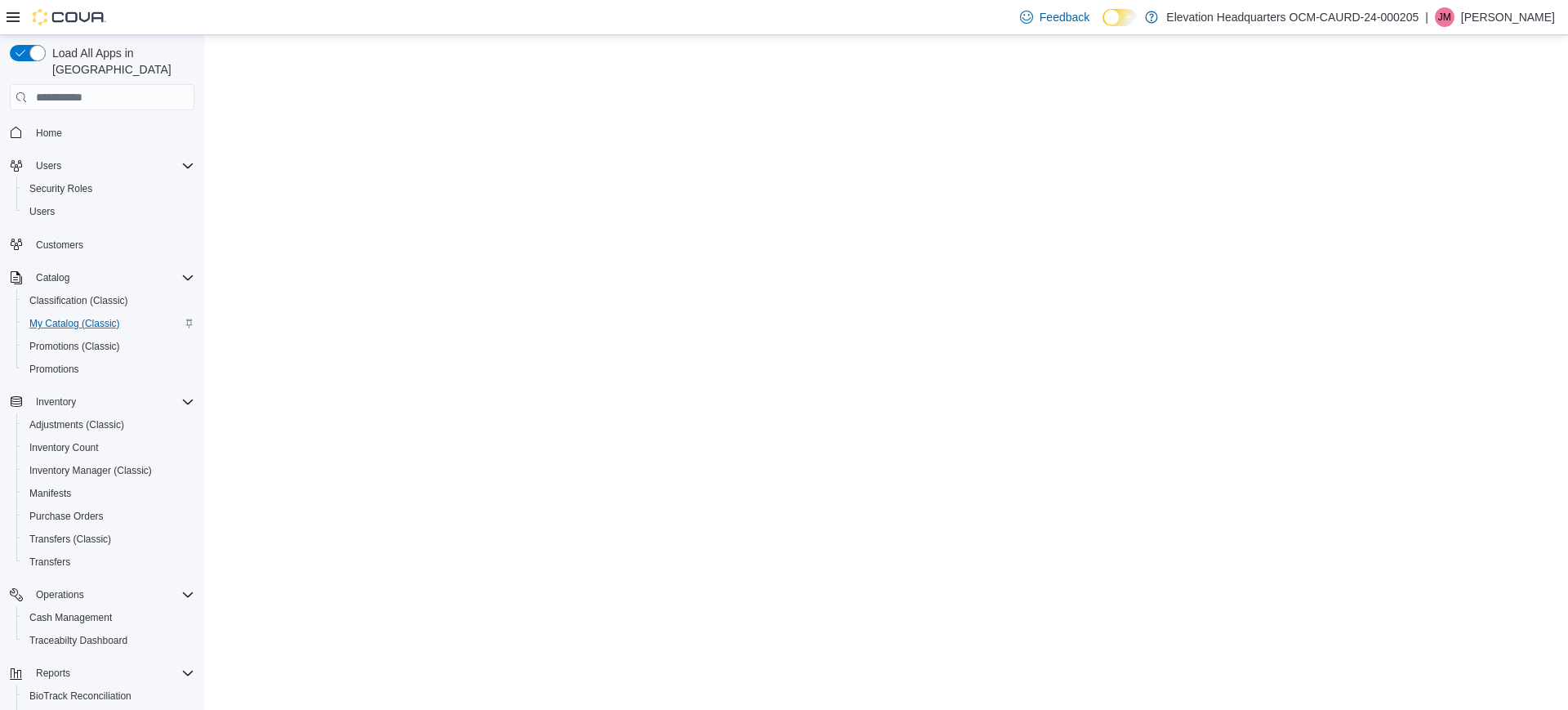scroll, scrollTop: 0, scrollLeft: 0, axis: both 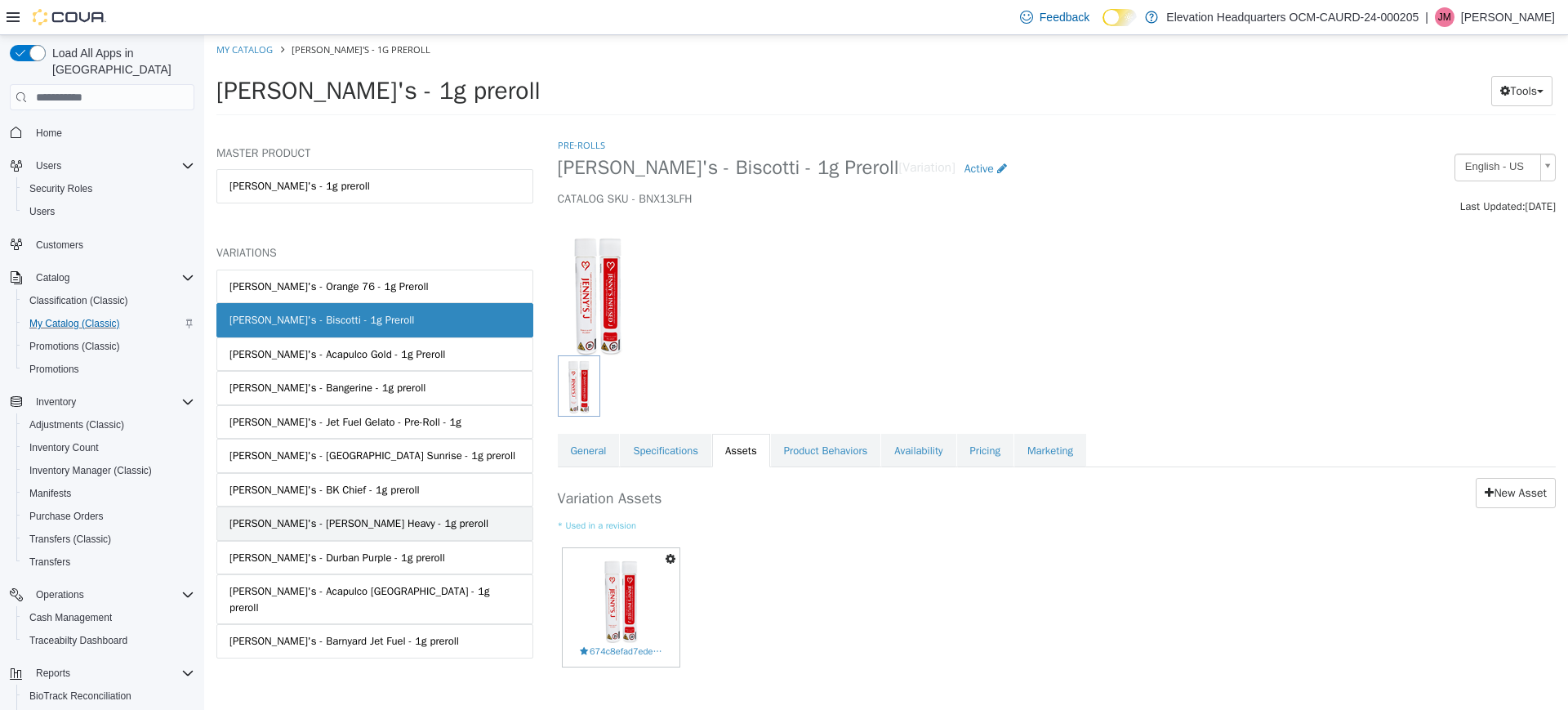click on "[PERSON_NAME]'s - [PERSON_NAME] Heavy - 1g preroll" at bounding box center [375, 524] 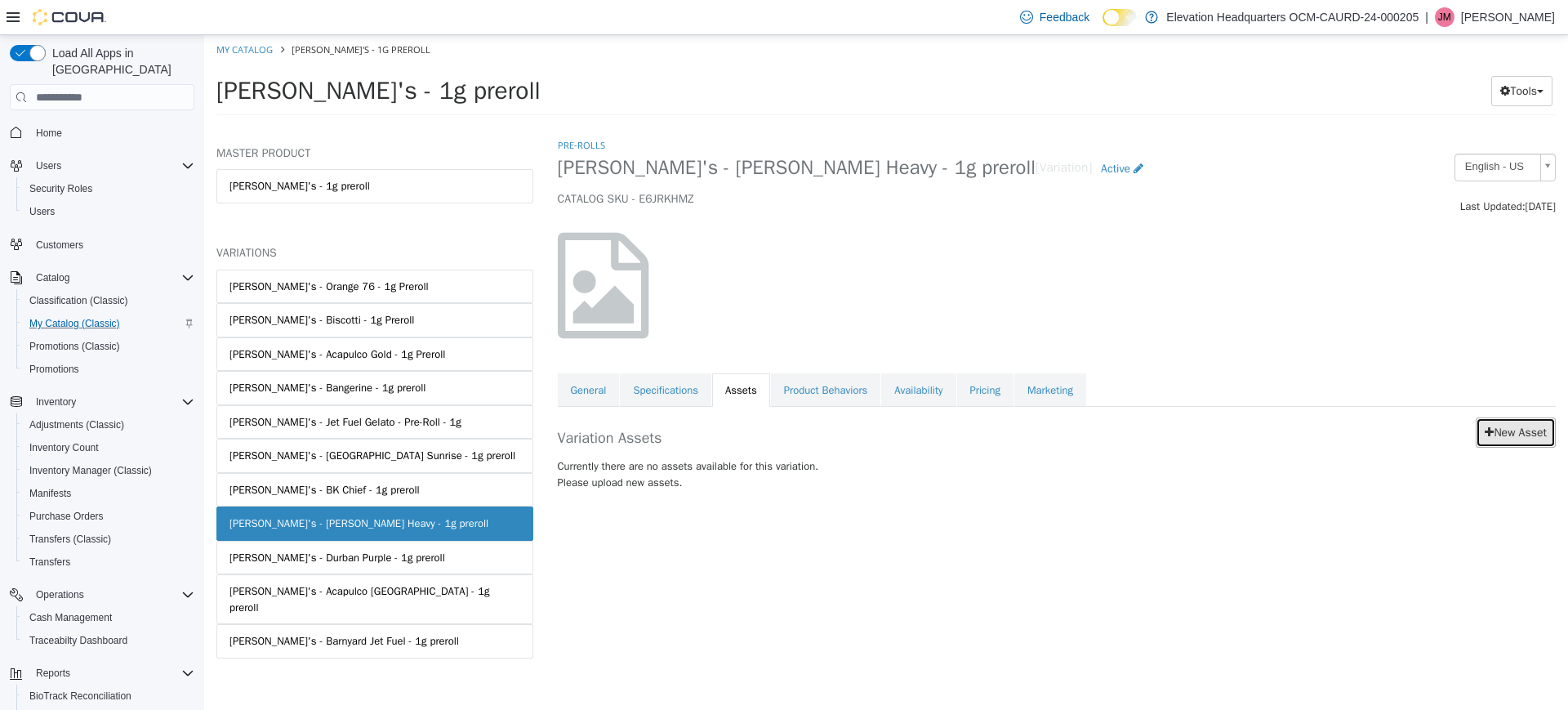click on "New Asset" at bounding box center (1516, 432) 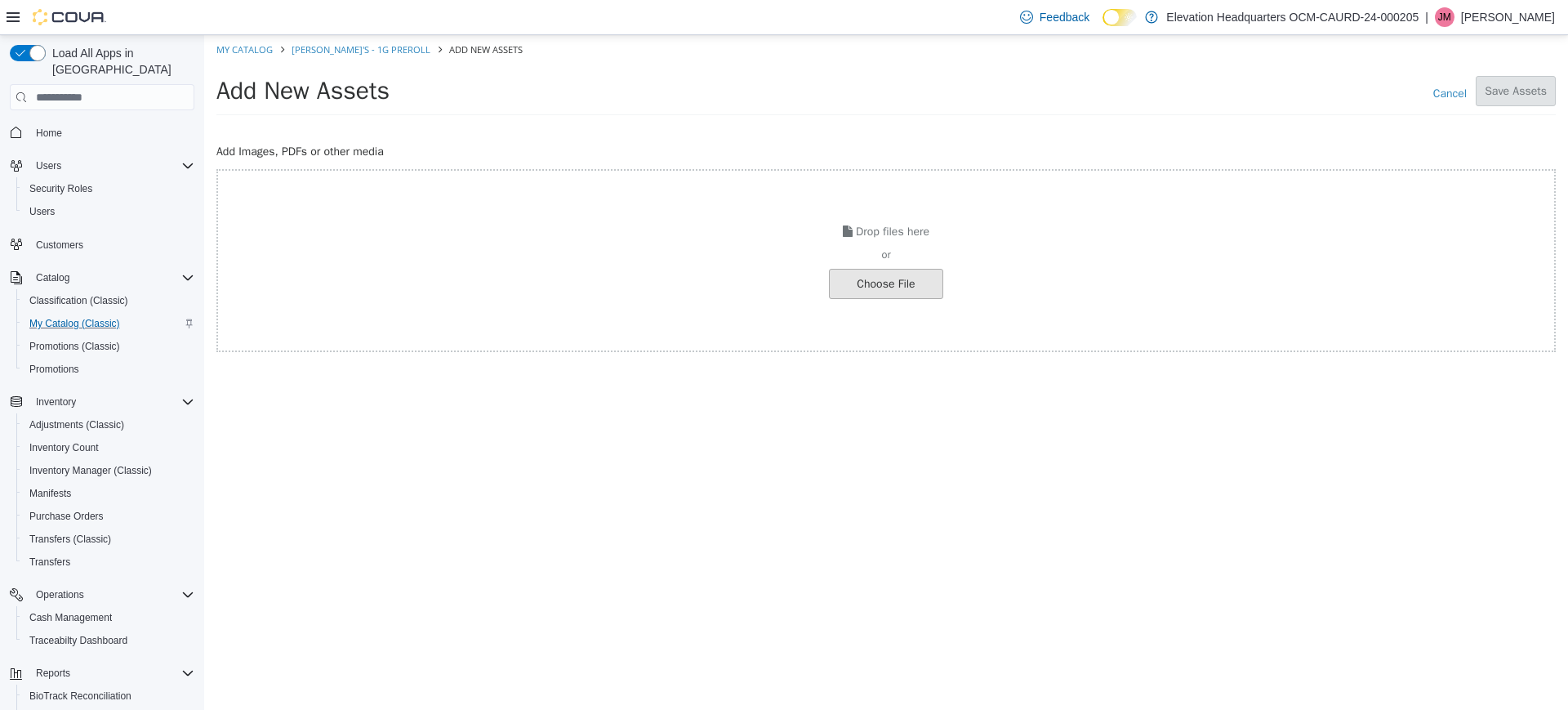 click at bounding box center (31, 284) 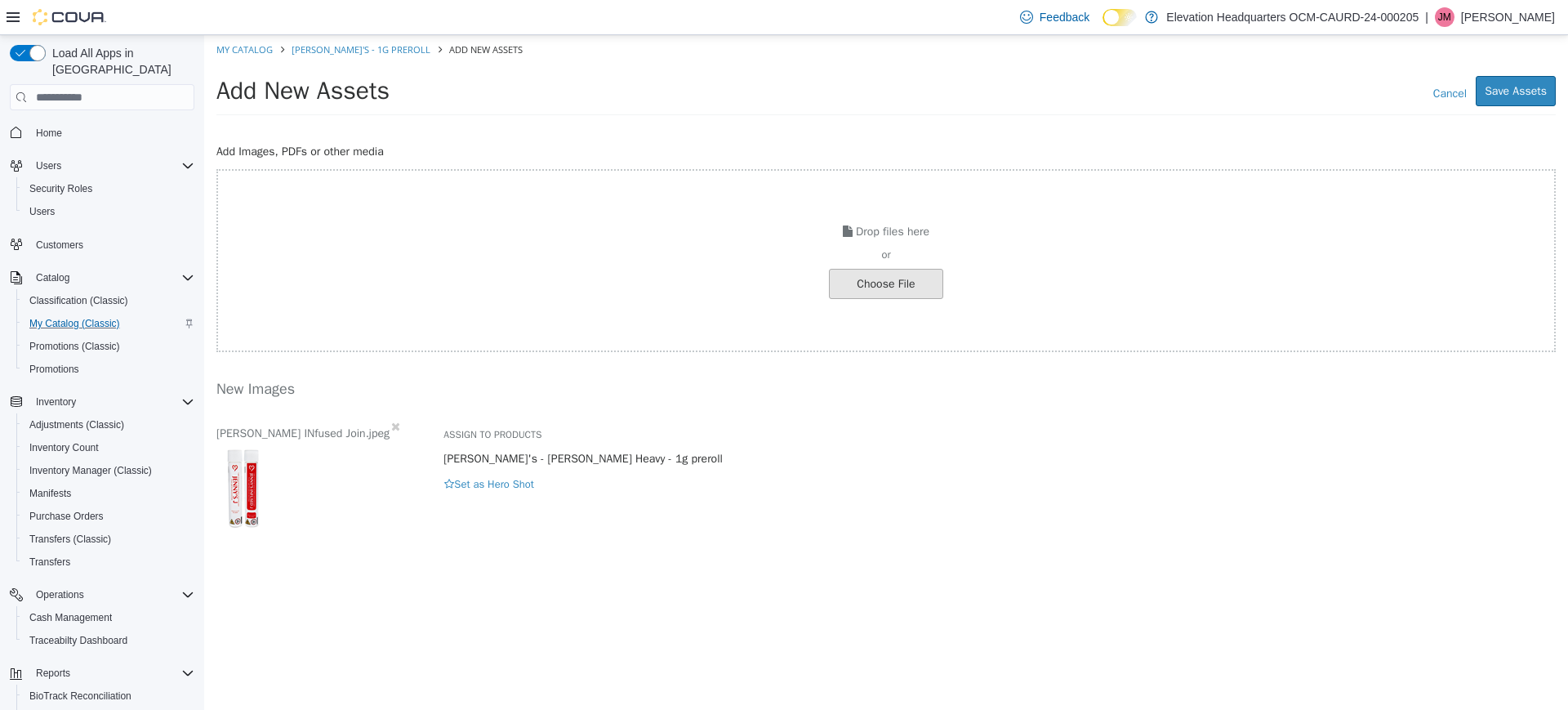 click on "Cancel Save Assets" at bounding box center [1254, 91] 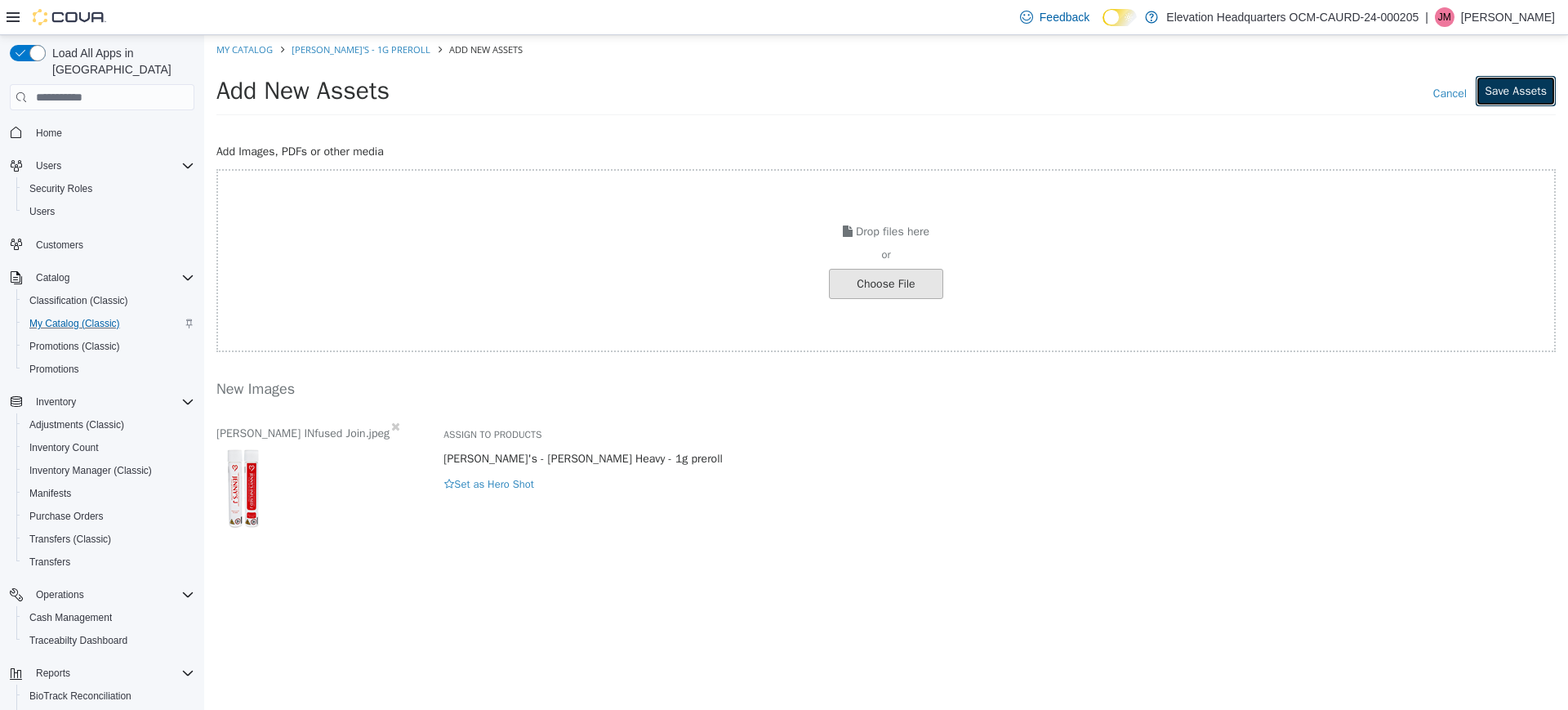 click on "Save Assets" at bounding box center (1516, 91) 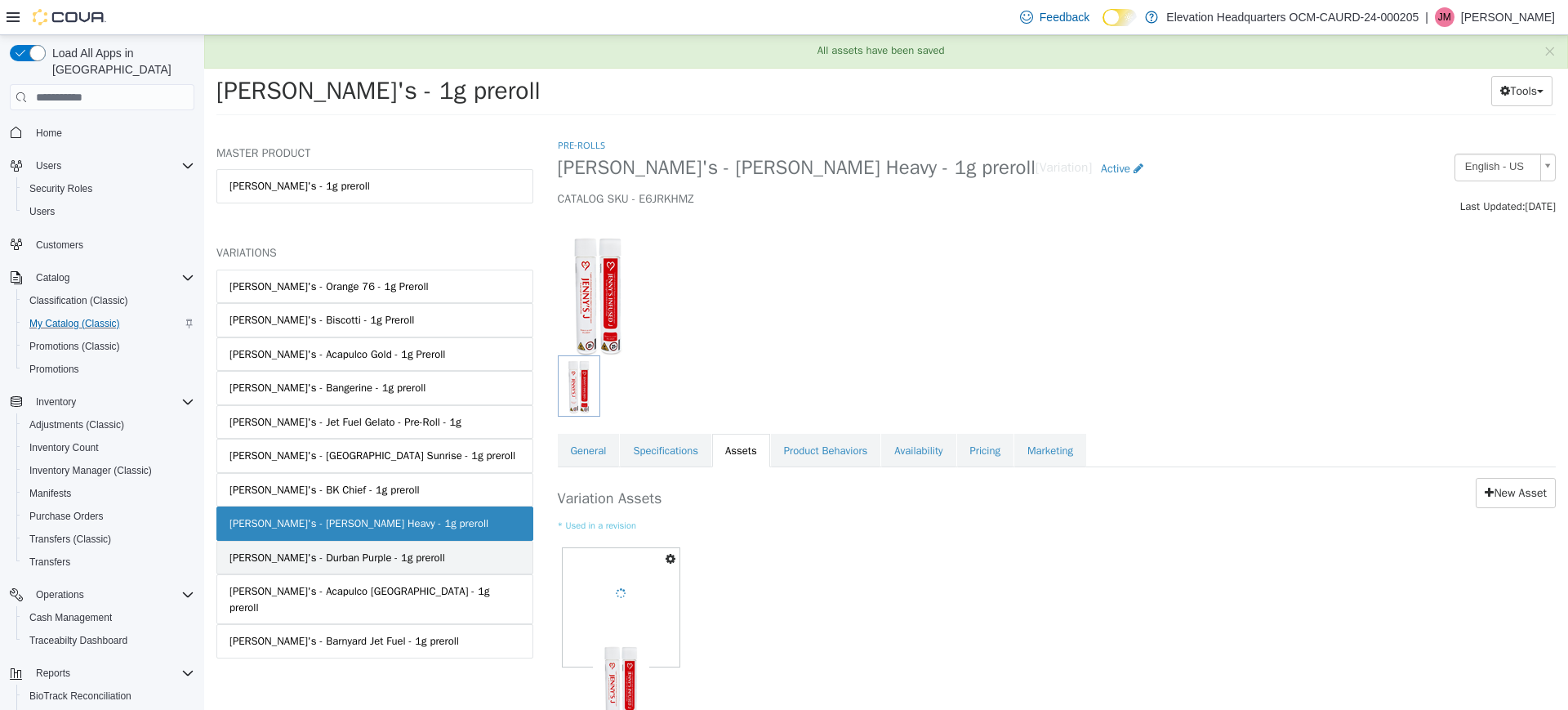 click on "[PERSON_NAME]'s - Durban Purple - 1g preroll" at bounding box center [375, 558] 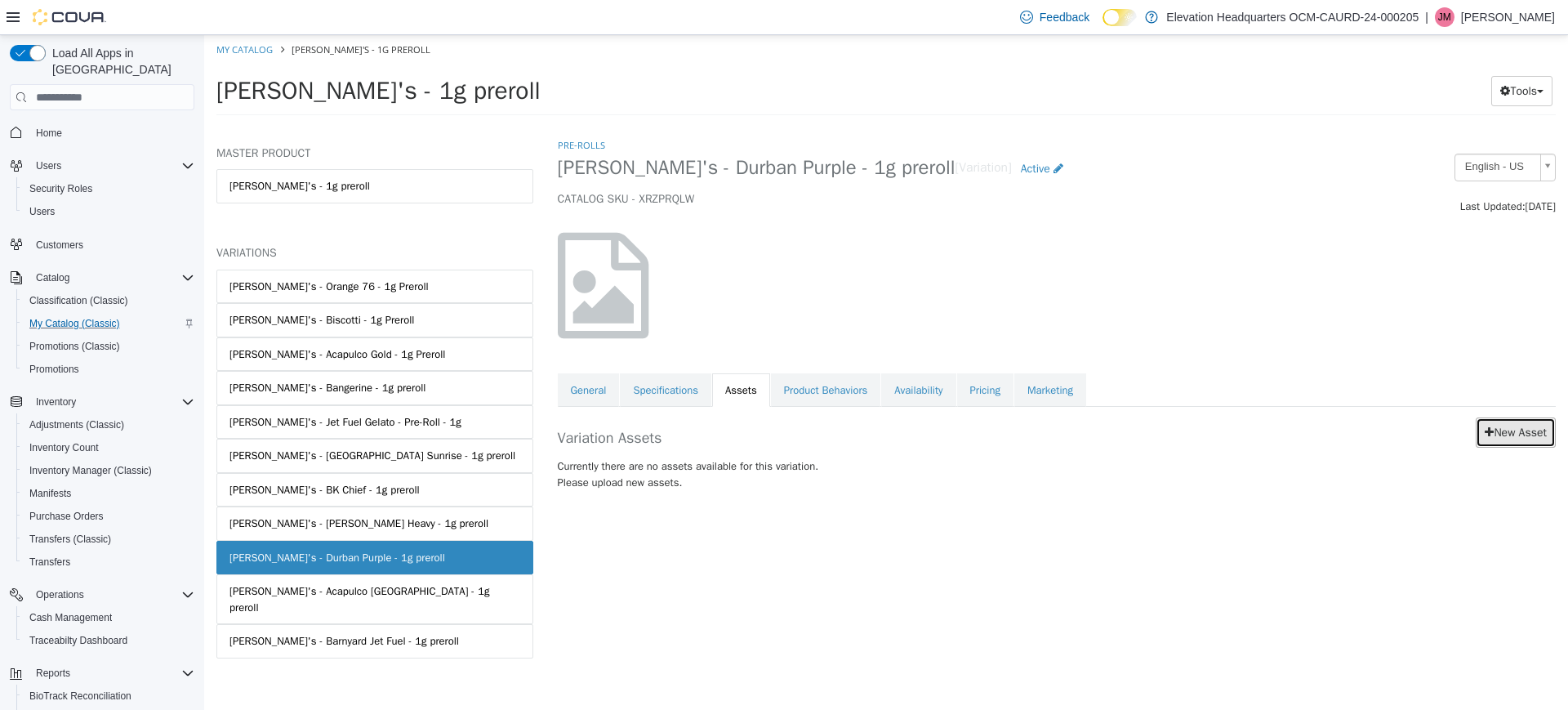 click on "New Asset" at bounding box center (1516, 432) 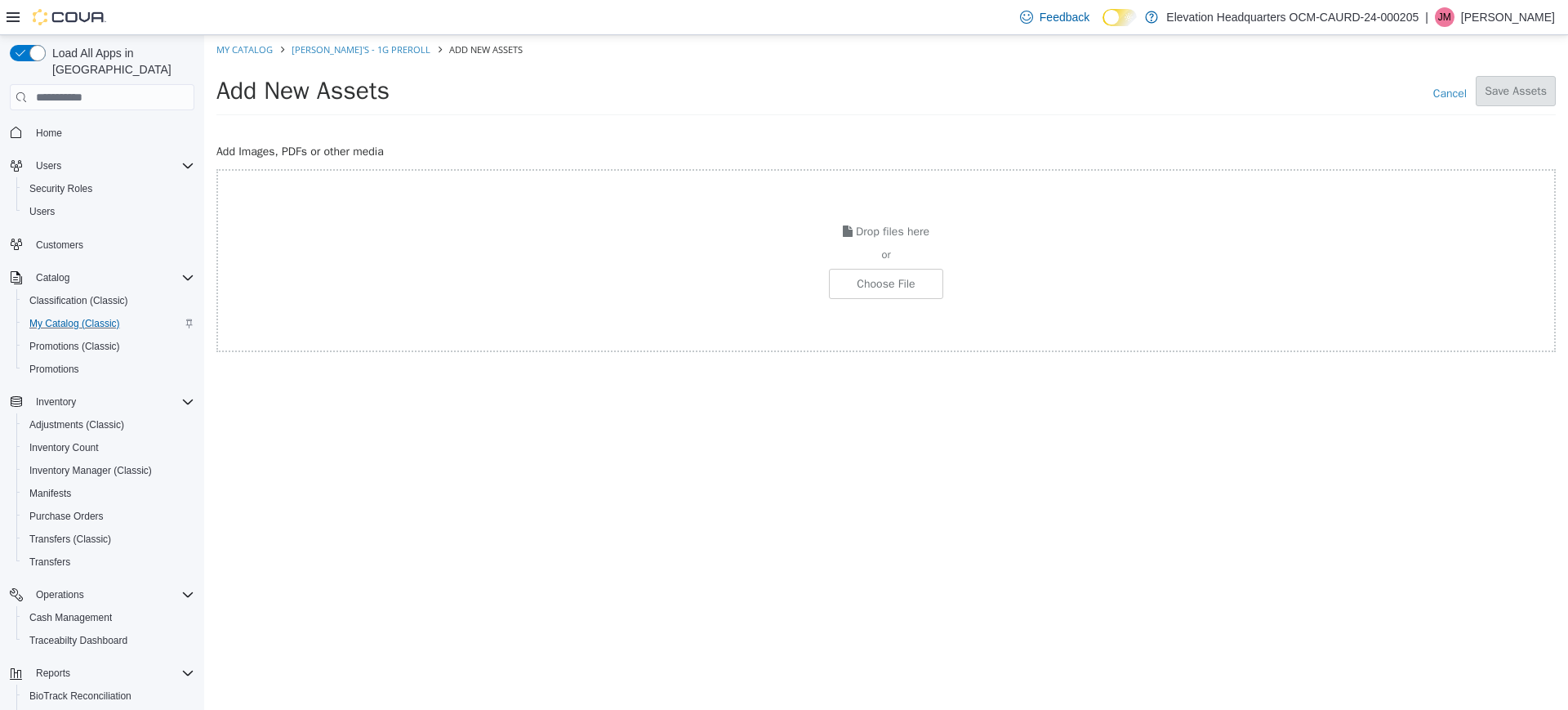 click on "Drop files here or Choose File" at bounding box center [886, 261] 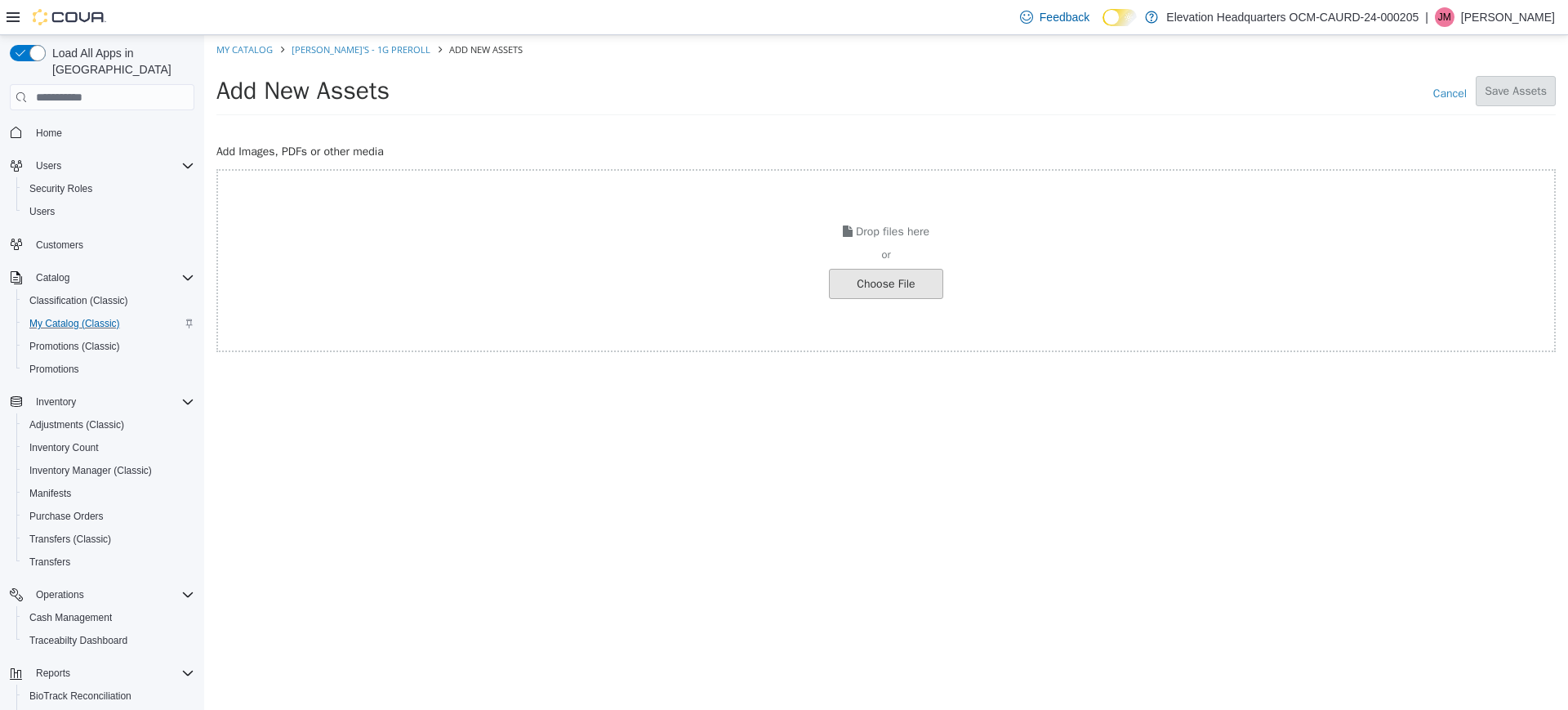 click at bounding box center (31, 284) 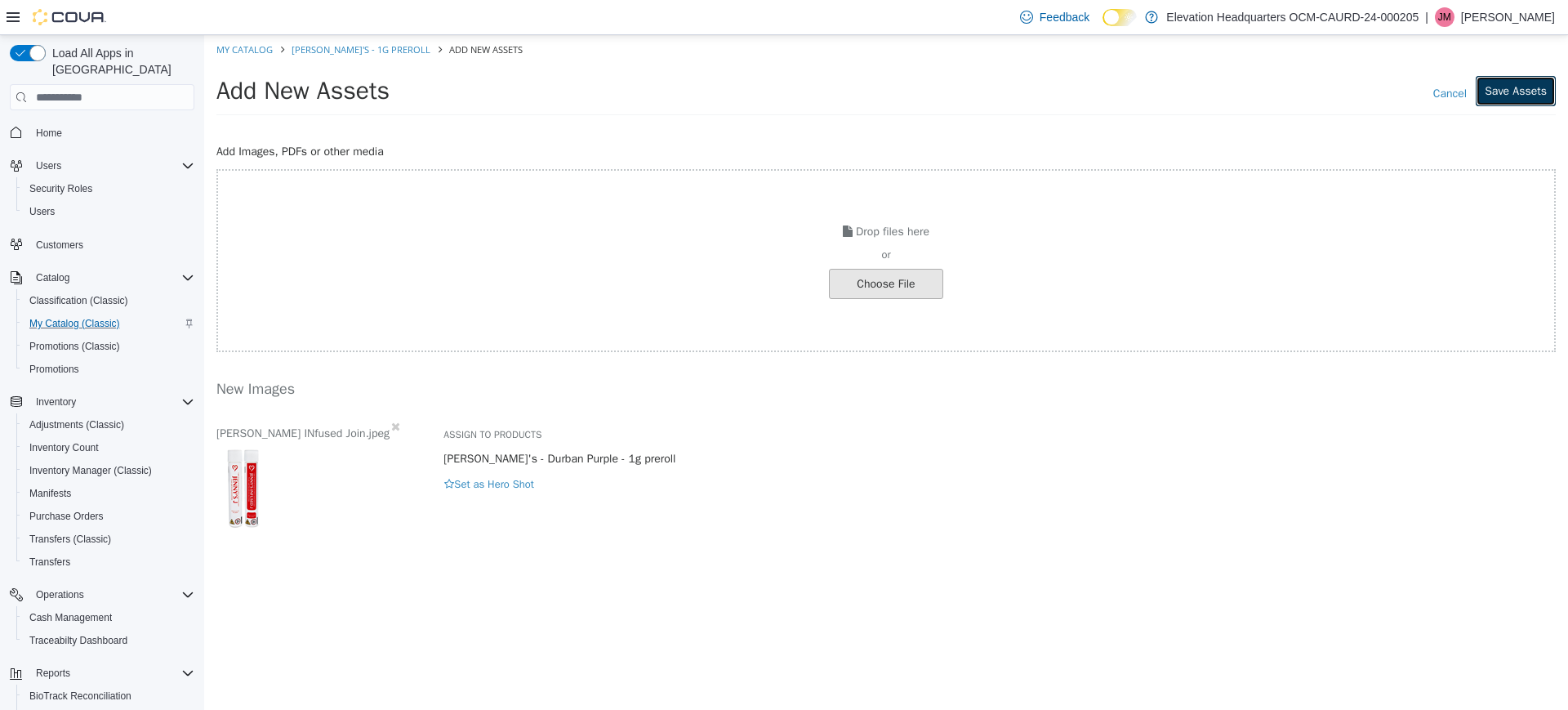 click on "Save Assets" at bounding box center (1516, 91) 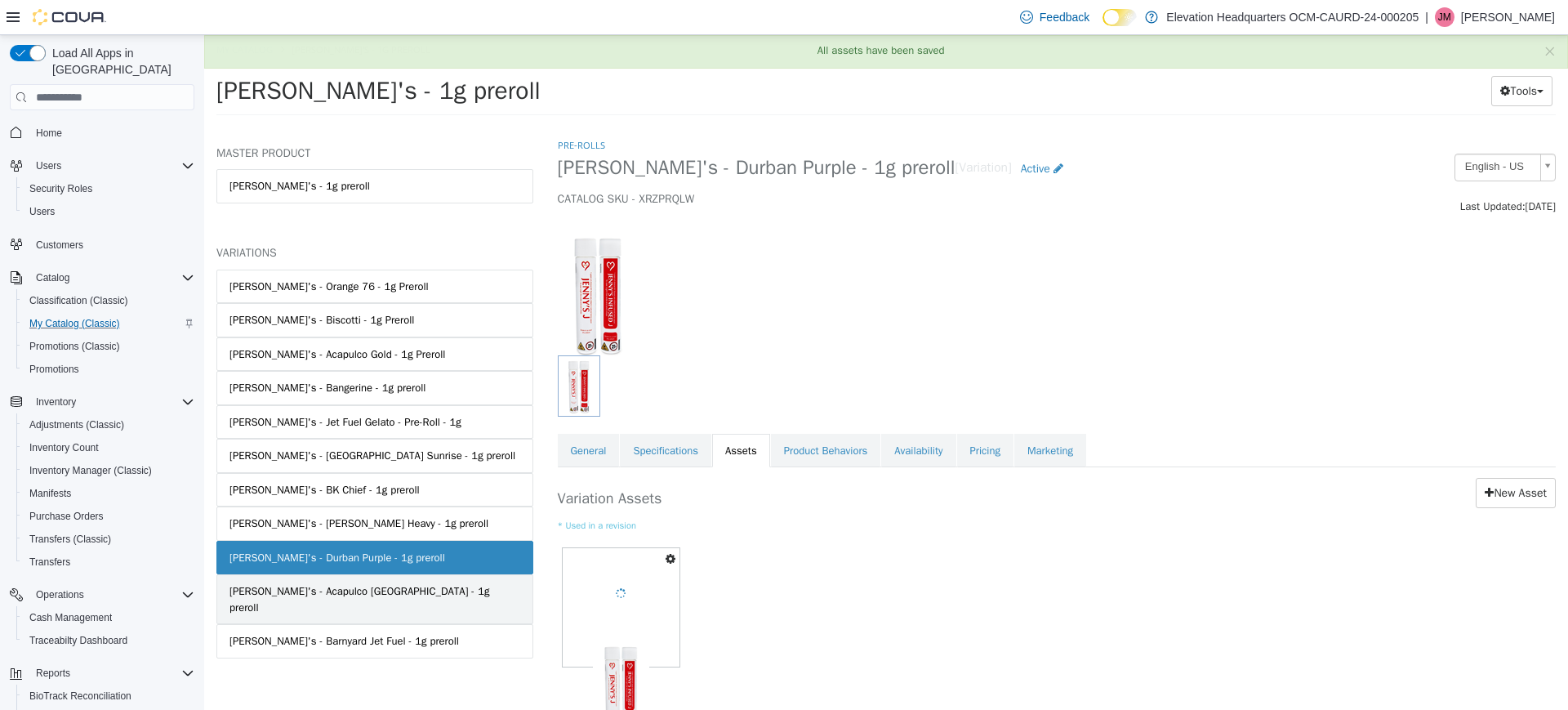 click on "[PERSON_NAME]'s - Acapulco [GEOGRAPHIC_DATA] - 1g preroll" at bounding box center [375, 599] 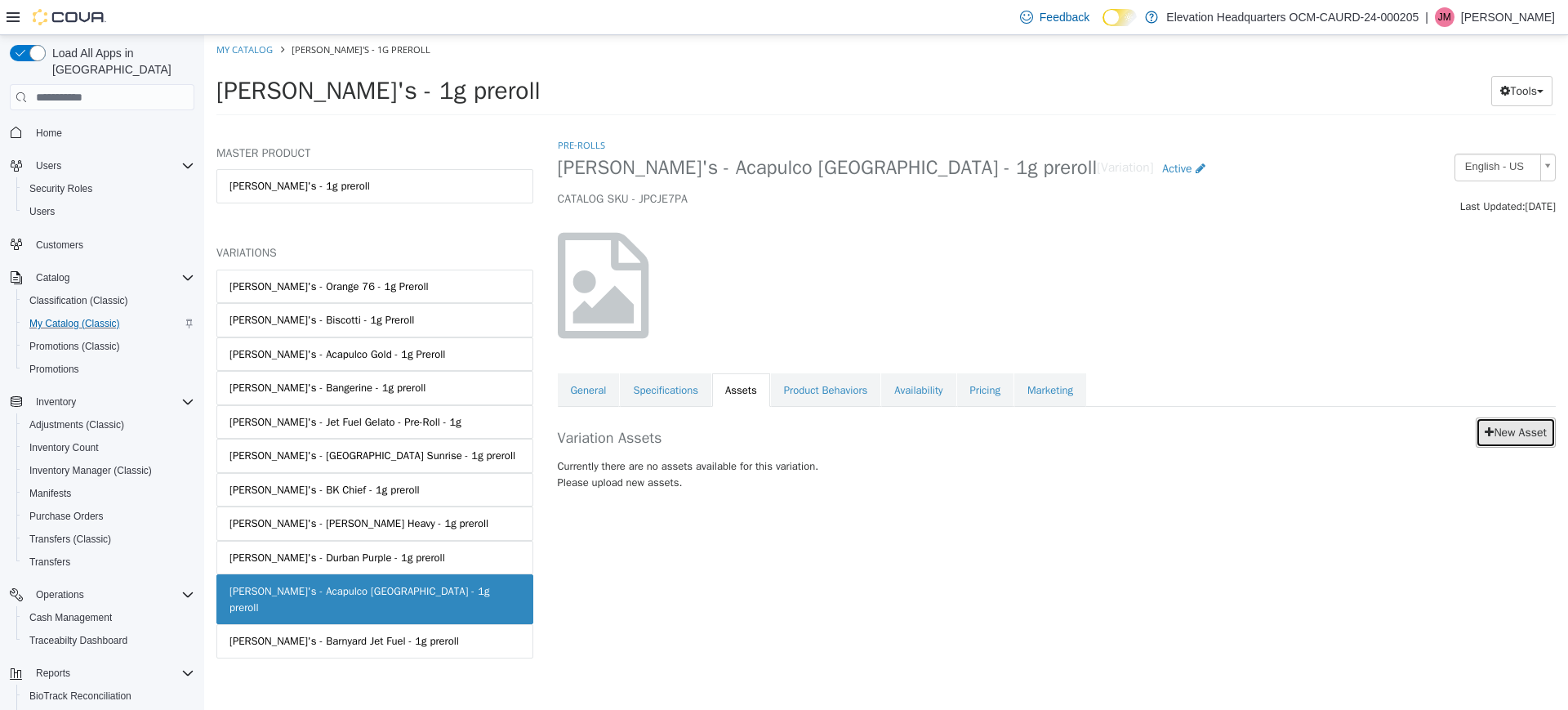 click on "New Asset" at bounding box center (1516, 432) 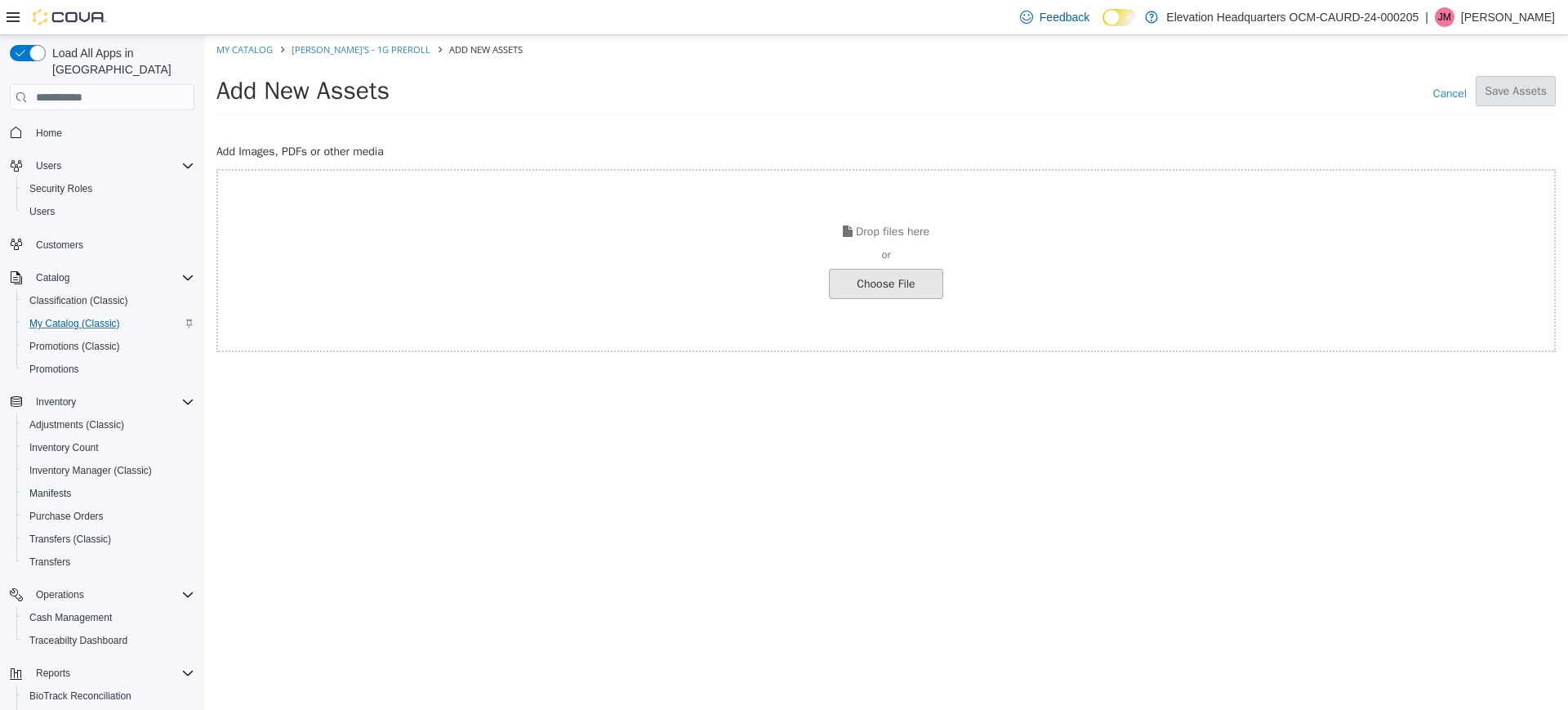 click at bounding box center [31, 284] 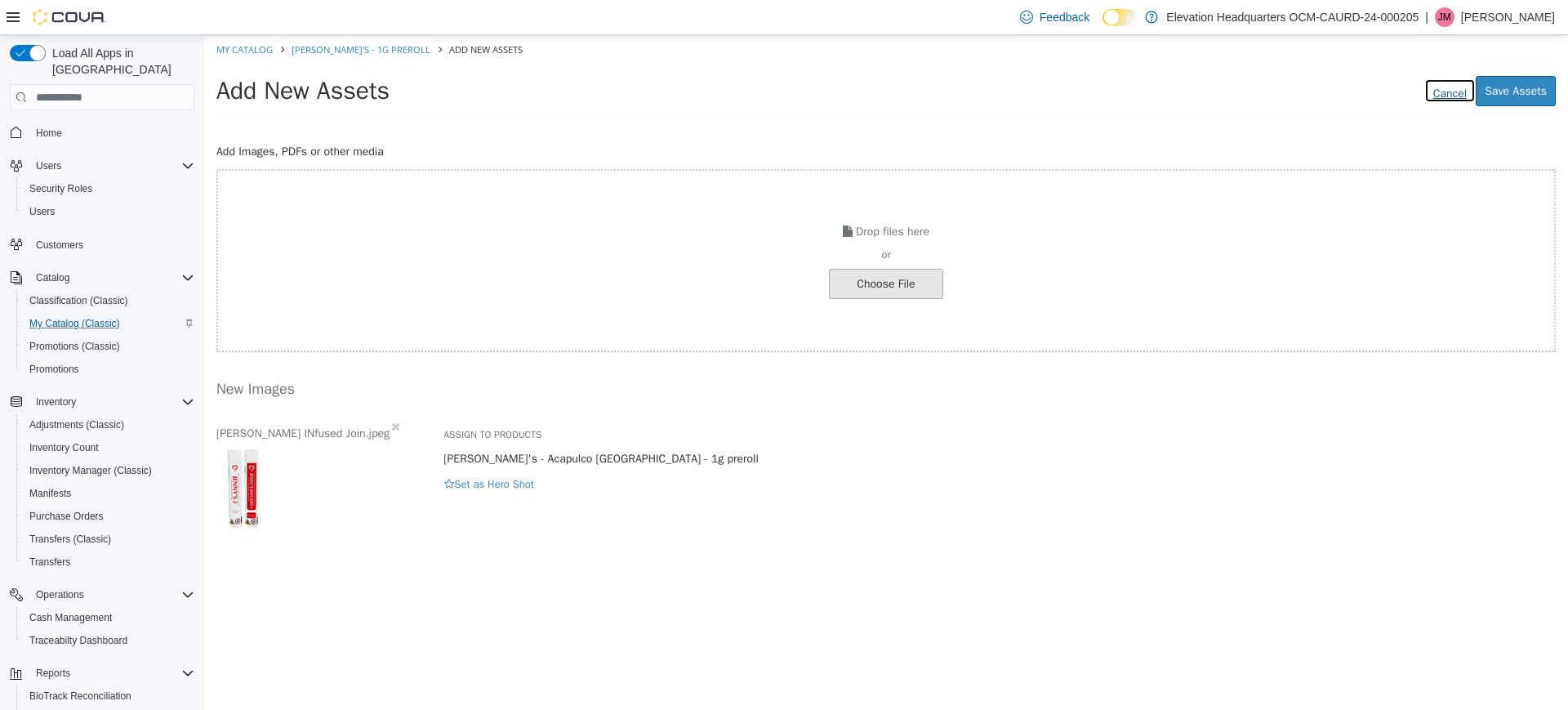 click on "Cancel" at bounding box center (1450, 91) 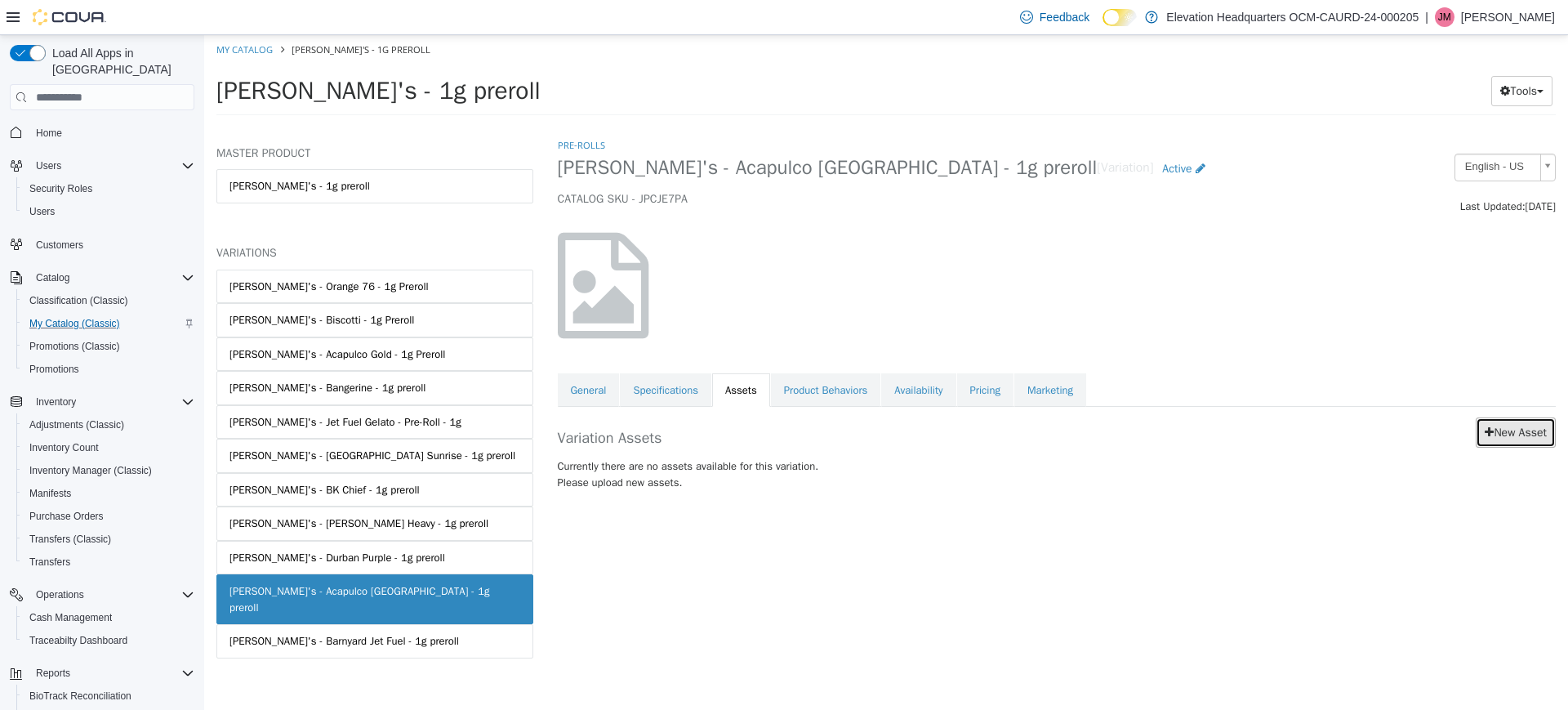 click on "New Asset" at bounding box center (1516, 432) 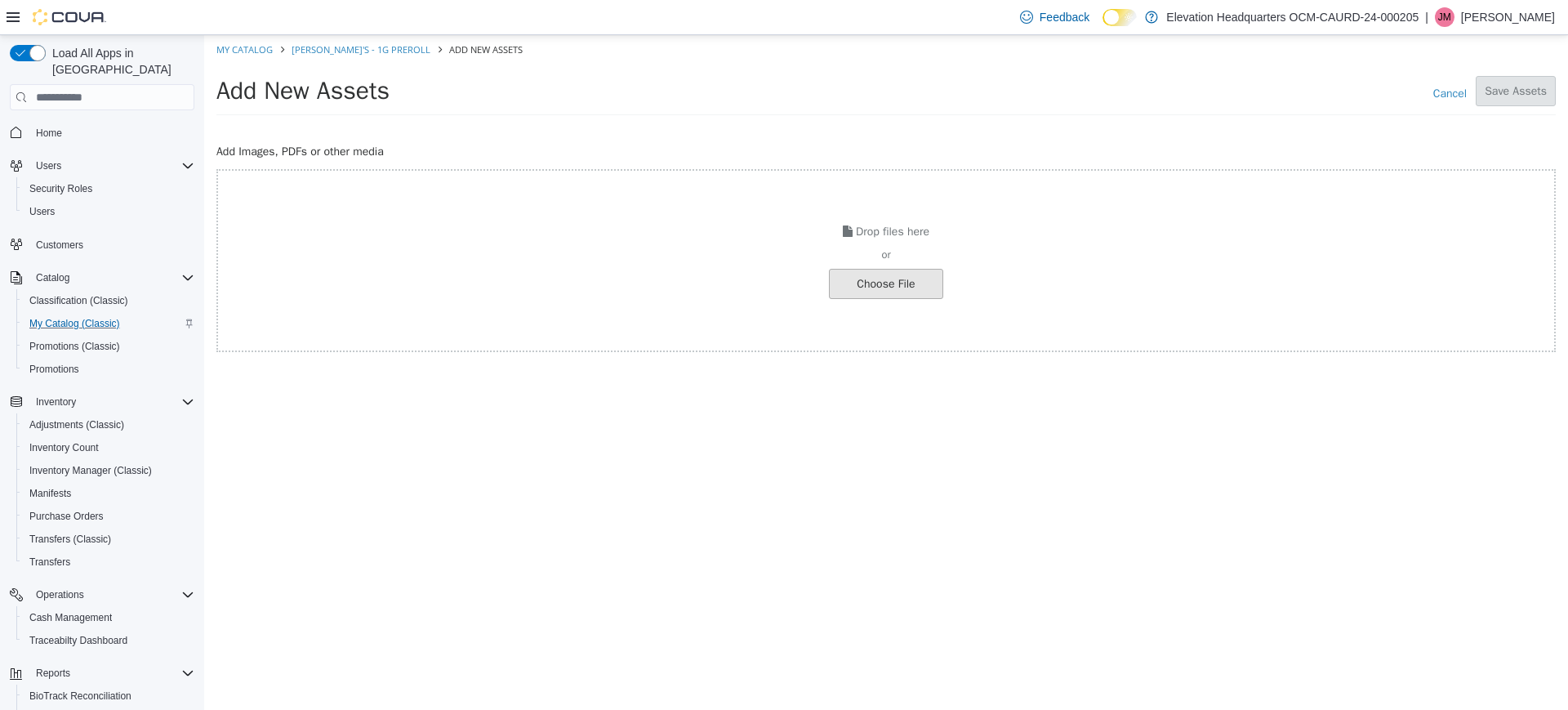 click at bounding box center [31, 284] 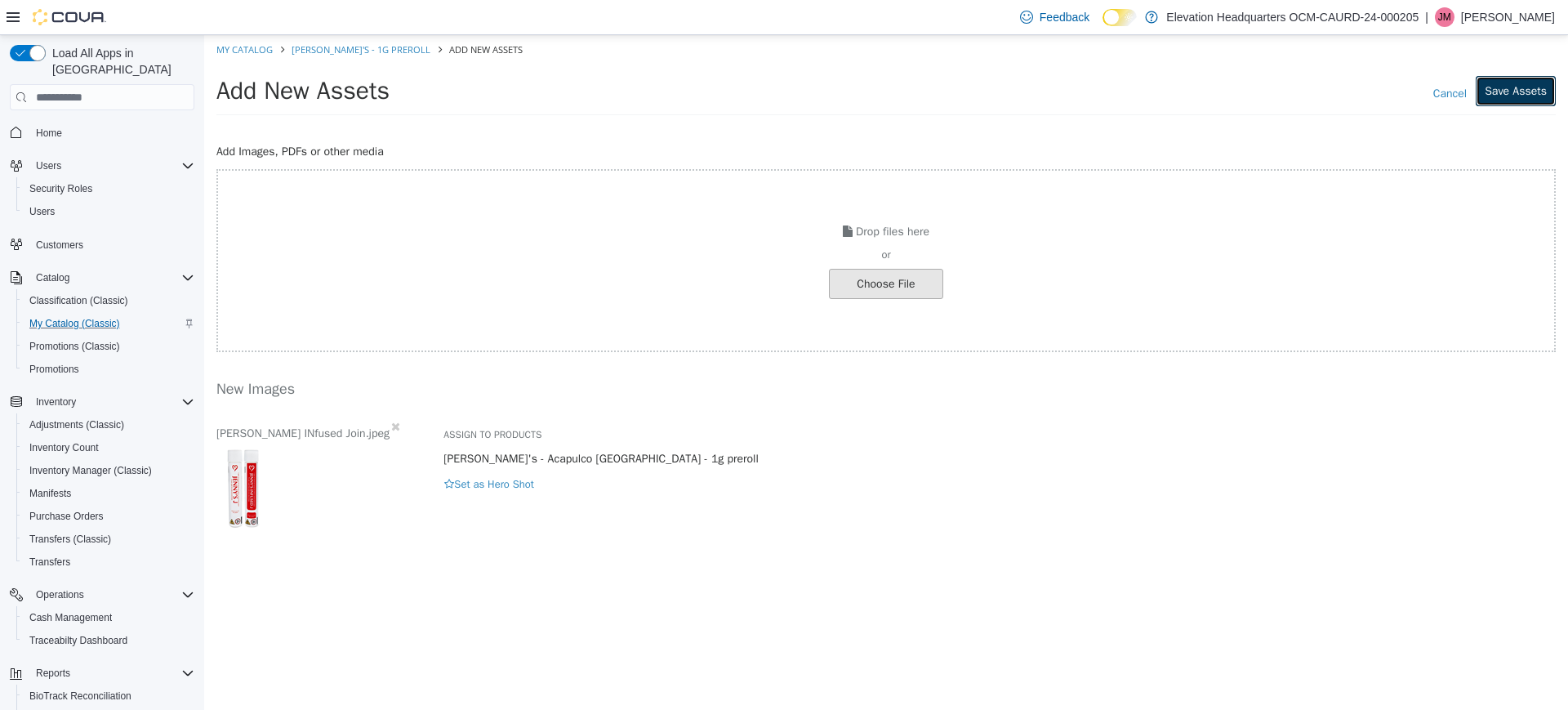 click on "Save Assets" at bounding box center (1516, 91) 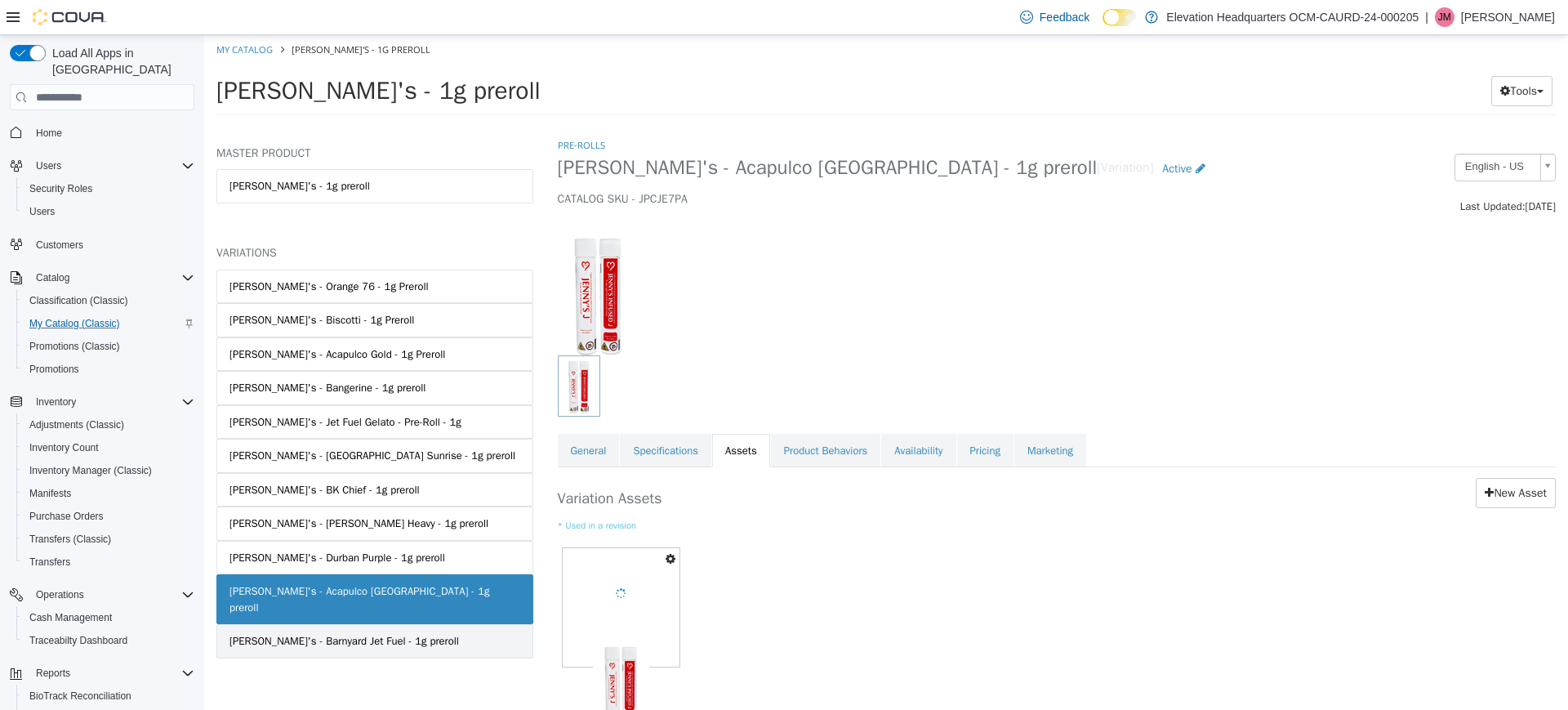 click on "[PERSON_NAME]'s - Barnyard Jet Fuel - 1g preroll" at bounding box center [375, 641] 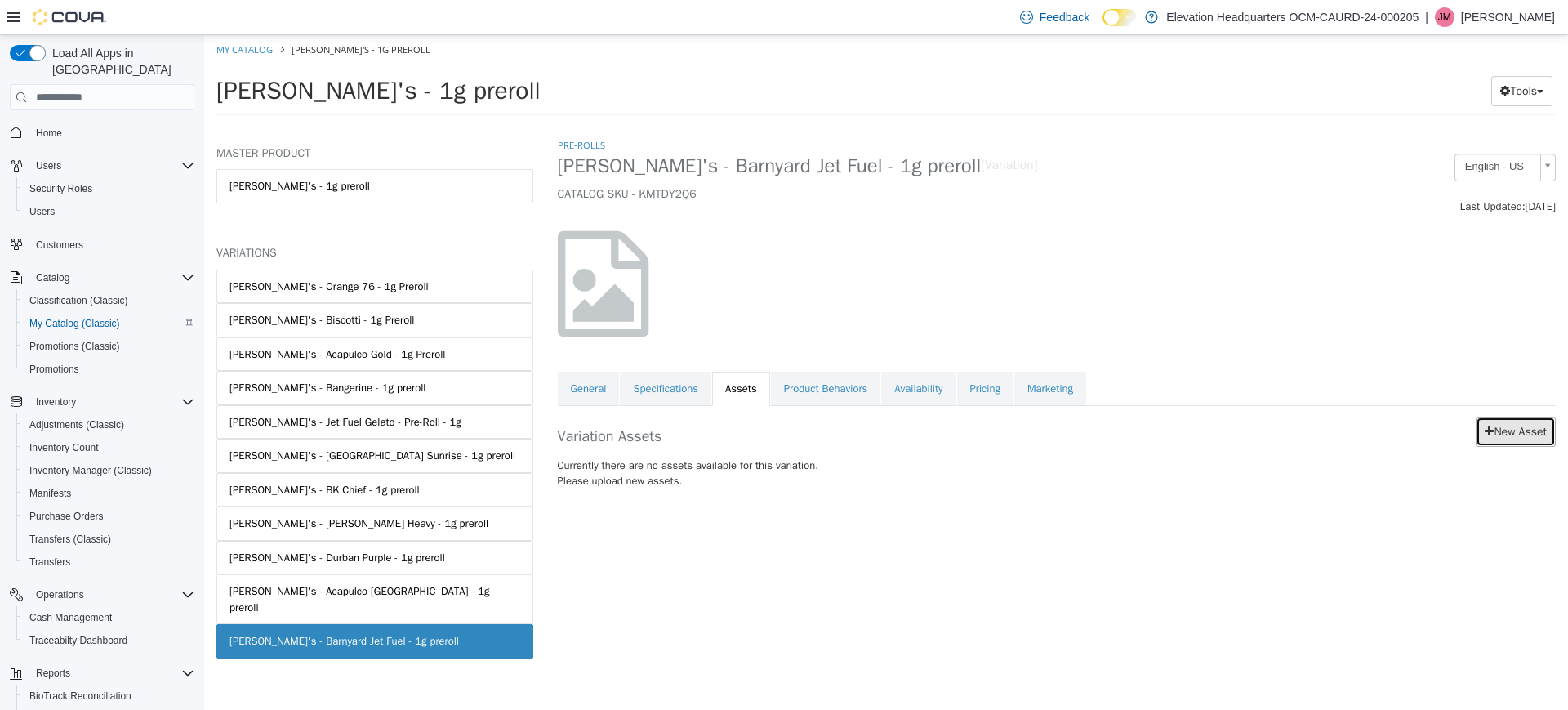 click on "New Asset" at bounding box center [1516, 431] 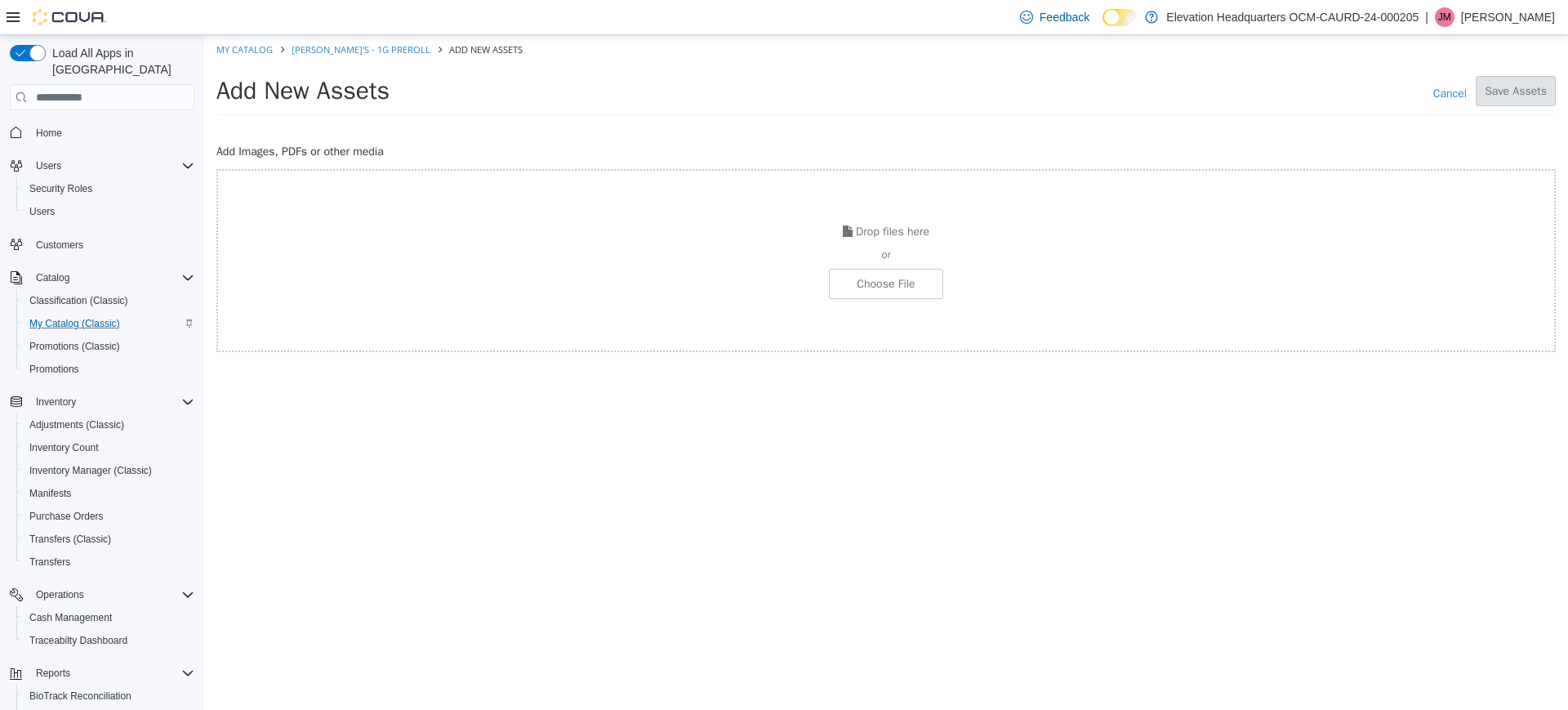 click on "Drop files here or Choose File" at bounding box center [886, 261] 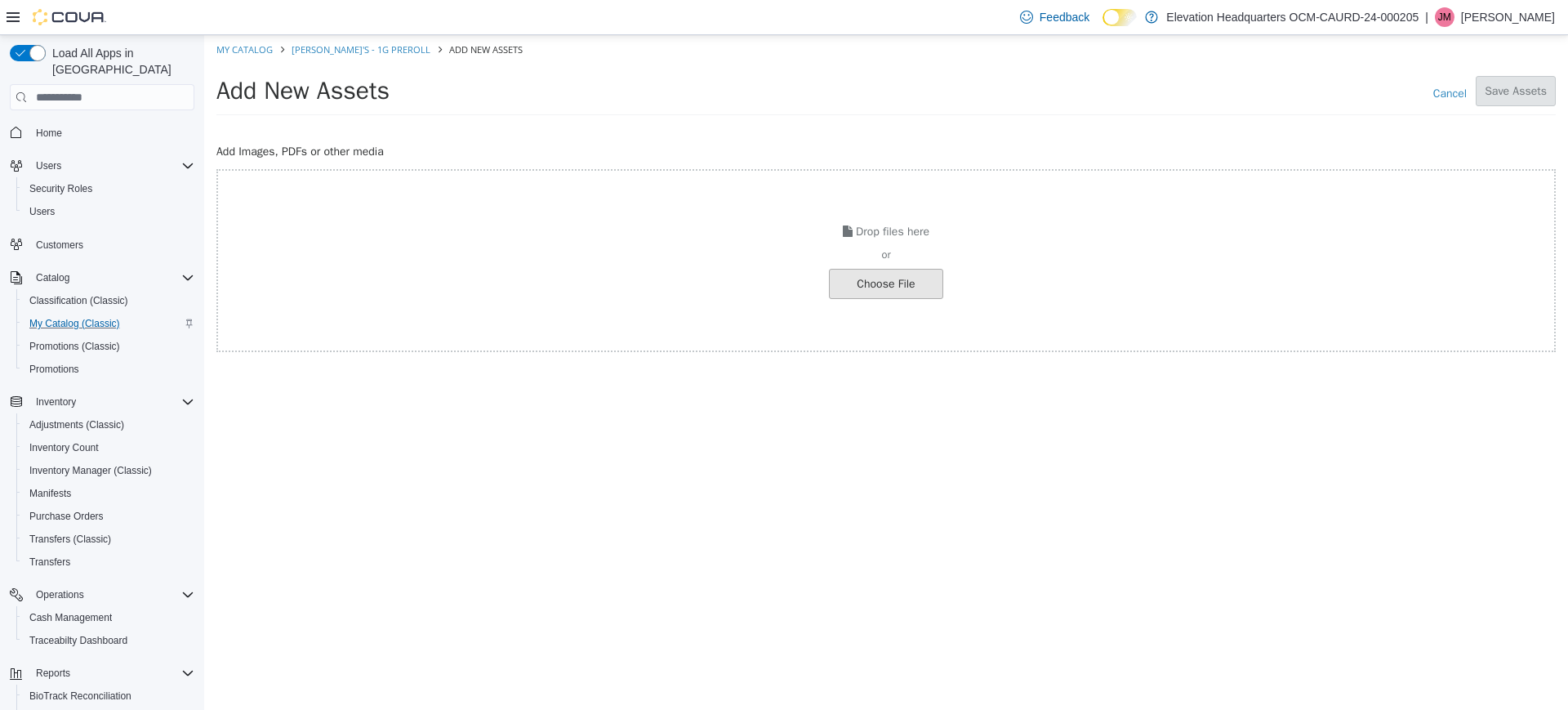 click at bounding box center [31, 284] 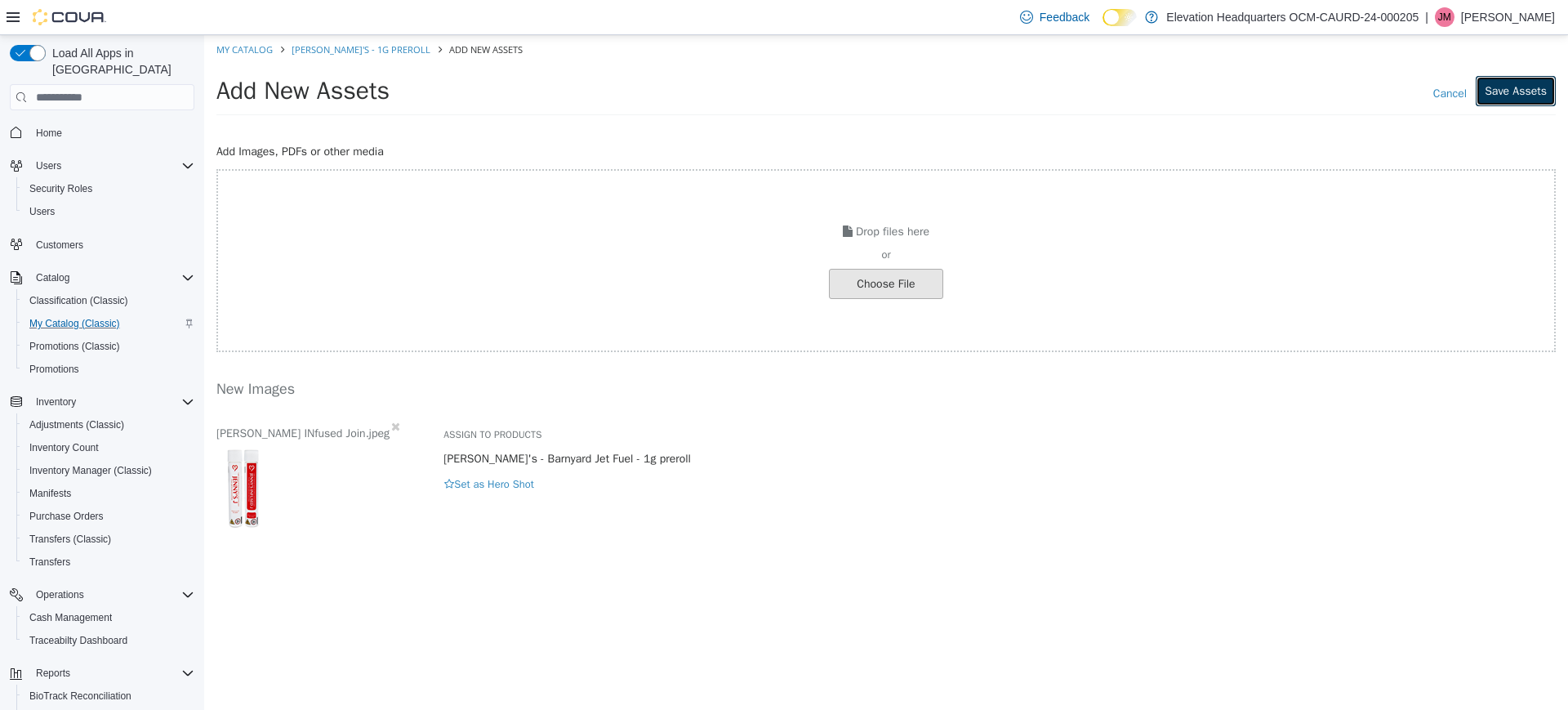 click on "Save Assets" at bounding box center (1516, 91) 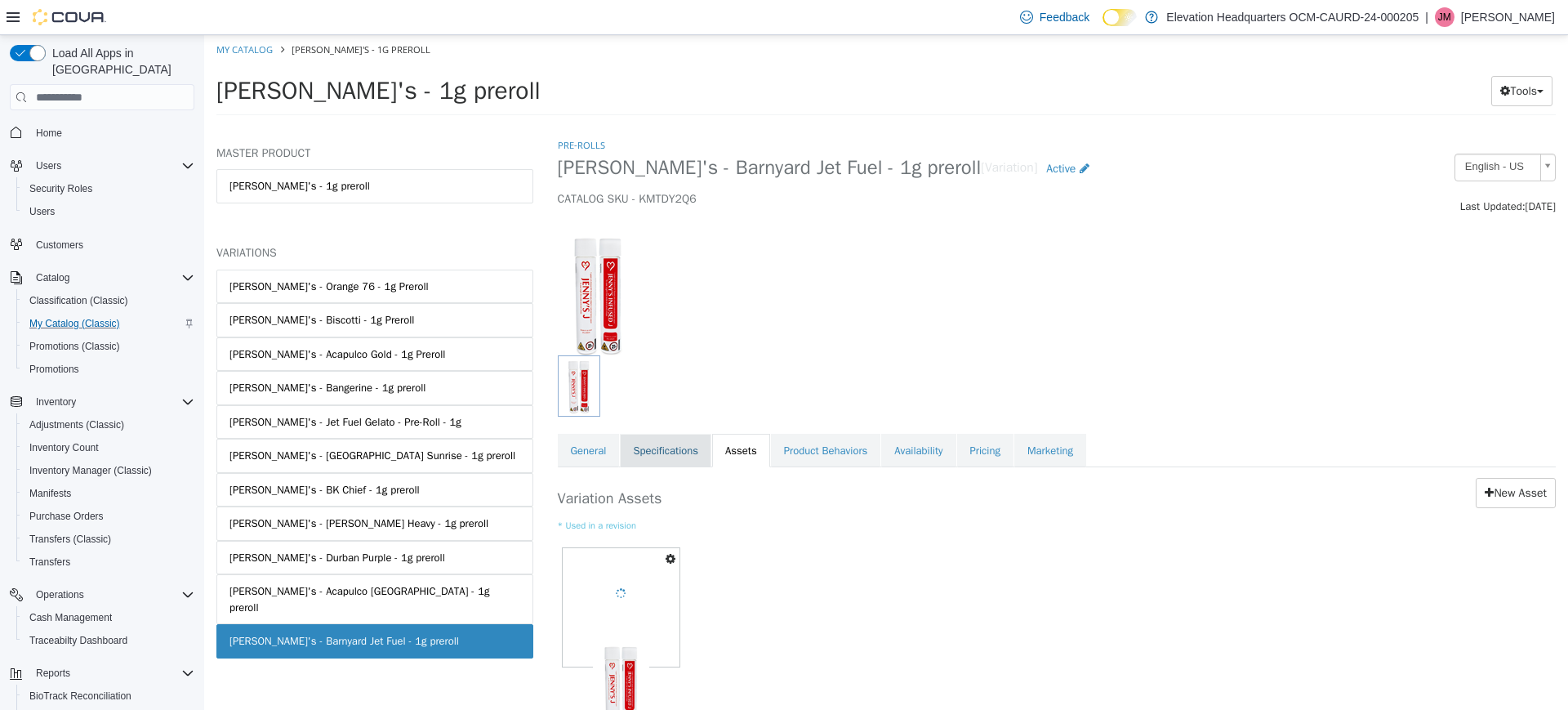 click on "Specifications" at bounding box center (666, 451) 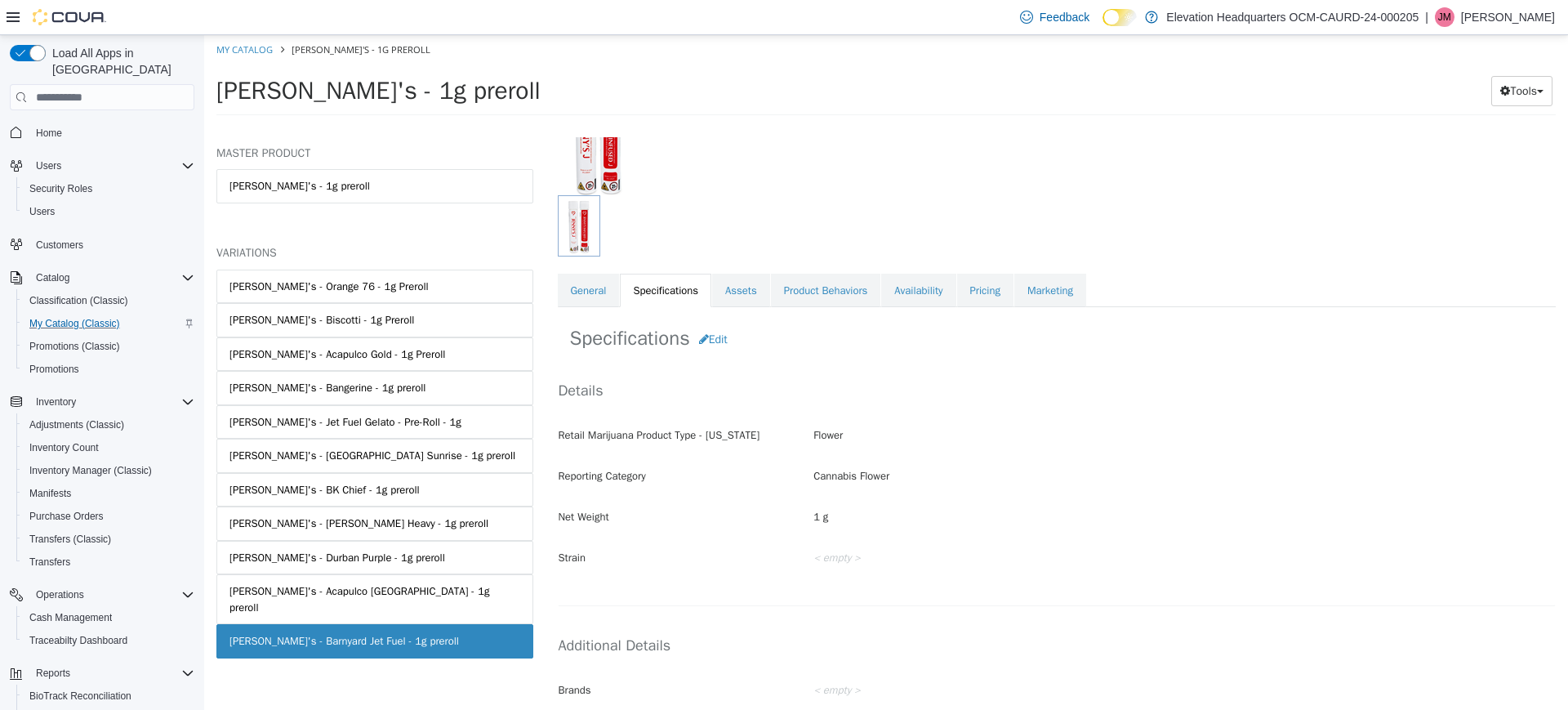 scroll, scrollTop: 0, scrollLeft: 0, axis: both 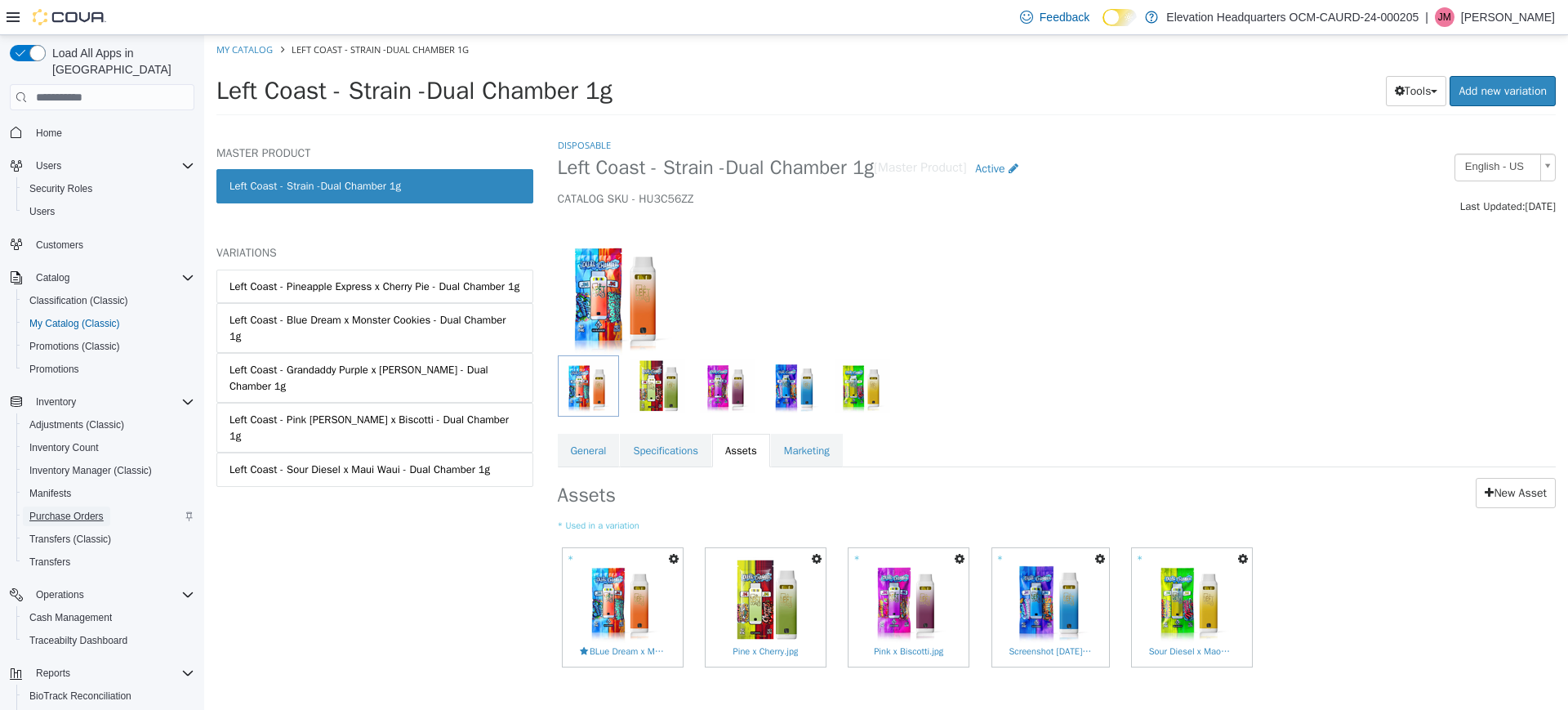 click on "Purchase Orders" at bounding box center (66, 516) 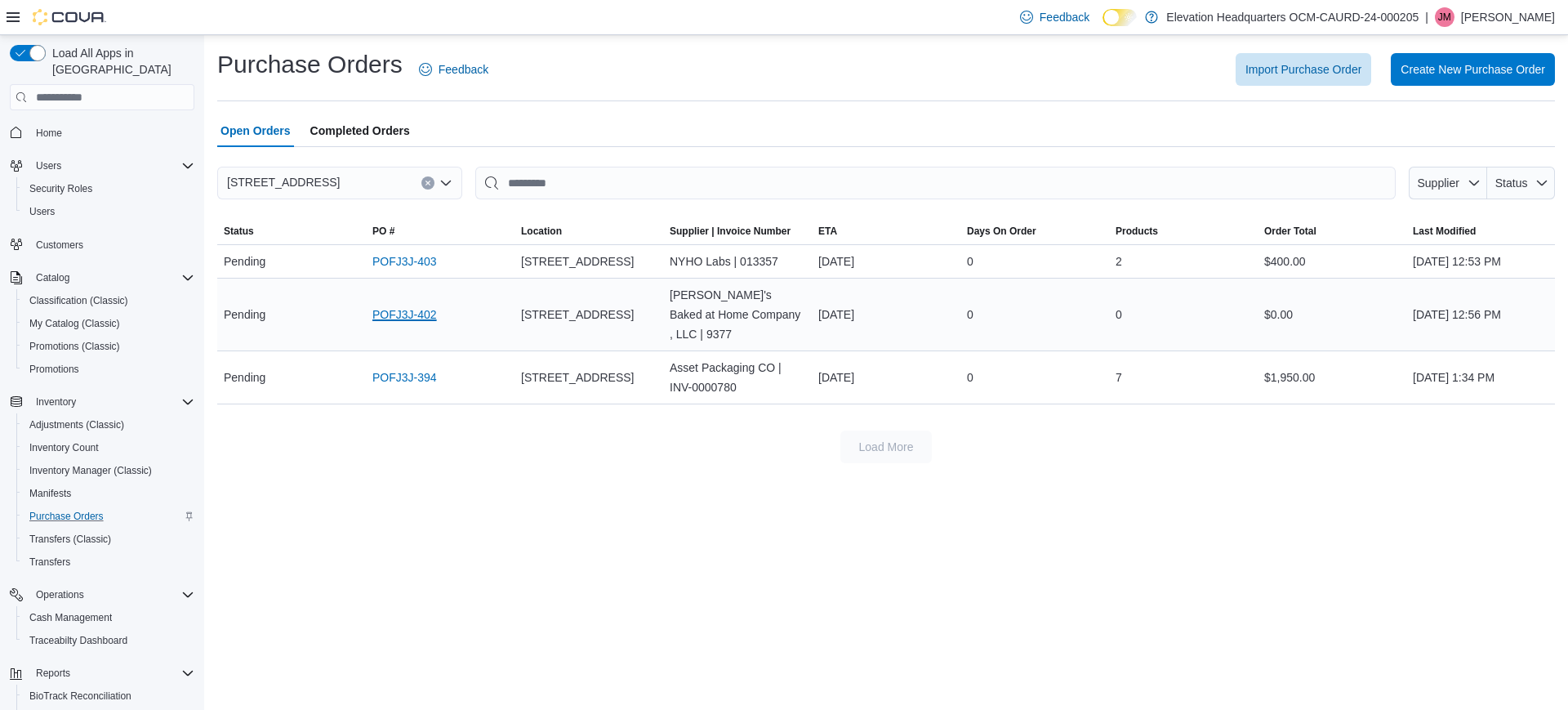 click on "POFJ3J-402" at bounding box center [404, 315] 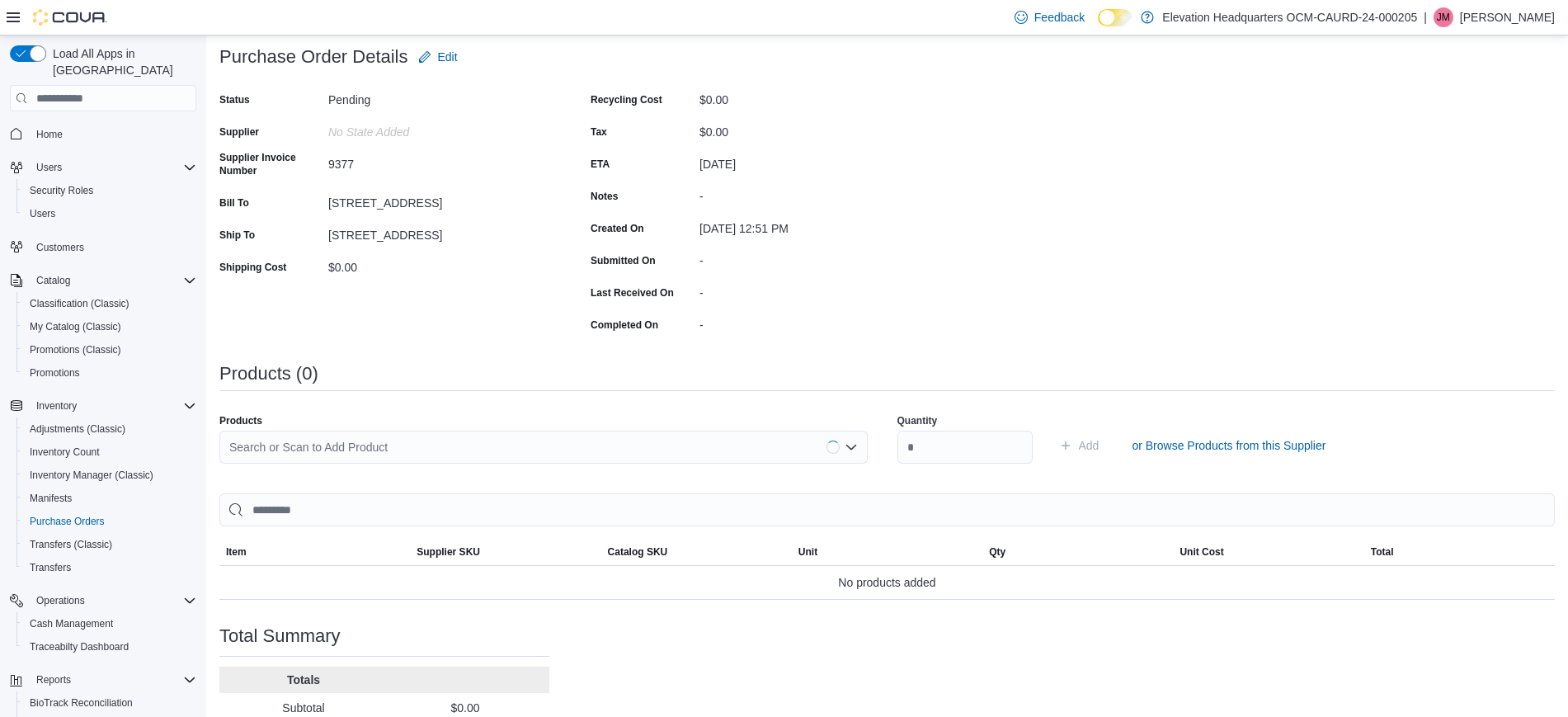 scroll, scrollTop: 224, scrollLeft: 0, axis: vertical 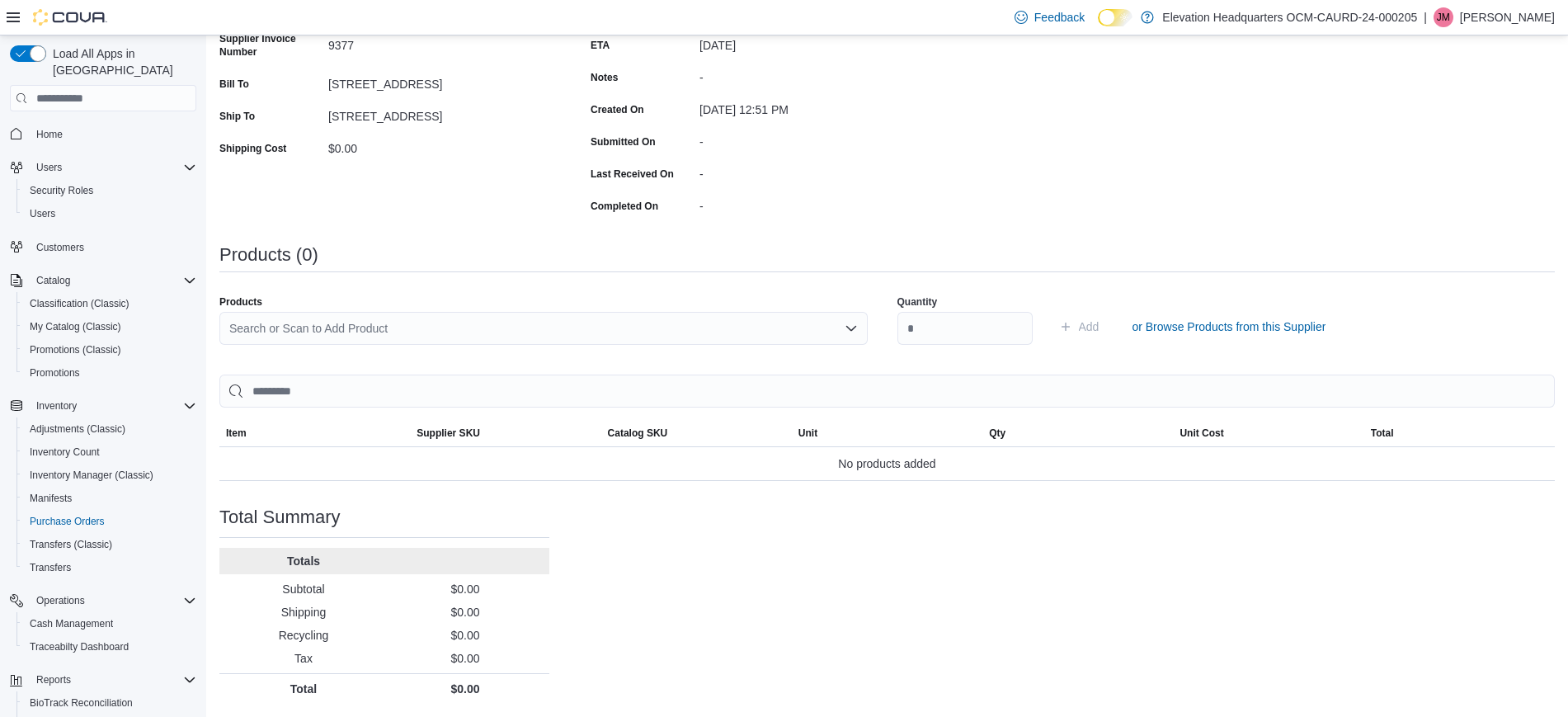 click on "Search or Scan to Add Product" at bounding box center (544, 328) 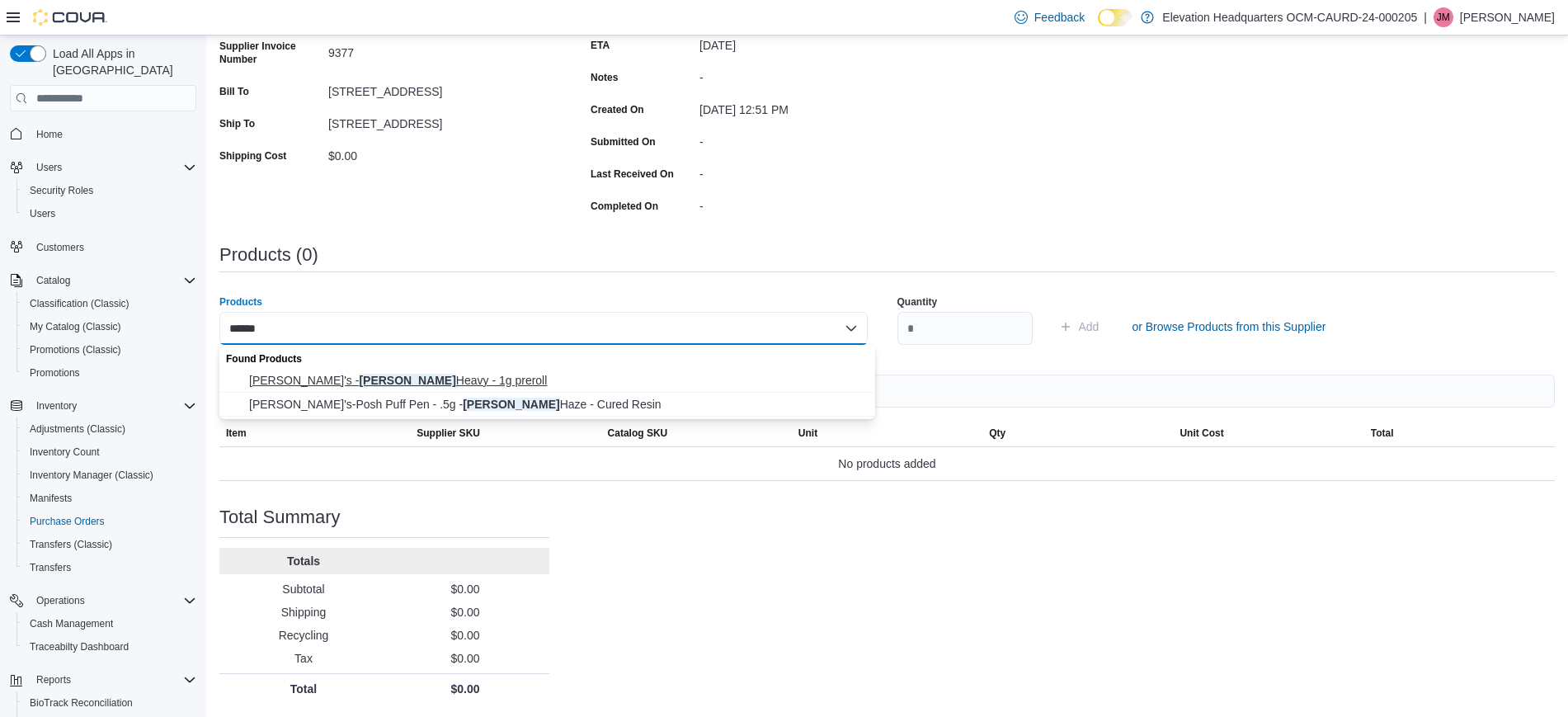 type on "******" 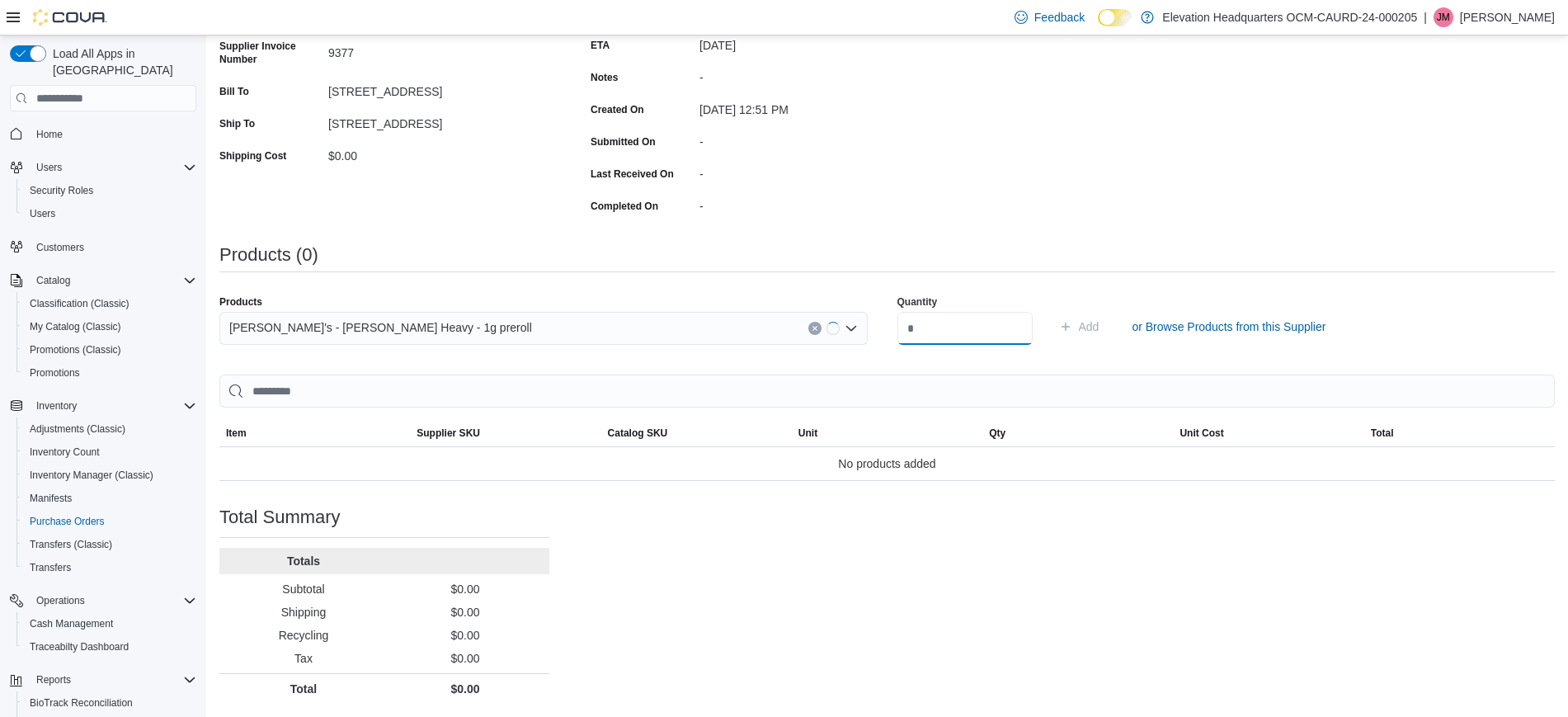 click at bounding box center (965, 328) 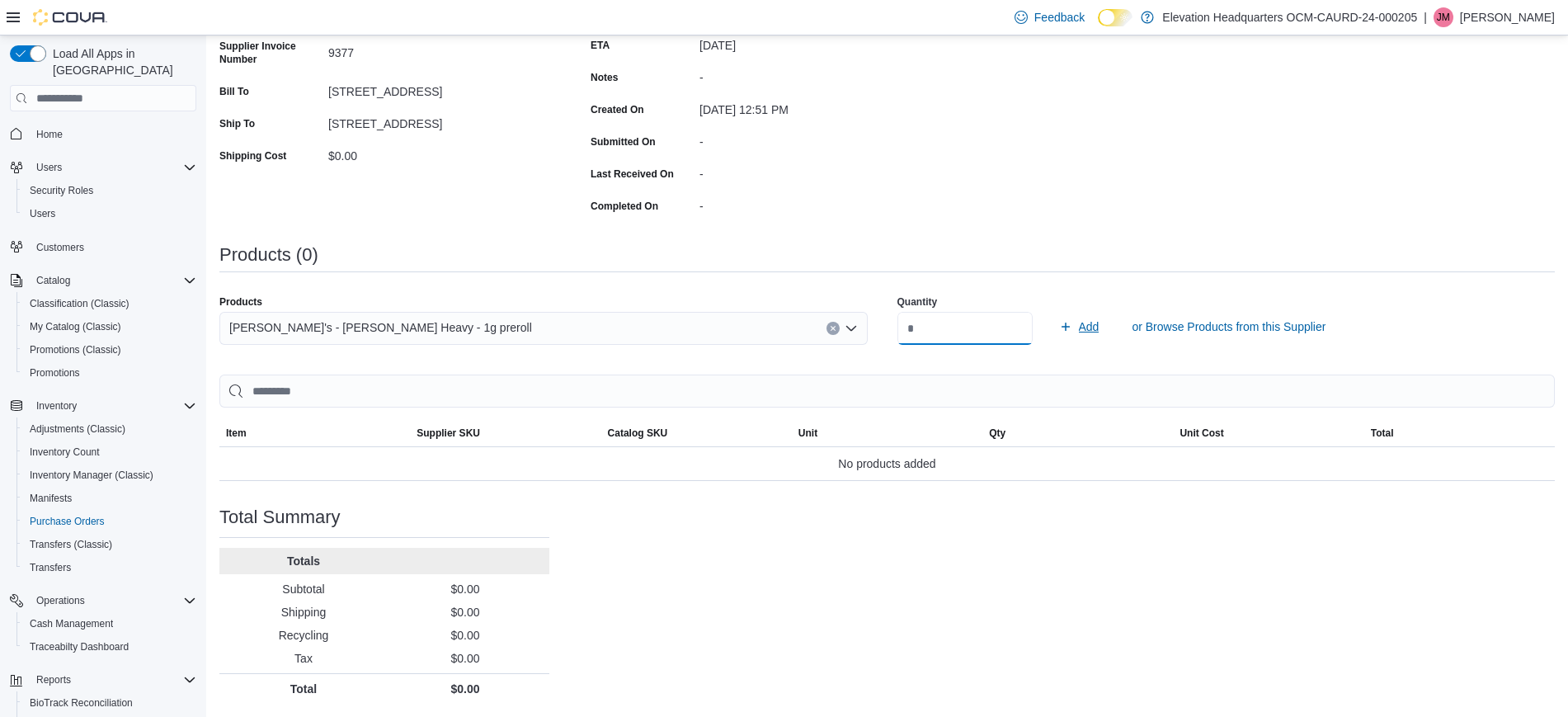type on "**" 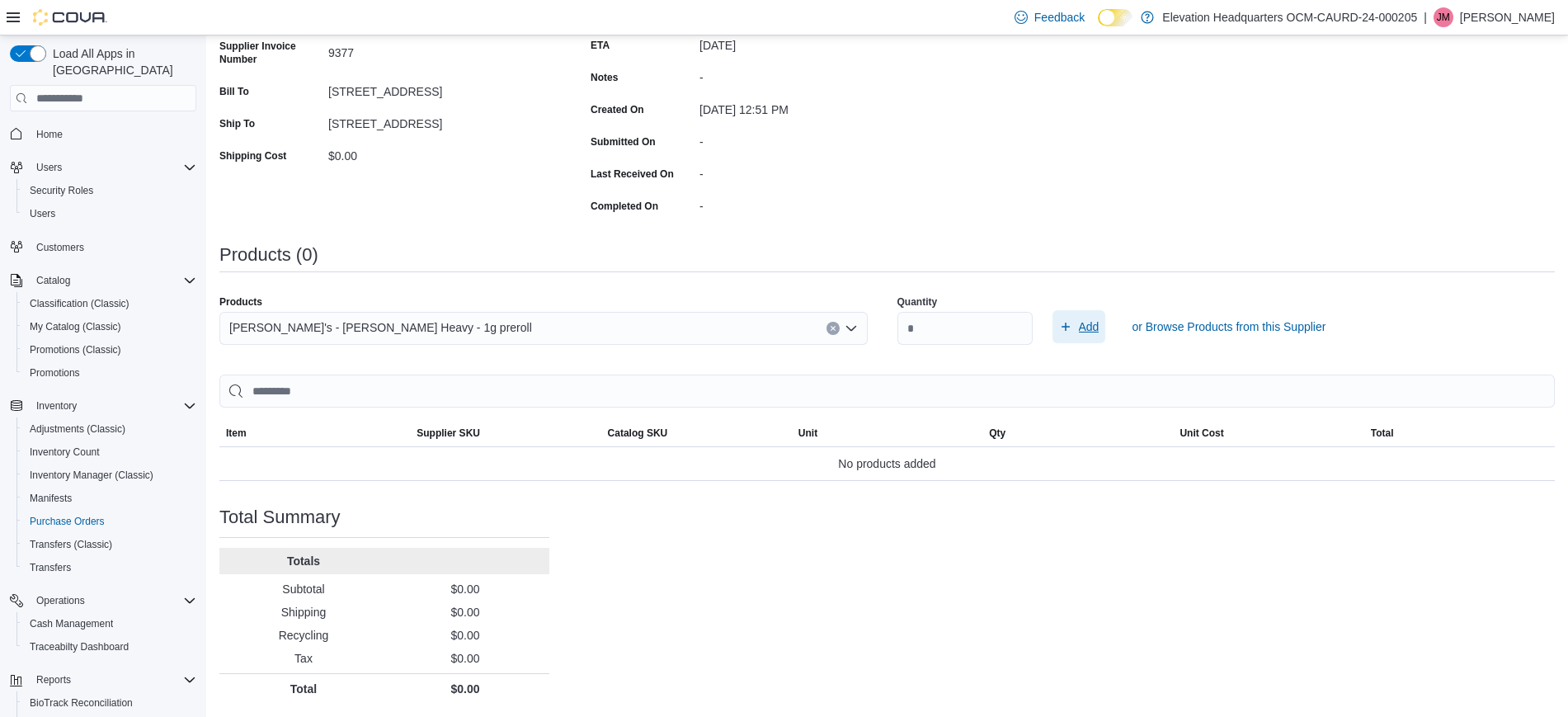 click on "Add" at bounding box center [1079, 327] 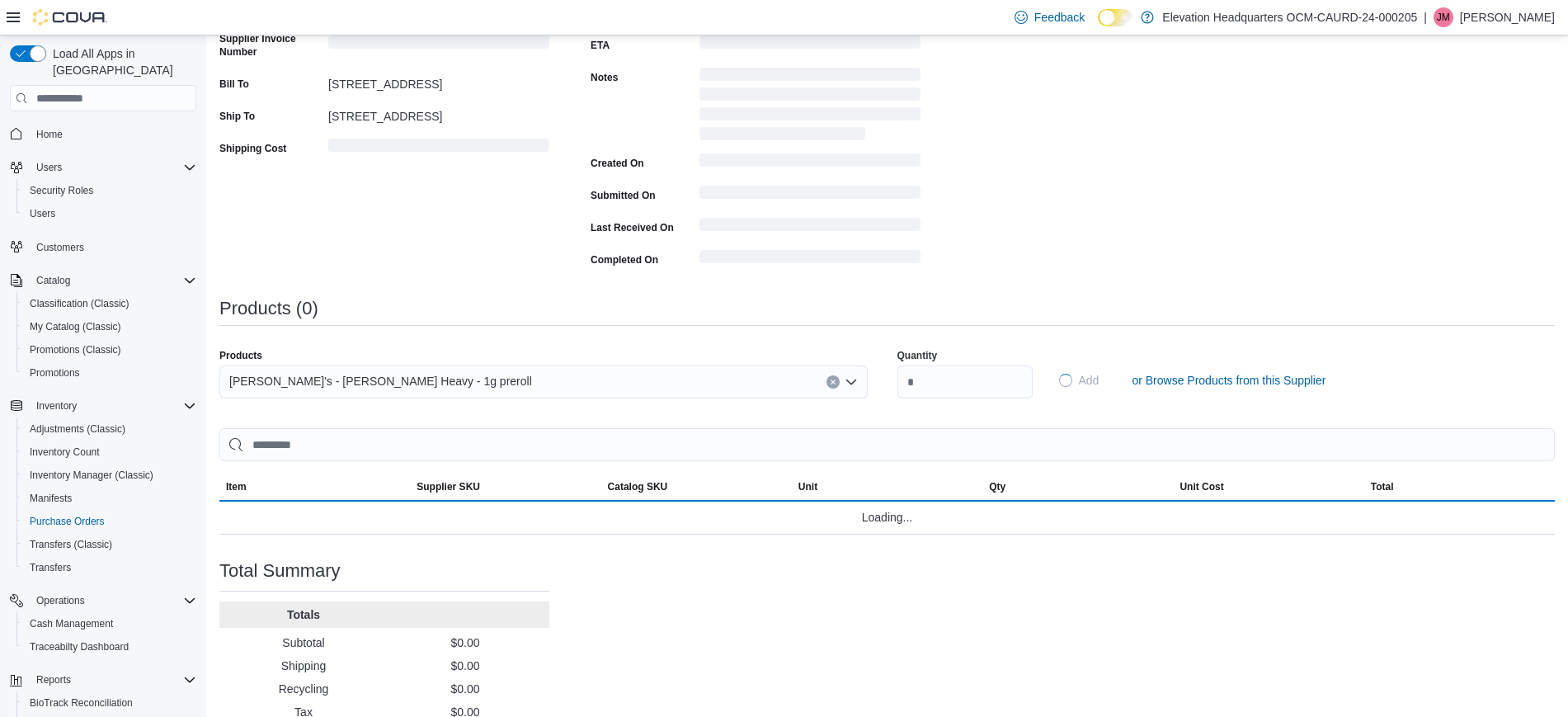 type 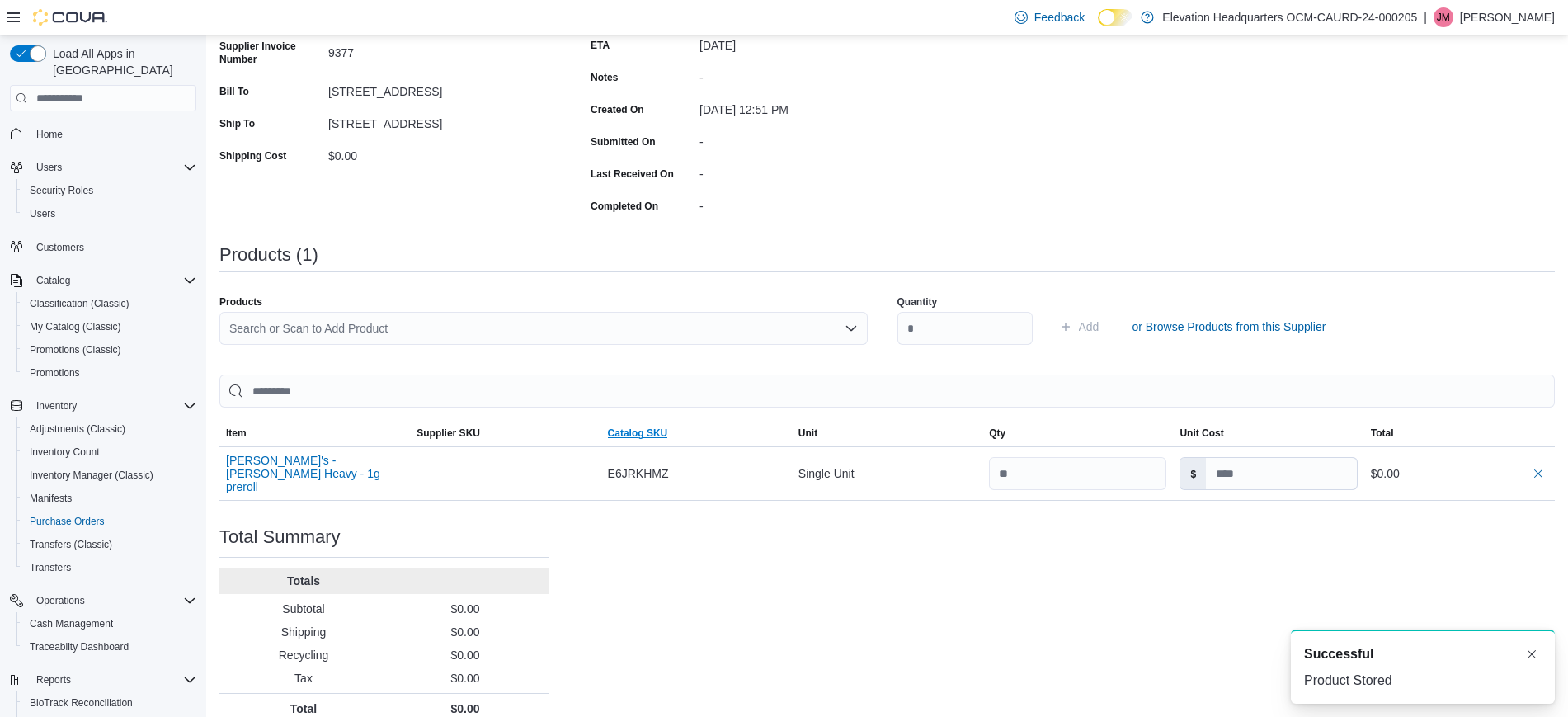 scroll, scrollTop: 0, scrollLeft: 0, axis: both 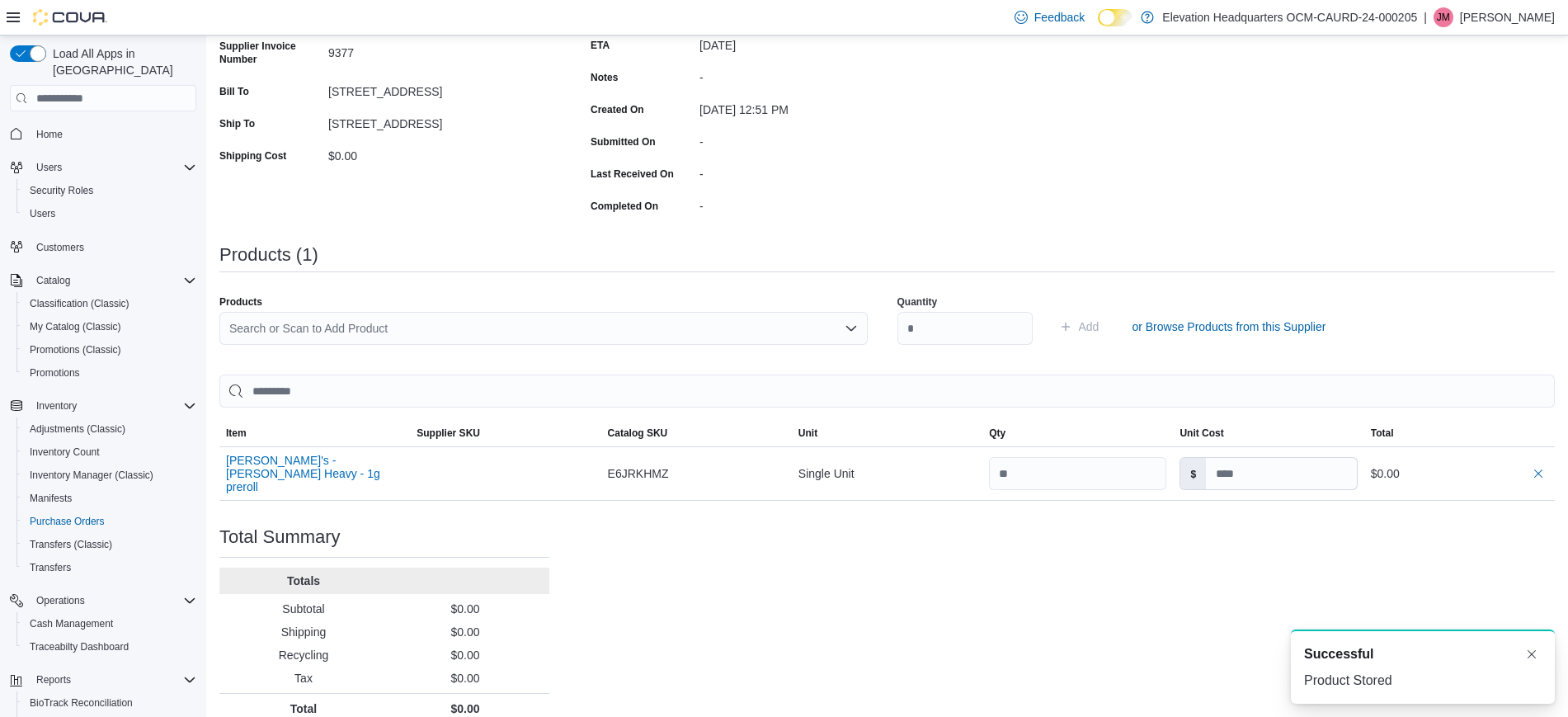 click on "Search or Scan to Add Product" at bounding box center [544, 328] 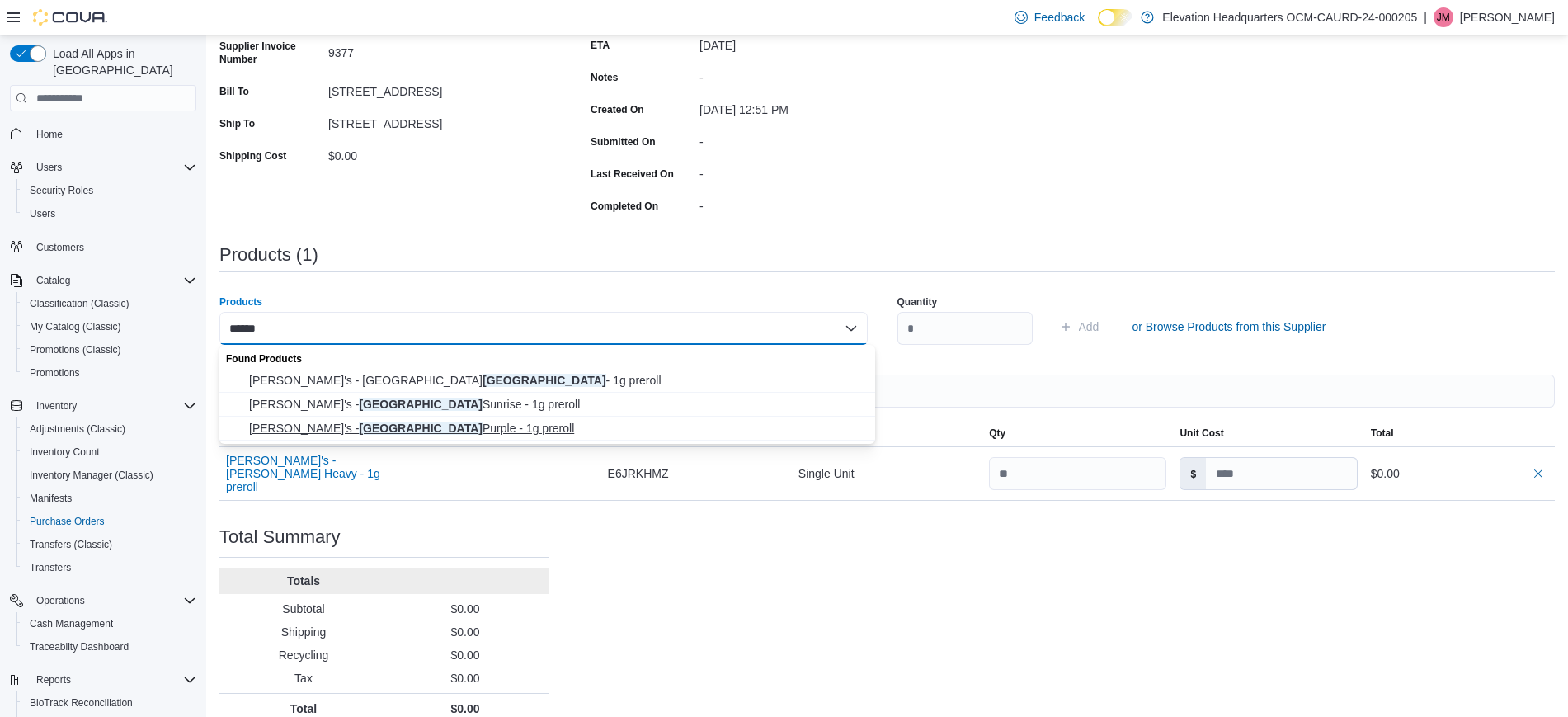 type on "******" 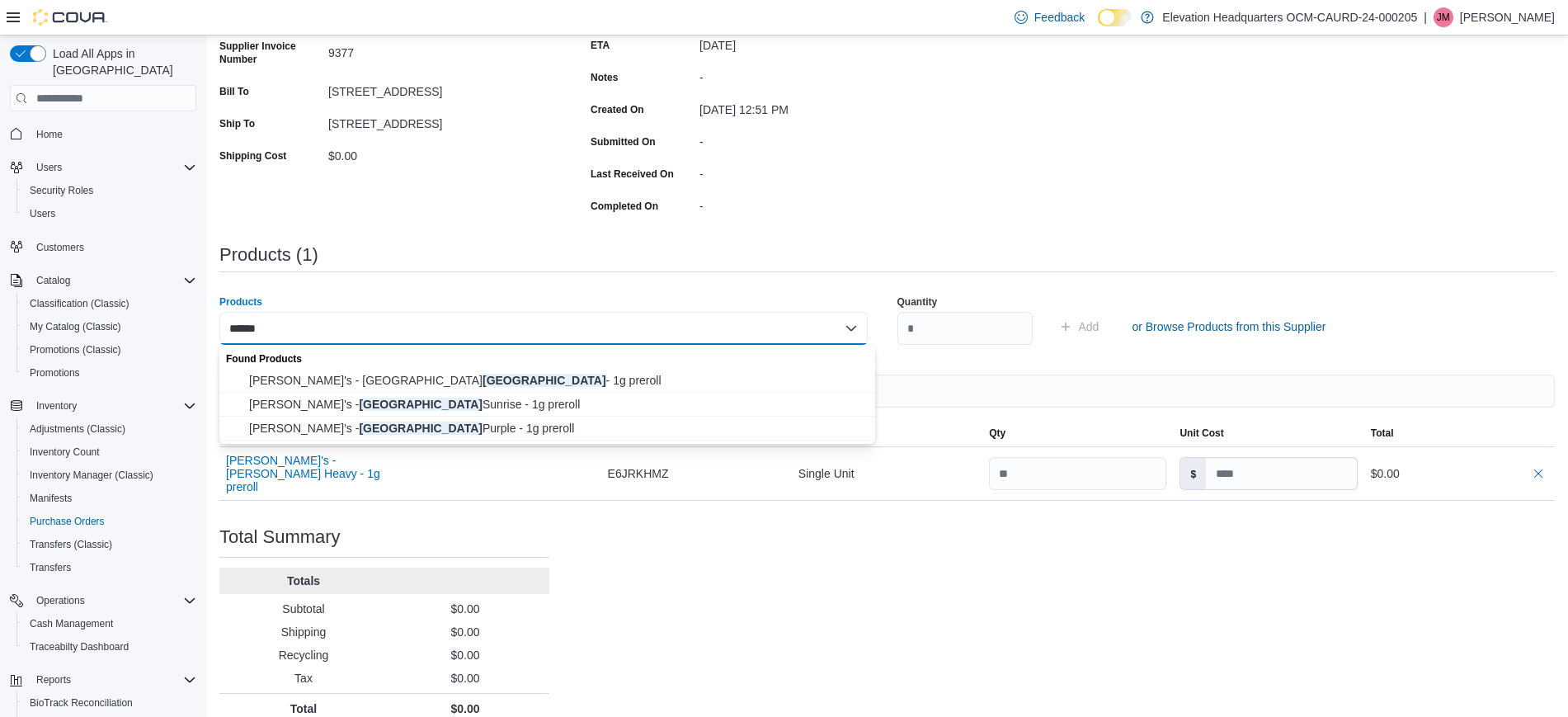 type 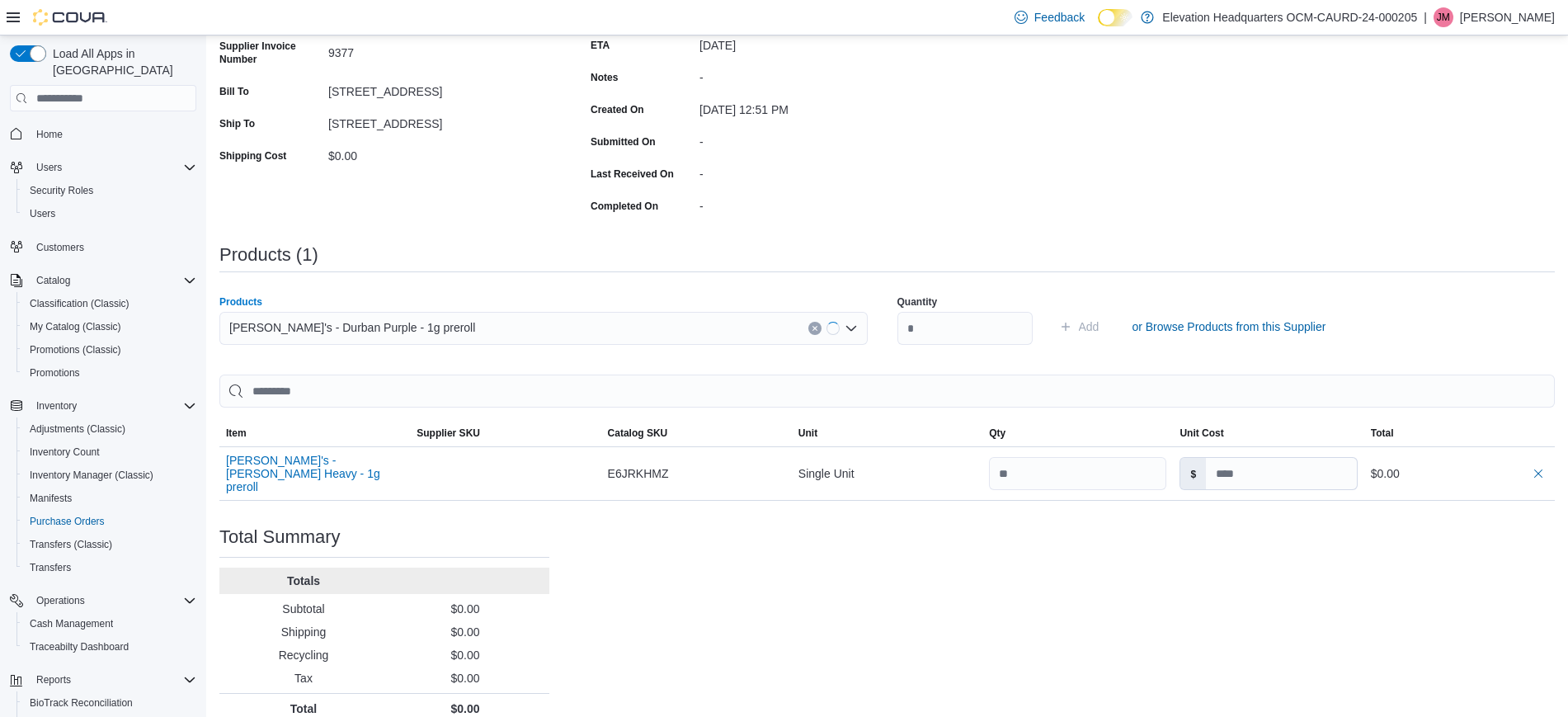 click on "Quantity" at bounding box center [965, 302] 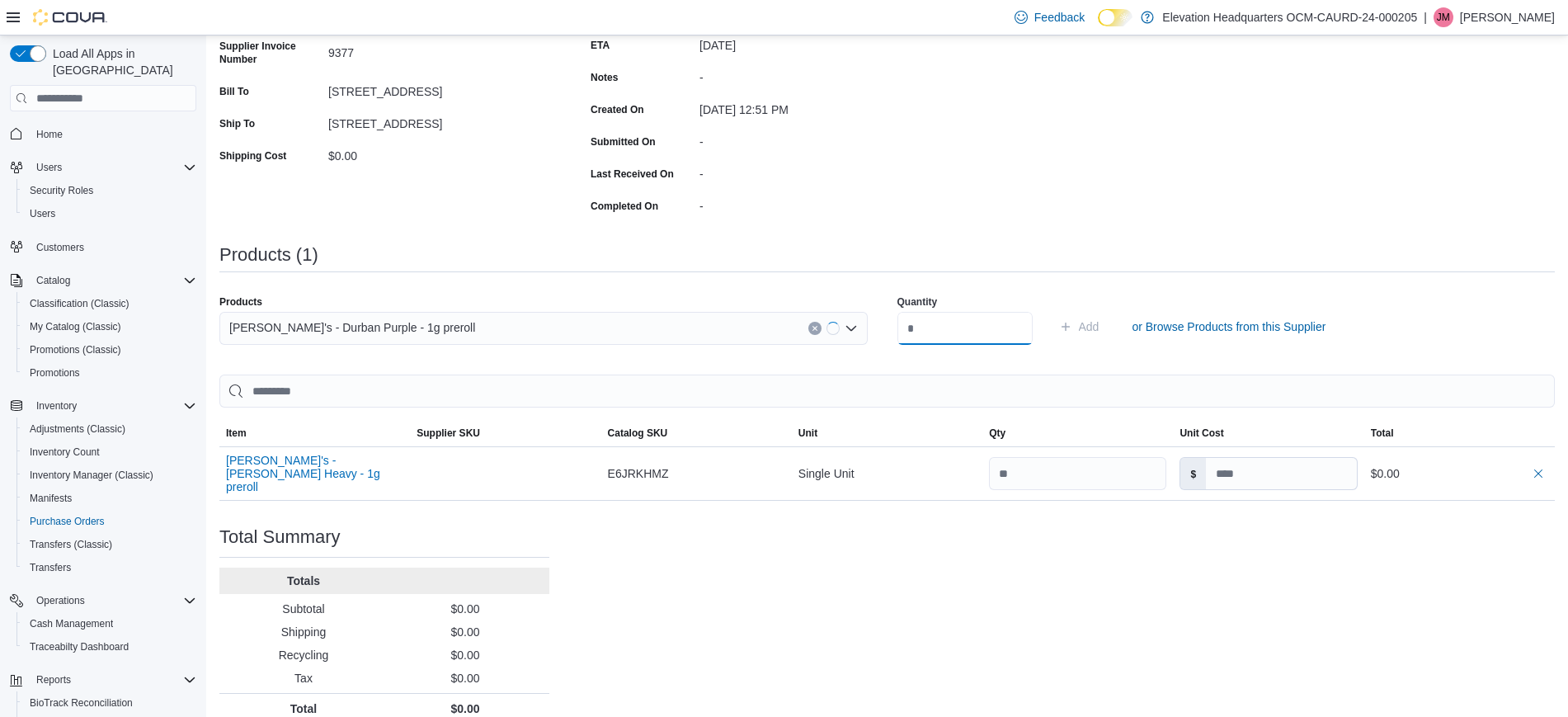 click at bounding box center [965, 328] 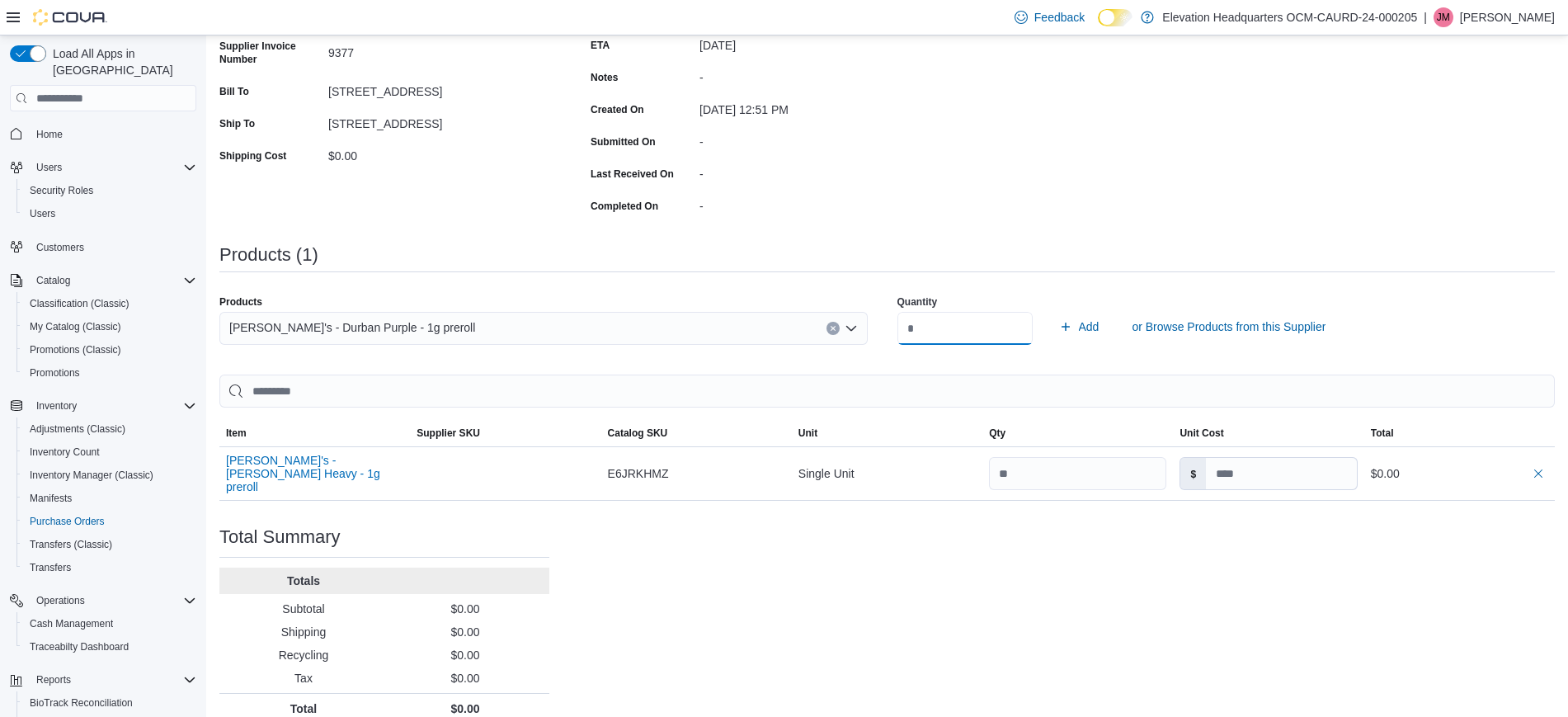 type on "**" 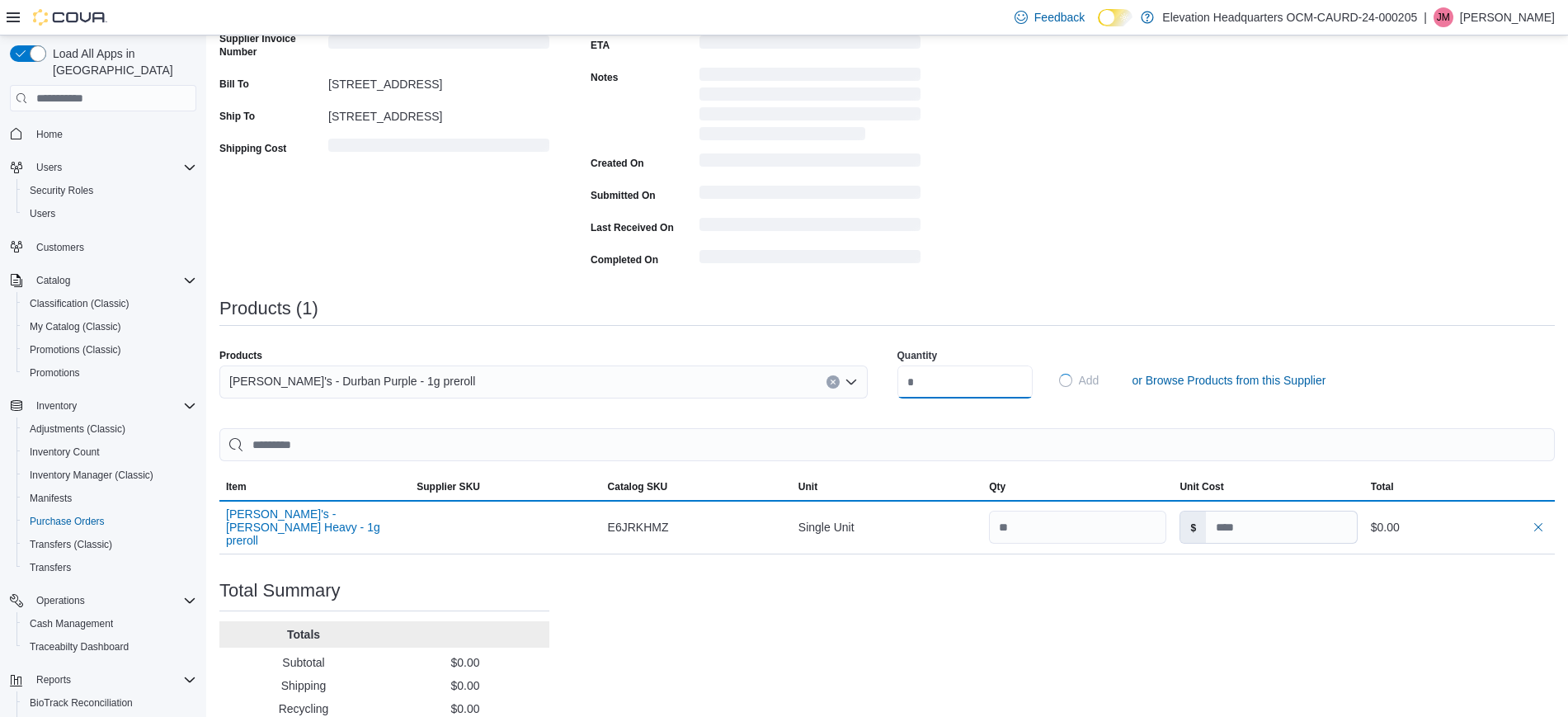 type 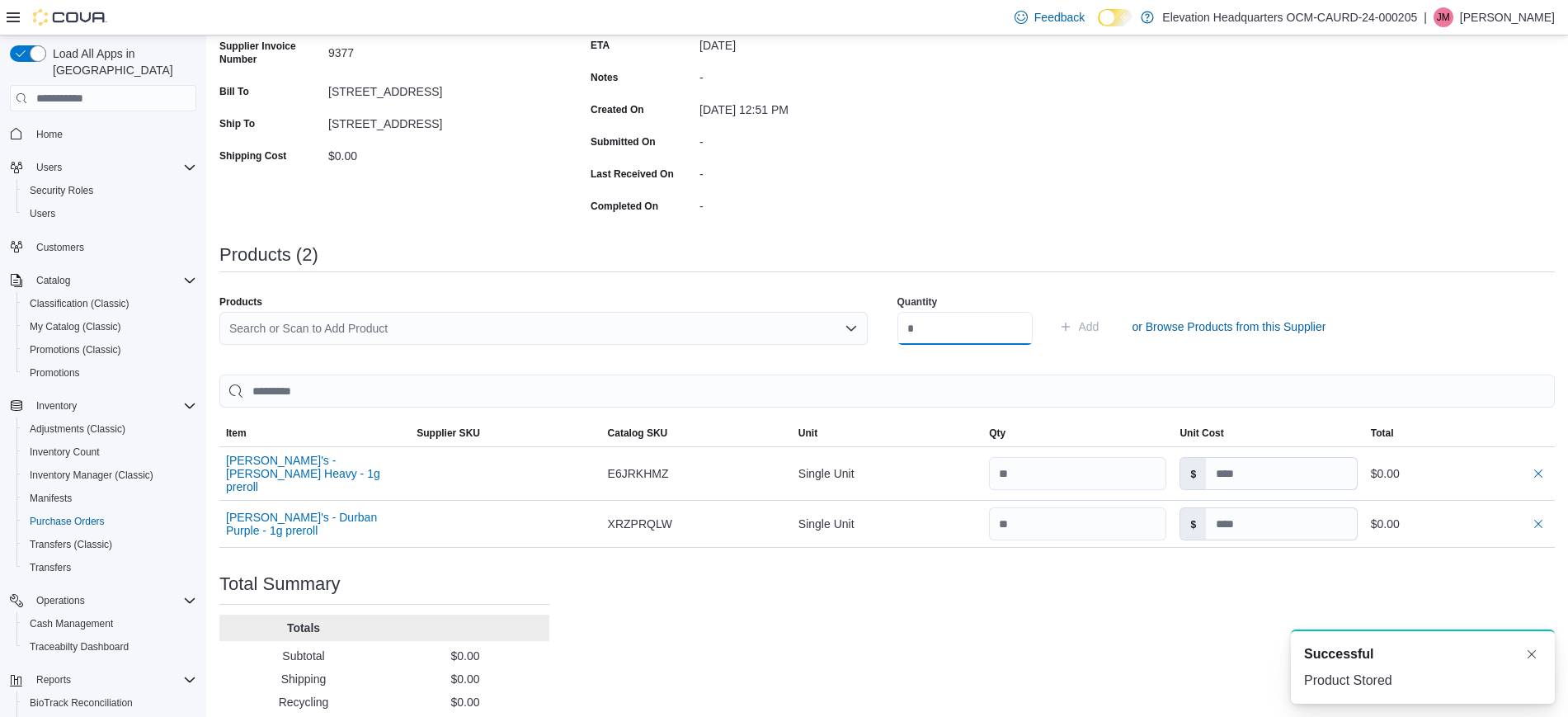 scroll, scrollTop: 0, scrollLeft: 0, axis: both 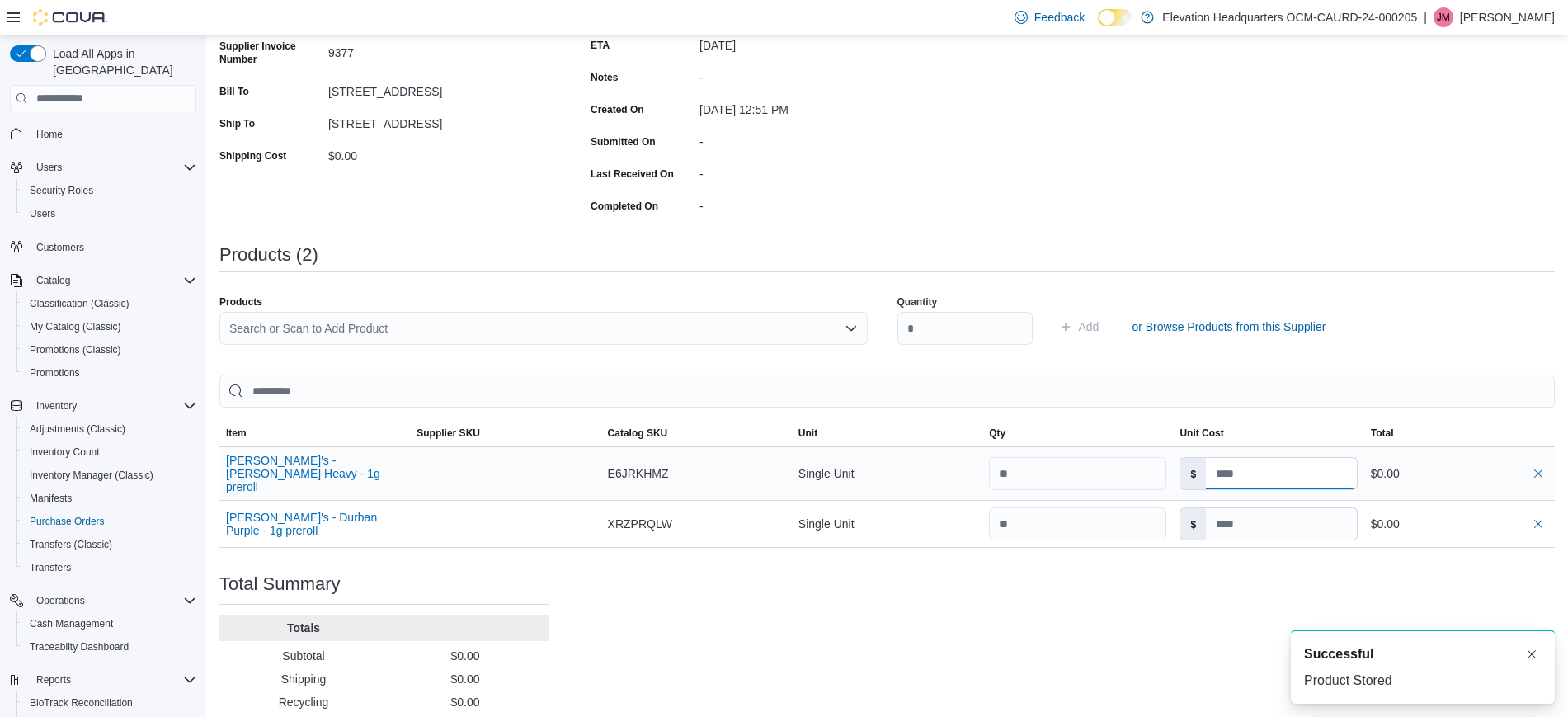 click at bounding box center (1281, 474) 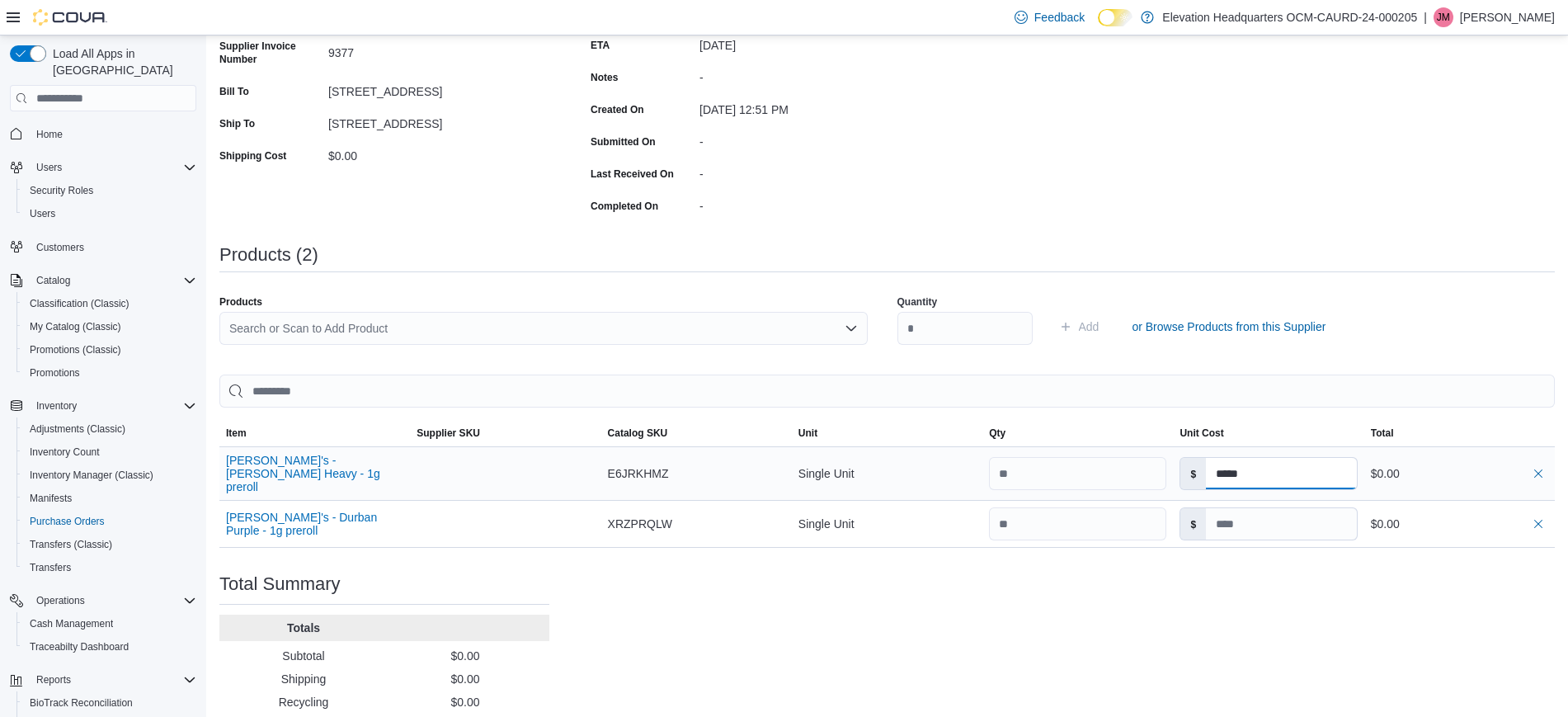 drag, startPoint x: 1298, startPoint y: 467, endPoint x: 1175, endPoint y: 468, distance: 123.00406 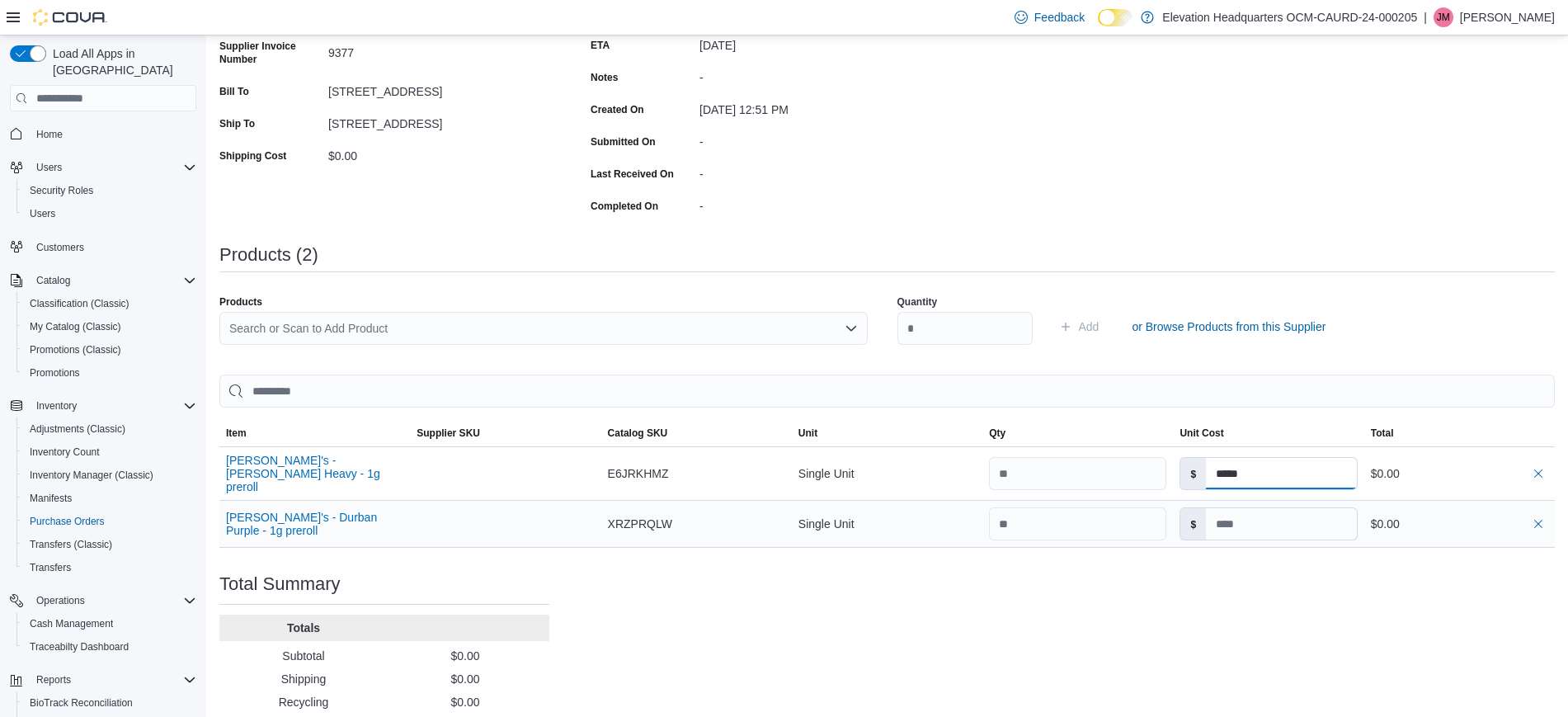 type on "*****" 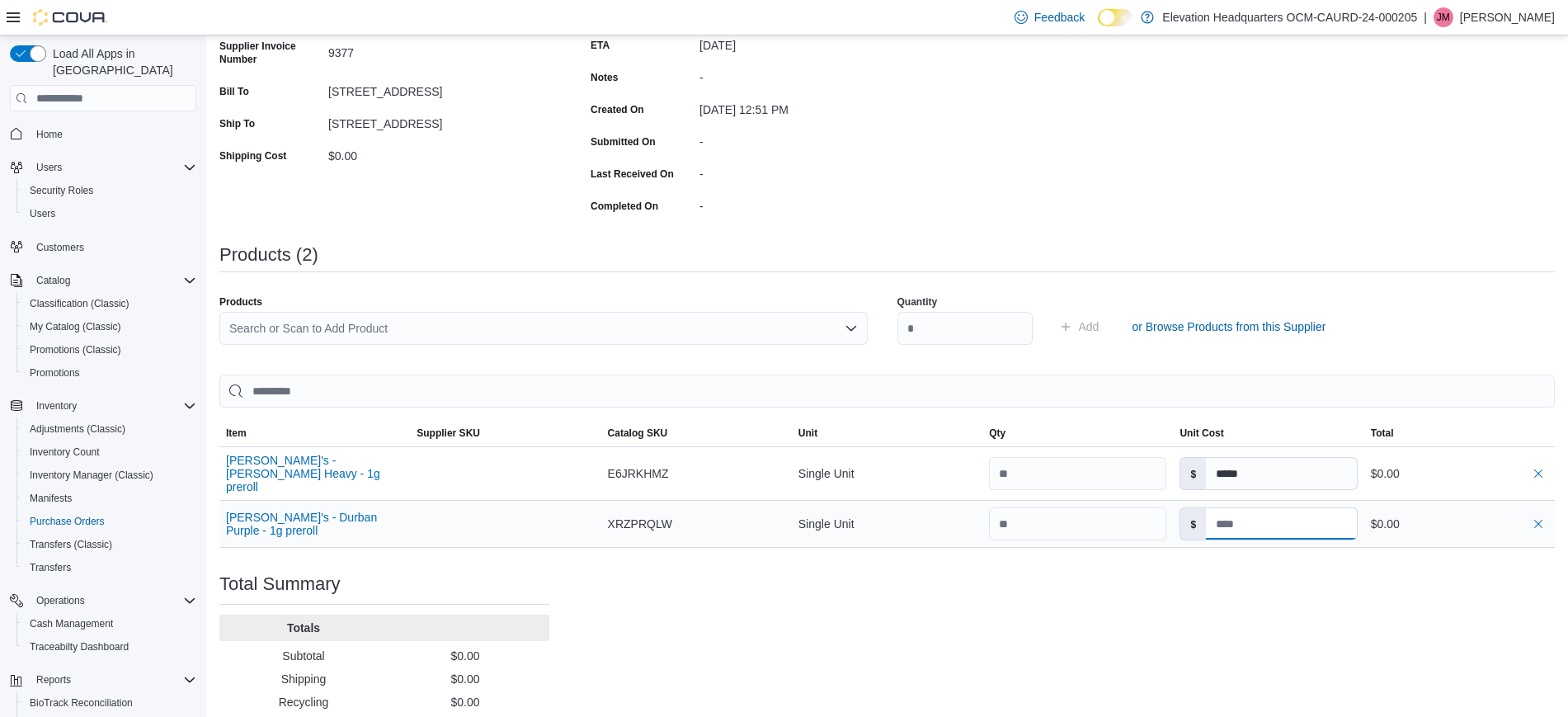 click at bounding box center [1281, 524] 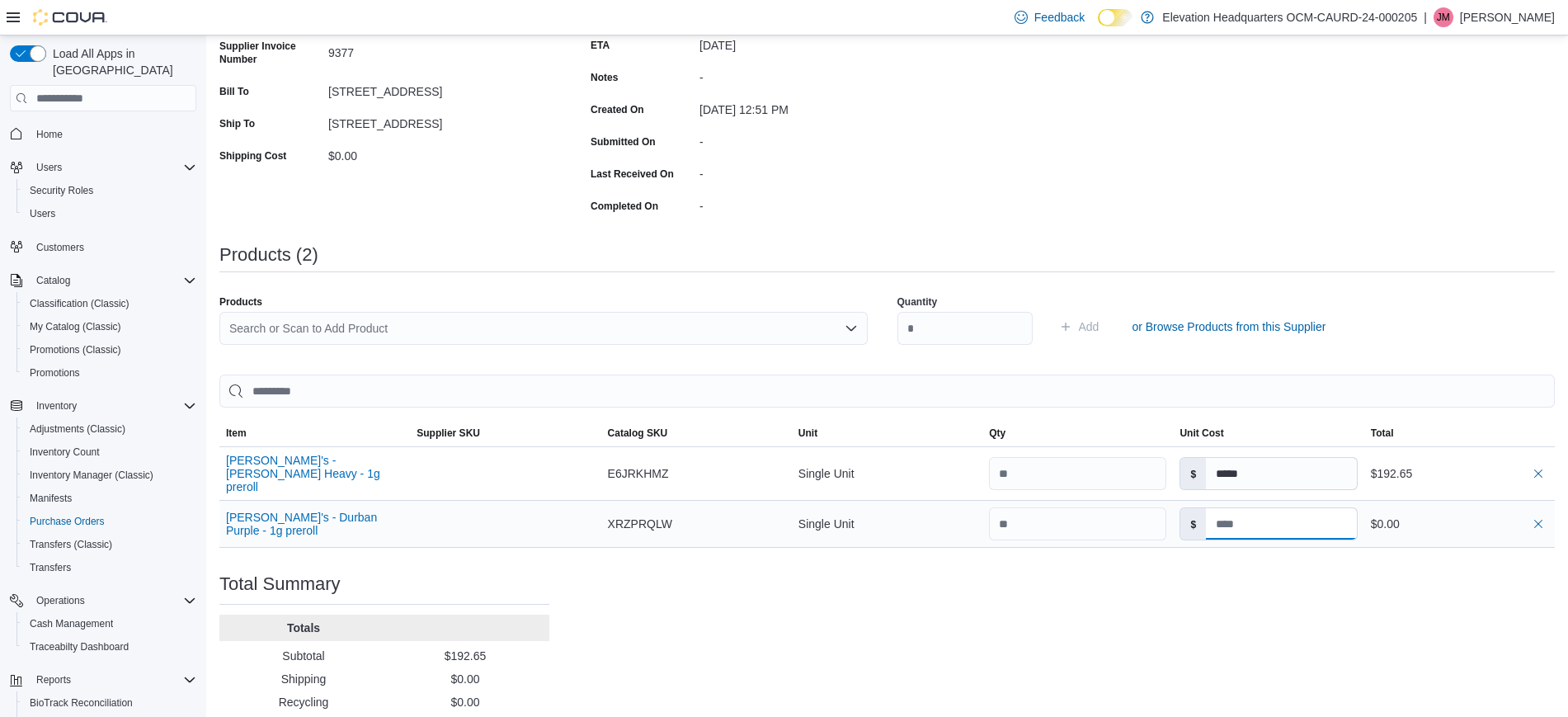 type 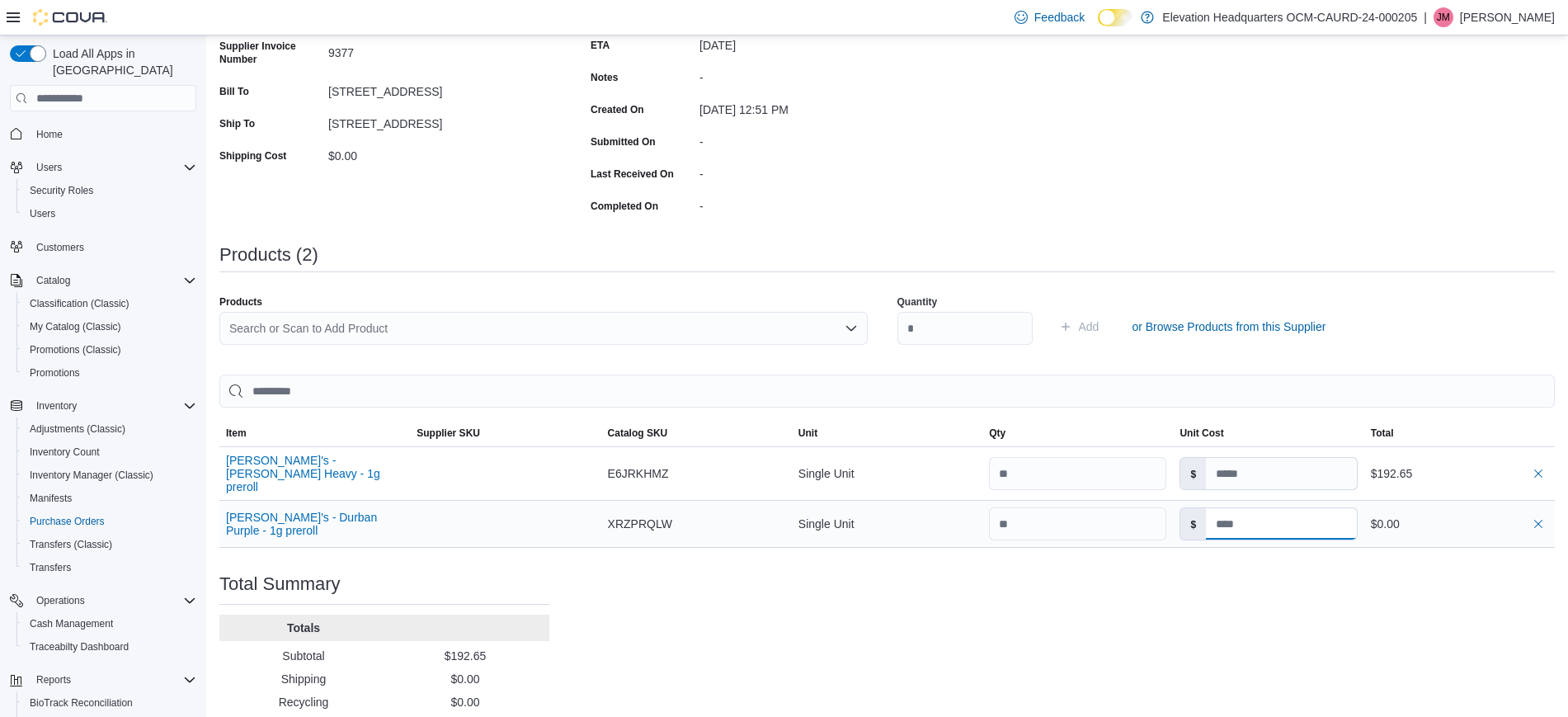 click at bounding box center [1281, 524] 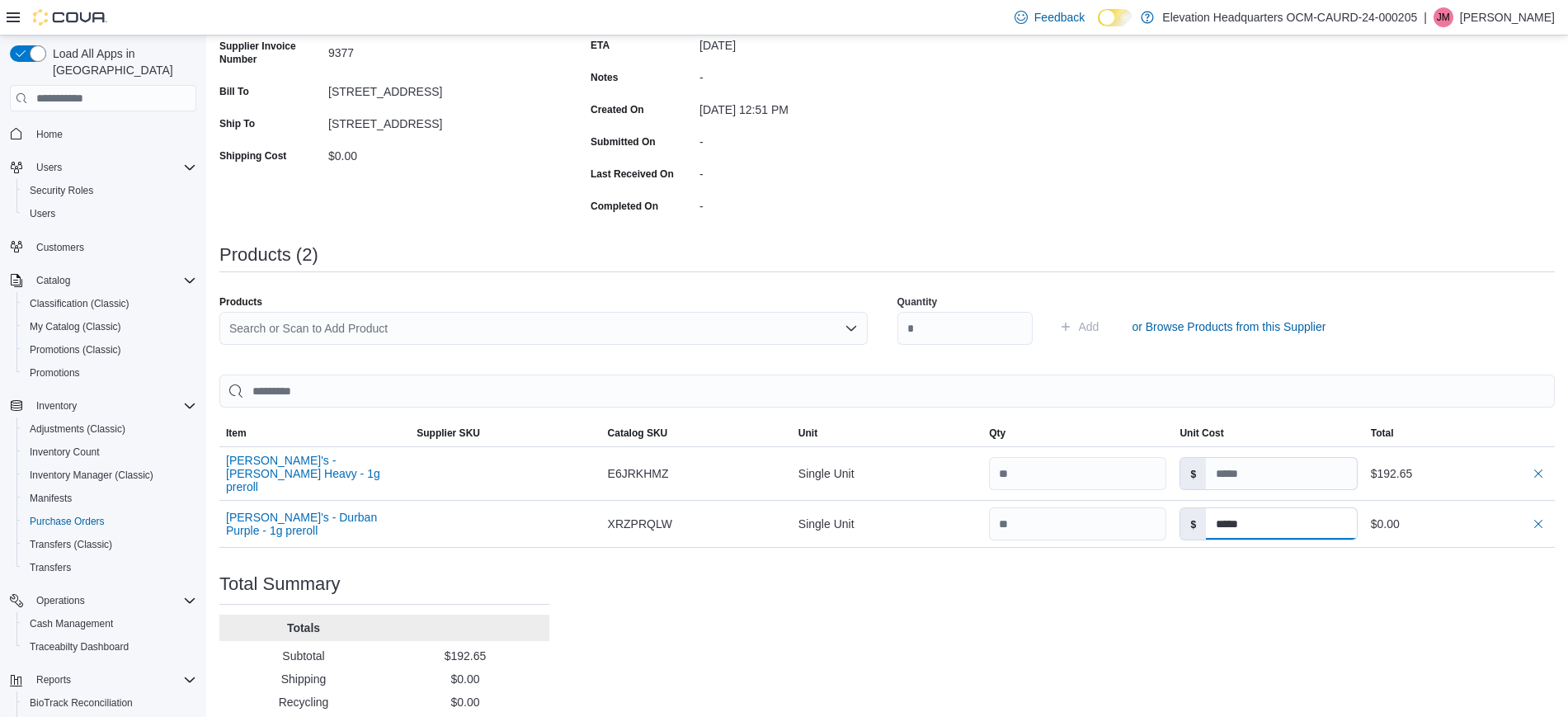 type on "*****" 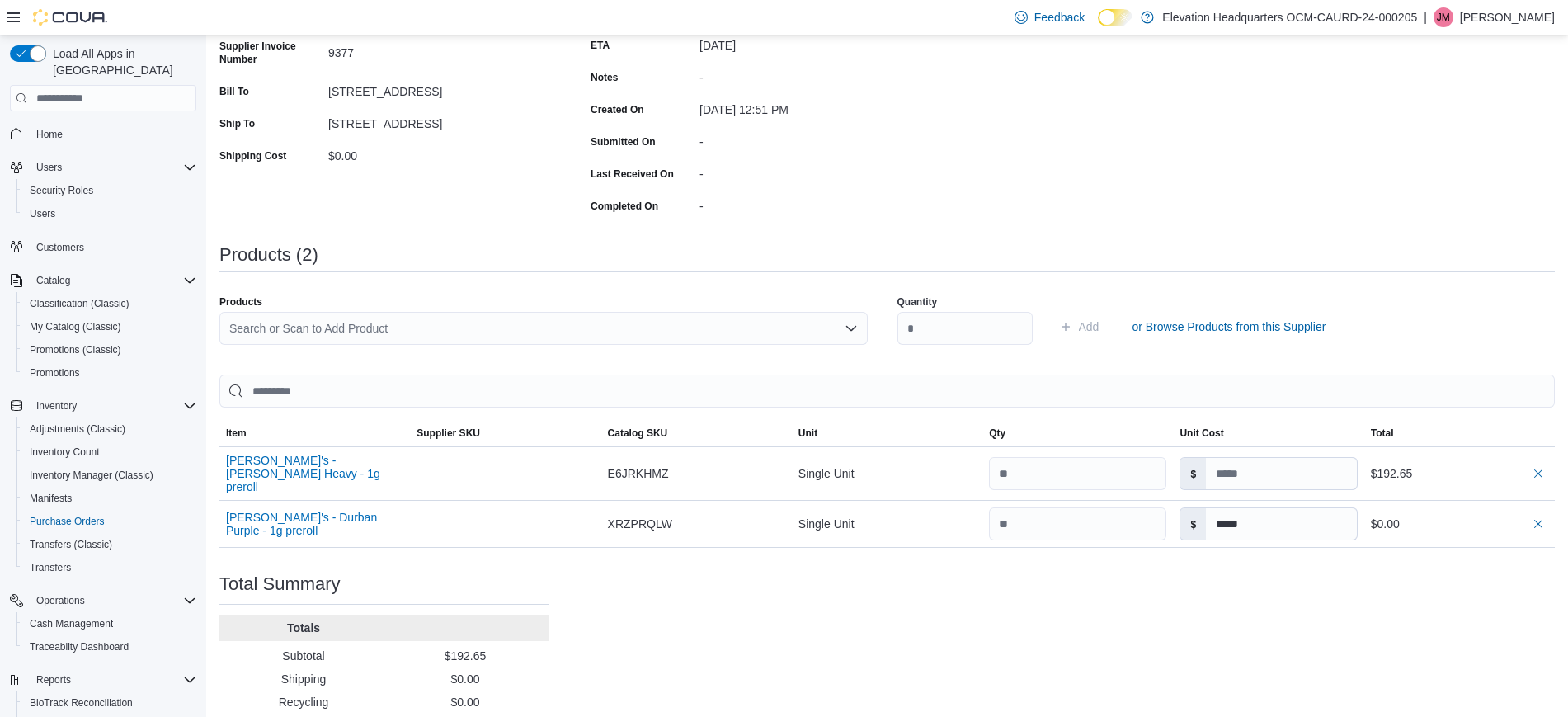 type on "*****" 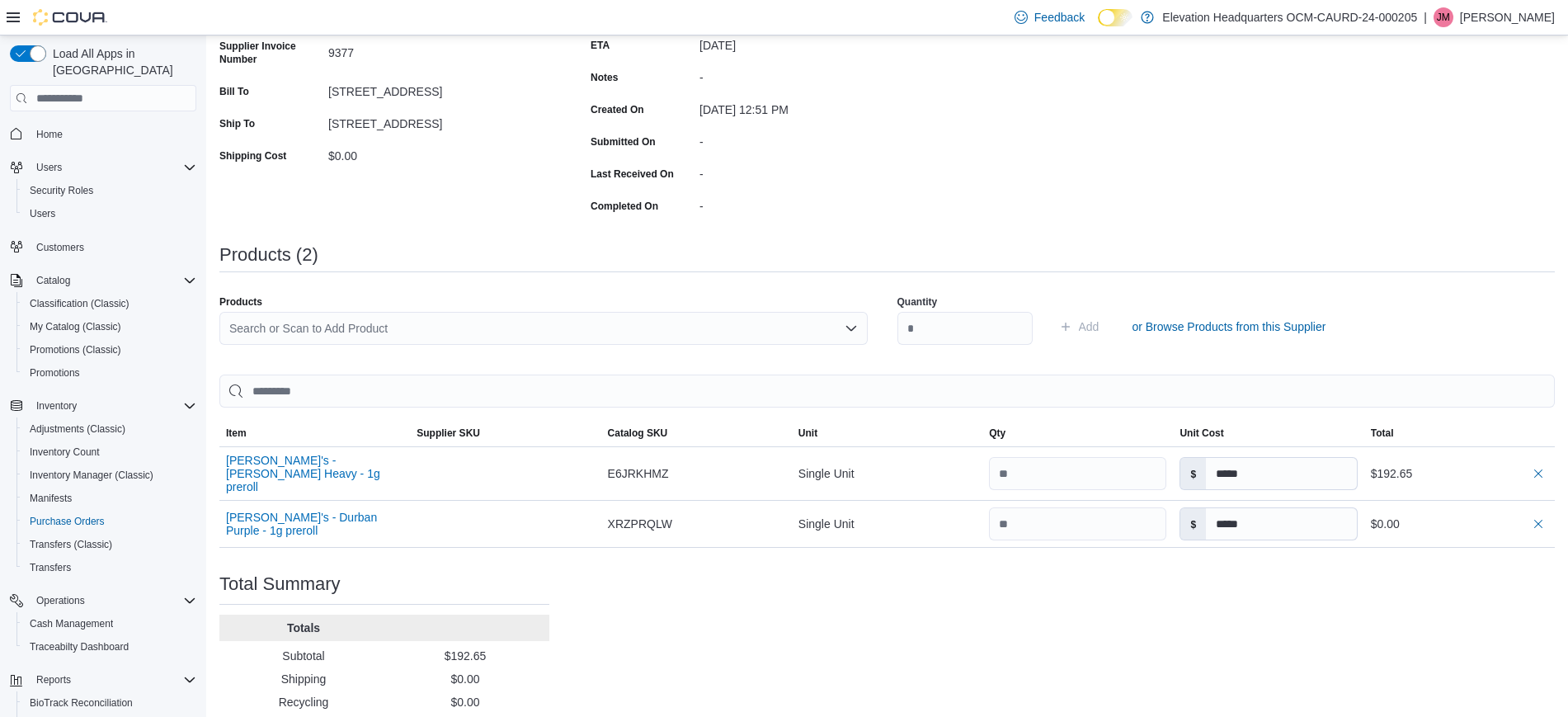 click on "Purchase Order: POFJ3J-402 Feedback Purchase Order Details   Edit Status Pending Supplier [PERSON_NAME]'s Baked at Home Company , LLC Supplier Invoice Number 9377 Bill To [STREET_ADDRESS][GEOGRAPHIC_DATA] To [STREET_ADDRESS] Shipping Cost $0.00 Recycling Cost $0.00 Tax $0.00 ETA [DATE] Notes - Created On [DATE] 12:51 PM Submitted On - Last Received On - Completed On - Products (2)     Products Search or Scan to Add Product Quantity  Add or Browse Products from this Supplier Sorting EuiBasicTable with search callback Item Supplier SKU Catalog SKU Unit Qty Unit Cost Total Jenny's - [PERSON_NAME] Heavy - 1g preroll Supplier SKU Catalog SKU E6JRKHMZ Unit Single Unit Qty Unit Cost $ ***** Total $192.65 Jenny's - Durban Purple - 1g preroll Supplier SKU Catalog SKU XRZPRQLW Unit Single Unit Qty Unit Cost $ ***** Total $0.00  Total Summary   Totals Subtotal $192.65 Shipping $0.00 Recycling $0.00 Tax $0.00 Total $192.65" at bounding box center (887, 346) 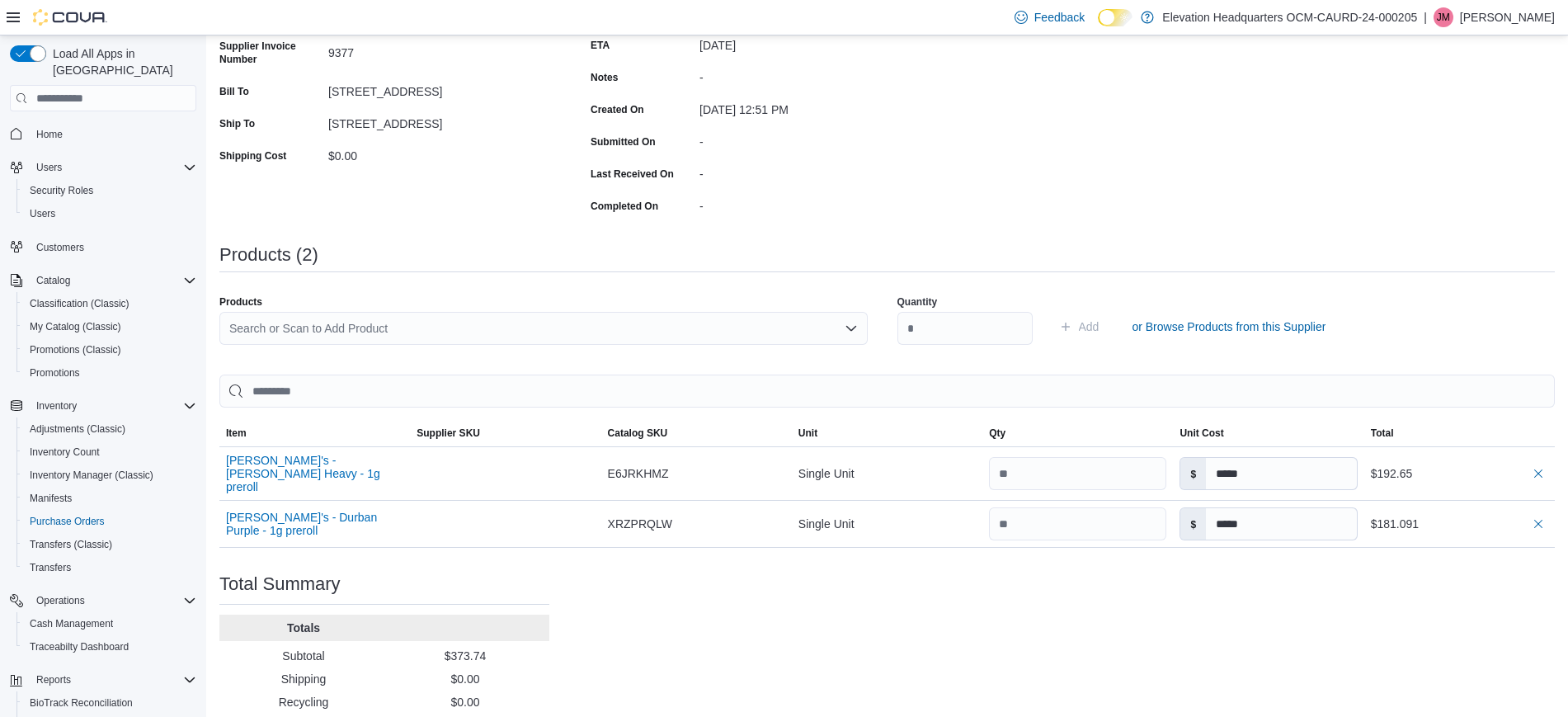 type 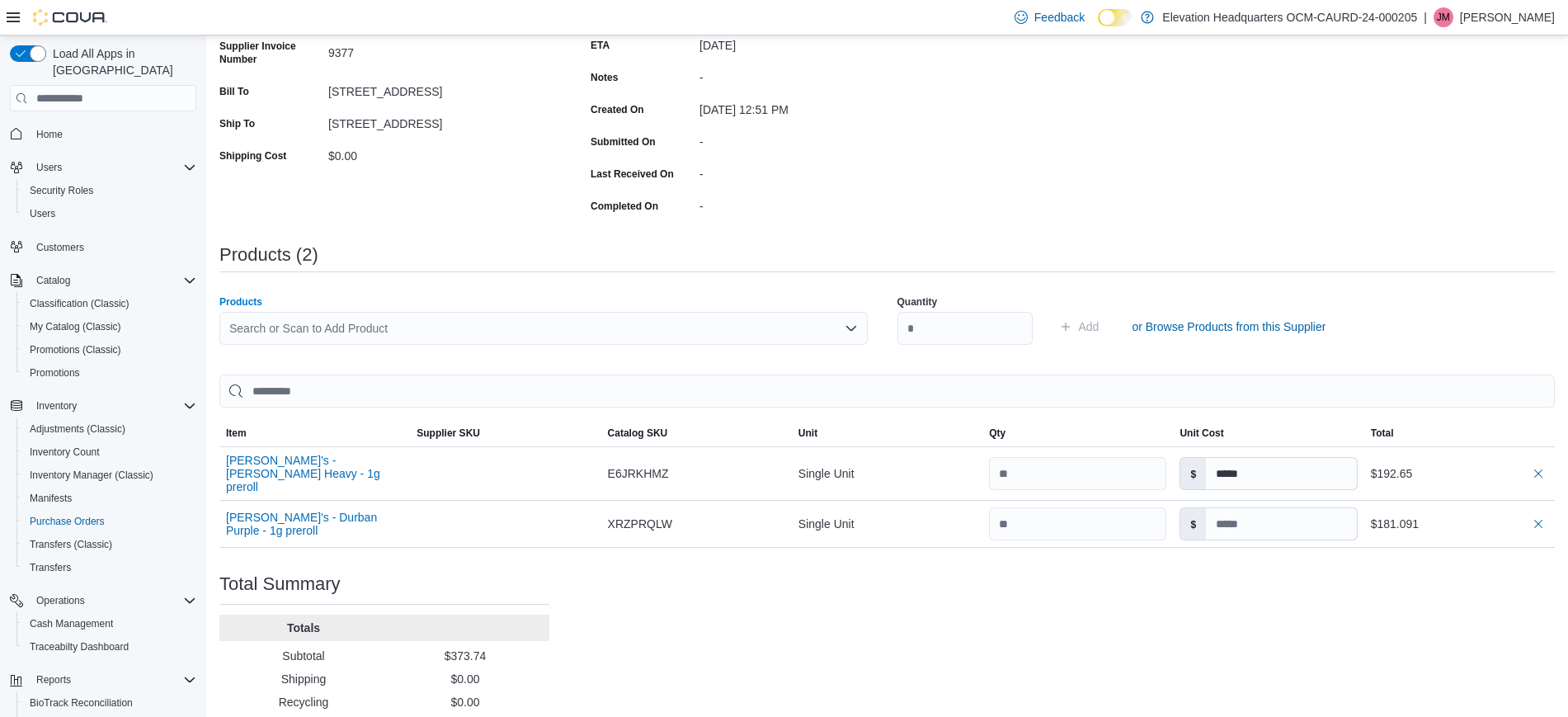 click on "Search or Scan to Add Product" at bounding box center (544, 328) 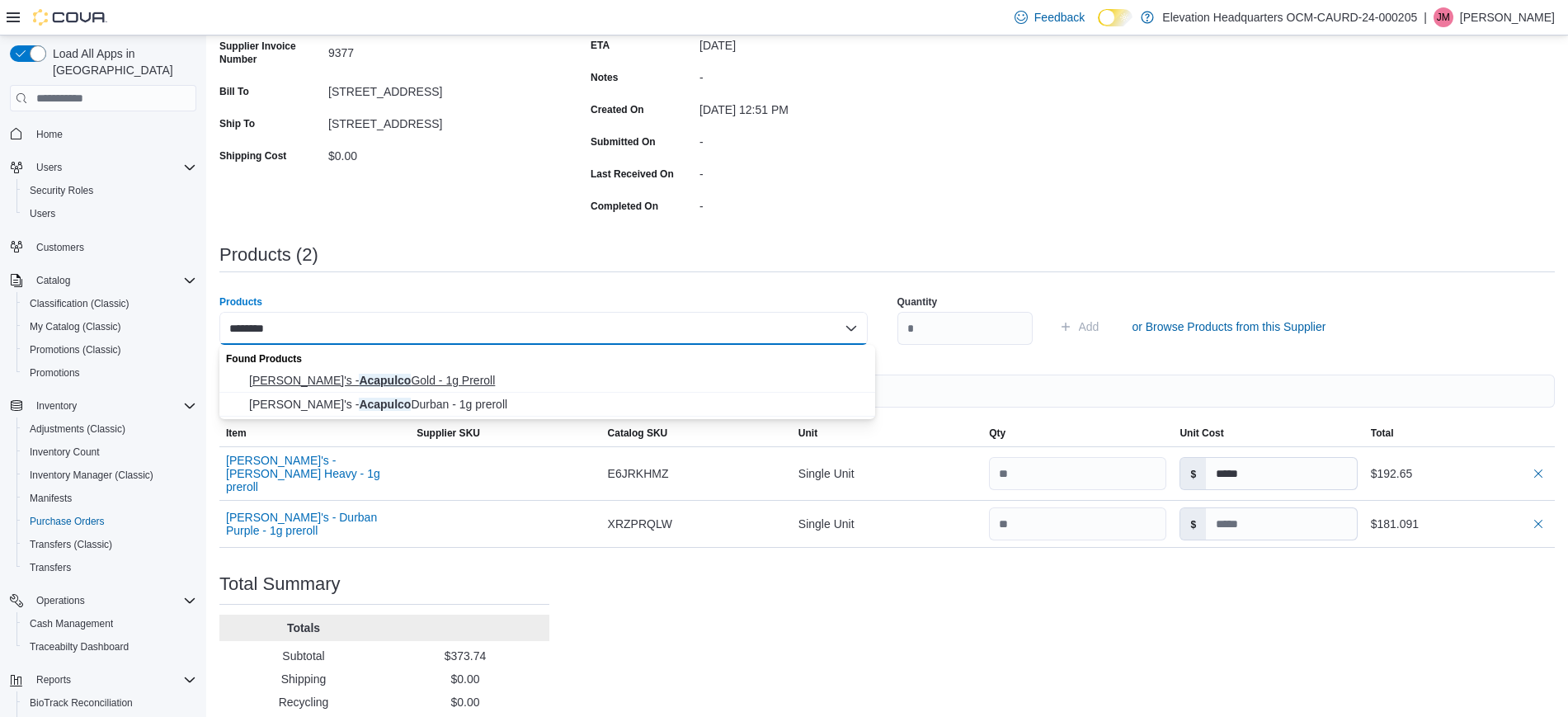 type on "********" 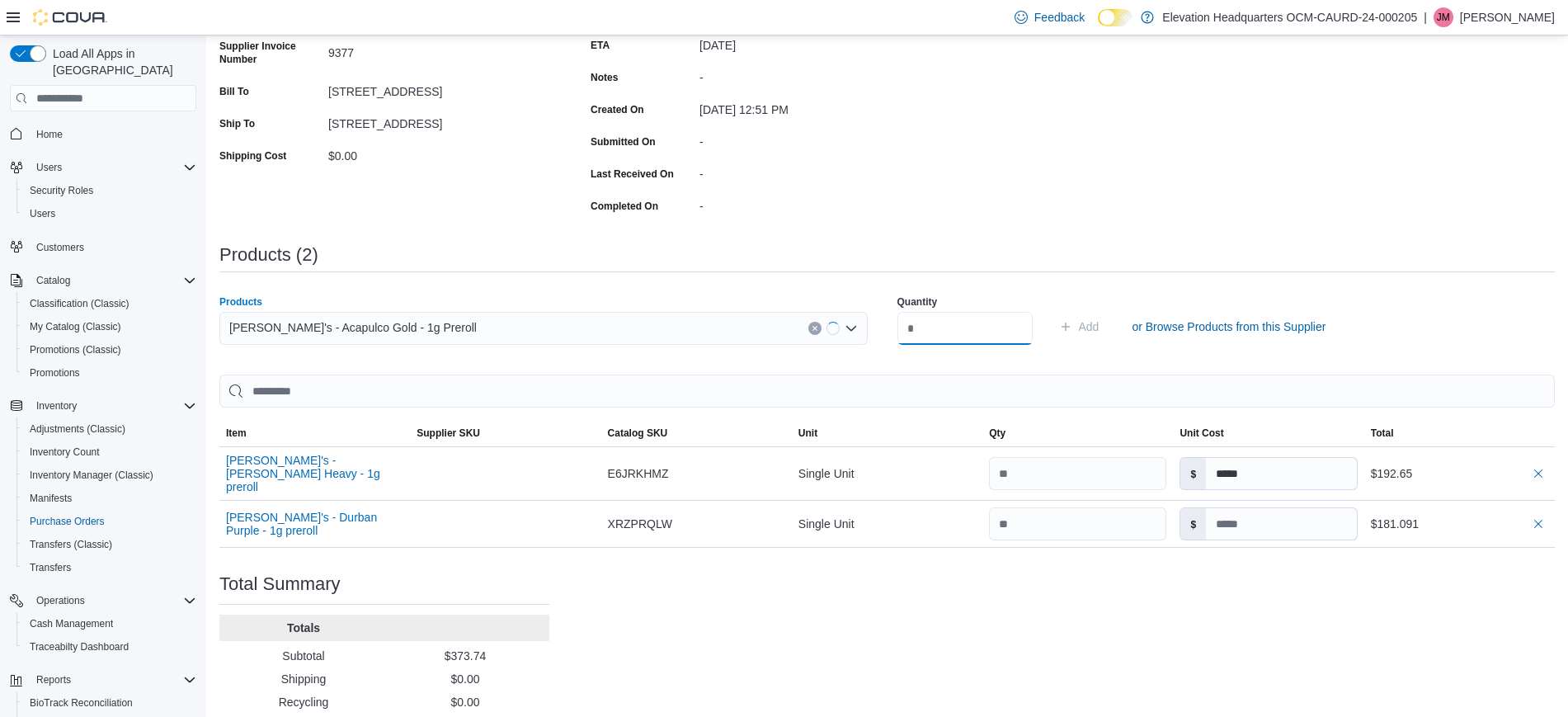 click at bounding box center [965, 328] 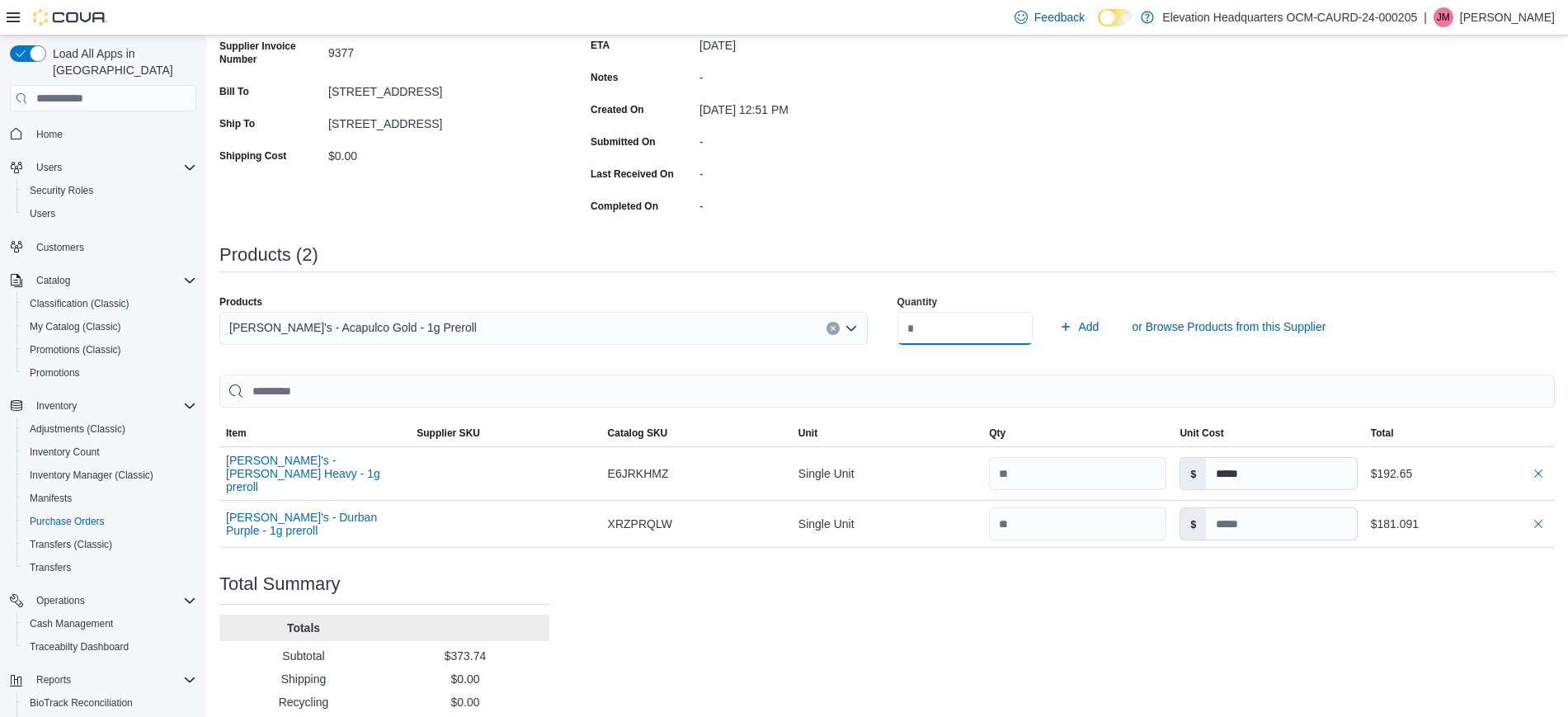type on "**" 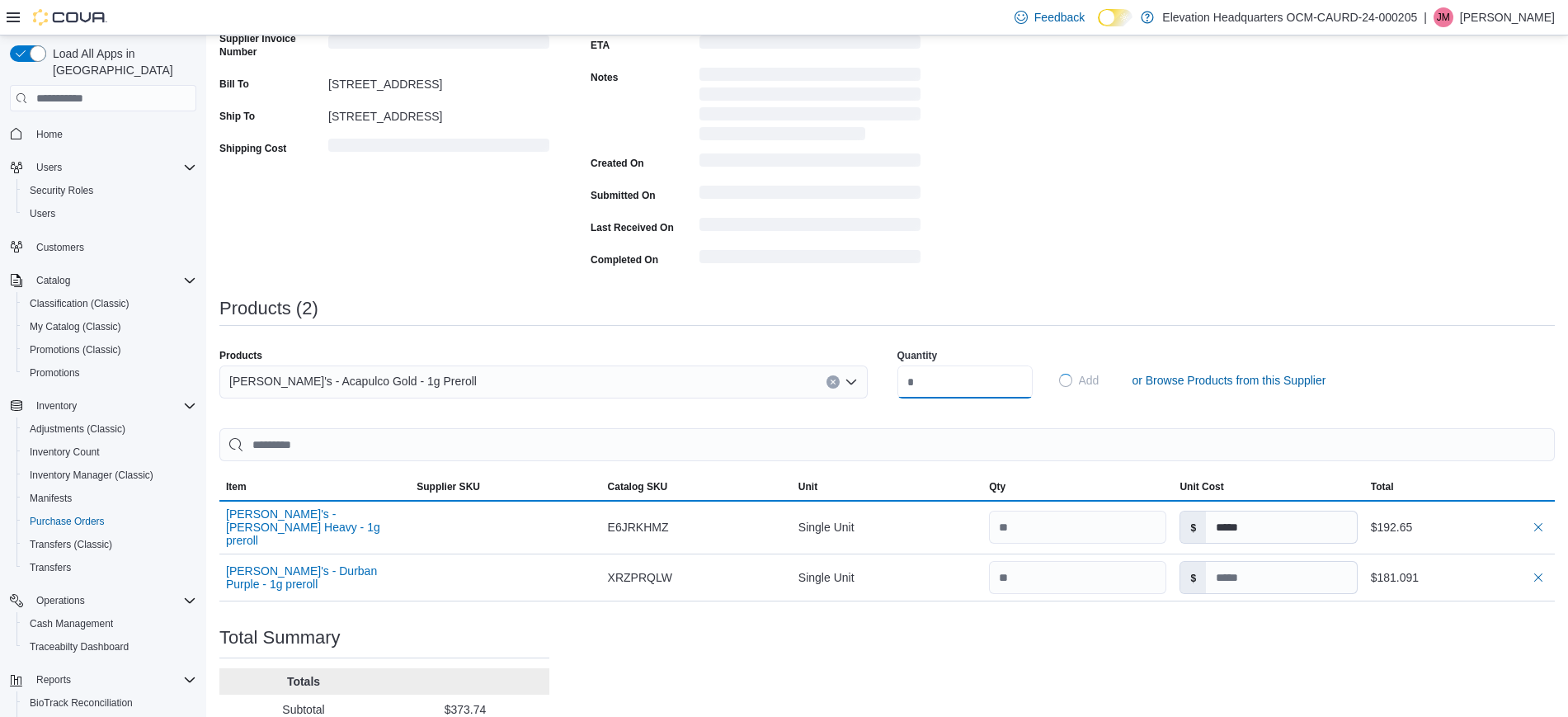 type 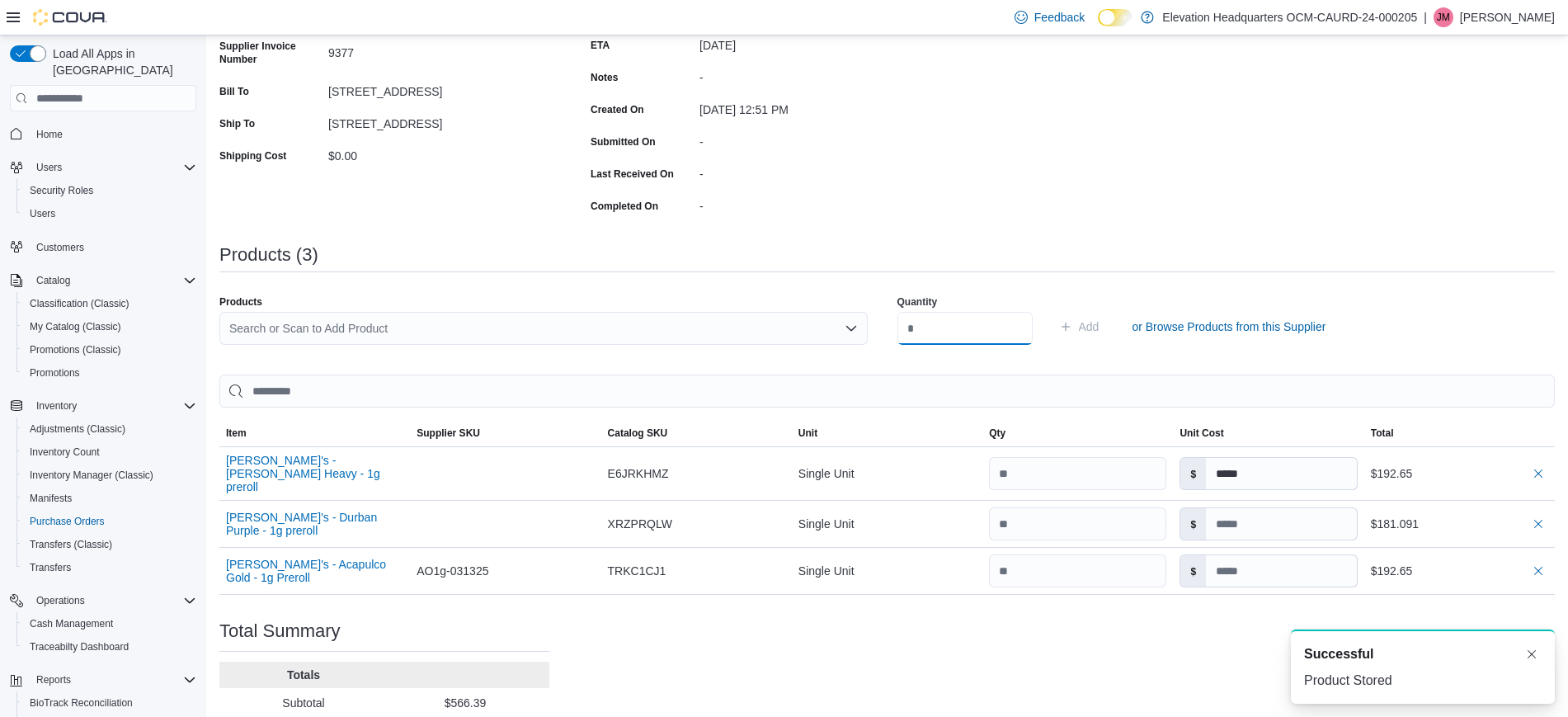 scroll, scrollTop: 0, scrollLeft: 0, axis: both 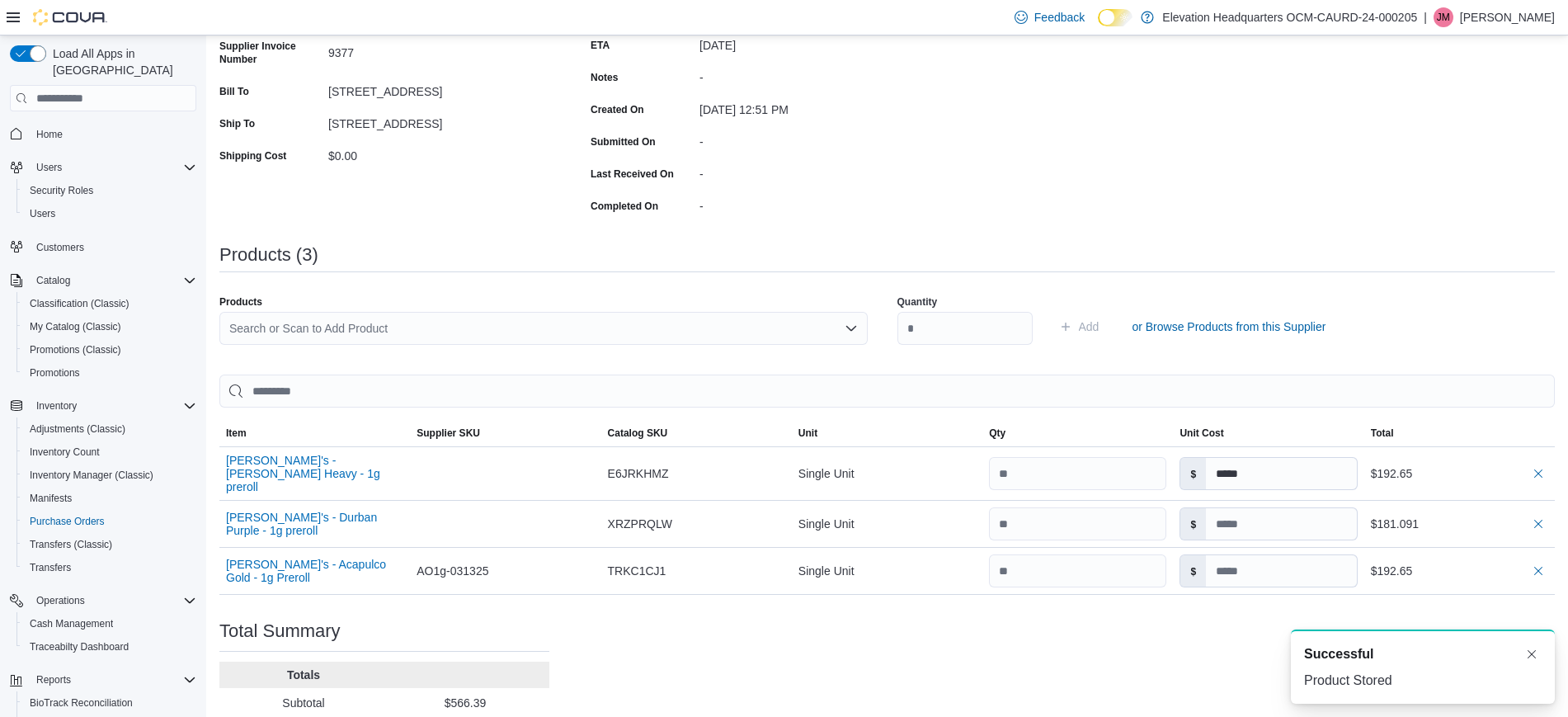 click on "Search or Scan to Add Product" at bounding box center [544, 328] 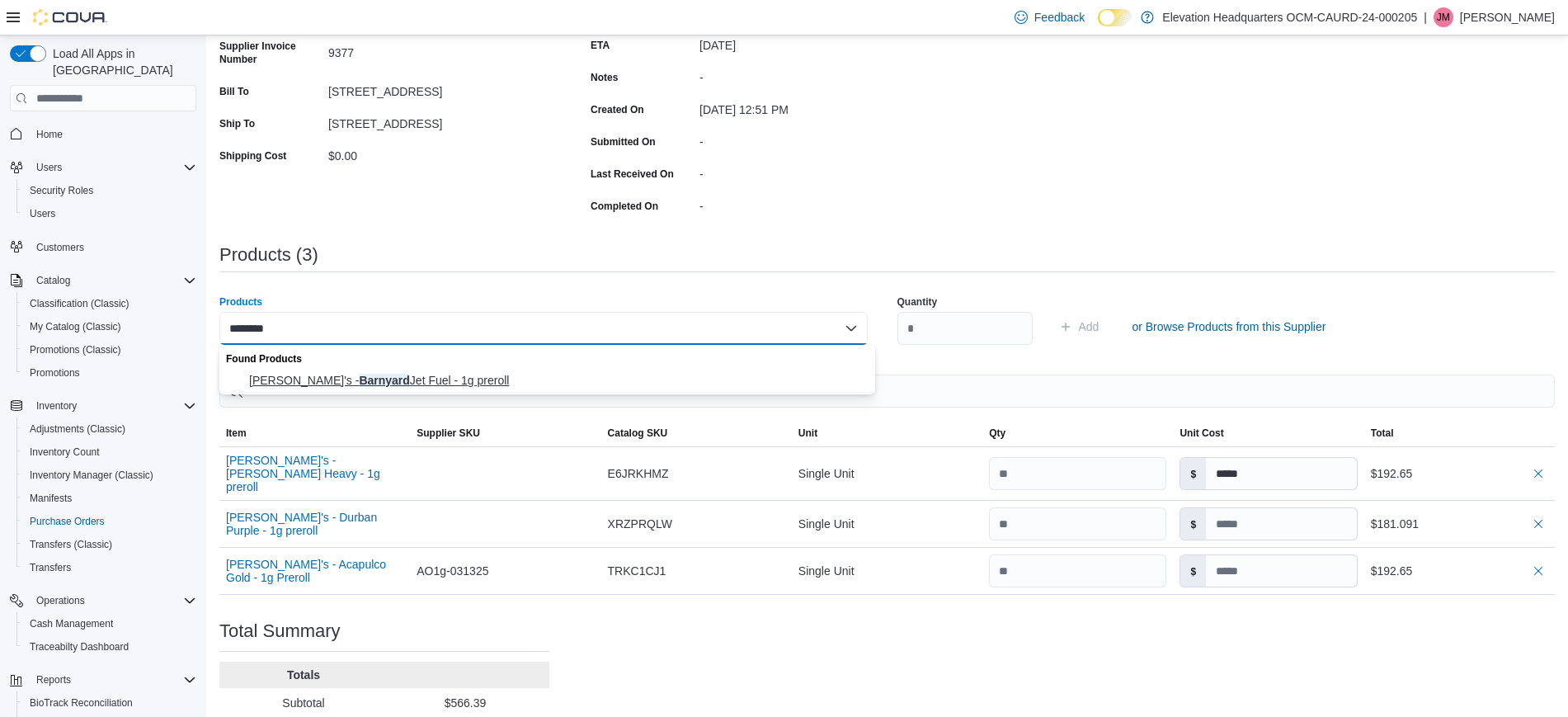 type on "********" 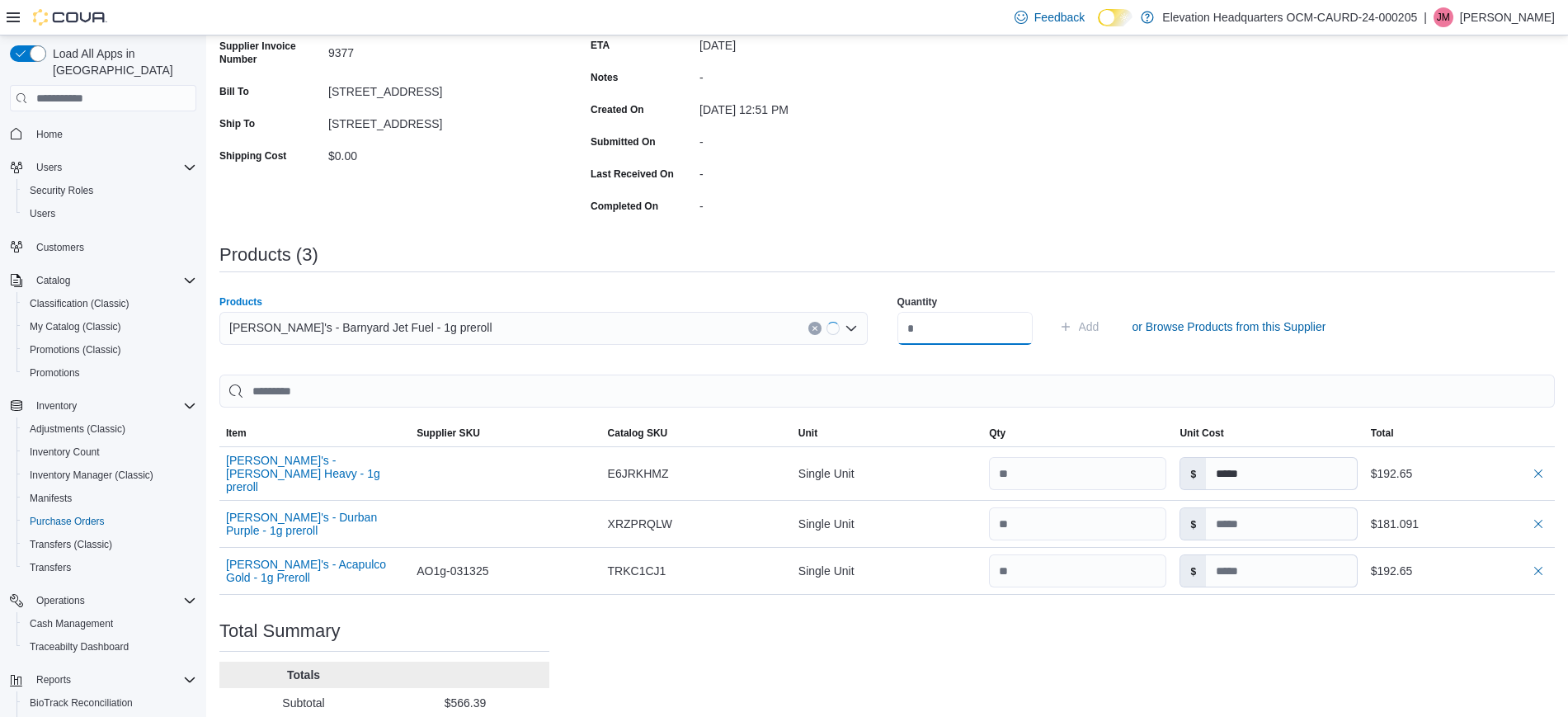 click at bounding box center (965, 328) 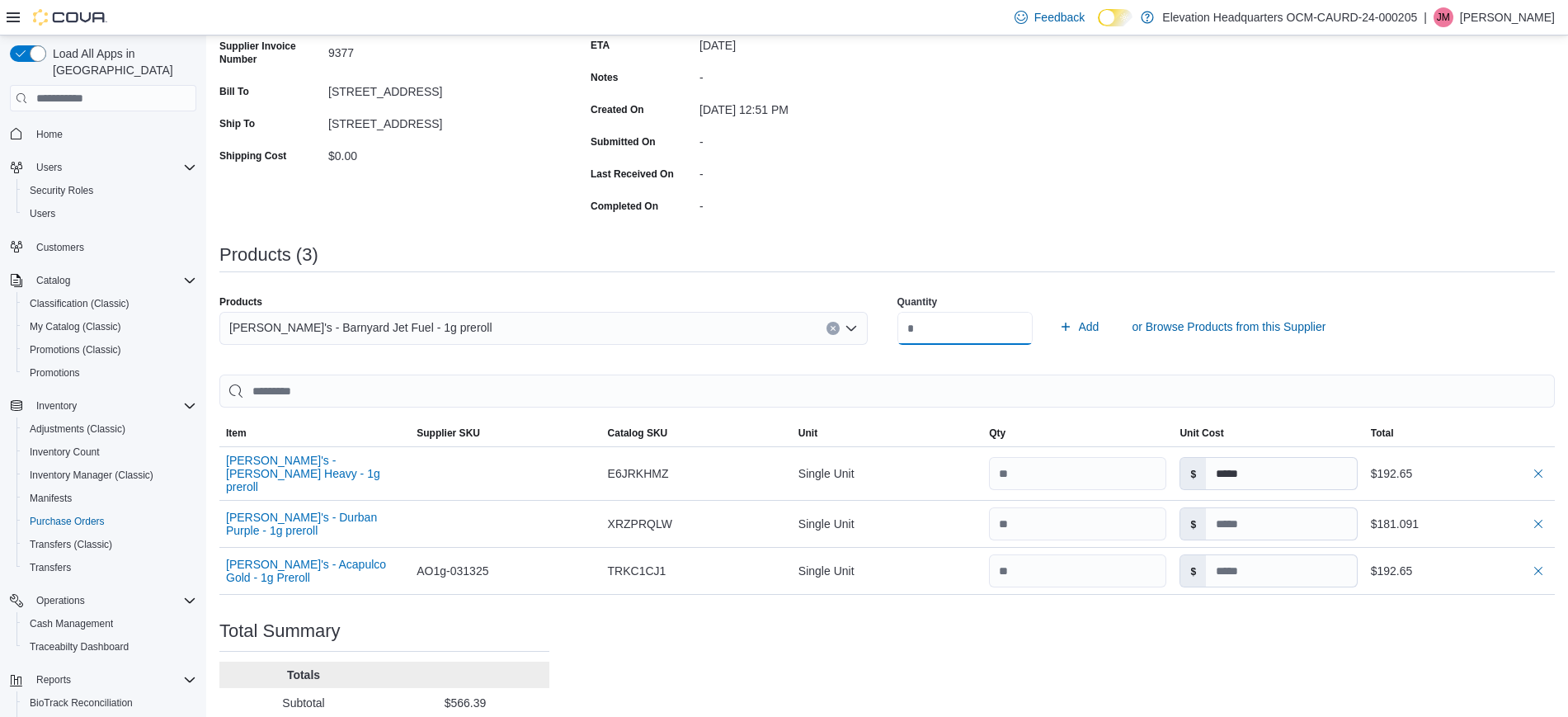 type on "**" 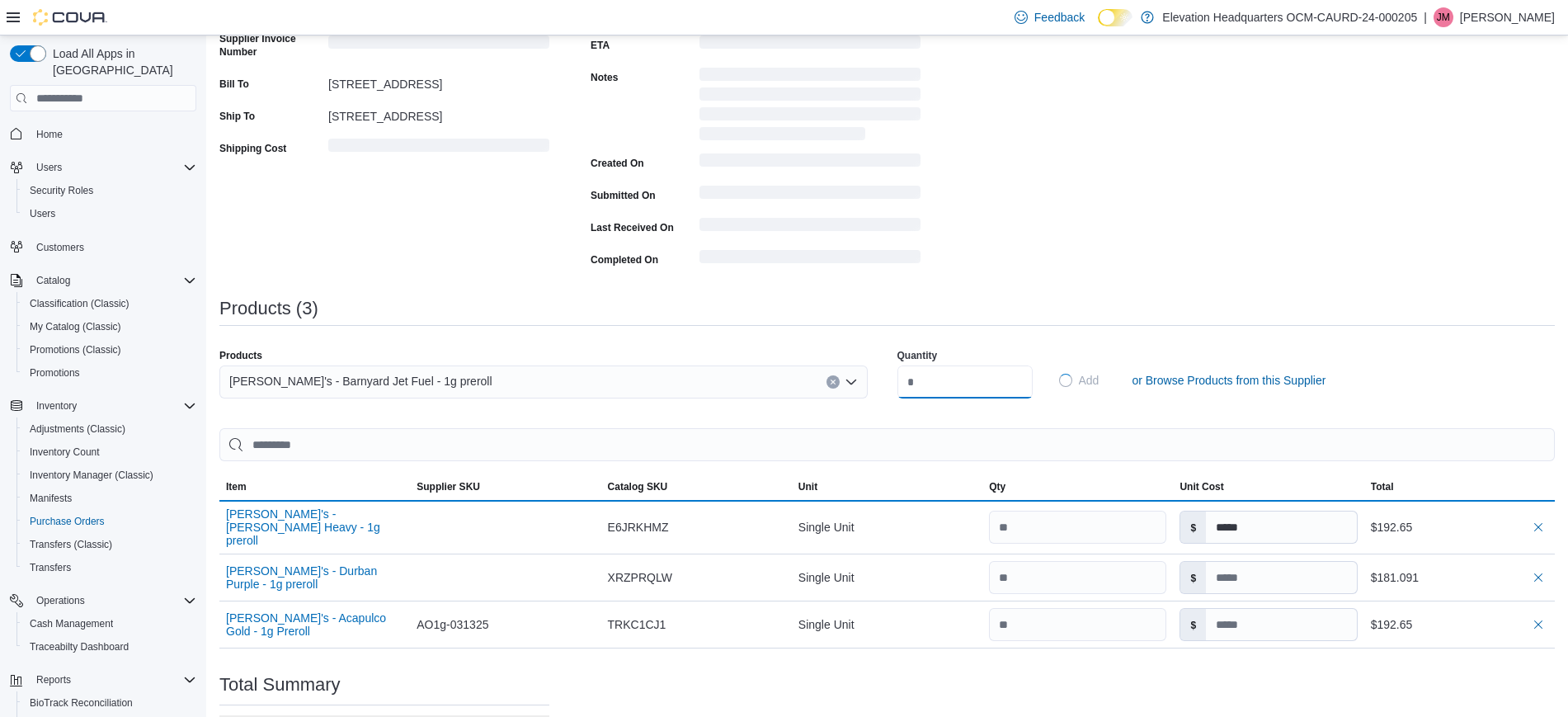 type 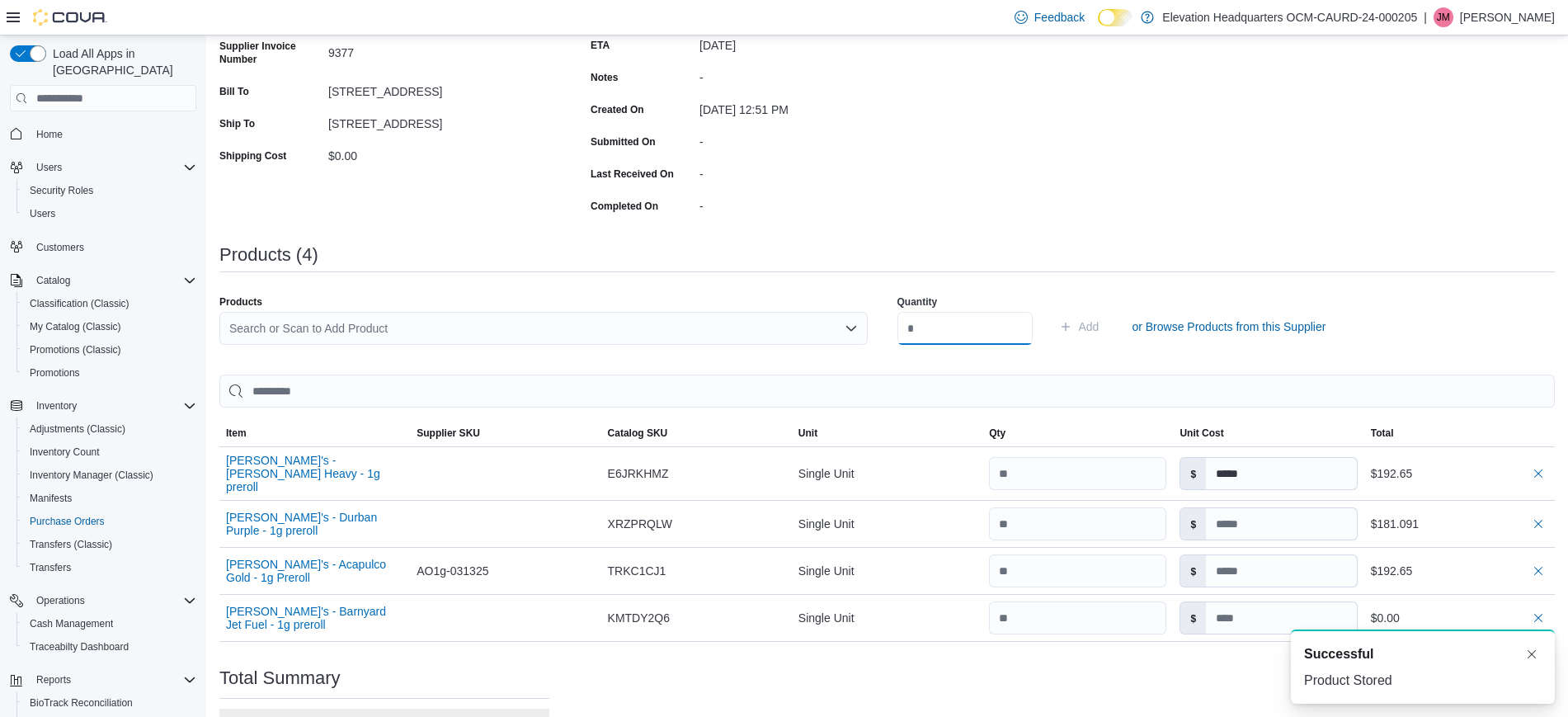 scroll, scrollTop: 0, scrollLeft: 0, axis: both 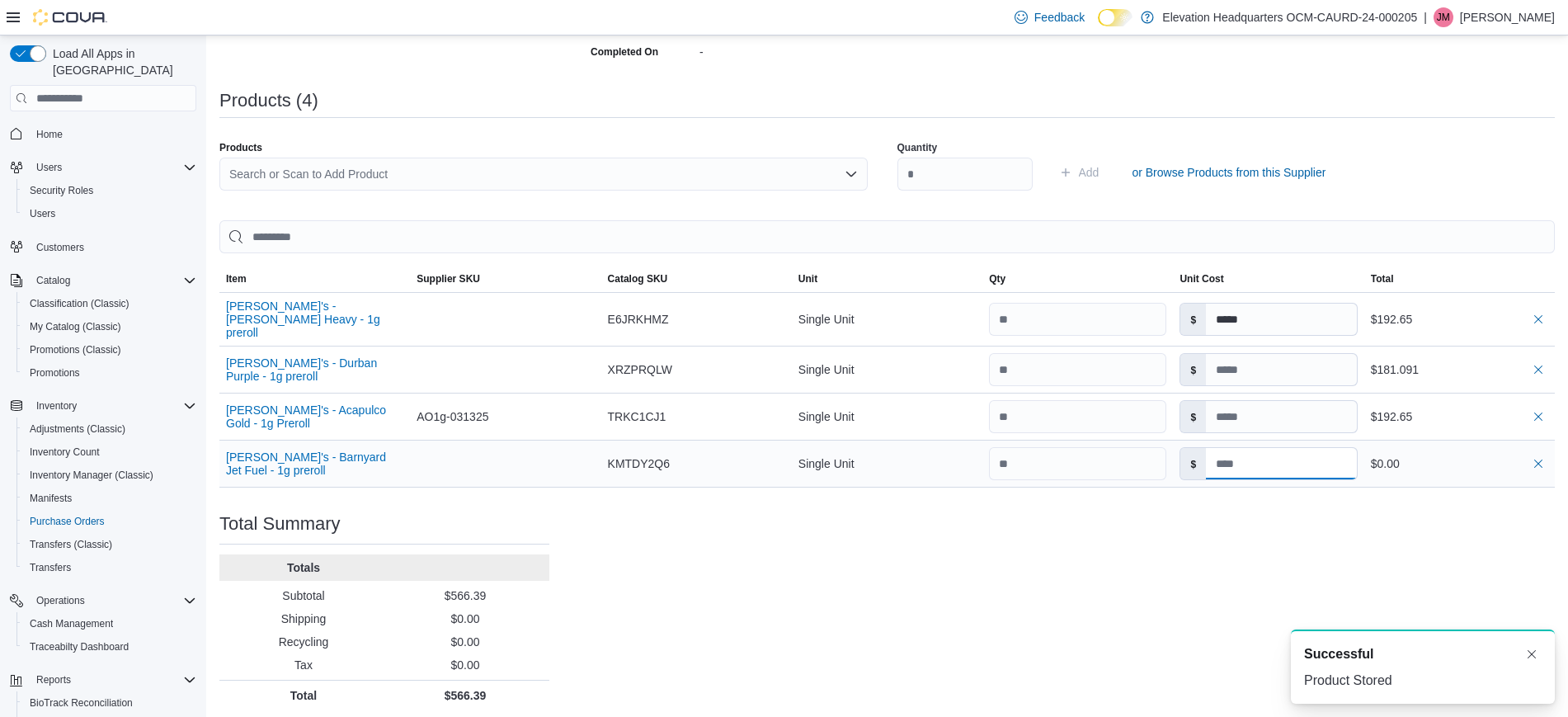 click at bounding box center (1281, 464) 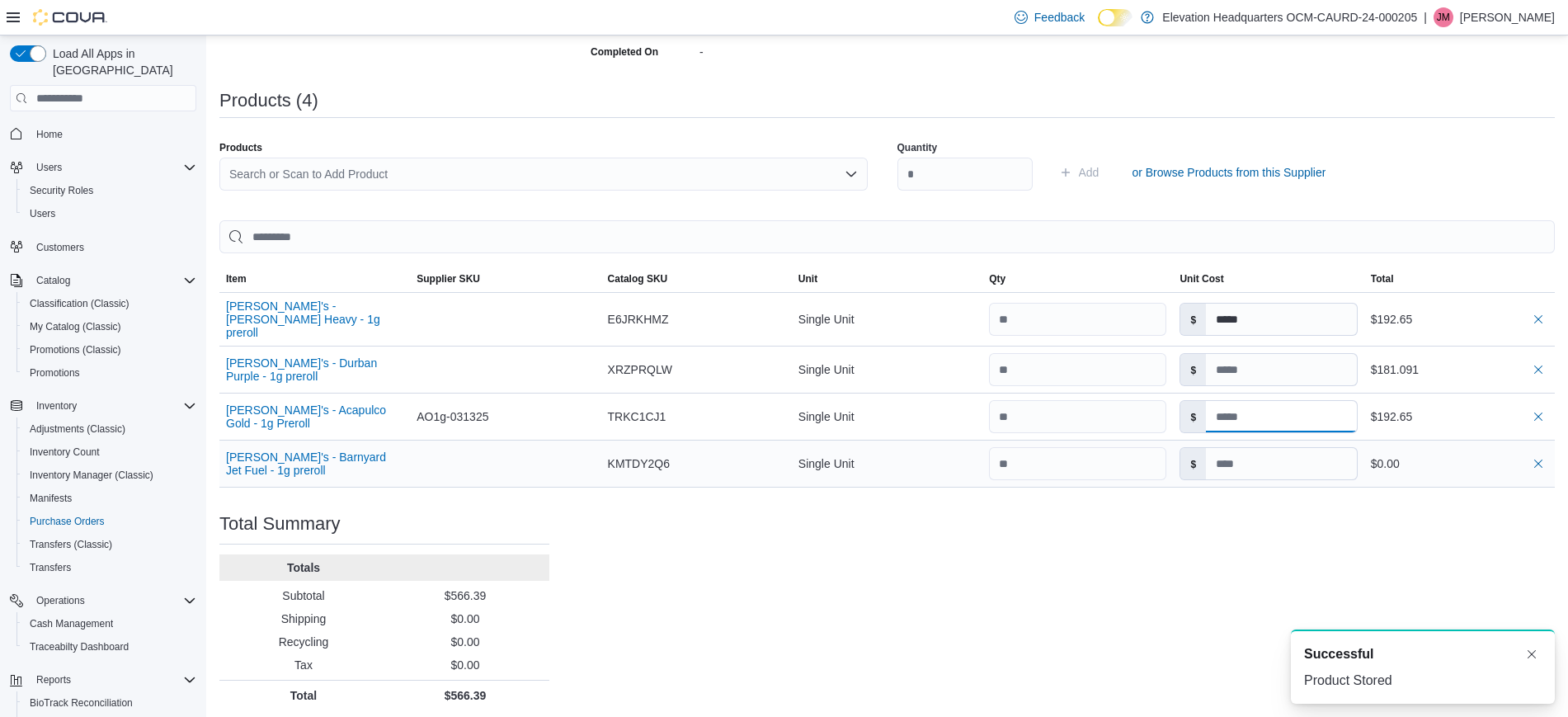 drag, startPoint x: 1276, startPoint y: 418, endPoint x: 1265, endPoint y: 450, distance: 33.837849 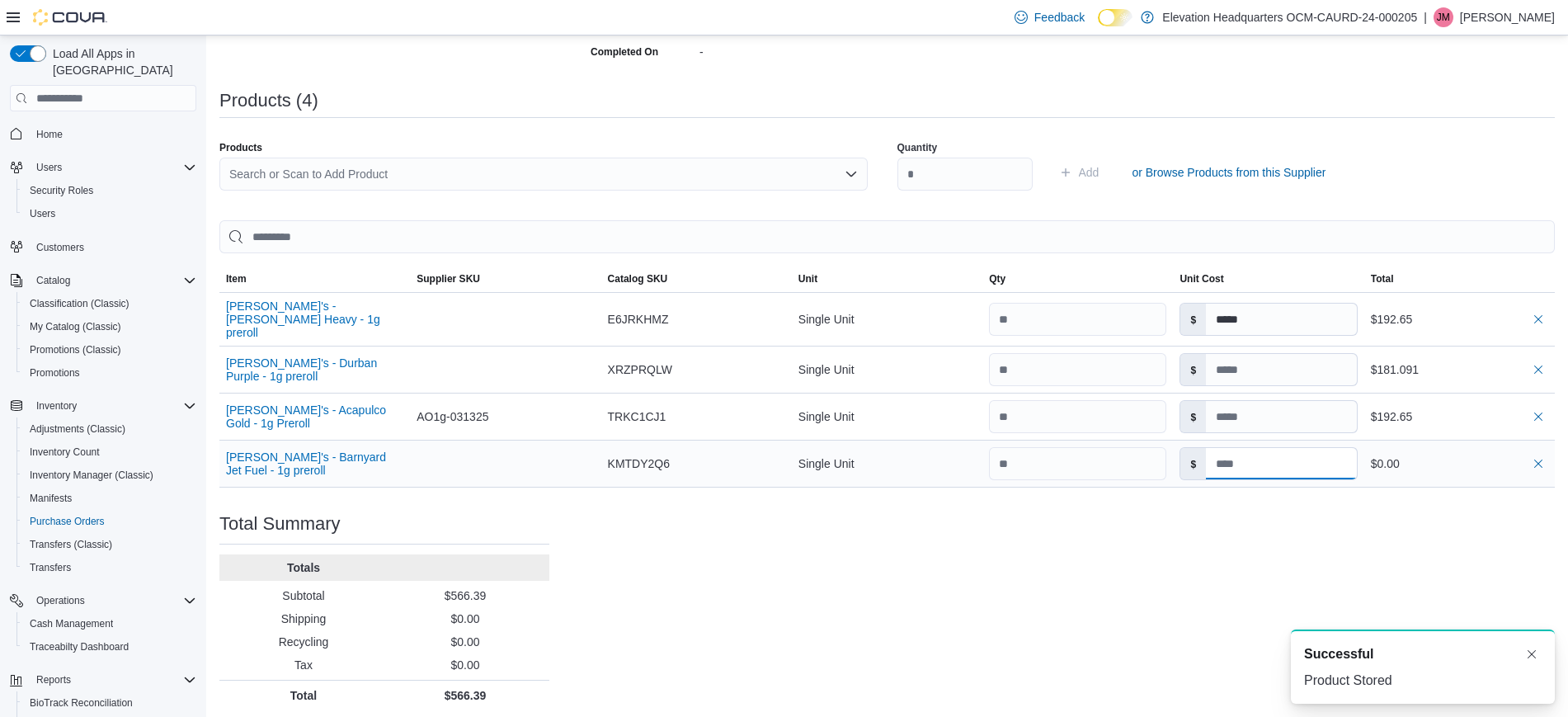 click at bounding box center (1281, 464) 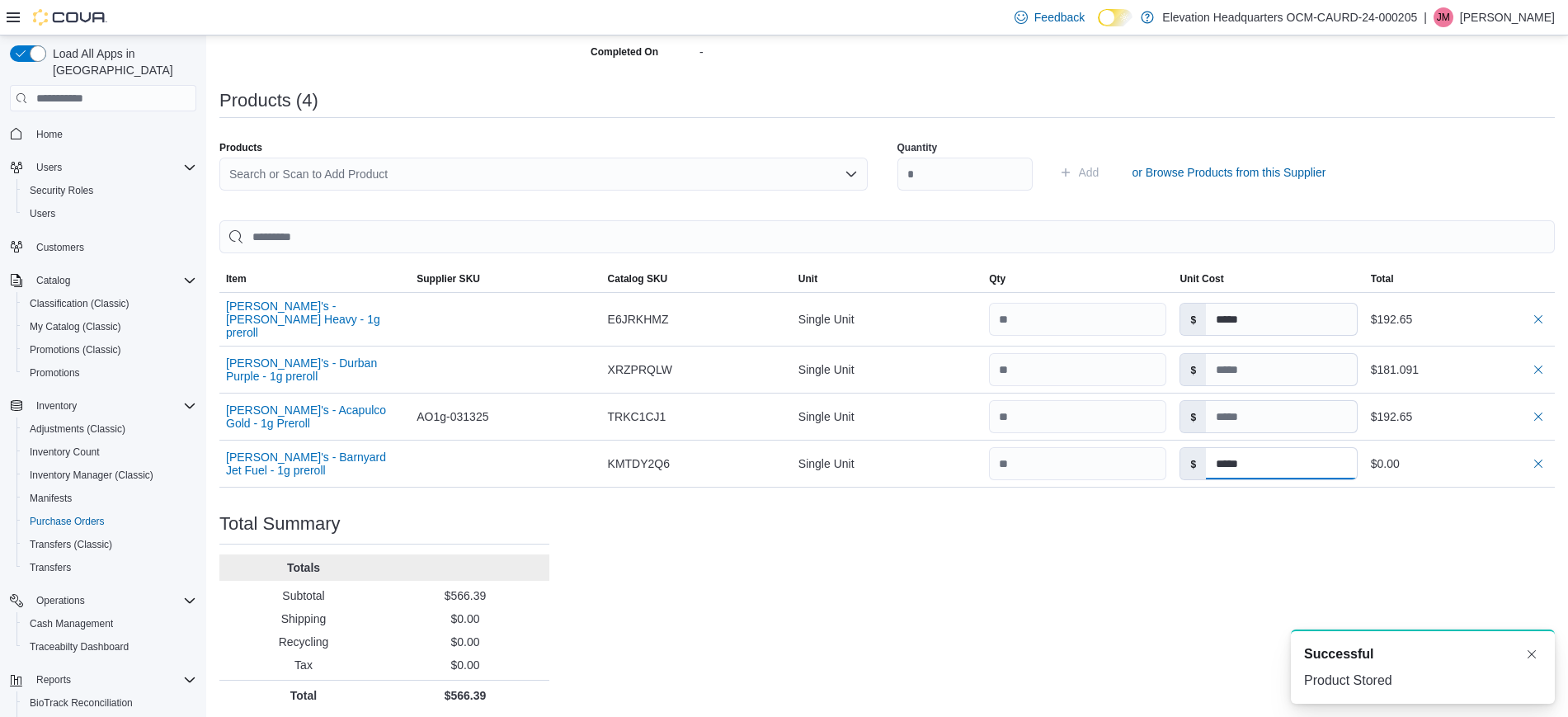 type on "*****" 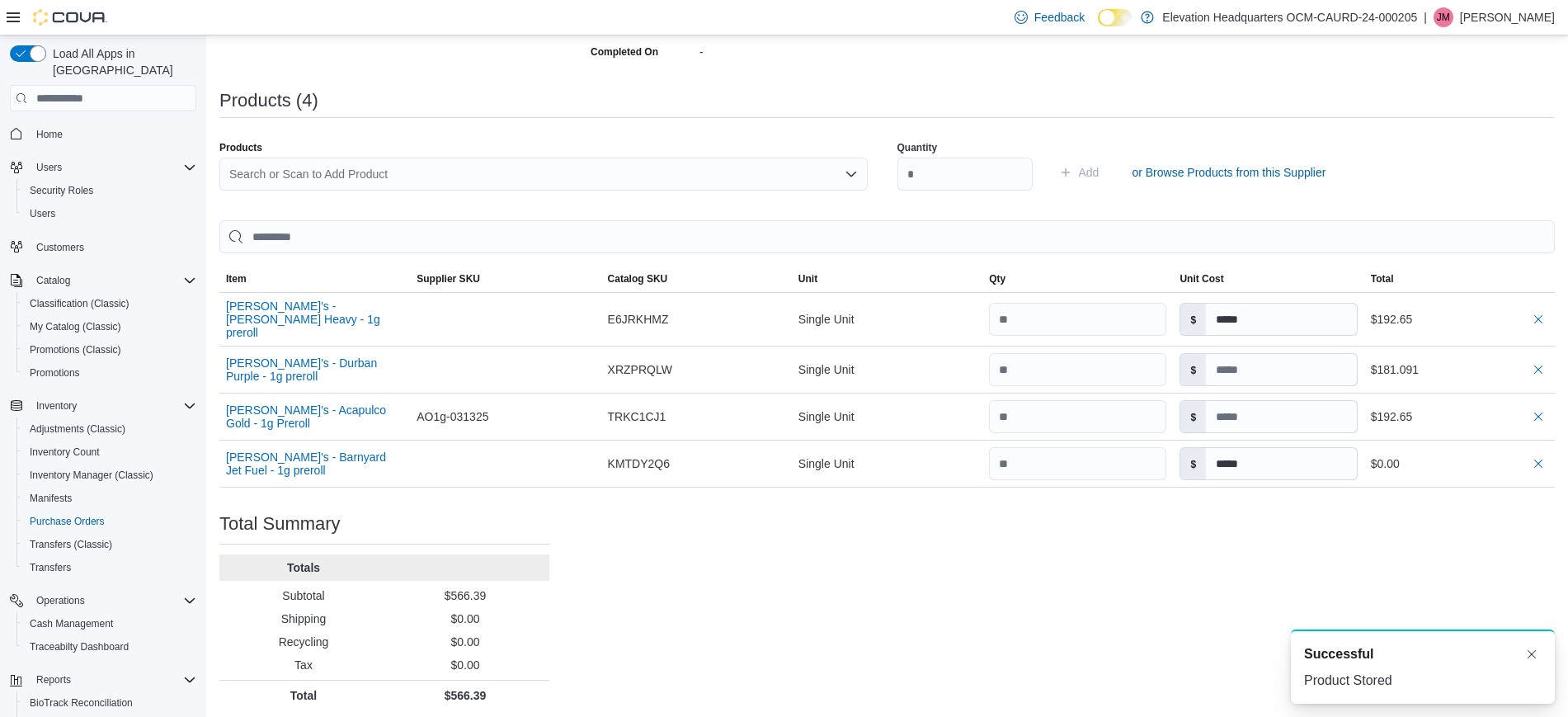 click on "Purchase Order: POFJ3J-402 Feedback Purchase Order Details   Edit Status Pending Supplier [PERSON_NAME]'s Baked at Home Company , LLC Supplier Invoice Number 9377 Bill To [STREET_ADDRESS][GEOGRAPHIC_DATA] To [STREET_ADDRESS] Shipping Cost $0.00 Recycling Cost $0.00 Tax $0.00 ETA [DATE] Notes - Created On [DATE] 12:51 PM Submitted On - Last Received On - Completed On - Products (4)     Products Search or Scan to Add Product Quantity  Add or Browse Products from this Supplier Sorting EuiBasicTable with search callback Item Supplier SKU Catalog SKU Unit Qty Unit Cost Total Jenny's - [PERSON_NAME] Heavy - 1g preroll Supplier SKU Catalog SKU E6JRKHMZ Unit Single Unit Qty Unit Cost $ ***** Total $192.65 Jenny's - Durban Purple - 1g preroll Supplier SKU Catalog SKU XRZPRQLW Unit Single Unit Qty Unit Cost $ Total $181.091 [PERSON_NAME]'s - Acapulco Gold - 1g Preroll Supplier SKU AO1g-031325 Catalog SKU TRKC1CJ1 Unit Single Unit Qty Unit Cost $ Total $192.65 [PERSON_NAME]'s - Barnyard Jet Fuel - 1g preroll Supplier SKU Catalog SKU KMTDY2Q6 Unit Single Unit" at bounding box center [887, 238] 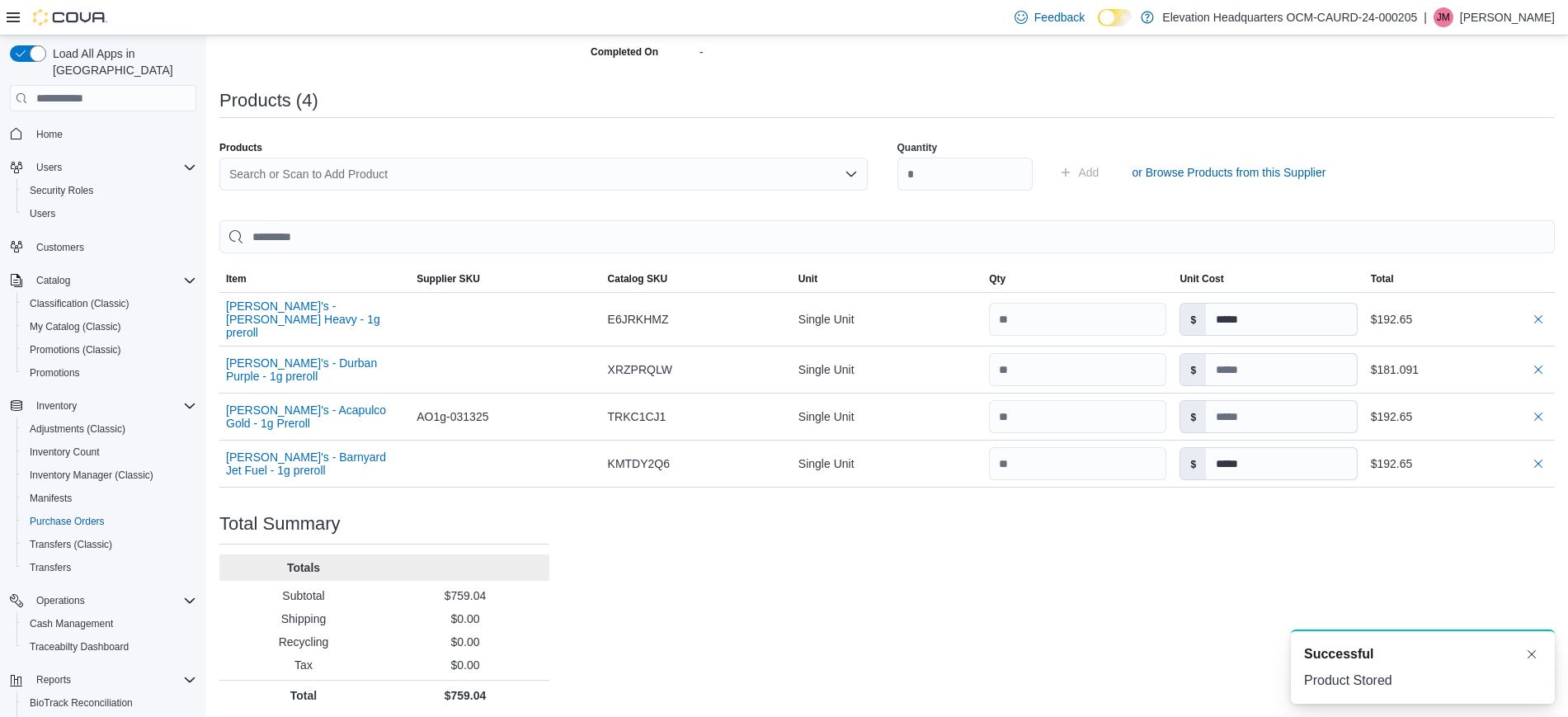 type 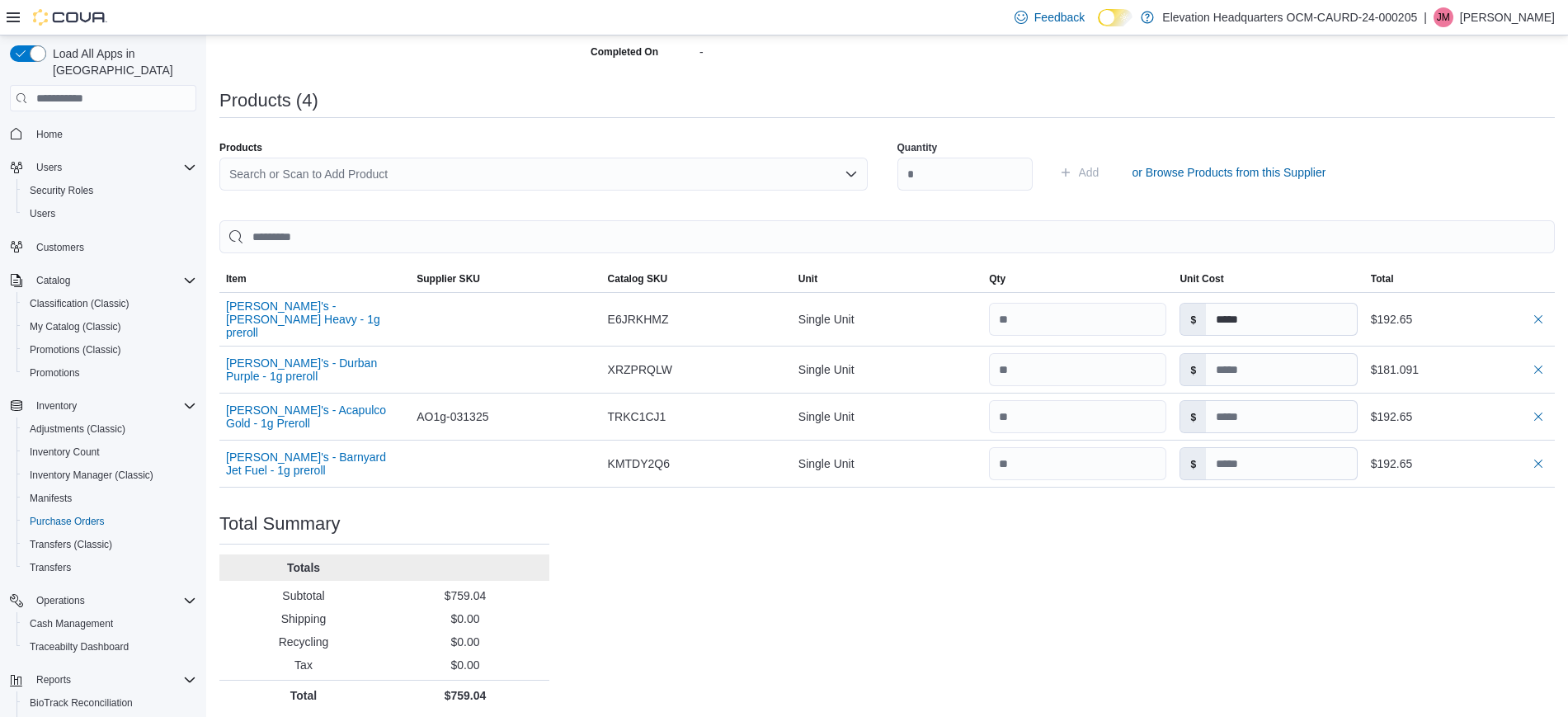 click on "Purchase Order: POFJ3J-402 Feedback Purchase Order Details   Edit Status Pending Supplier [PERSON_NAME]'s Baked at Home Company , LLC Supplier Invoice Number 9377 Bill To [STREET_ADDRESS][GEOGRAPHIC_DATA] To [STREET_ADDRESS] Shipping Cost $0.00 Recycling Cost $0.00 Tax $0.00 ETA [DATE] Notes - Created On [DATE] 12:51 PM Submitted On - Last Received On - Completed On - Products (4)     Products Search or Scan to Add Product Quantity  Add or Browse Products from this Supplier Sorting EuiBasicTable with search callback Item Supplier SKU Catalog SKU Unit Qty Unit Cost Total Jenny's - [PERSON_NAME] Heavy - 1g preroll Supplier SKU Catalog SKU E6JRKHMZ Unit Single Unit Qty Unit Cost $ ***** Total $192.65 Jenny's - Durban Purple - 1g preroll Supplier SKU Catalog SKU XRZPRQLW Unit Single Unit Qty Unit Cost $ Total $181.091 [PERSON_NAME]'s - Acapulco Gold - 1g Preroll Supplier SKU AO1g-031325 Catalog SKU TRKC1CJ1 Unit Single Unit Qty Unit Cost $ Total $192.65 [PERSON_NAME]'s - Barnyard Jet Fuel - 1g preroll Supplier SKU Catalog SKU KMTDY2Q6 Unit Single Unit" at bounding box center (887, 238) 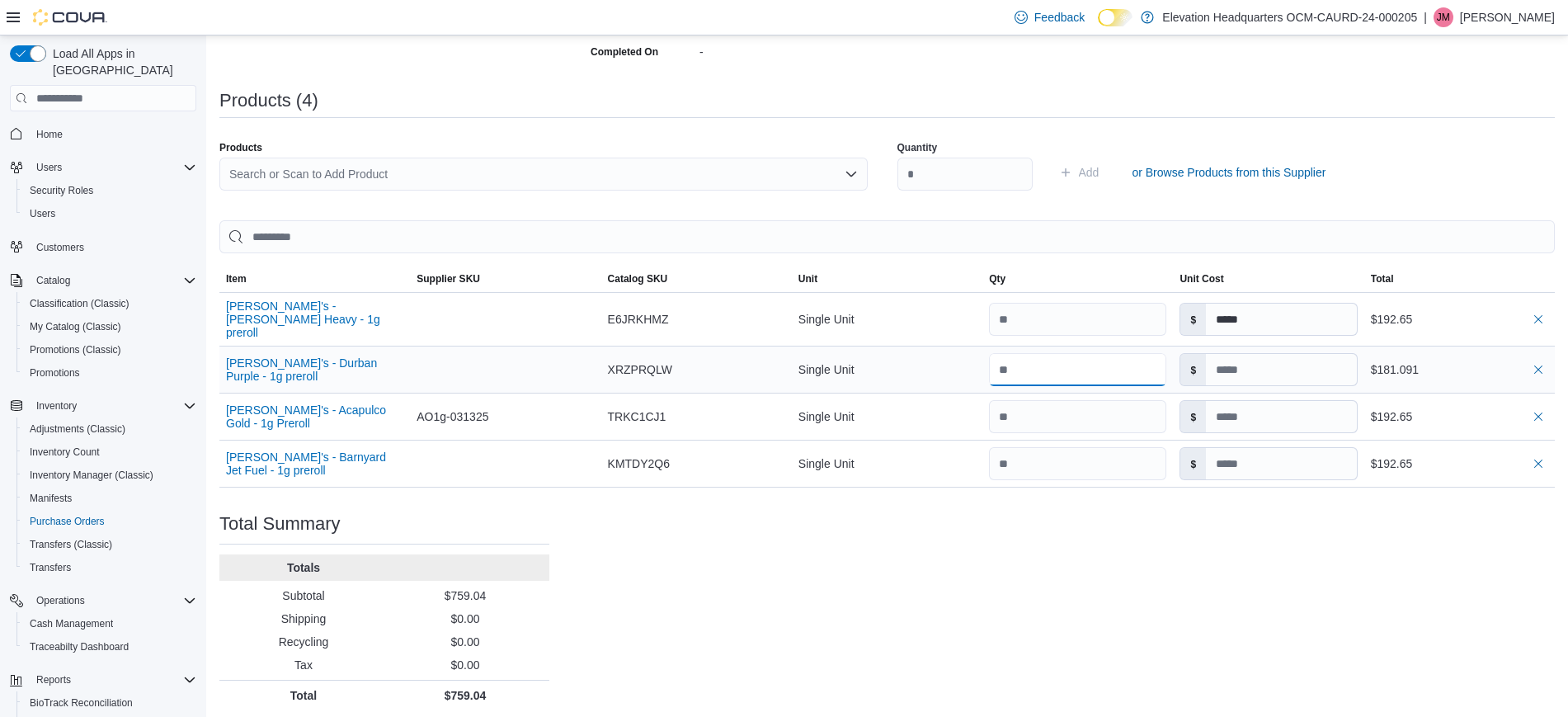 drag, startPoint x: 1047, startPoint y: 372, endPoint x: 939, endPoint y: 344, distance: 111.57061 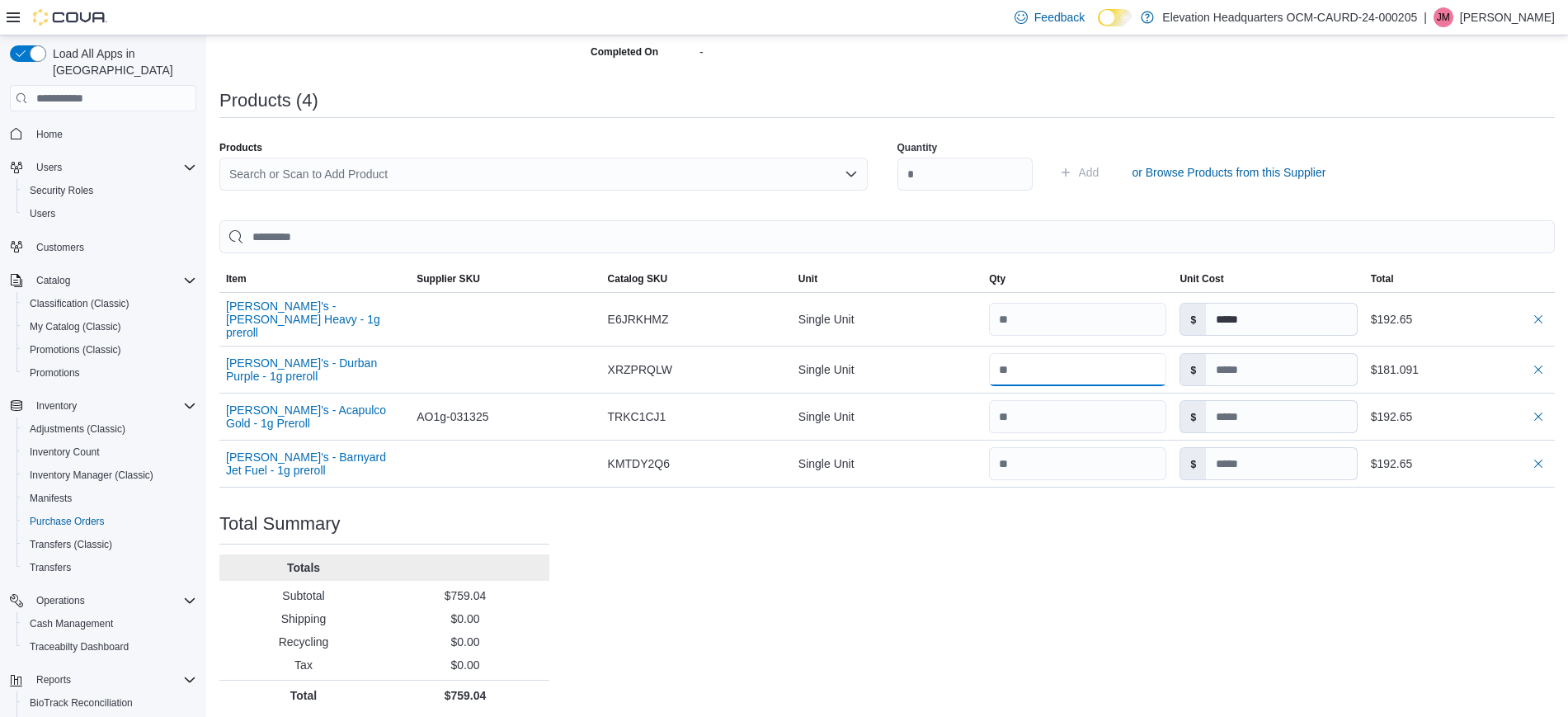 type on "**" 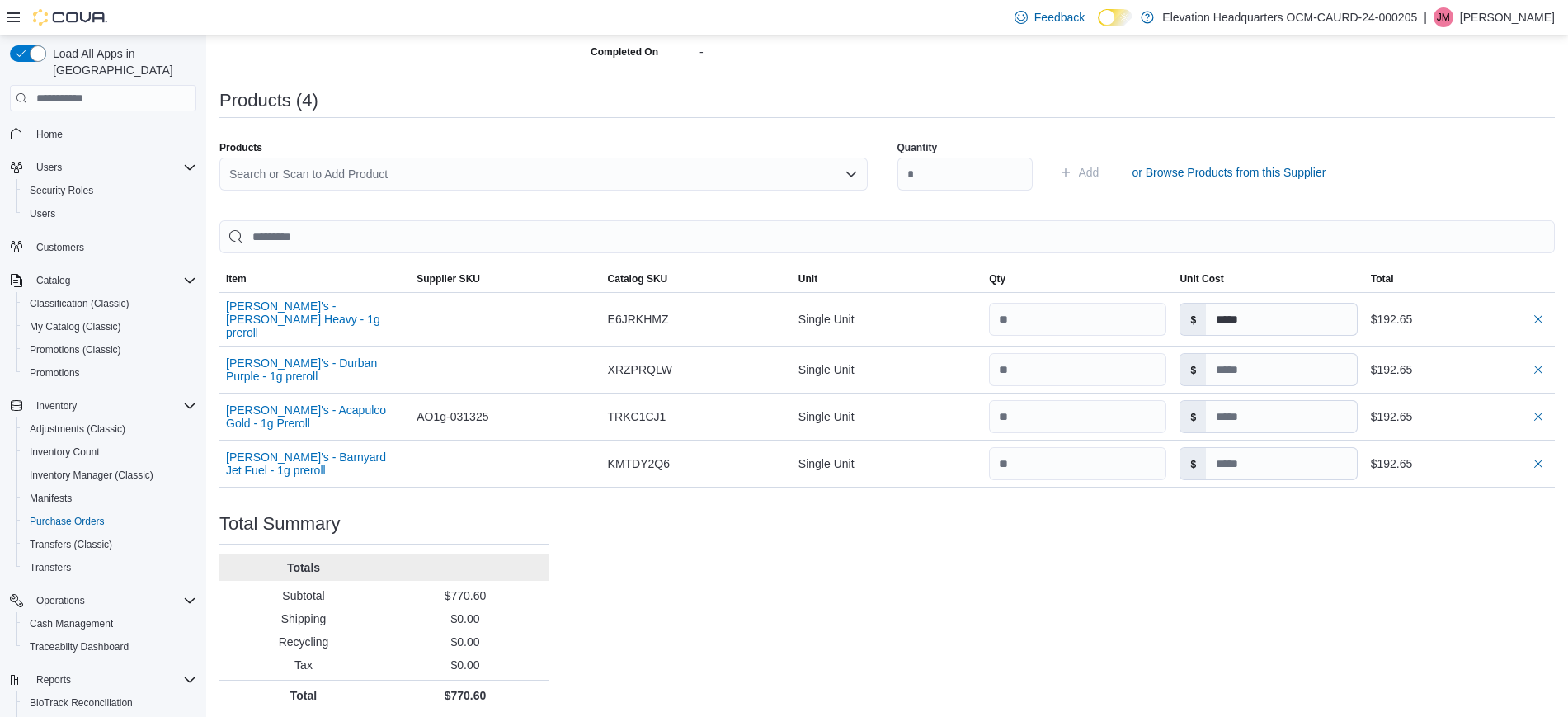 click on "Purchase Order: POFJ3J-402 Feedback Purchase Order Details   Edit Status Pending Supplier [PERSON_NAME]'s Baked at Home Company , LLC Supplier Invoice Number 9377 Bill To [STREET_ADDRESS][GEOGRAPHIC_DATA] To [STREET_ADDRESS] Shipping Cost $0.00 Recycling Cost $0.00 Tax $0.00 ETA [DATE] Notes - Created On [DATE] 12:51 PM Submitted On - Last Received On - Completed On - Products (4)     Products Search or Scan to Add Product Quantity  Add or Browse Products from this Supplier Sorting Item Supplier SKU Catalog SKU Unit Qty Unit Cost Total Jenny's - [PERSON_NAME] Heavy - 1g preroll Supplier SKU Catalog SKU E6JRKHMZ Unit Single Unit Qty Unit Cost $ ***** Total $192.65 Jenny's - [GEOGRAPHIC_DATA] Purple - 1g preroll Supplier SKU Catalog SKU XRZPRQLW Unit Single Unit Qty ** Unit Cost $ Total $192.65 [PERSON_NAME]'s - Acapulco Gold - 1g Preroll Supplier SKU AO1g-031325 Catalog SKU TRKC1CJ1 Unit Single Unit Qty Unit Cost $ Total $192.65 [PERSON_NAME]'s - Barnyard Jet Fuel - 1g preroll Supplier SKU Catalog SKU KMTDY2Q6 Unit Single Unit Qty Unit Cost $ Total $192.65" at bounding box center (887, 238) 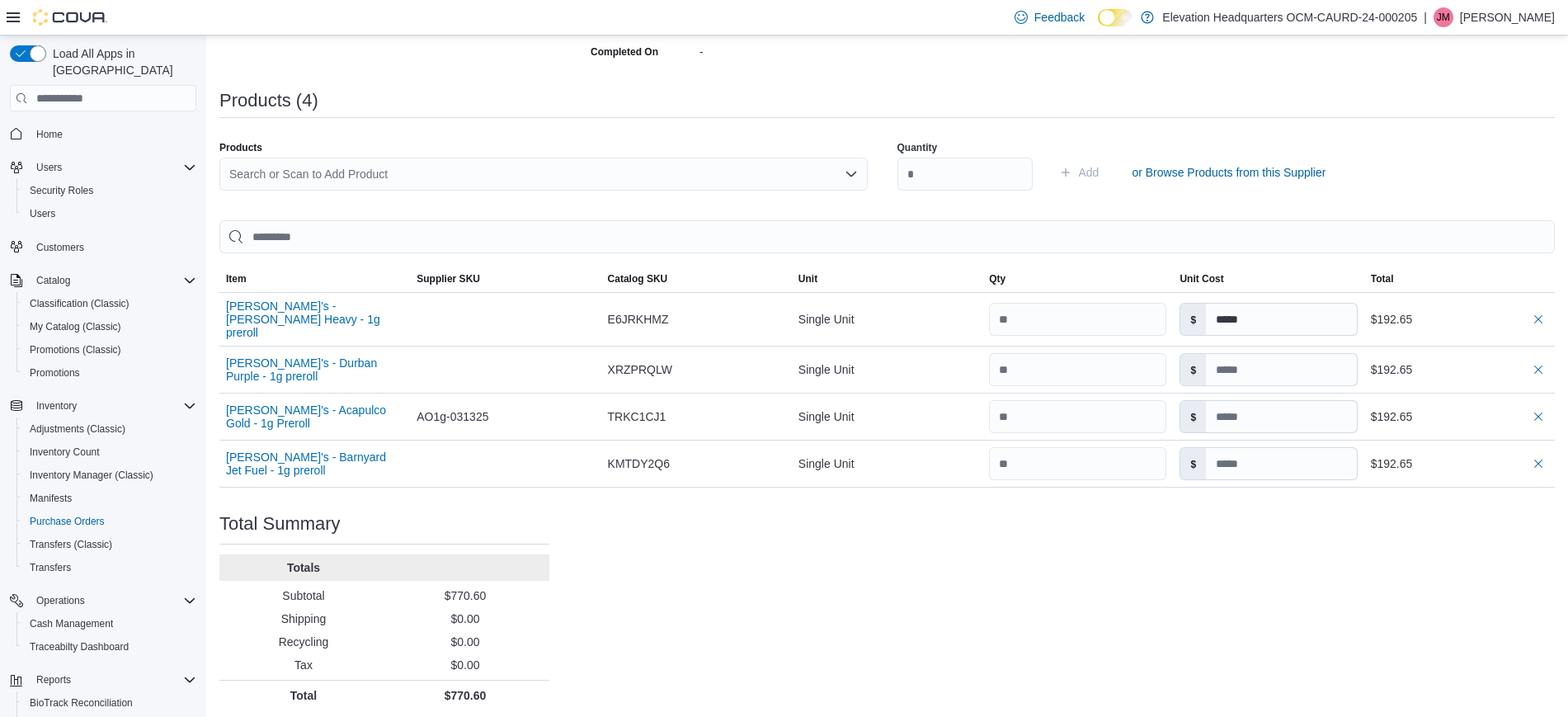 scroll, scrollTop: 0, scrollLeft: 0, axis: both 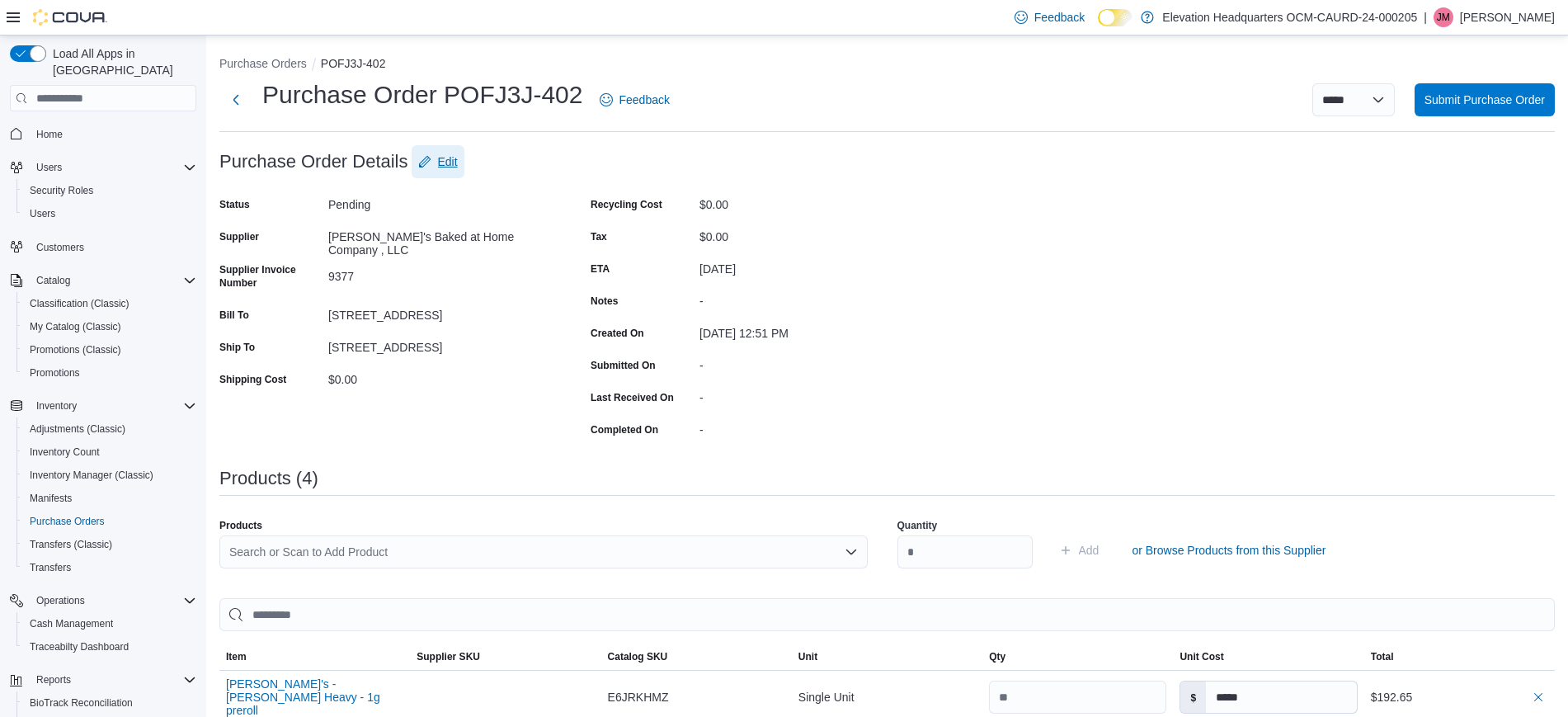 click on "Edit" at bounding box center [448, 162] 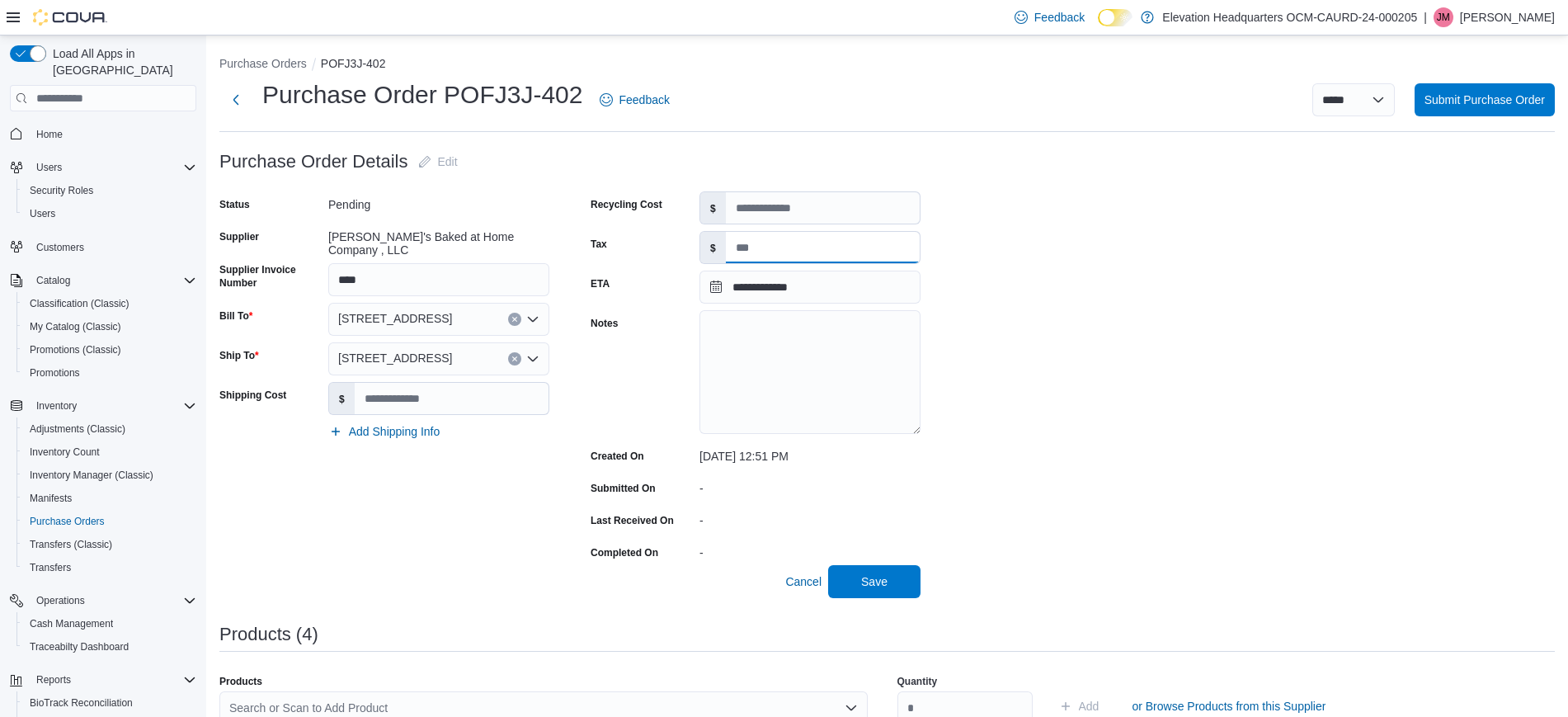 click on "Tax" at bounding box center [822, 248] 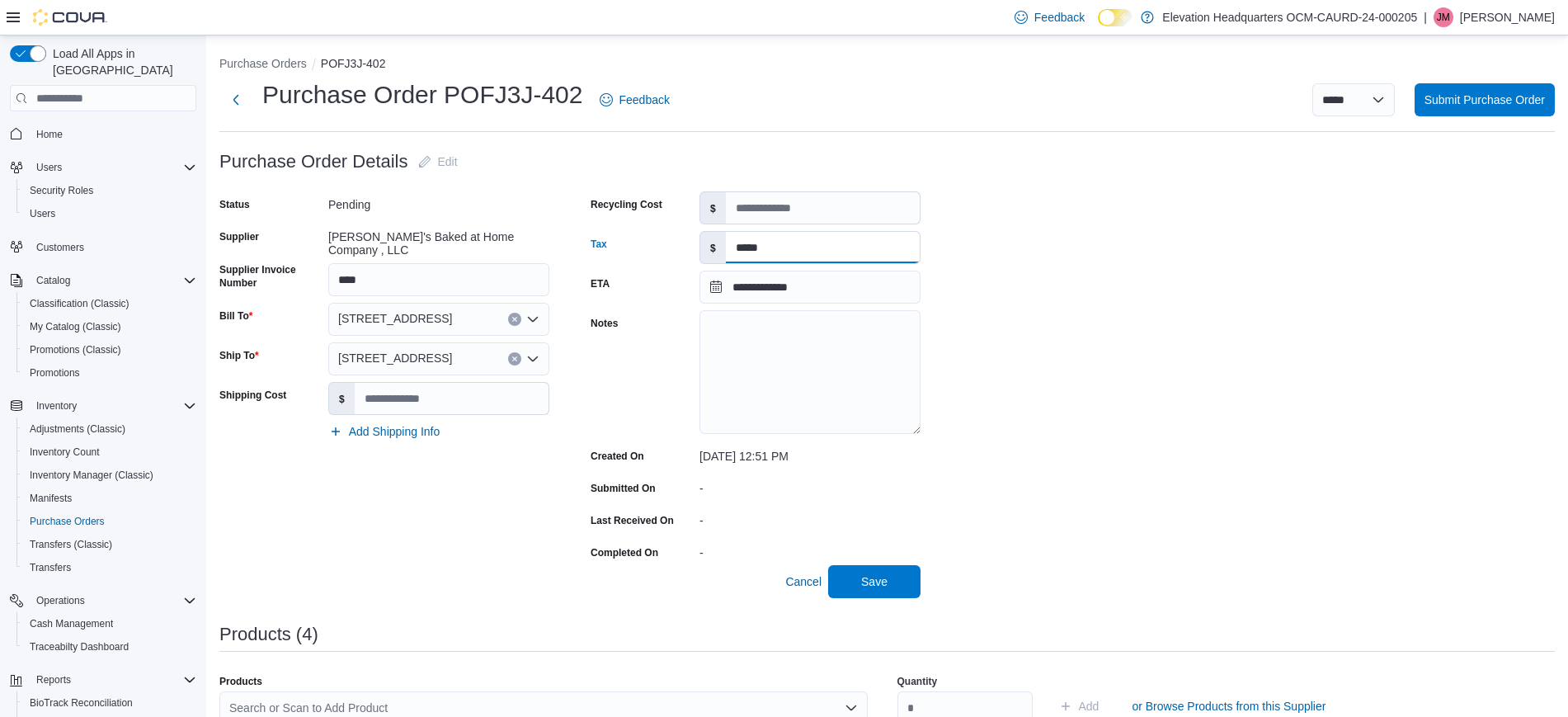 type on "*****" 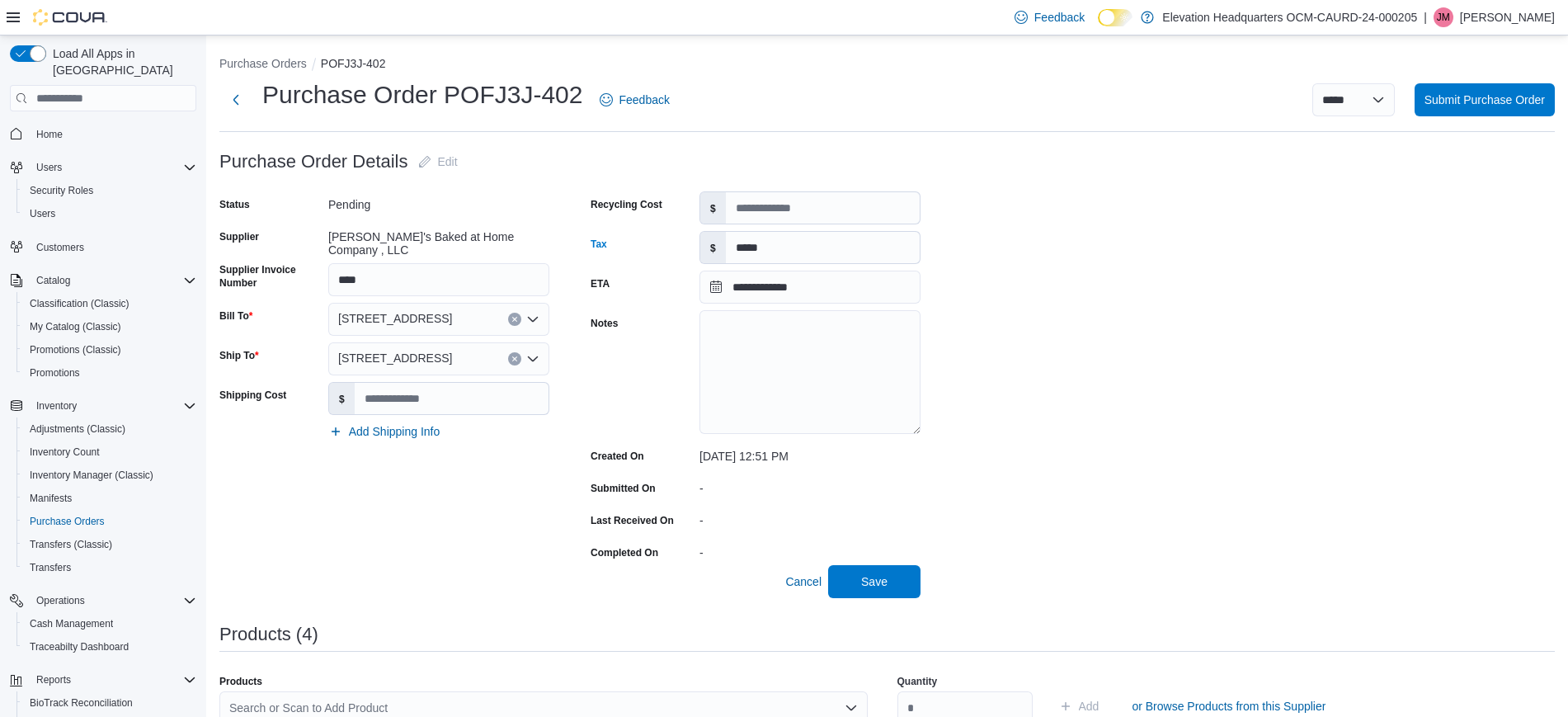 click on "**********" at bounding box center [887, 695] 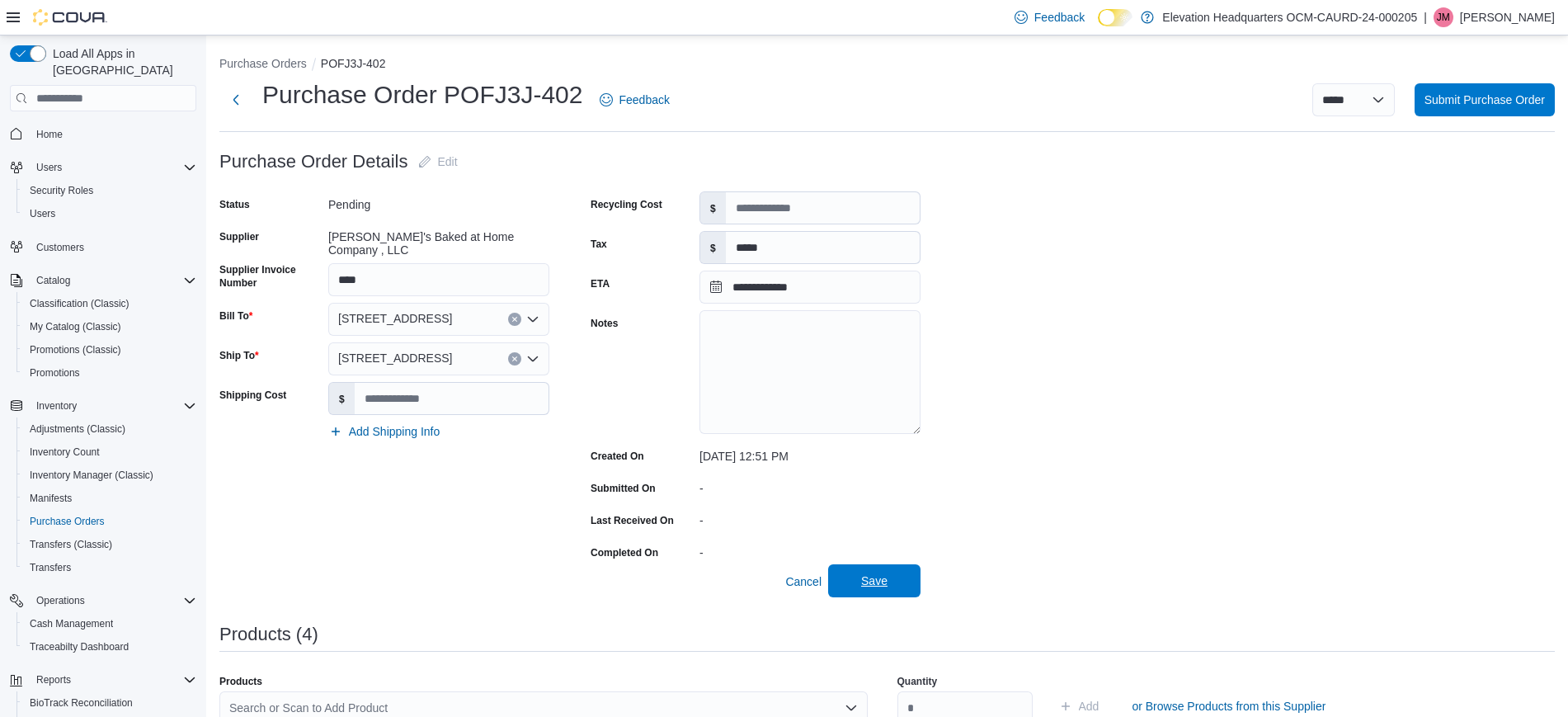 click on "Save" at bounding box center [874, 581] 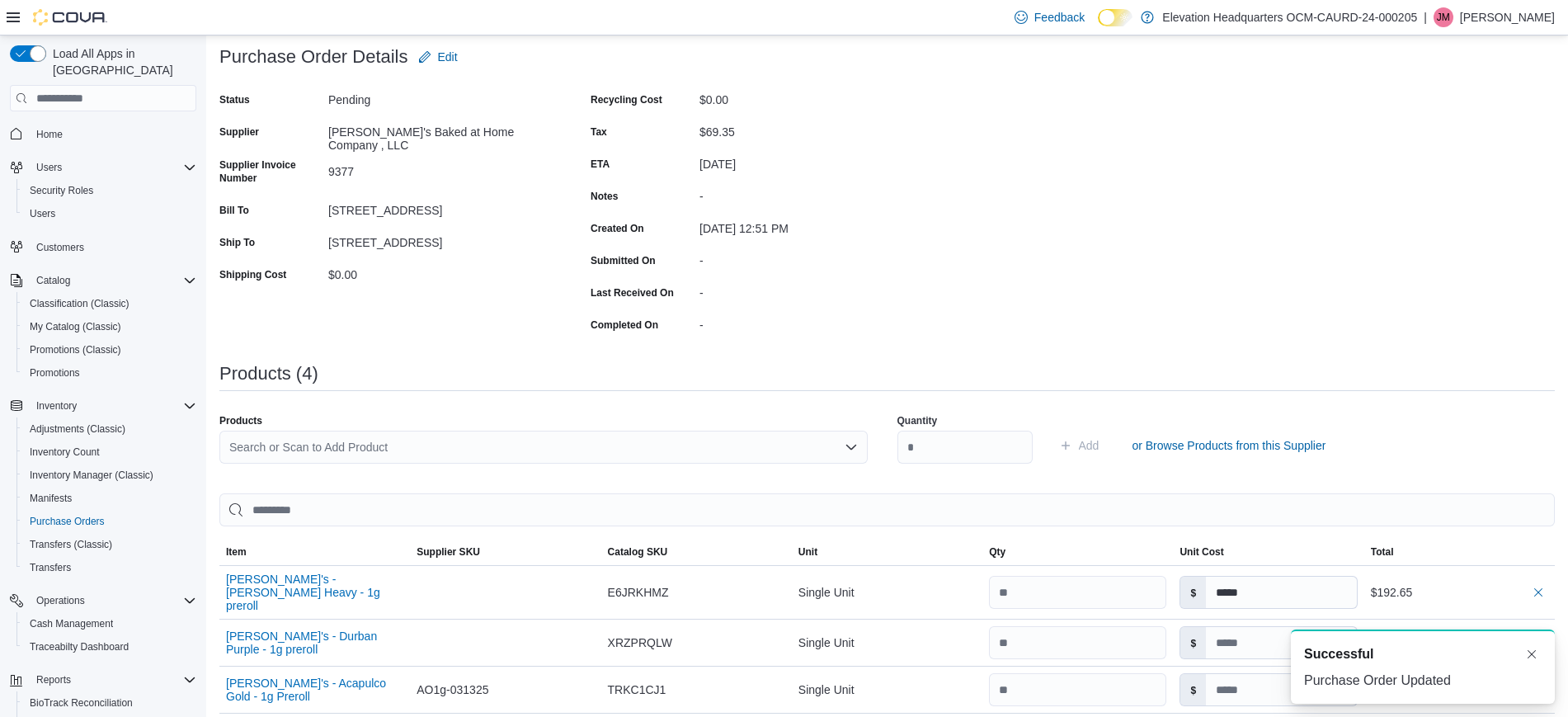 scroll, scrollTop: 308, scrollLeft: 0, axis: vertical 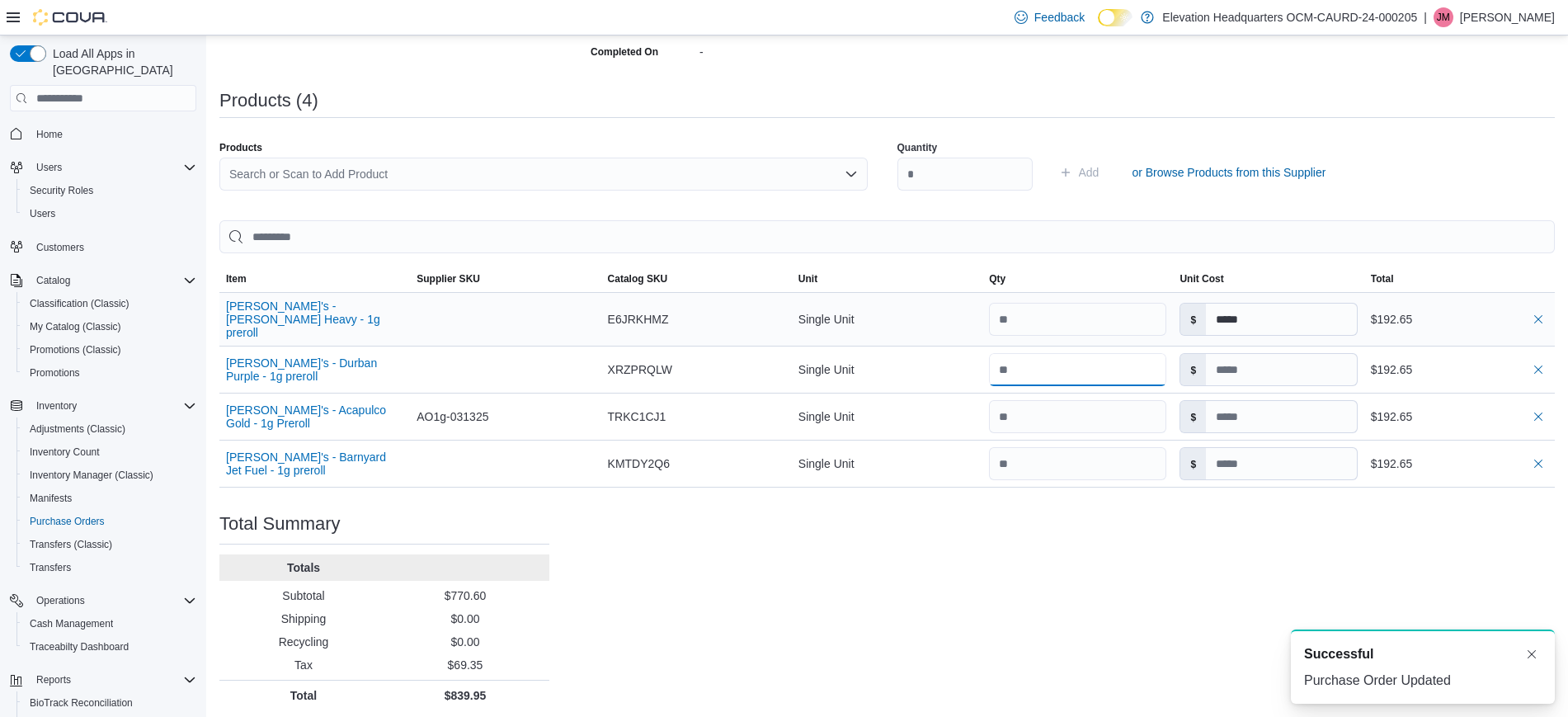 drag, startPoint x: 1067, startPoint y: 362, endPoint x: 769, endPoint y: 335, distance: 299.22065 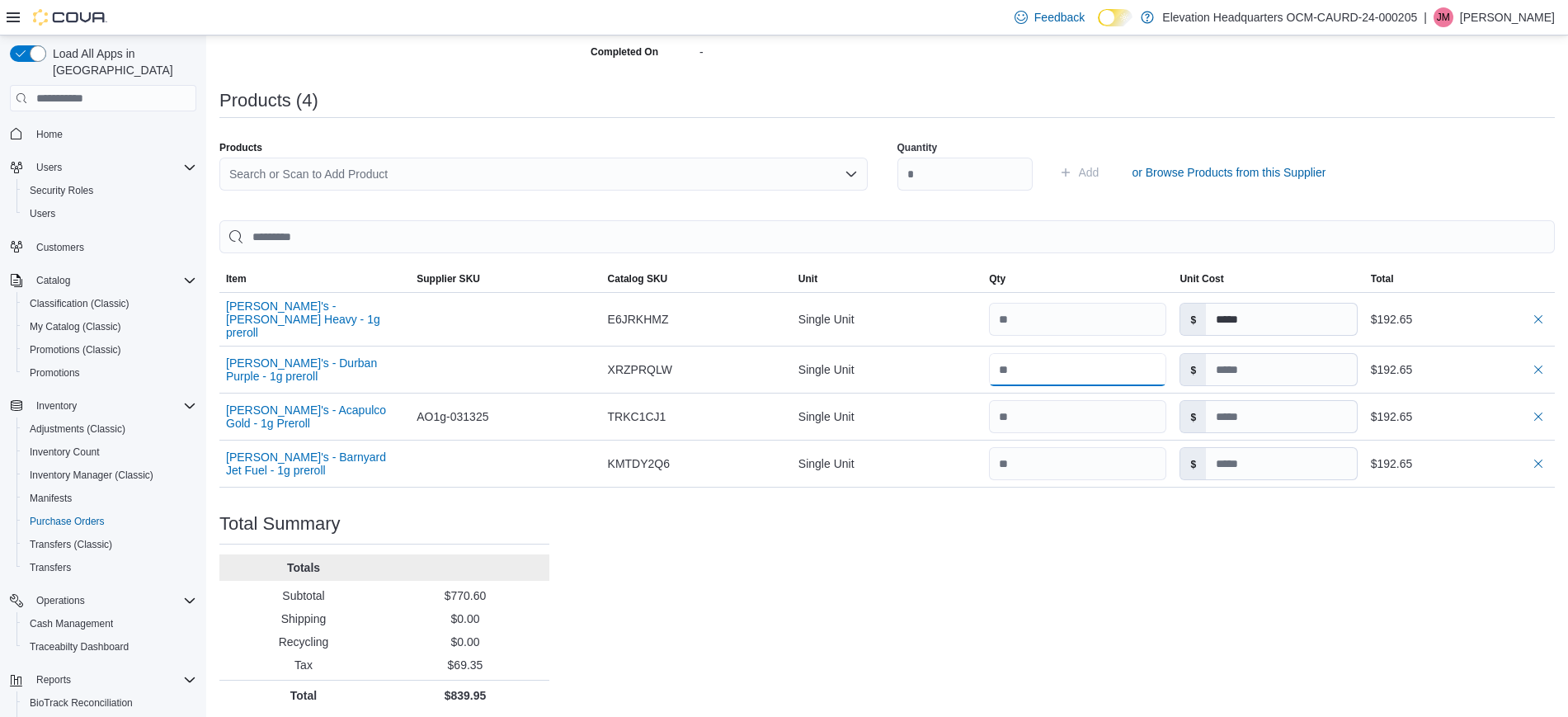 type on "**" 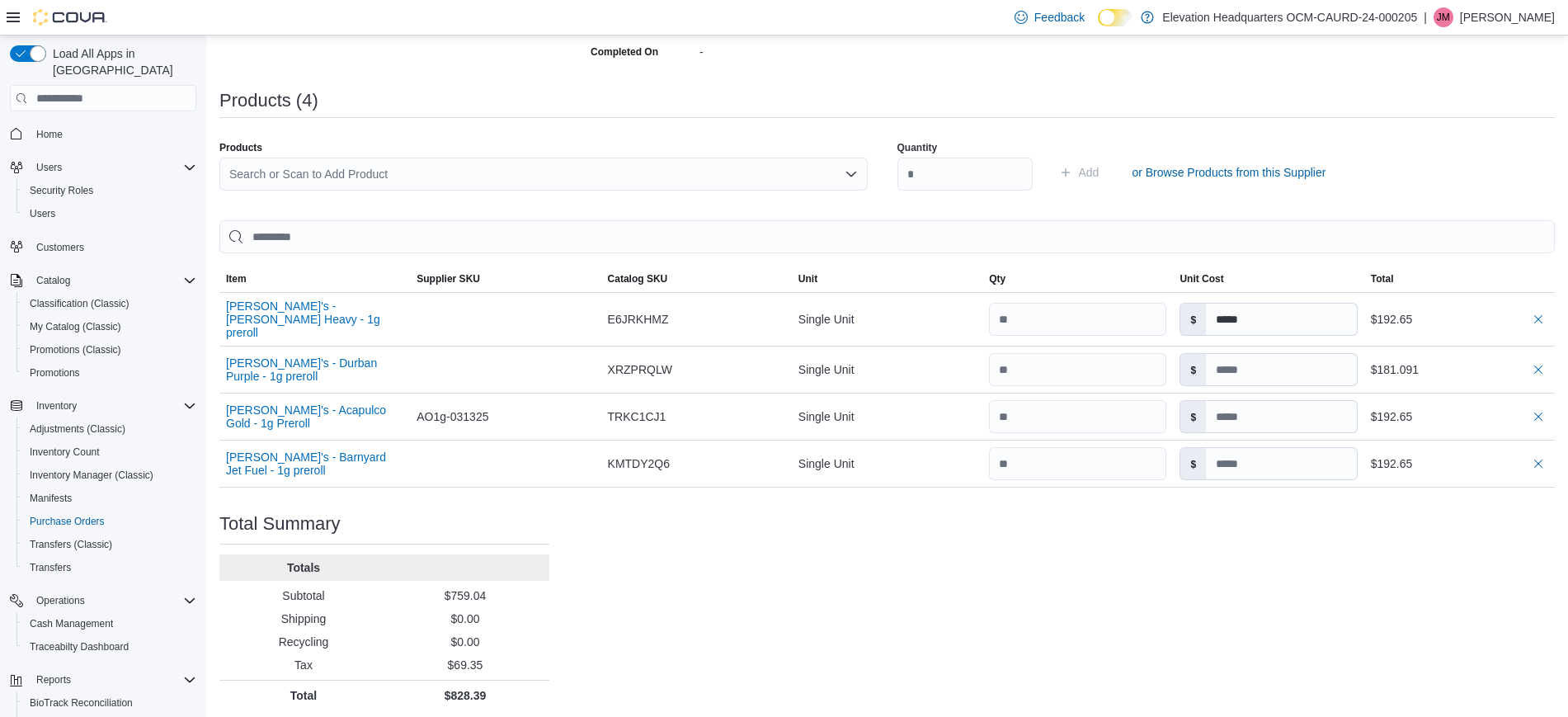 click on "Purchase Order: POFJ3J-402 Feedback Purchase Order Details   Edit Status Pending Supplier [PERSON_NAME]'s Baked at Home Company , LLC Supplier Invoice Number 9377 Bill To [STREET_ADDRESS][GEOGRAPHIC_DATA] To [STREET_ADDRESS] Shipping Cost $0.00 Recycling Cost $0.00 Tax $69.35 ETA [DATE] Notes - Created On [DATE] 12:51 PM Submitted On - Last Received On - Completed On - Products (4)     Products Search or Scan to Add Product Quantity  Add or Browse Products from this Supplier Sorting Item Supplier SKU Catalog SKU Unit Qty Unit Cost Total Jenny's - [PERSON_NAME] Heavy - 1g preroll Supplier SKU Catalog SKU E6JRKHMZ Unit Single Unit Qty Unit Cost $ ***** Total $192.65 Jenny's - [GEOGRAPHIC_DATA] Purple - 1g preroll Supplier SKU Catalog SKU XRZPRQLW Unit Single Unit Qty ** Unit Cost $ Total $181.091 [PERSON_NAME]'s - Acapulco Gold - 1g Preroll Supplier SKU AO1g-031325 Catalog SKU TRKC1CJ1 Unit Single Unit Qty Unit Cost $ Total $192.65 [PERSON_NAME]'s - Barnyard Jet Fuel - 1g preroll Supplier SKU Catalog SKU KMTDY2Q6 Unit Single Unit Qty Unit Cost $ Total $192.65" at bounding box center [887, 238] 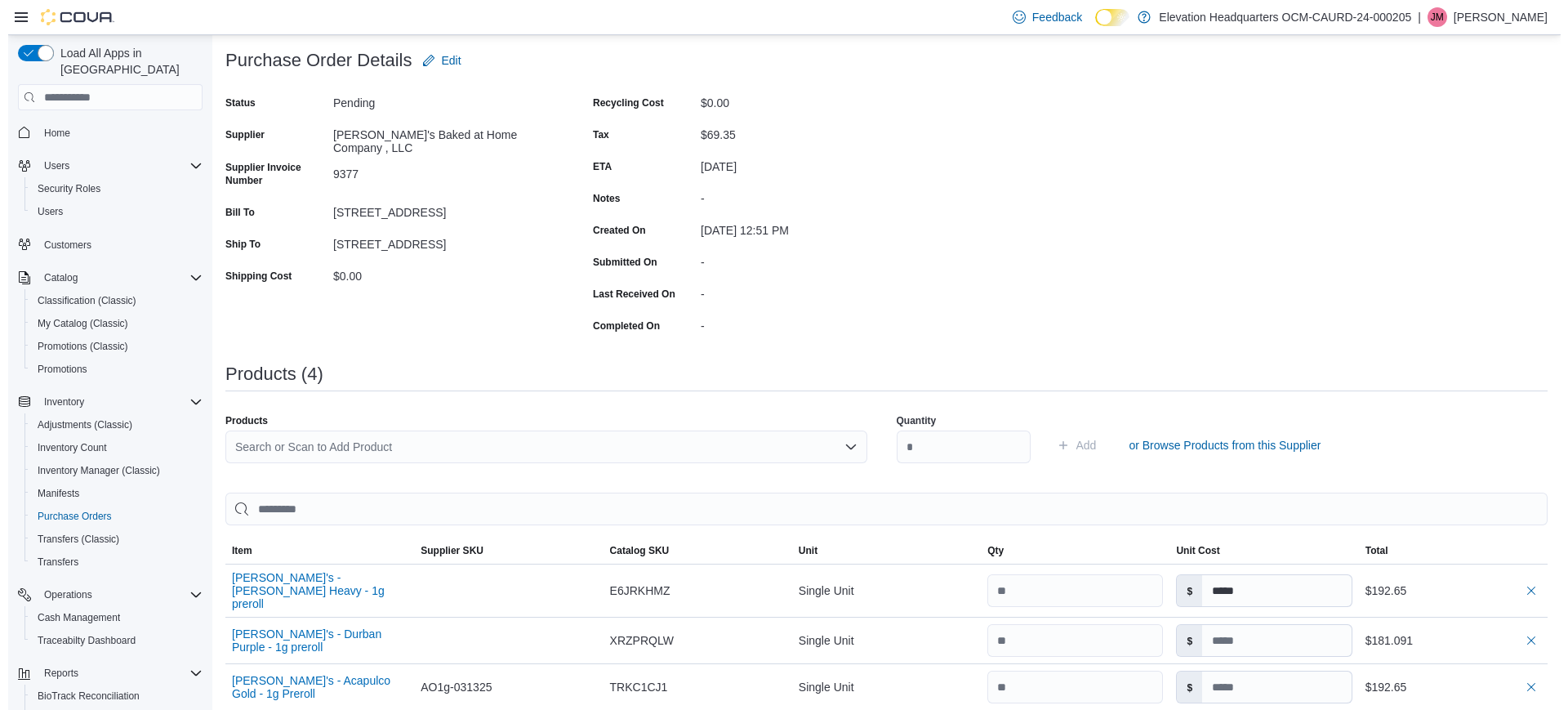 scroll, scrollTop: 0, scrollLeft: 0, axis: both 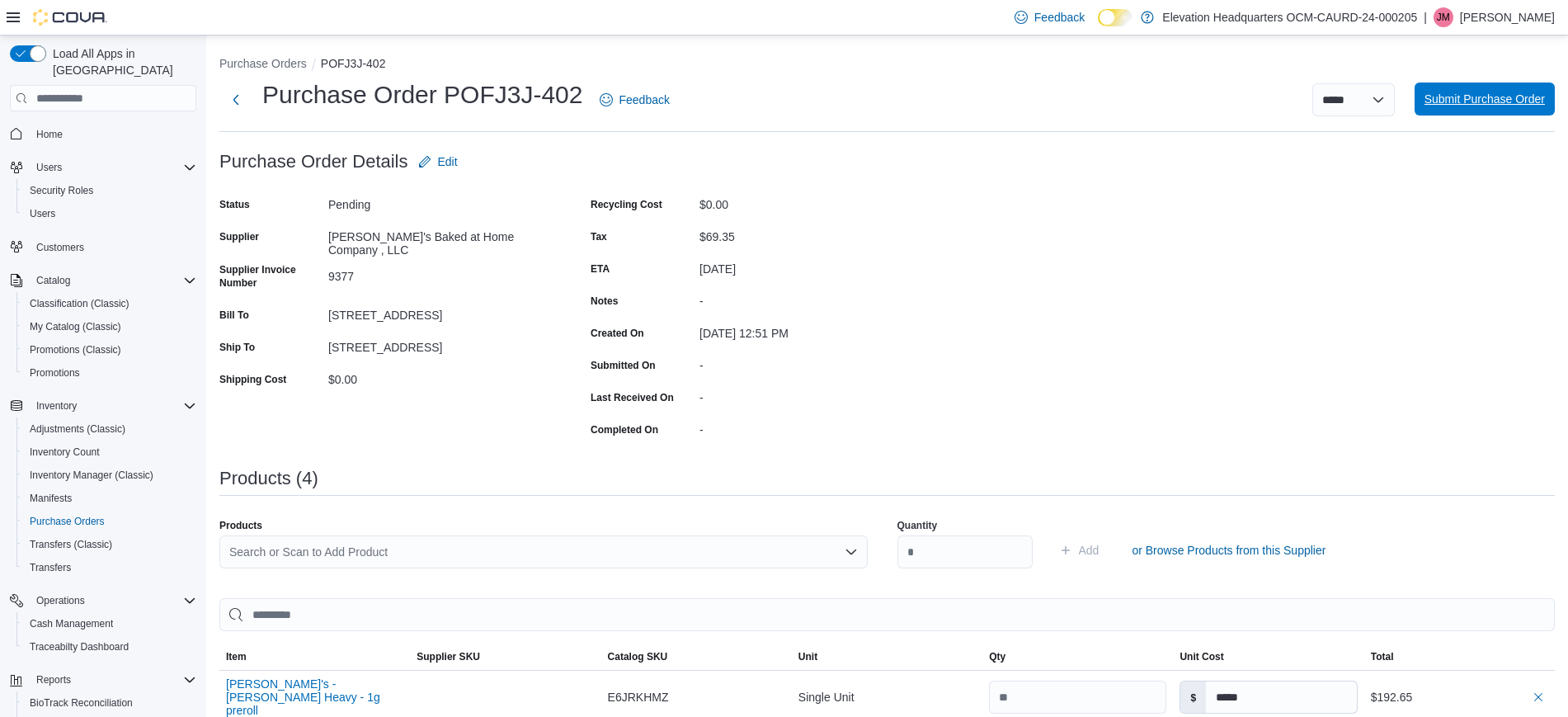 click on "Submit Purchase Order" at bounding box center (1485, 99) 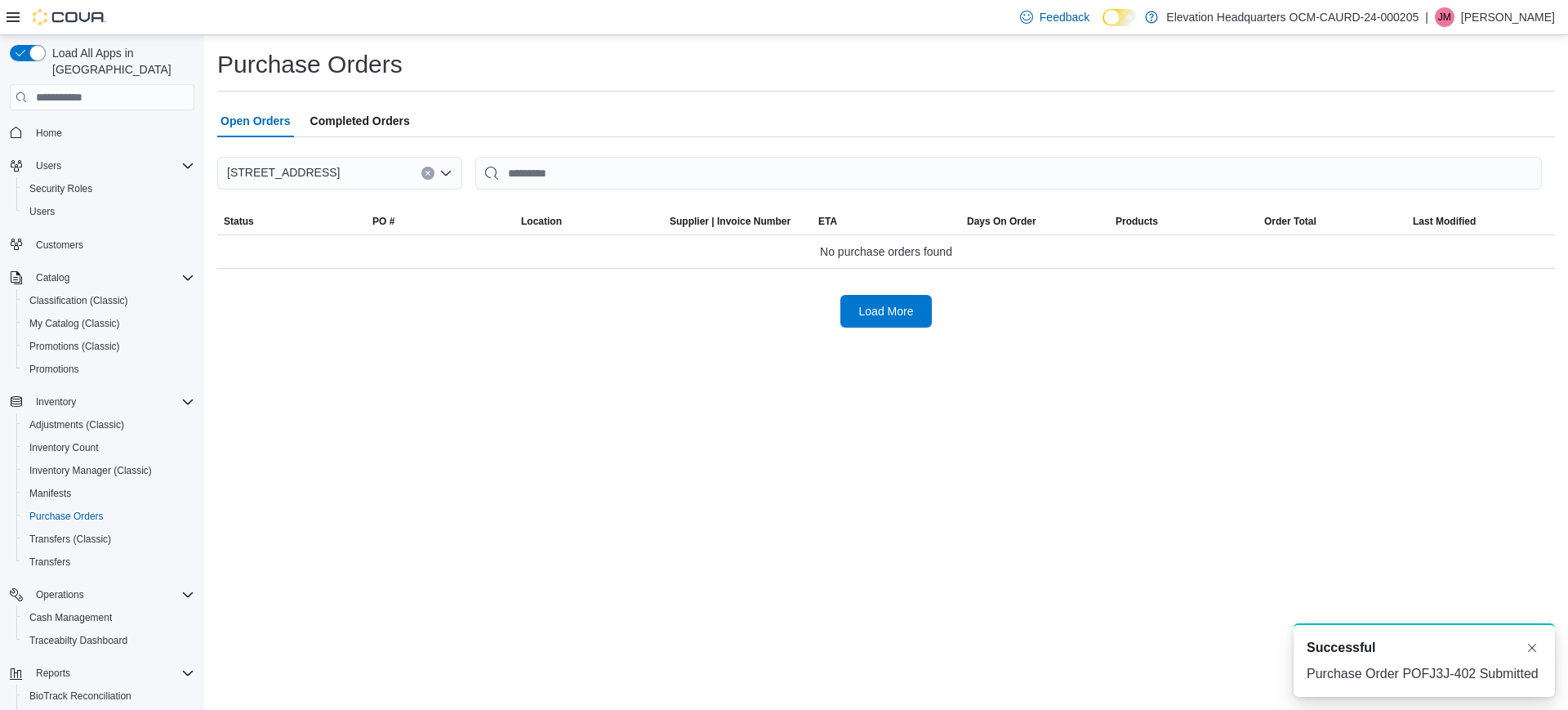 scroll, scrollTop: 0, scrollLeft: 0, axis: both 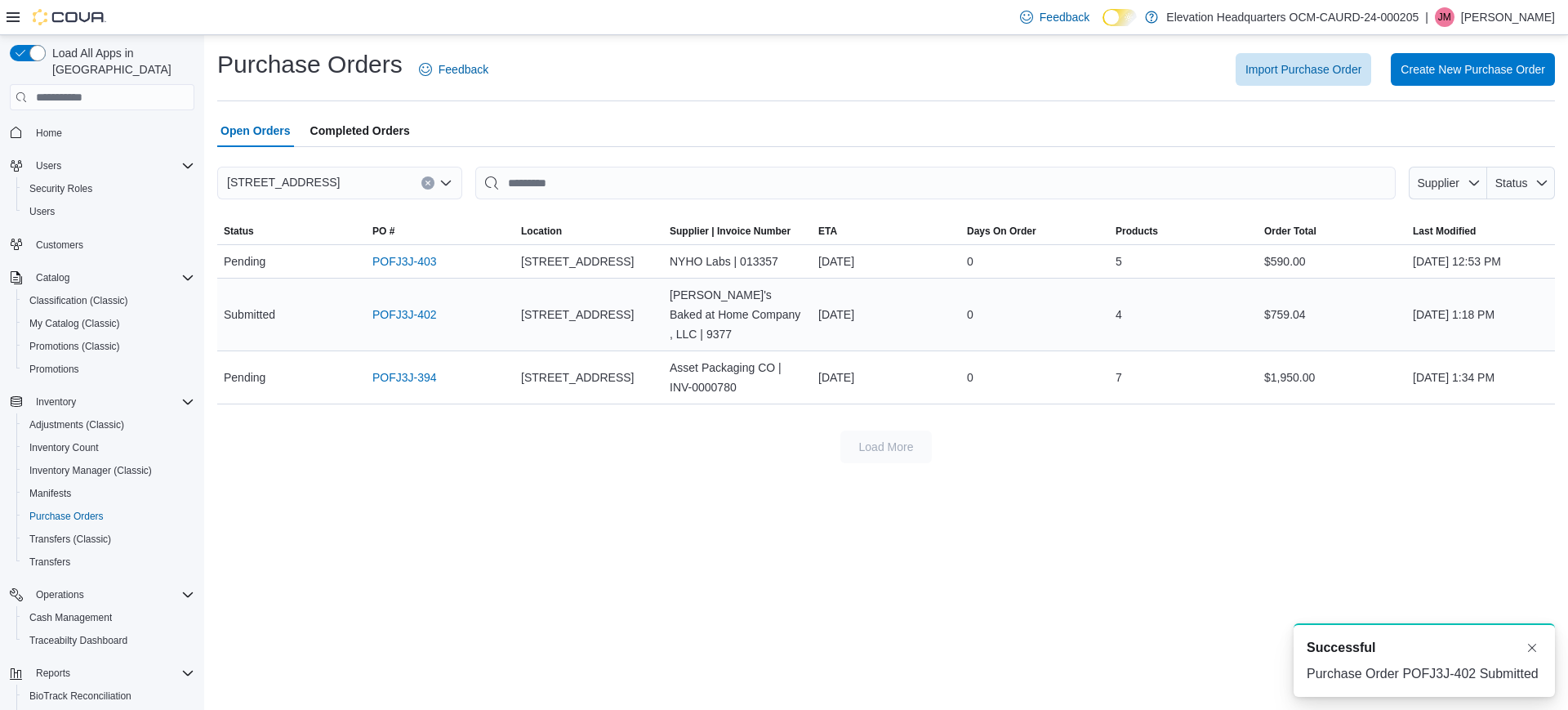 click on "PO # POFJ3J-402" at bounding box center [440, 315] 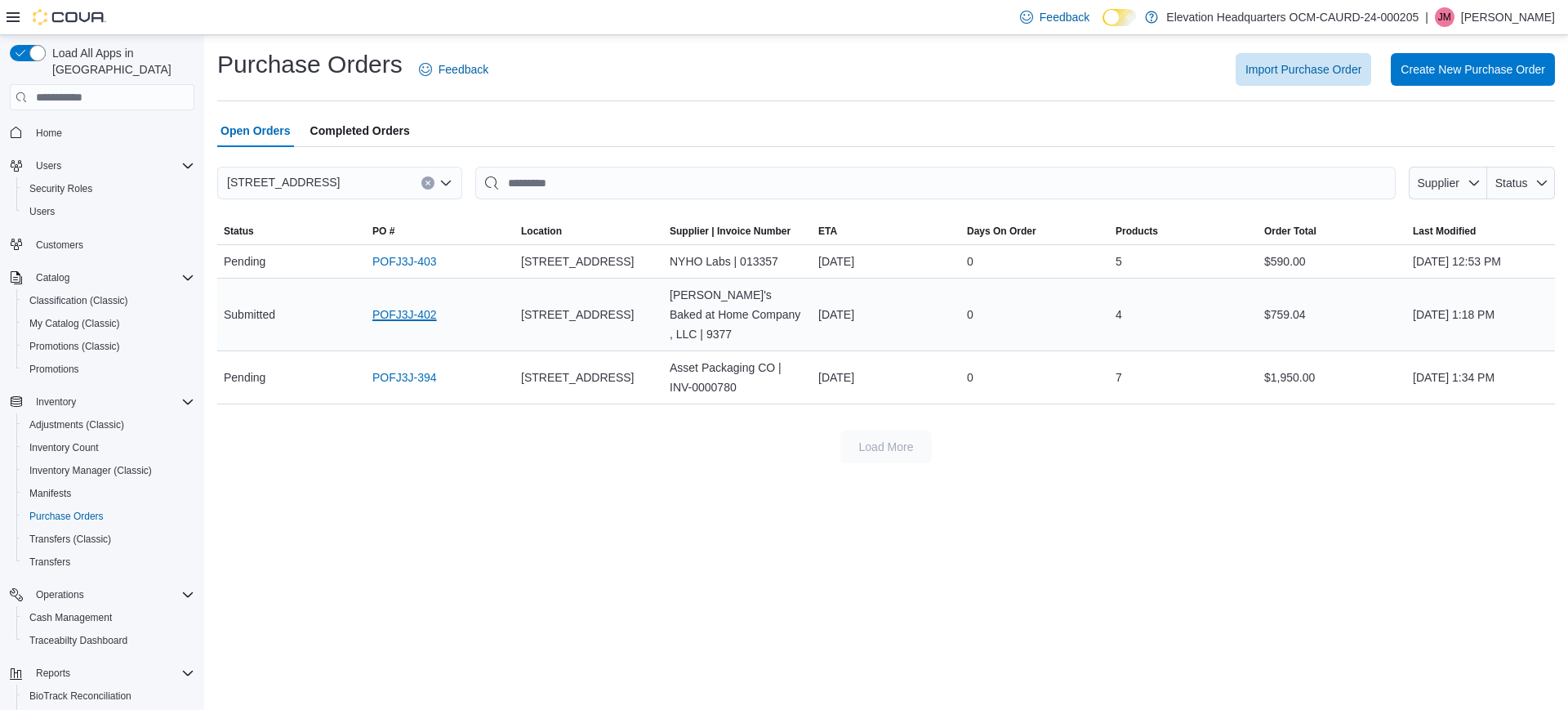 click on "POFJ3J-402" at bounding box center [404, 315] 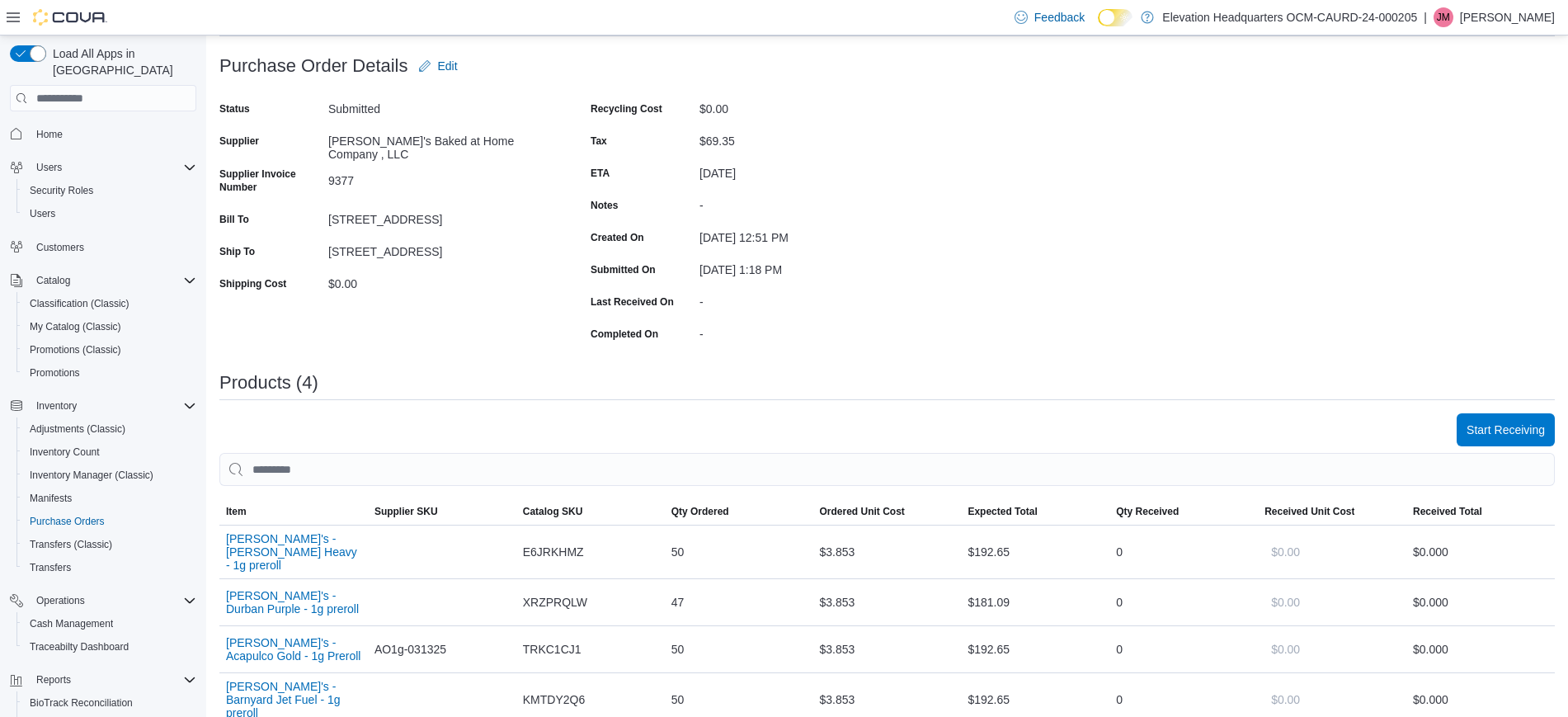 scroll, scrollTop: 206, scrollLeft: 0, axis: vertical 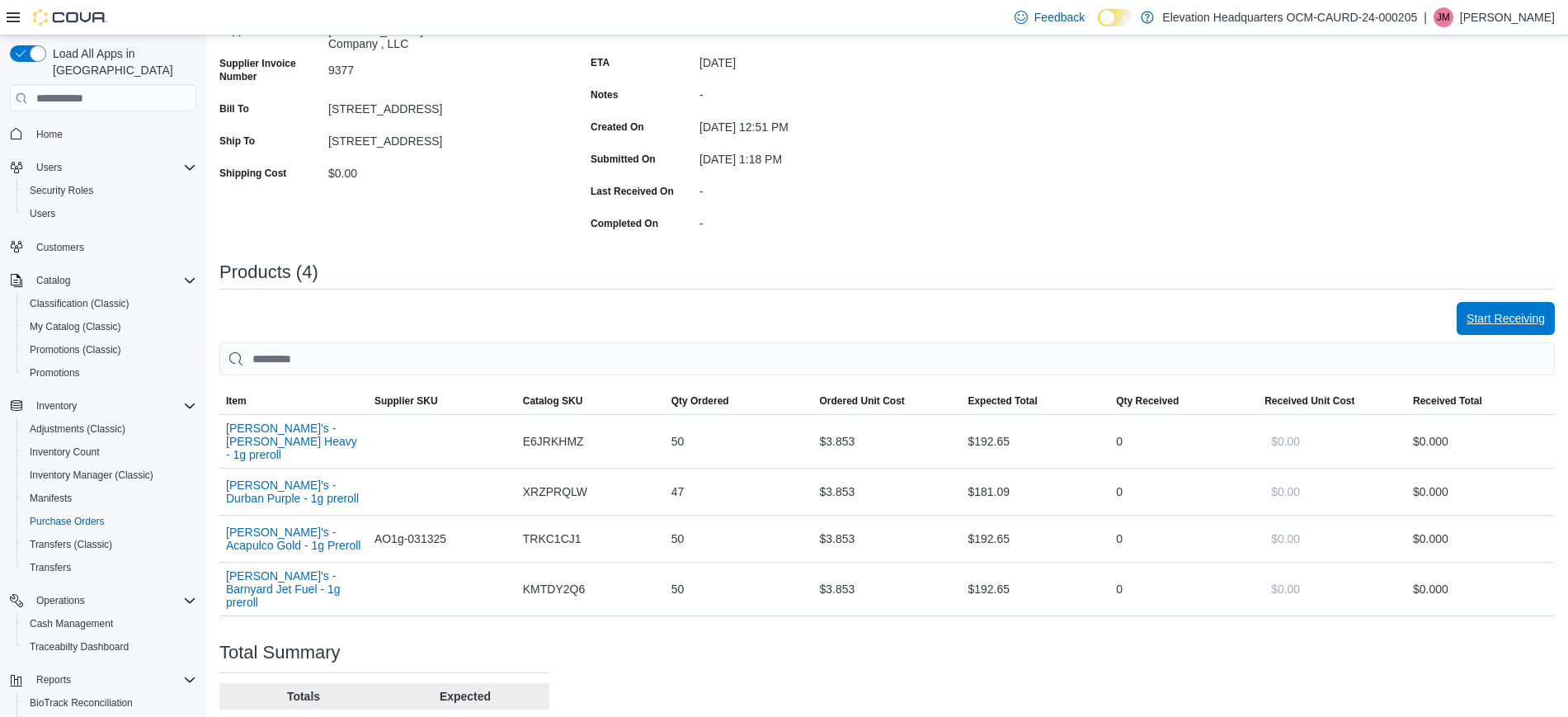 click on "Start Receiving" at bounding box center [1505, 318] 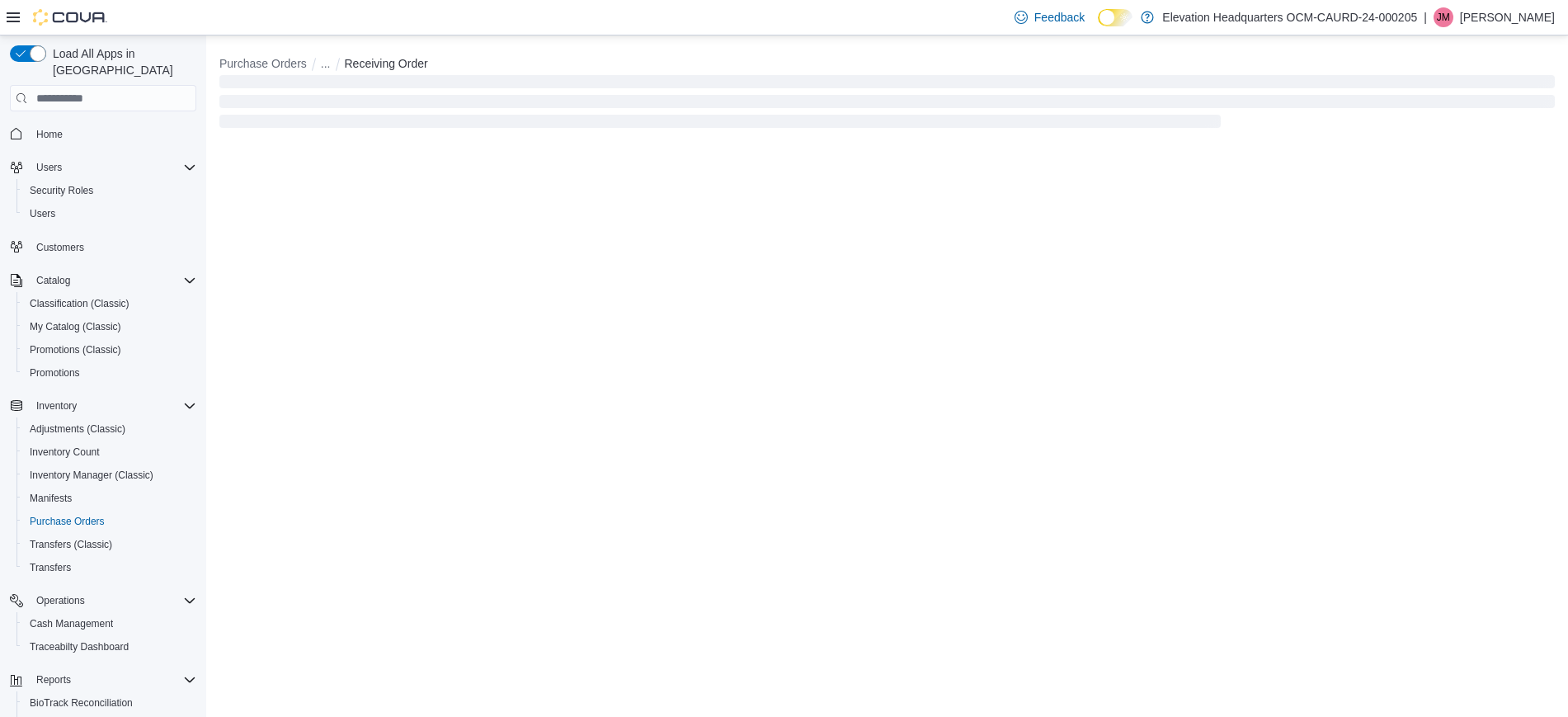 scroll, scrollTop: 0, scrollLeft: 0, axis: both 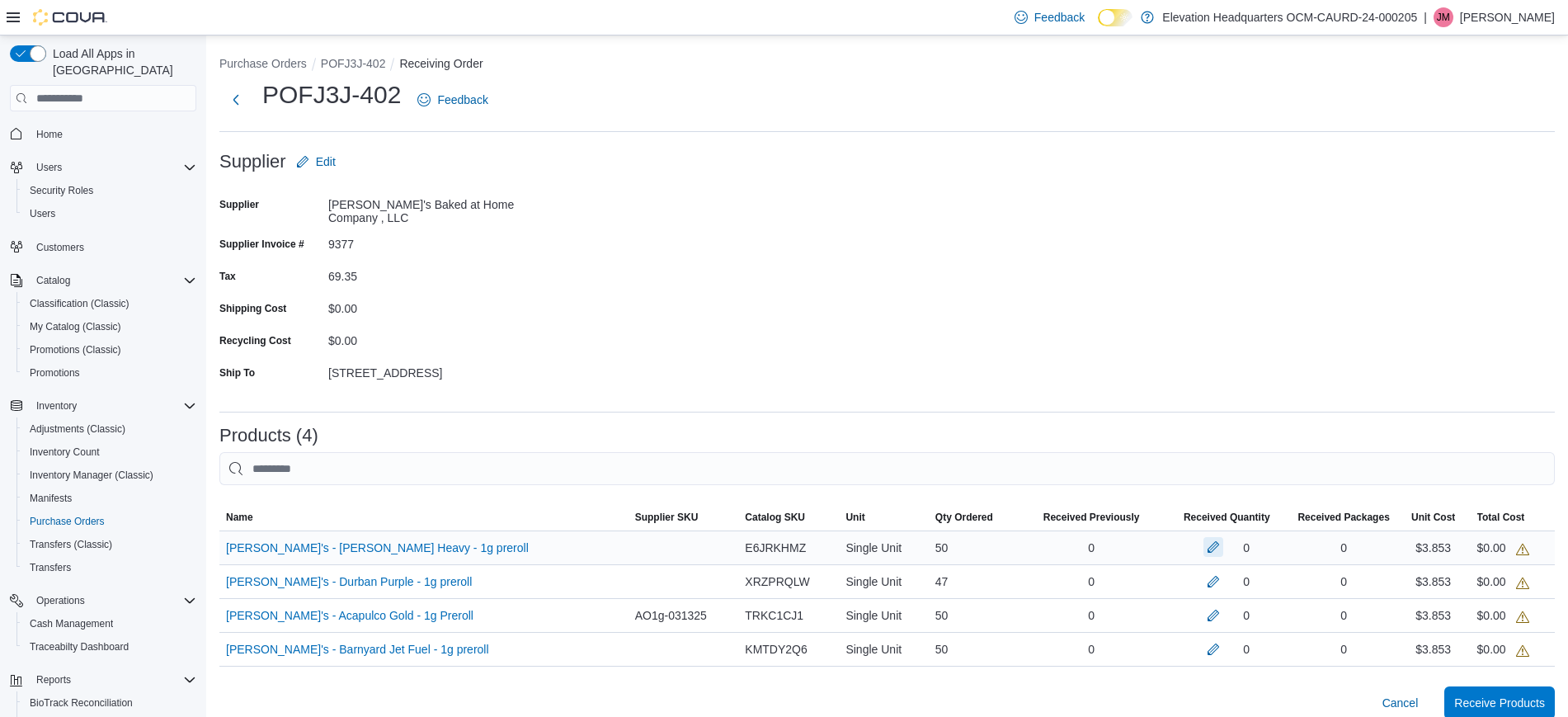 click at bounding box center [1213, 547] 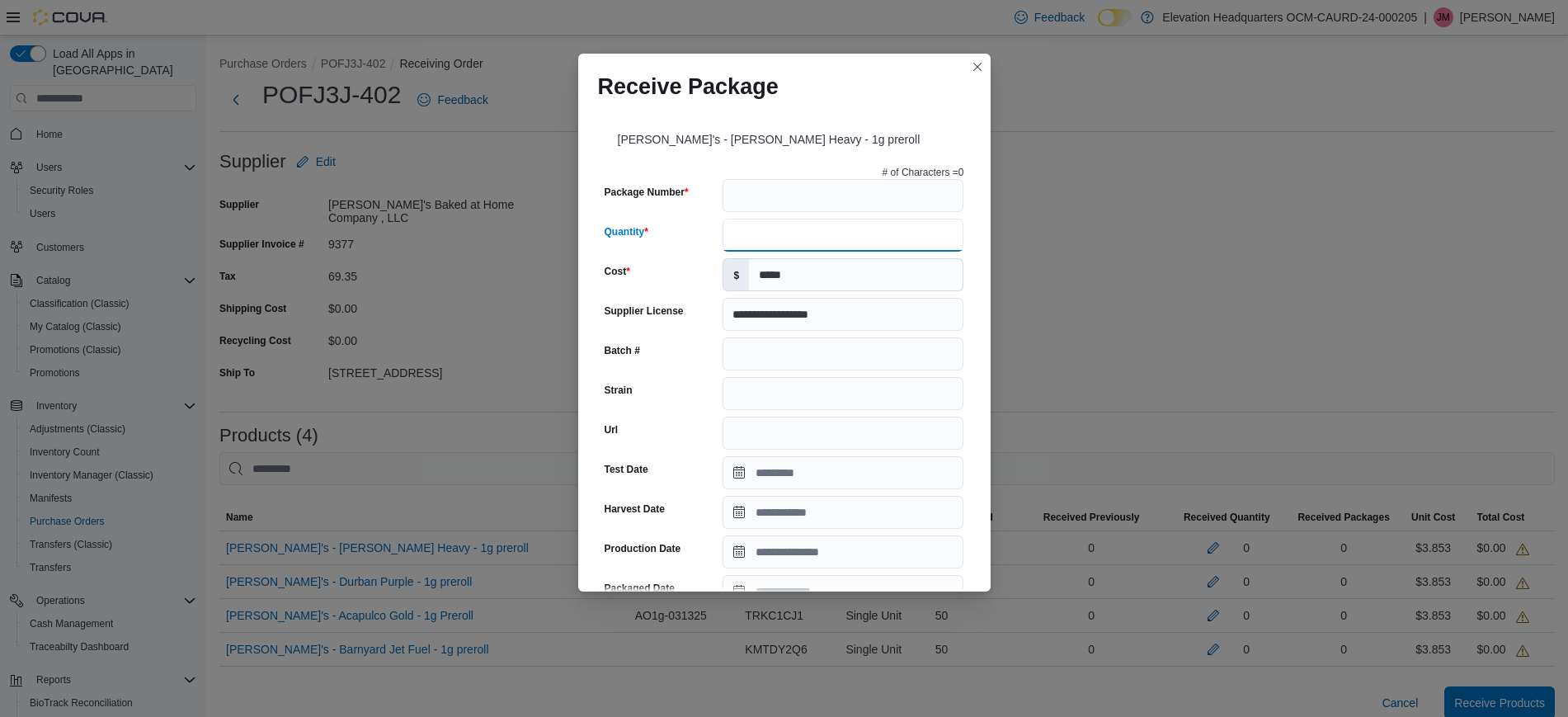 click on "Quantity" at bounding box center [843, 235] 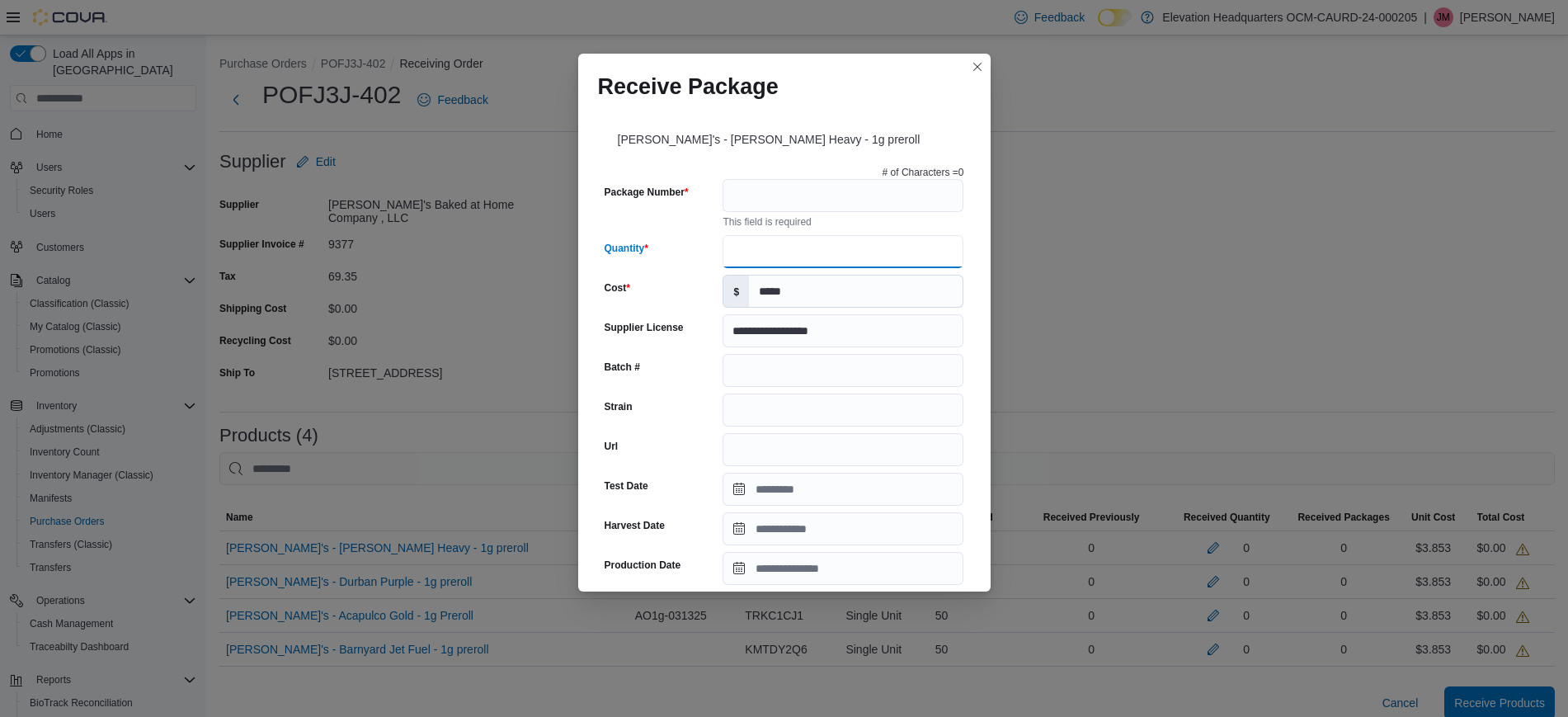 type on "**" 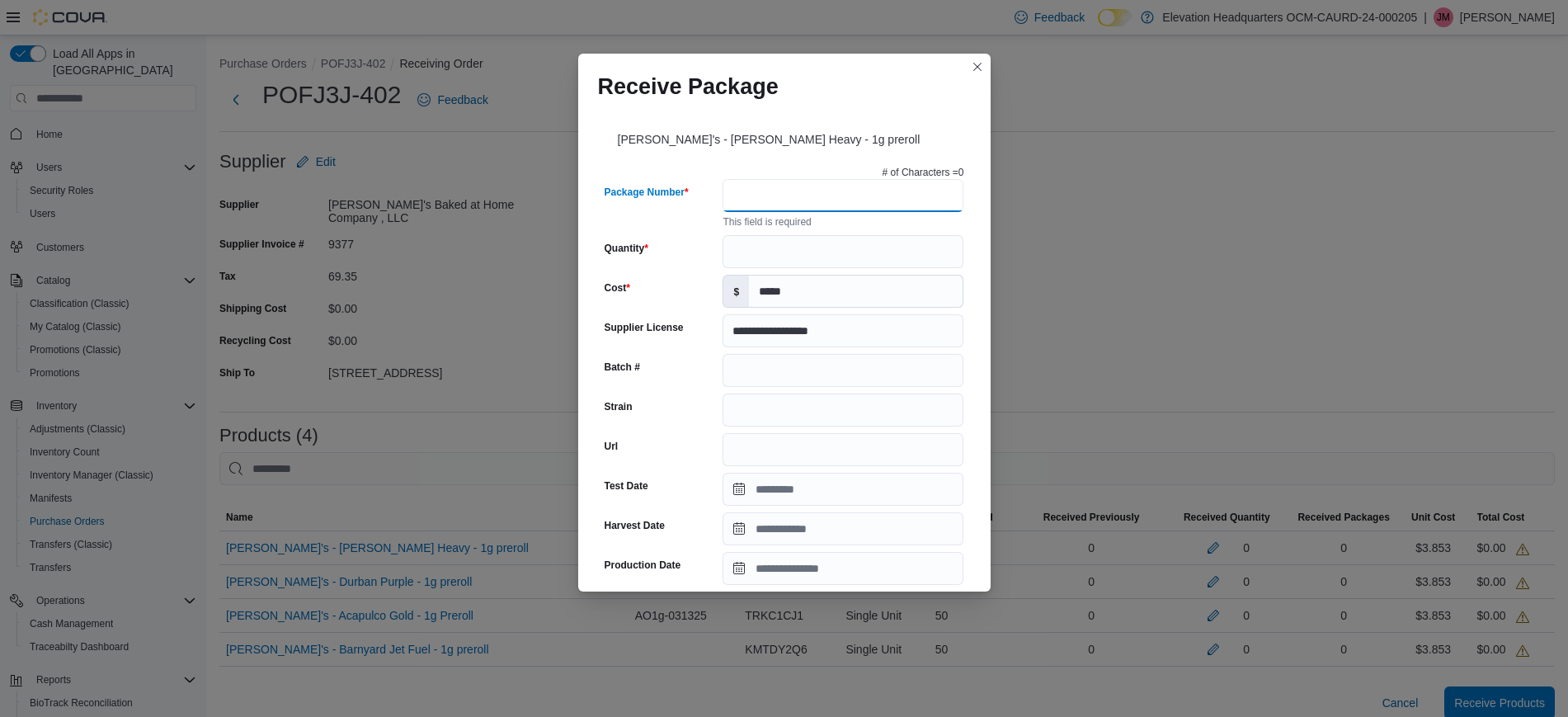 click on "Package Number" at bounding box center [843, 196] 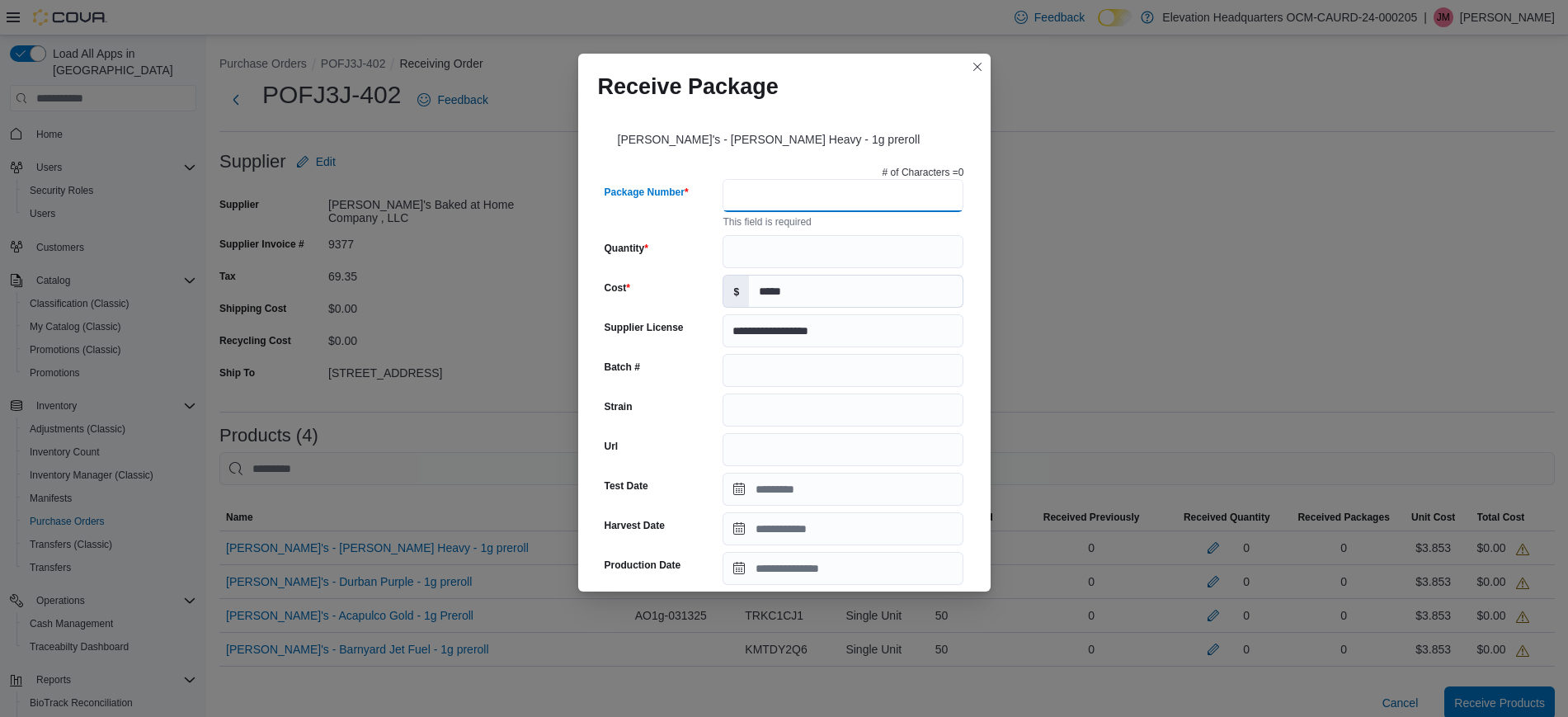 click on "Package Number" at bounding box center (843, 196) 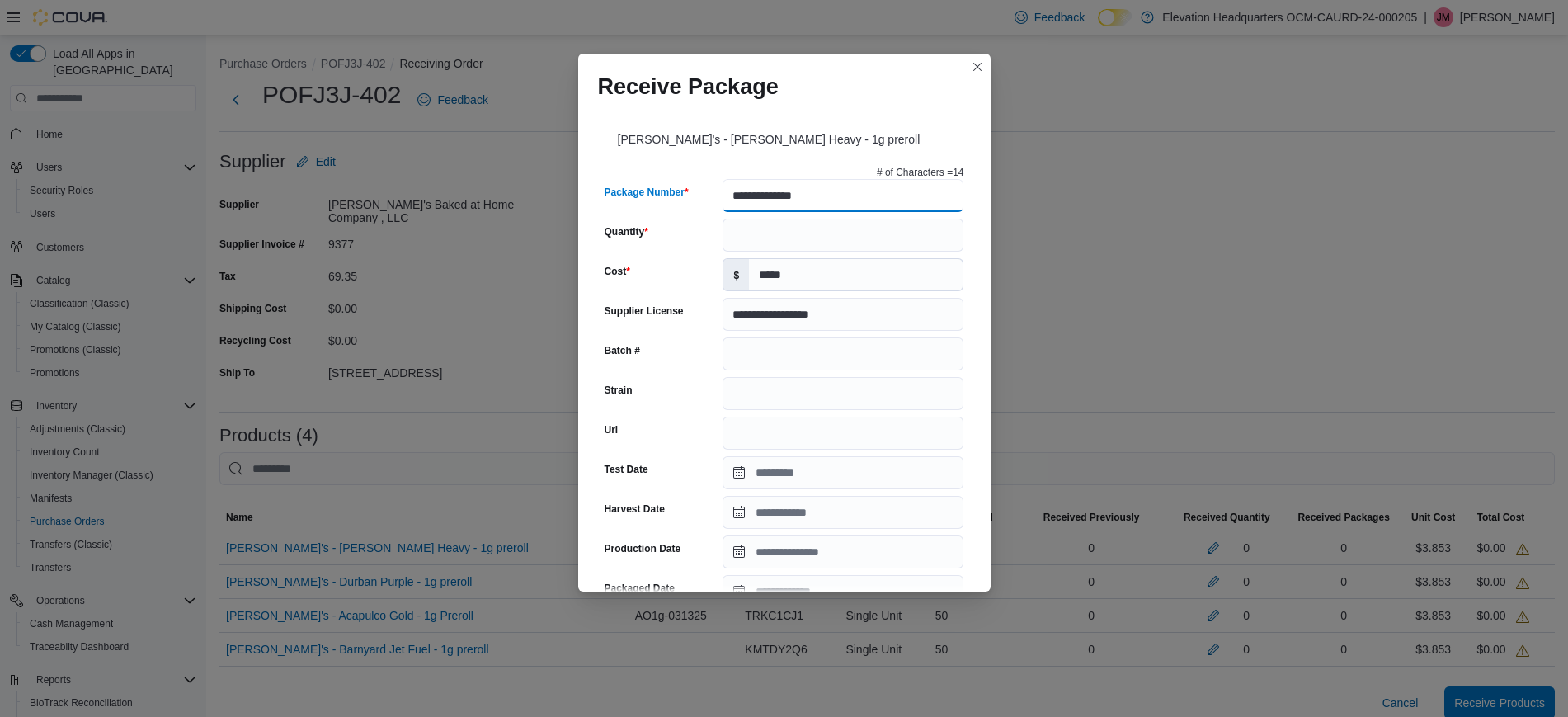 type on "**********" 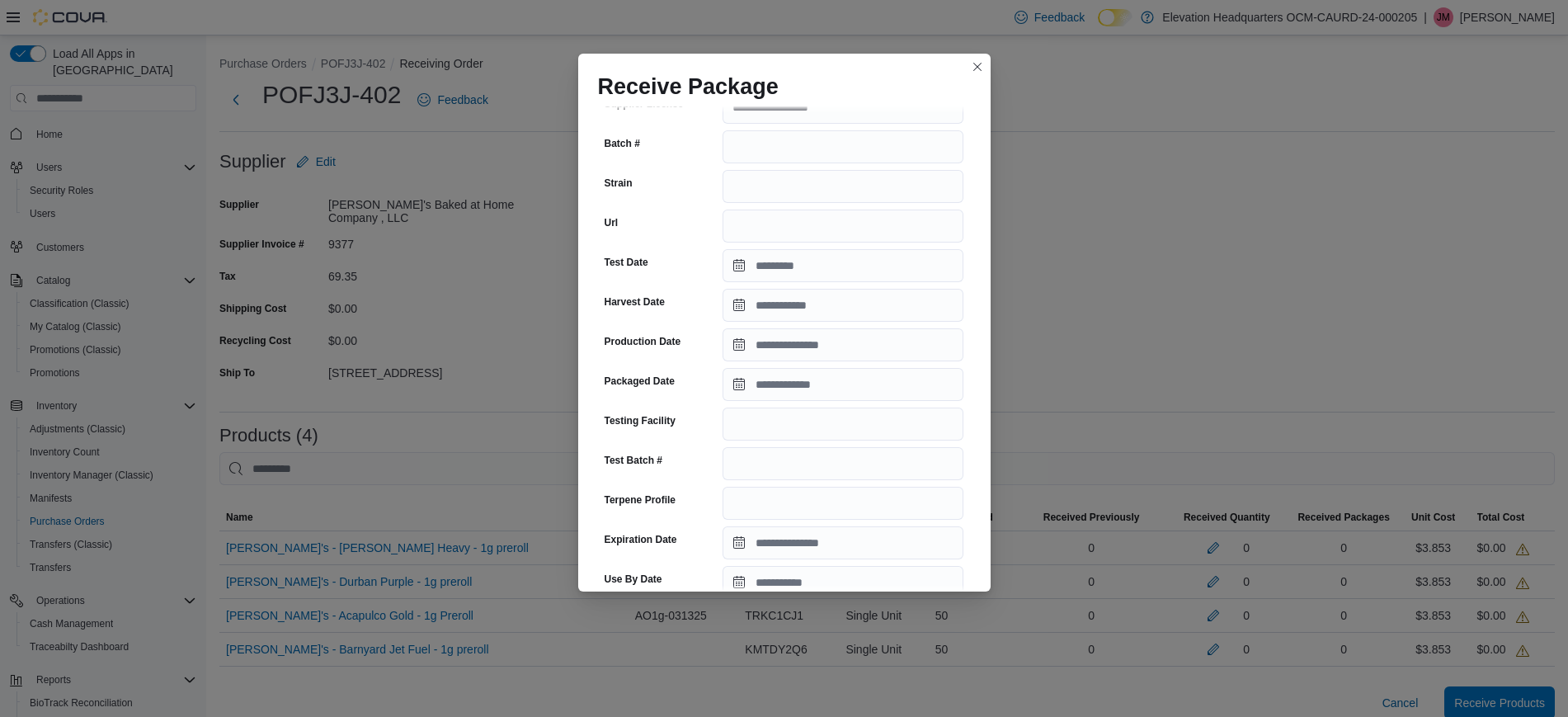 scroll, scrollTop: 492, scrollLeft: 0, axis: vertical 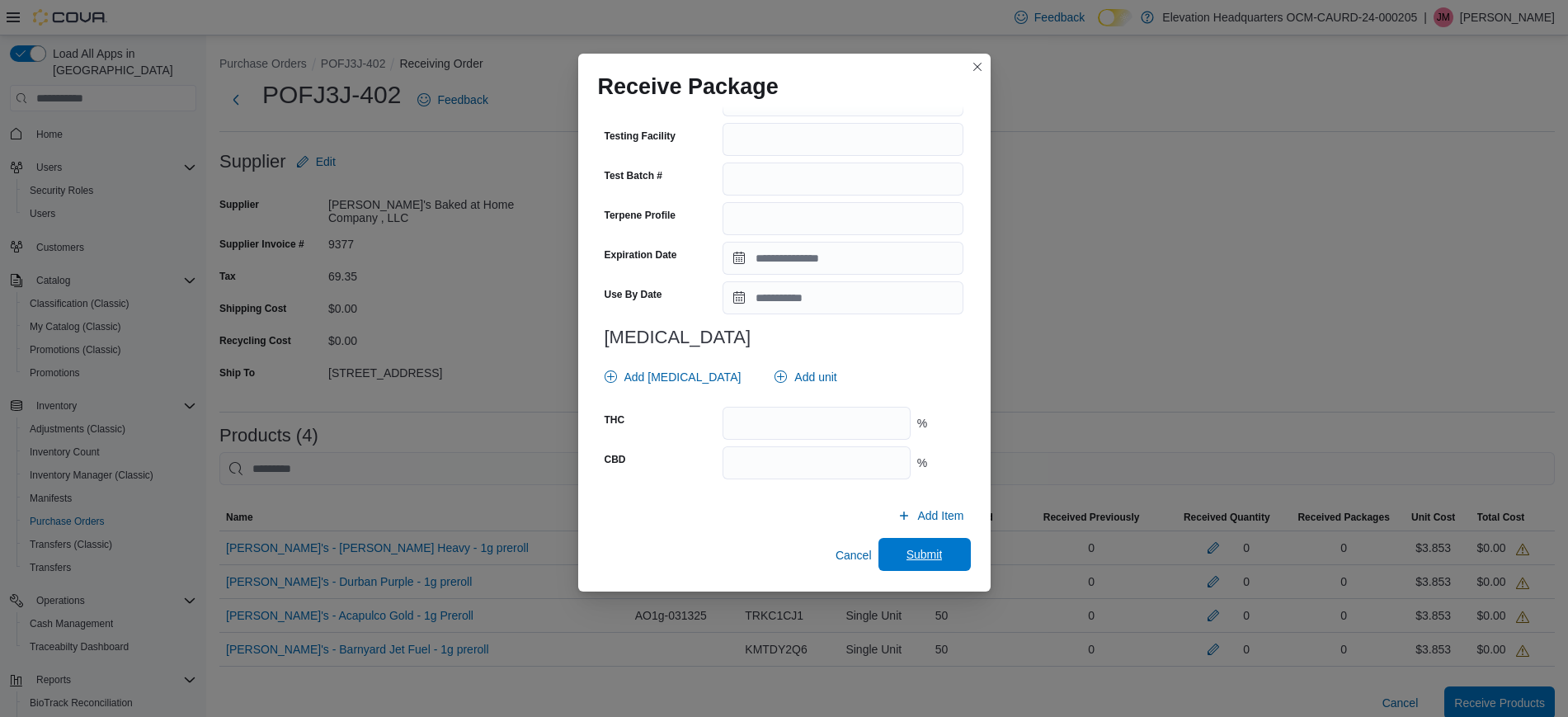 click on "Submit" at bounding box center [925, 554] 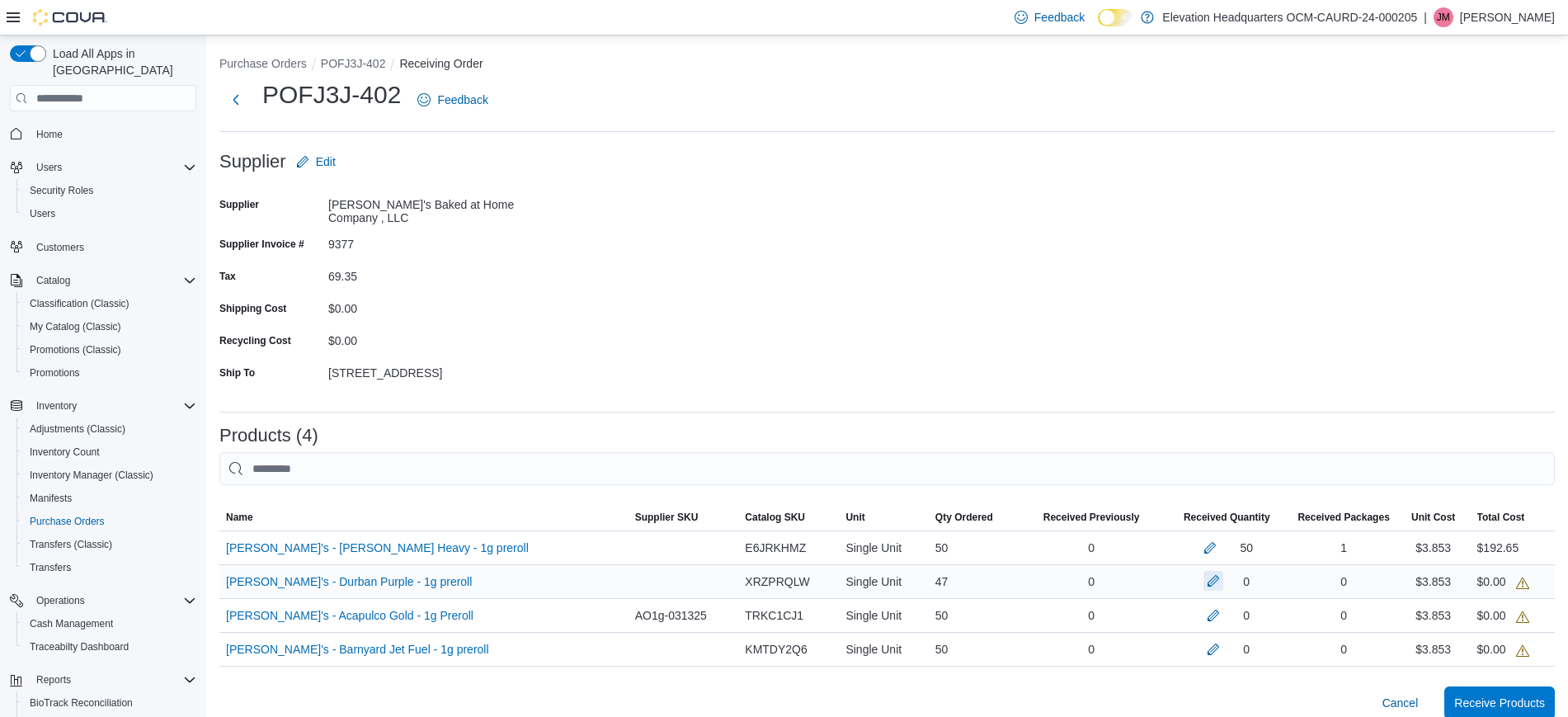 click at bounding box center (1213, 581) 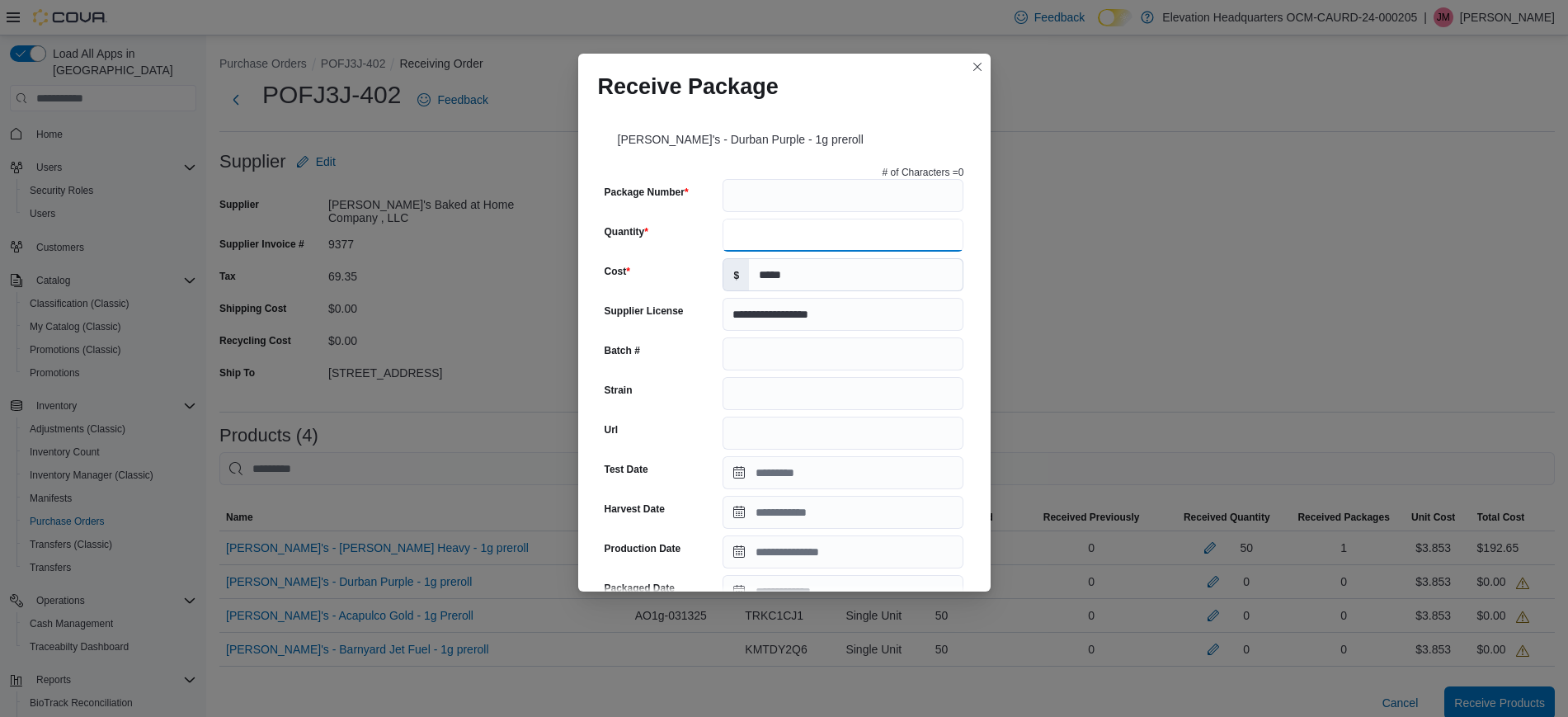 click on "Quantity" at bounding box center (843, 235) 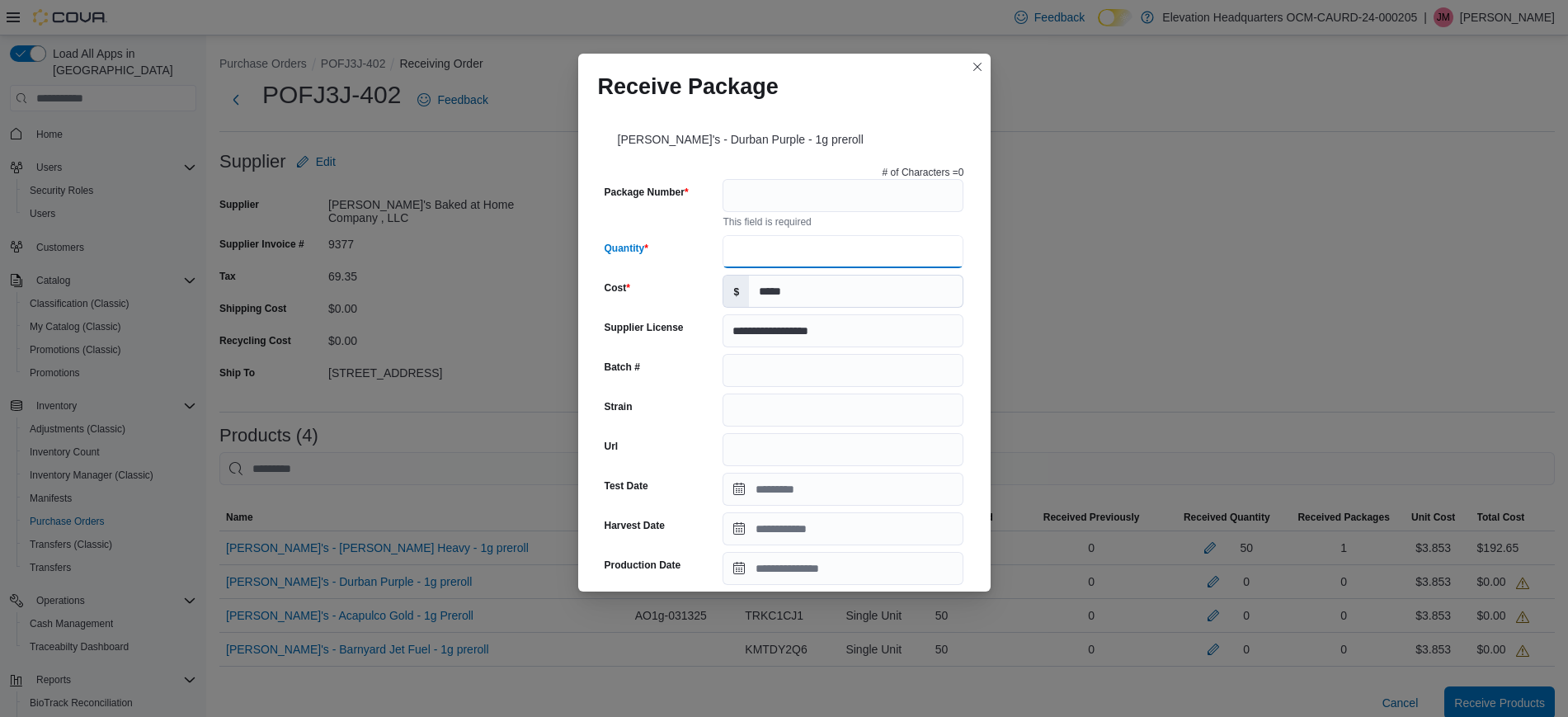type on "*" 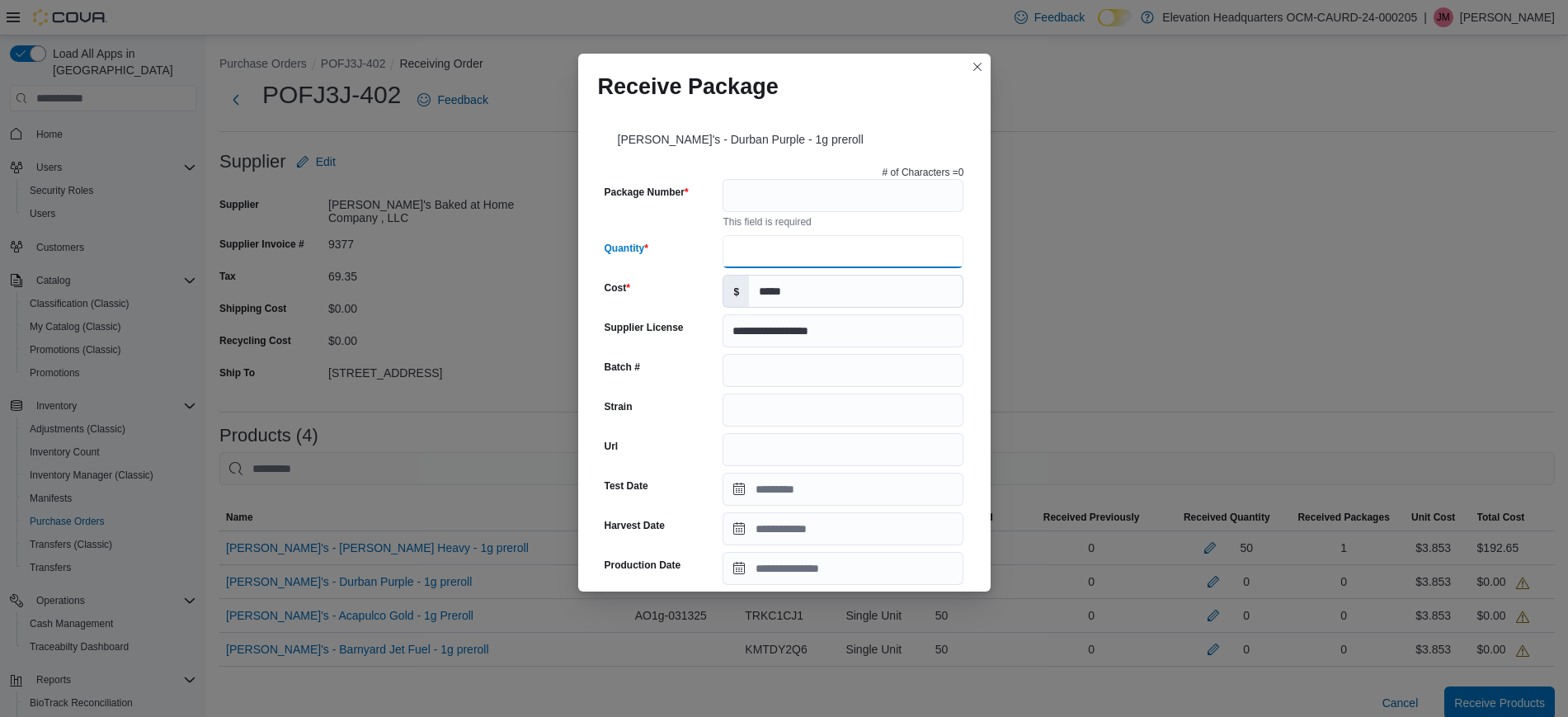 type on "**" 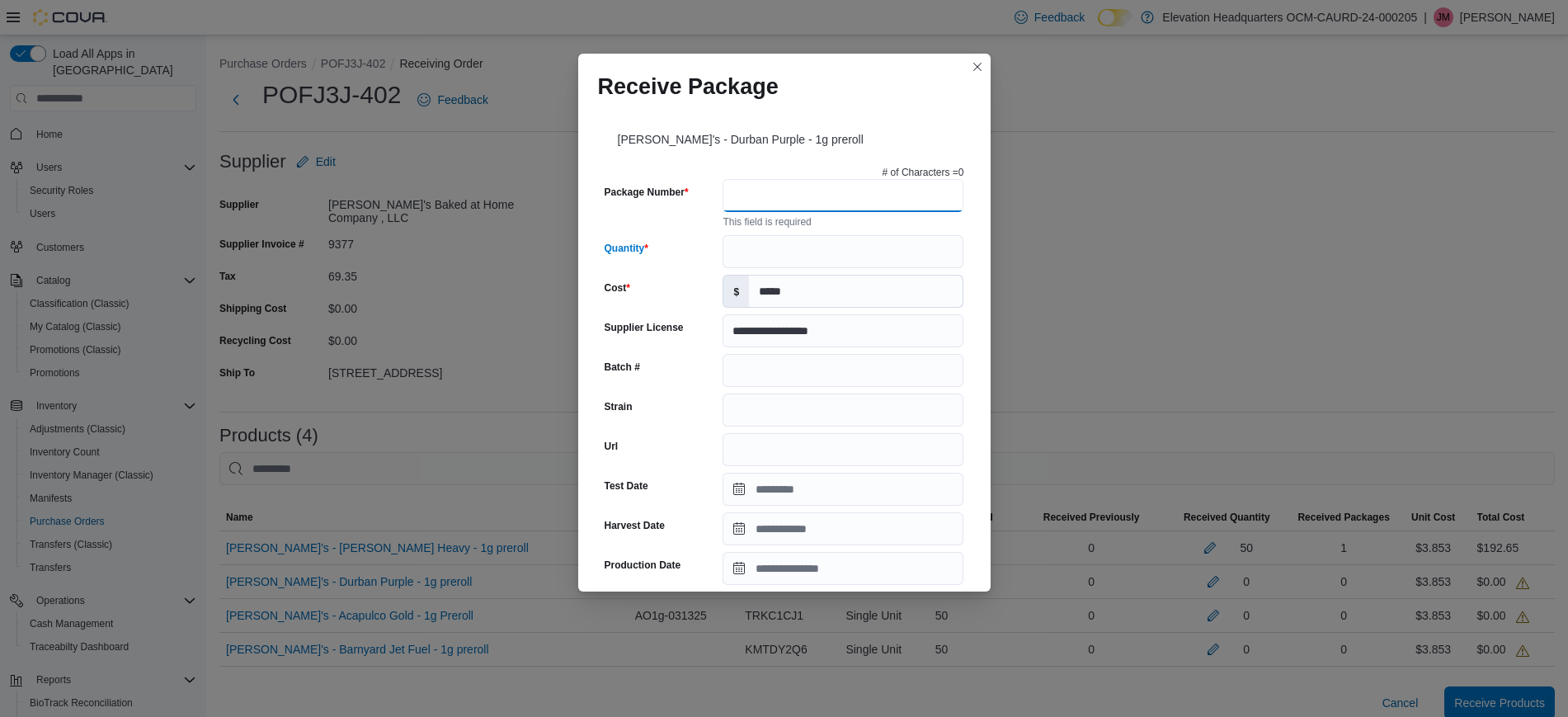 click on "Package Number" at bounding box center (843, 196) 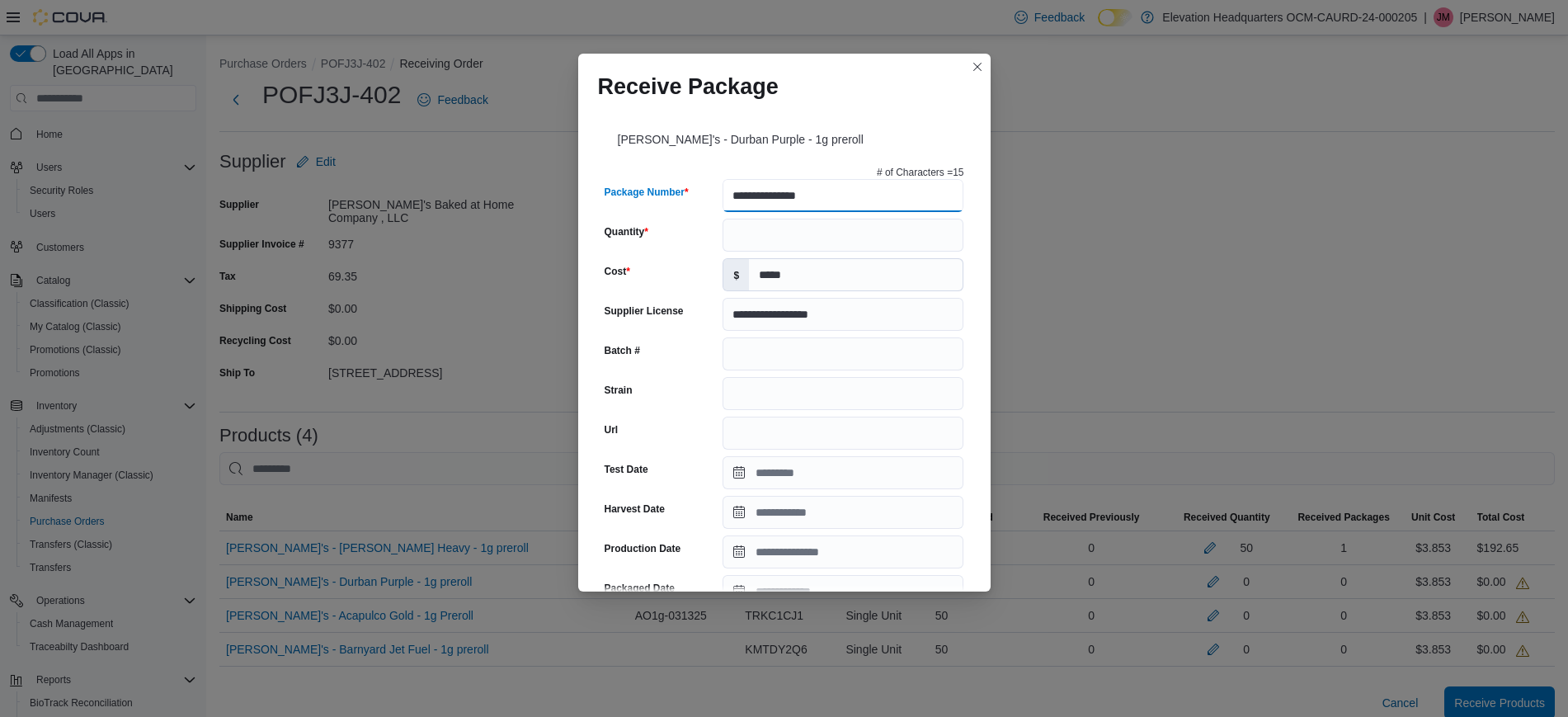 type on "**********" 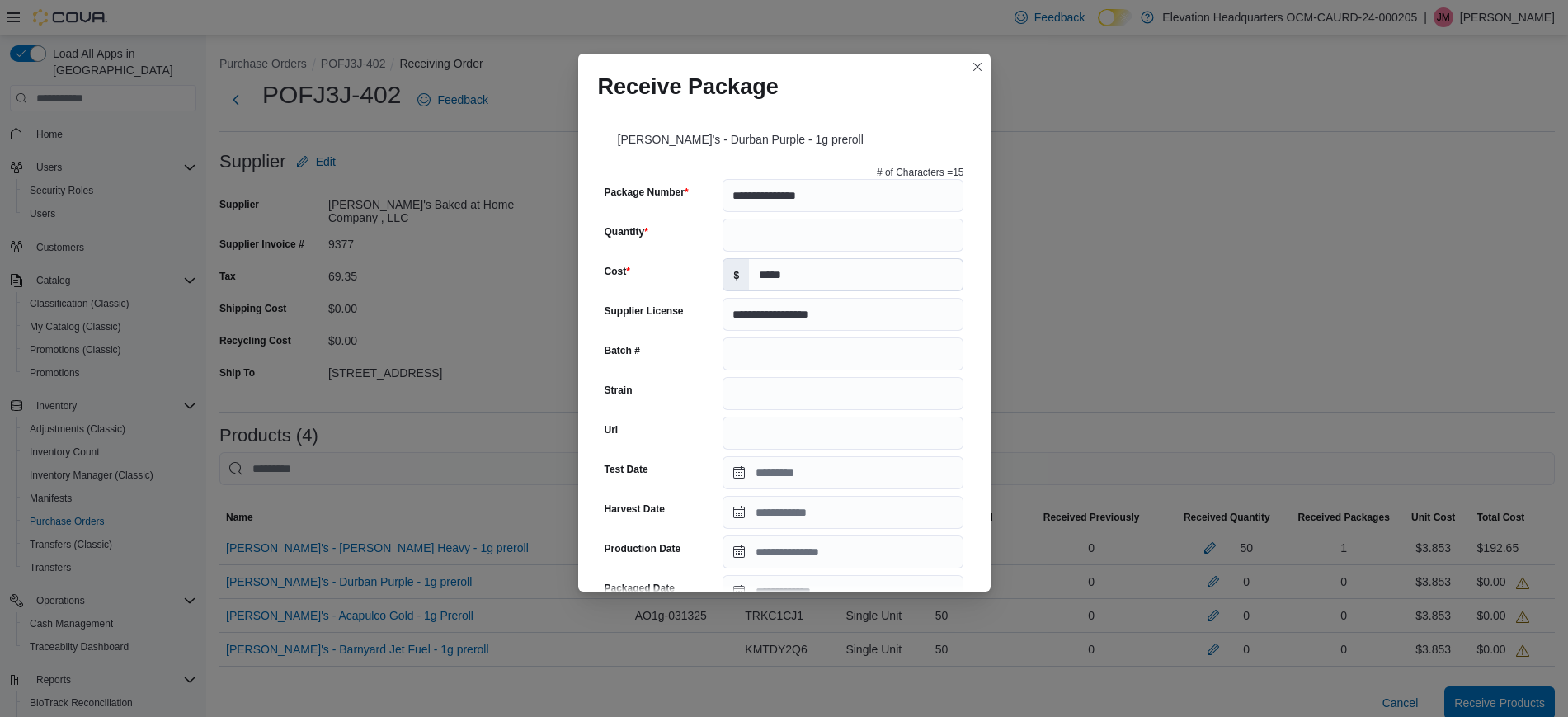 scroll, scrollTop: 492, scrollLeft: 0, axis: vertical 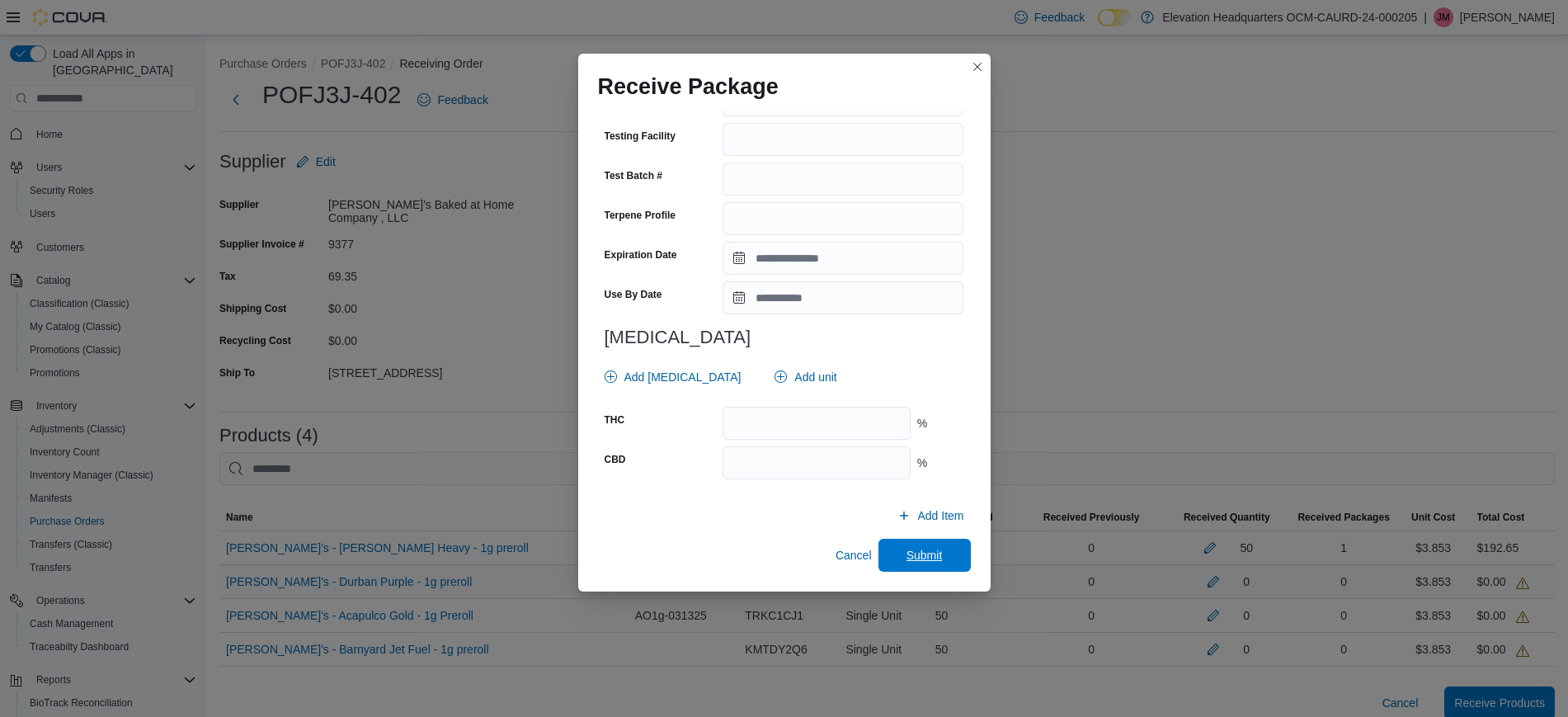 click on "Submit" at bounding box center [925, 555] 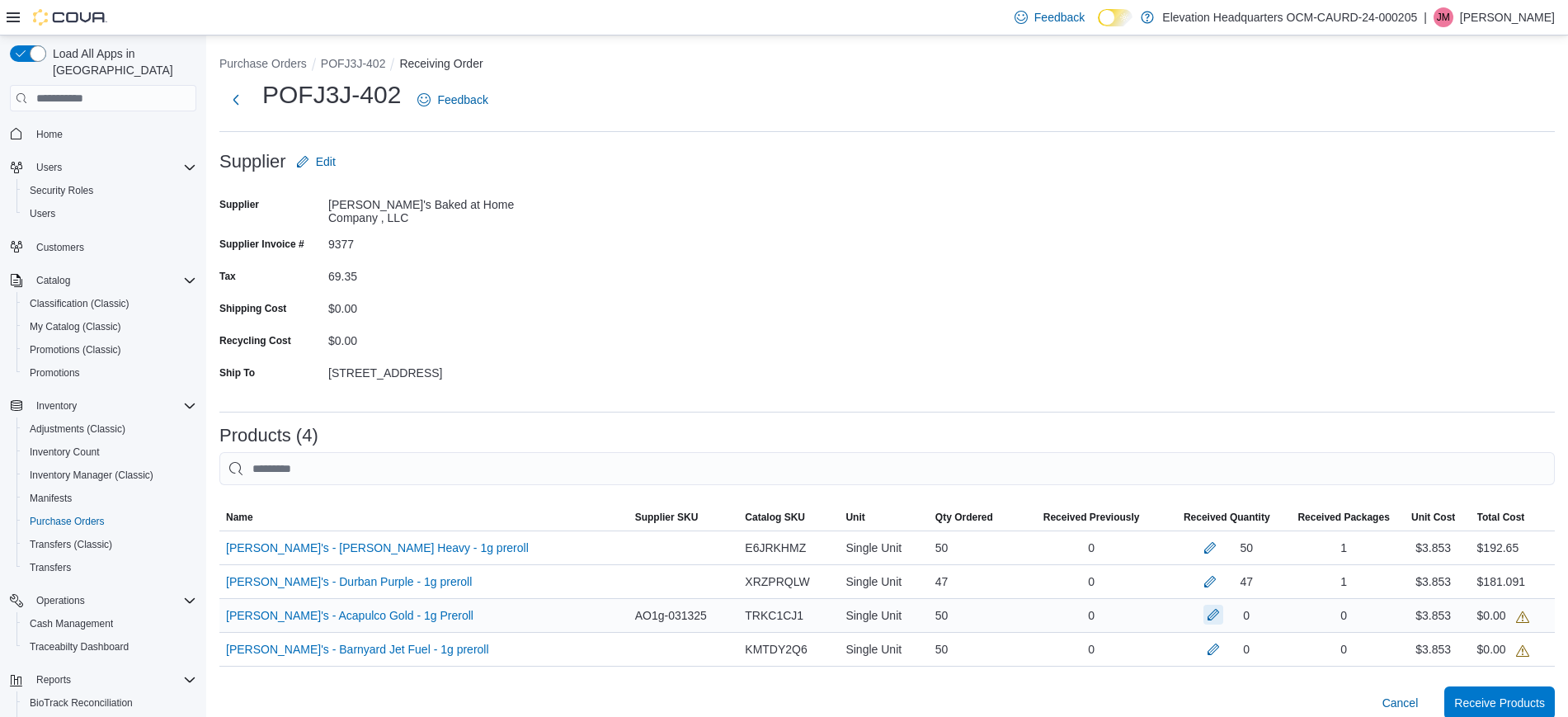 click at bounding box center [1213, 615] 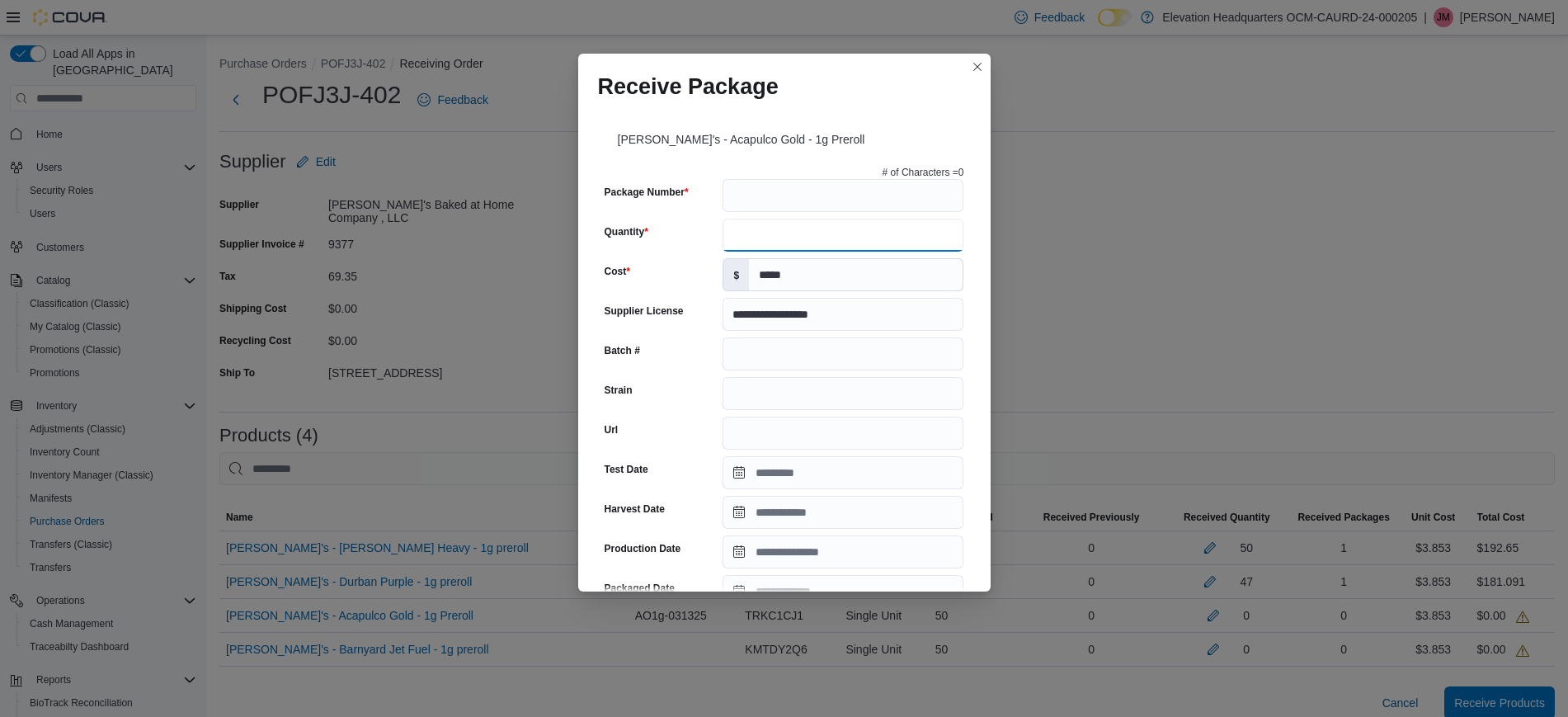 click on "Quantity" at bounding box center [843, 235] 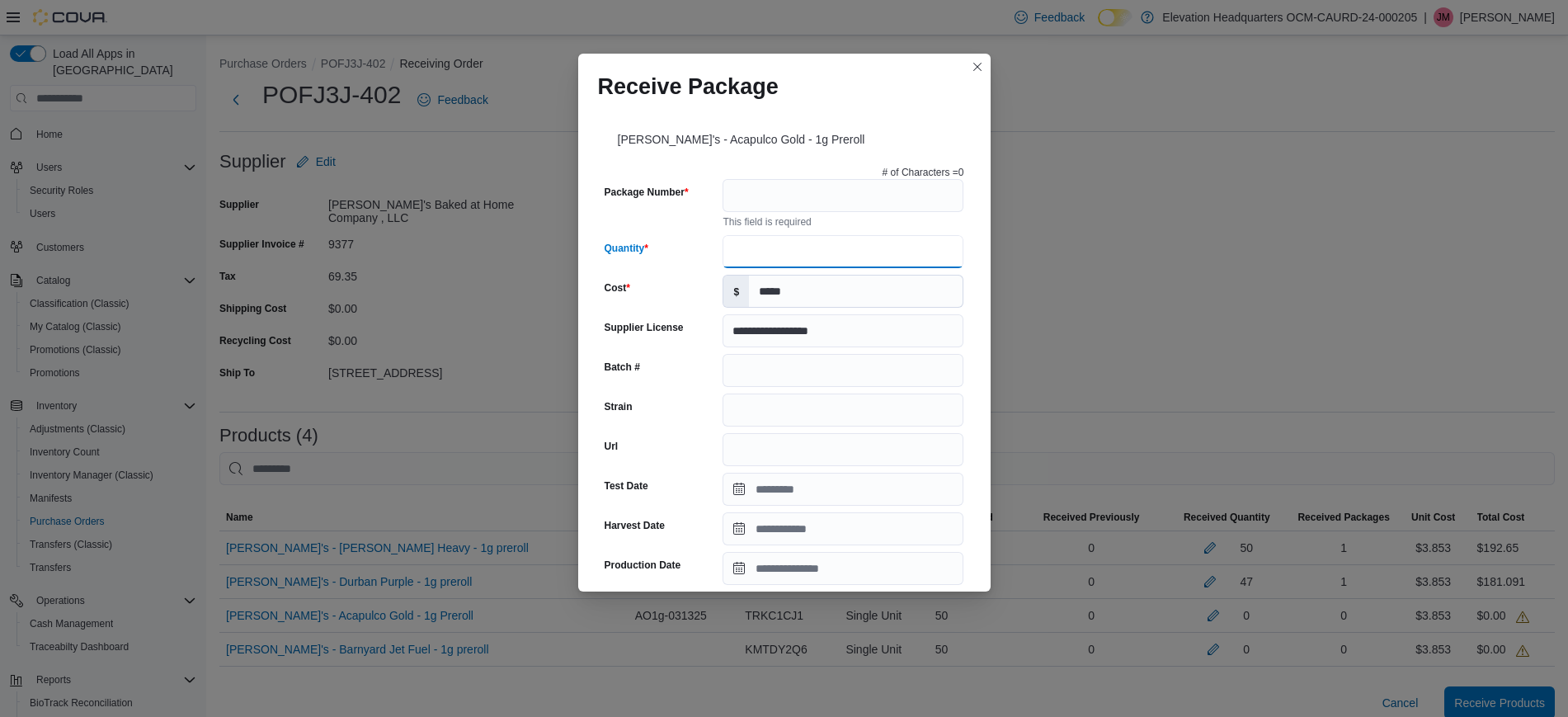 type on "**" 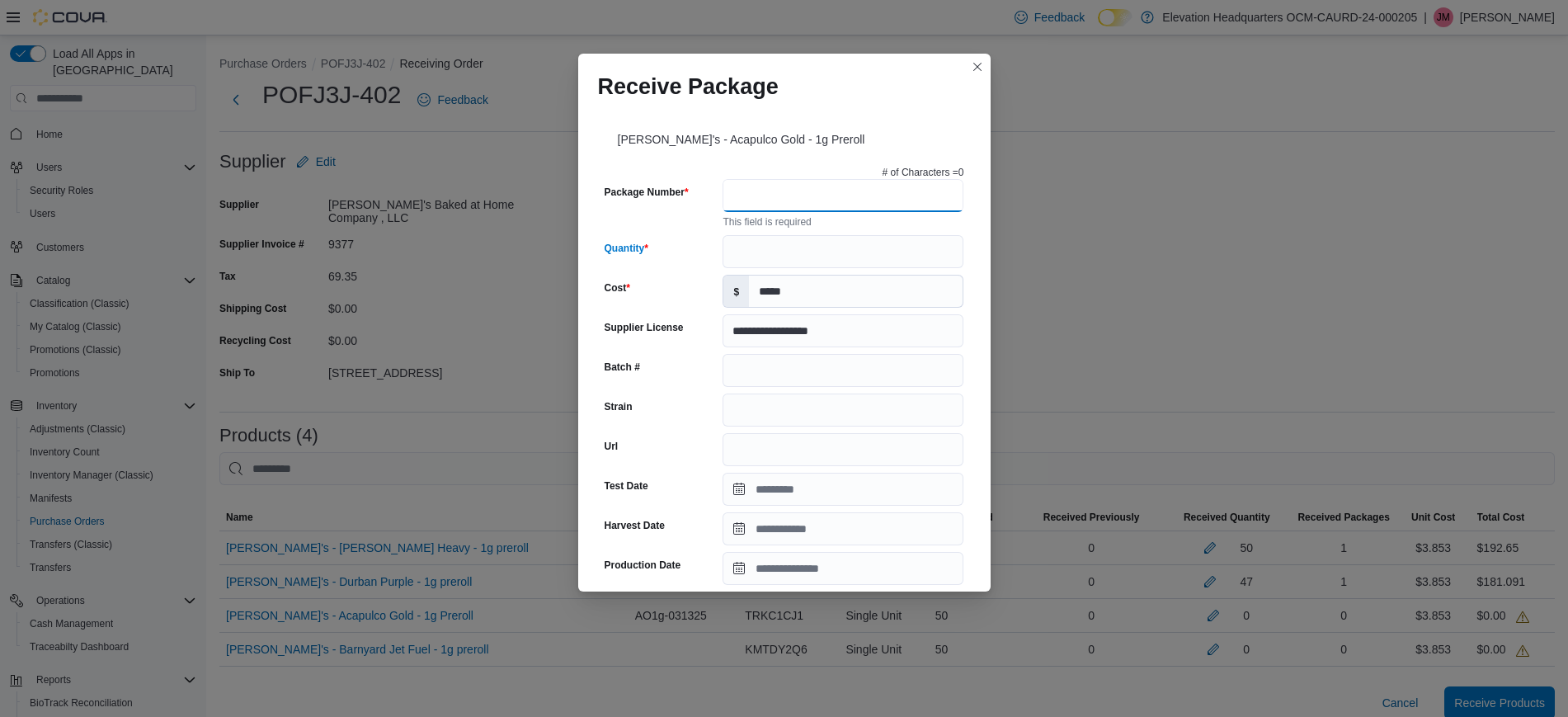 click on "Package Number" at bounding box center [843, 196] 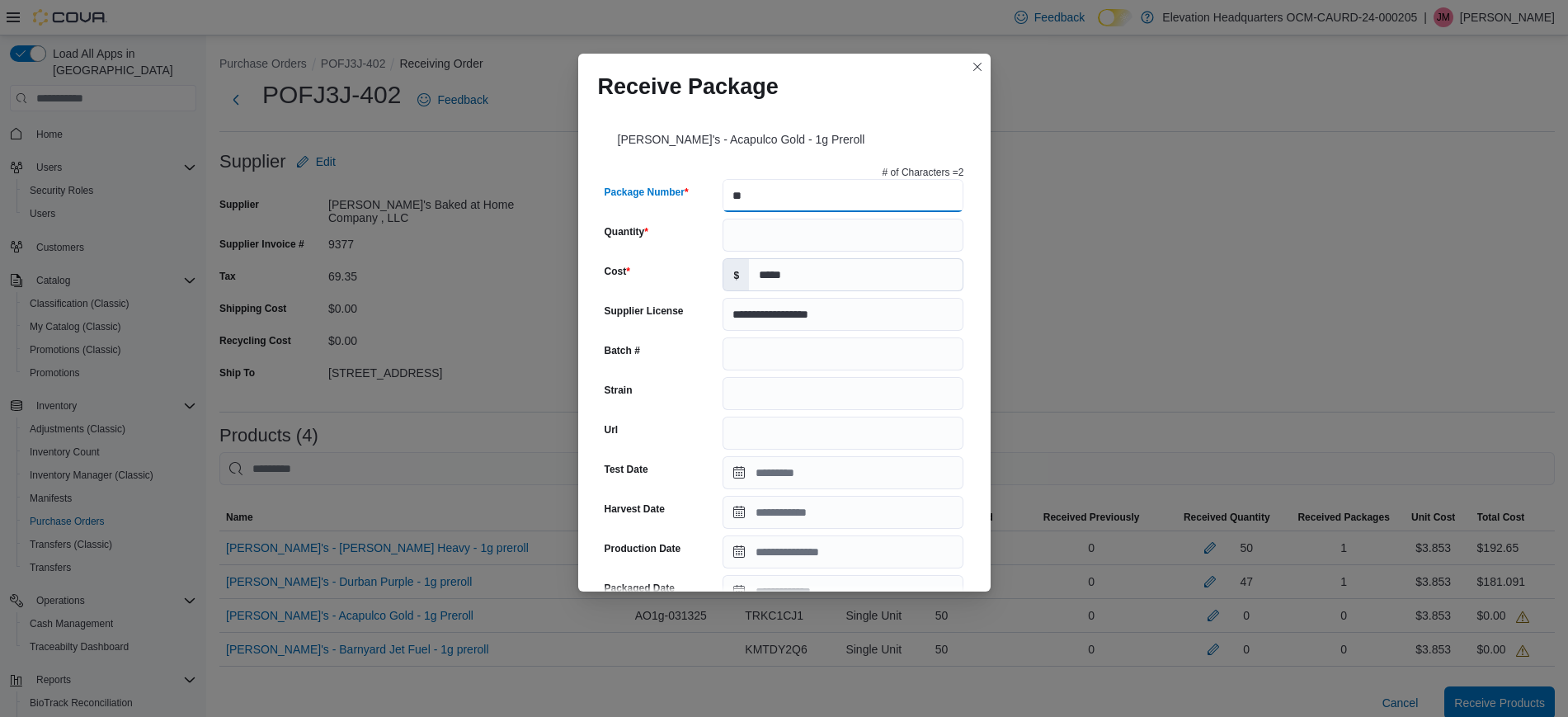 type on "*" 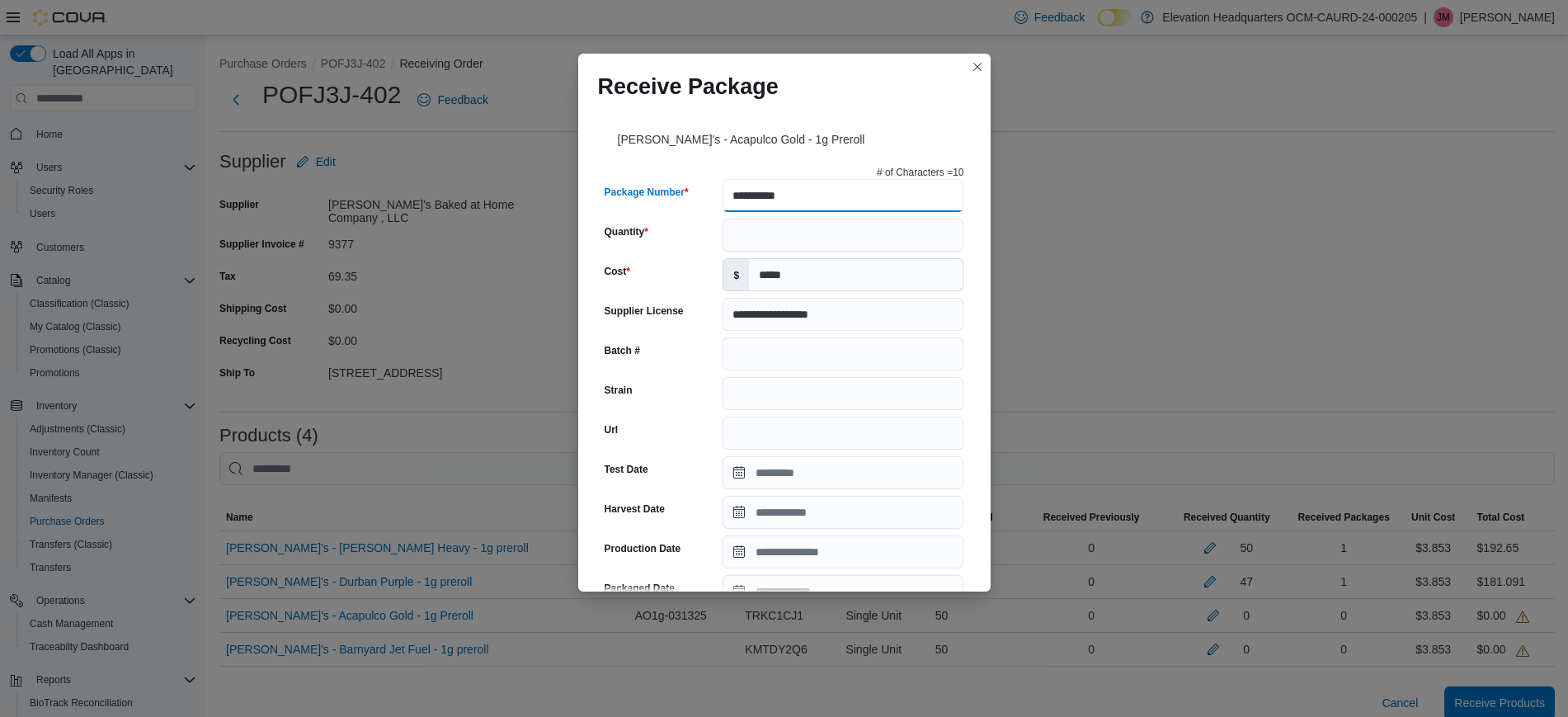 scroll, scrollTop: 492, scrollLeft: 0, axis: vertical 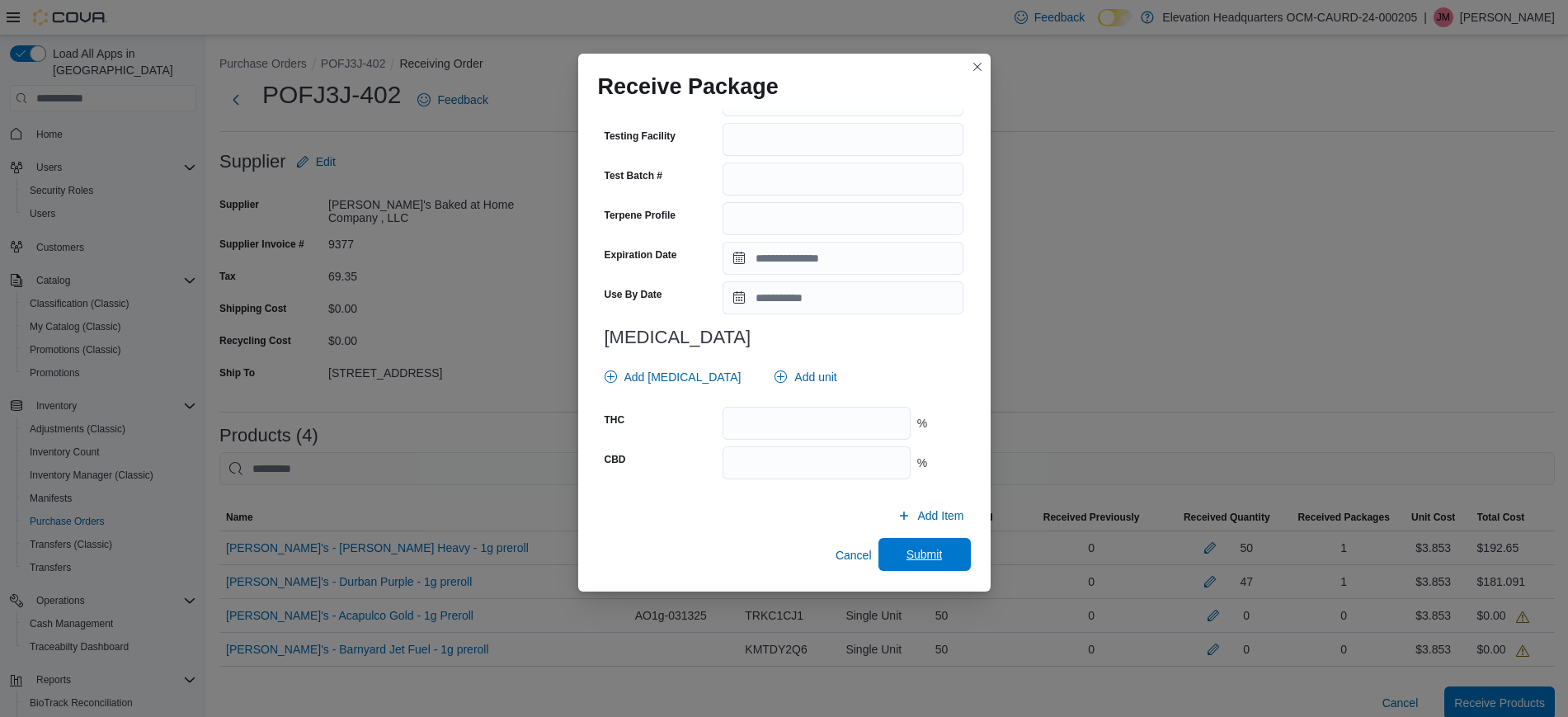 type on "**********" 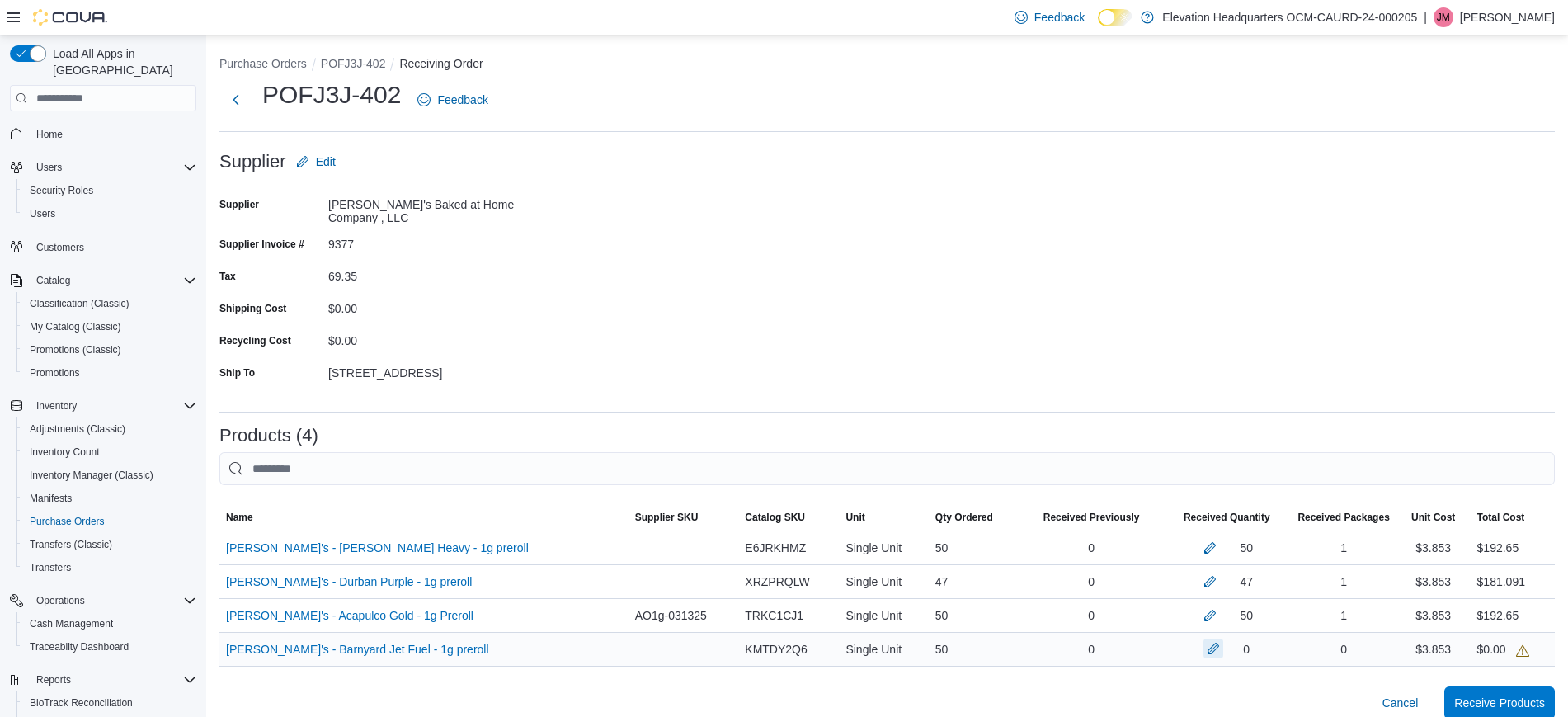 click at bounding box center (1213, 649) 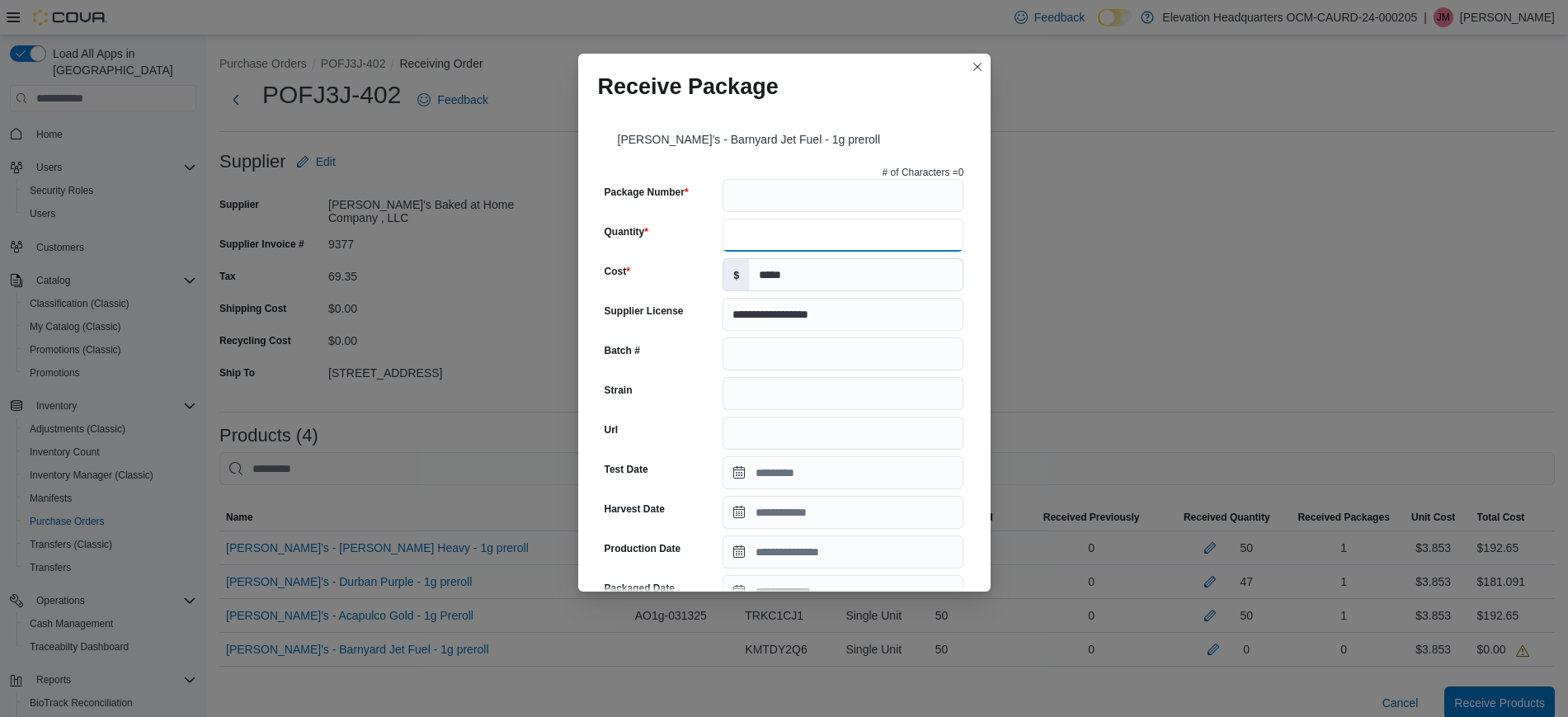 click on "Quantity" at bounding box center [843, 235] 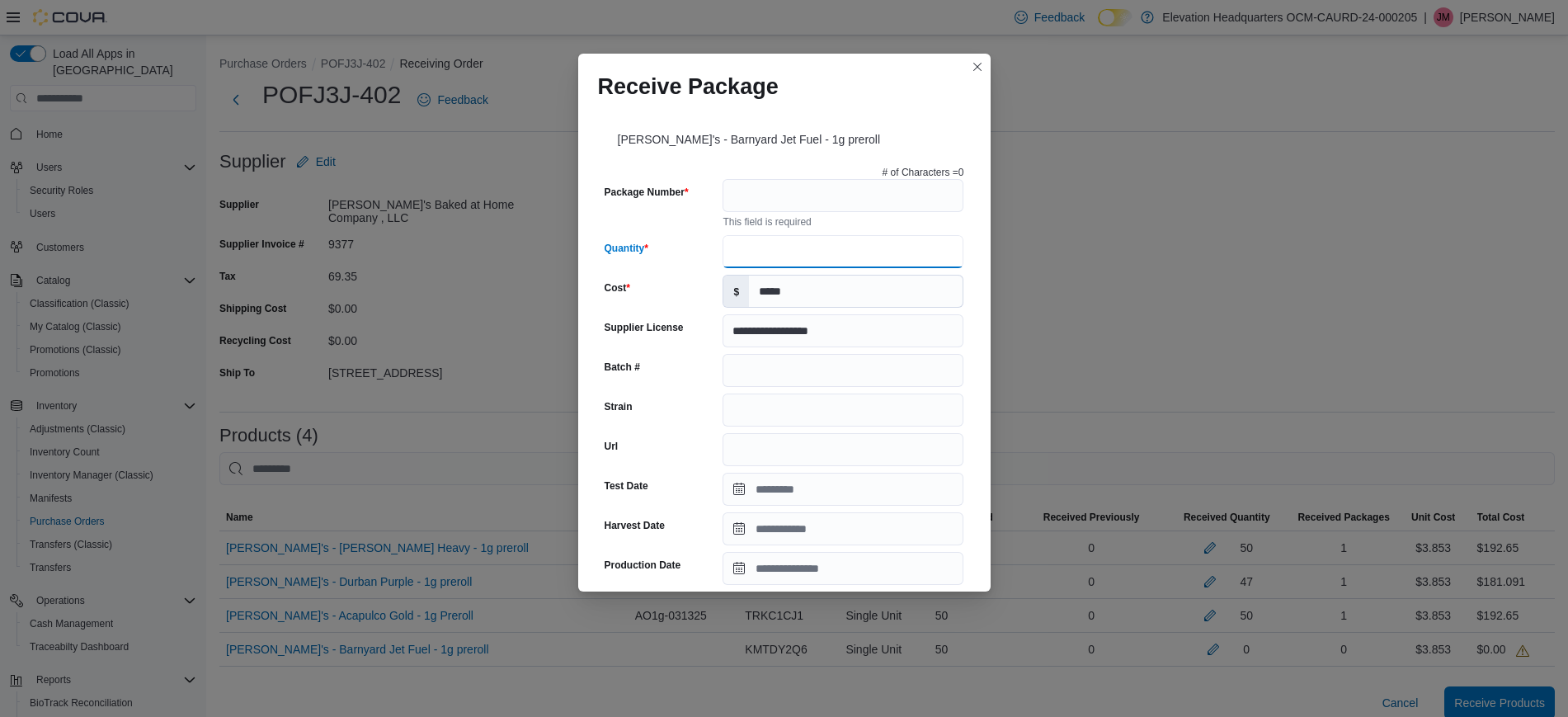 type on "**" 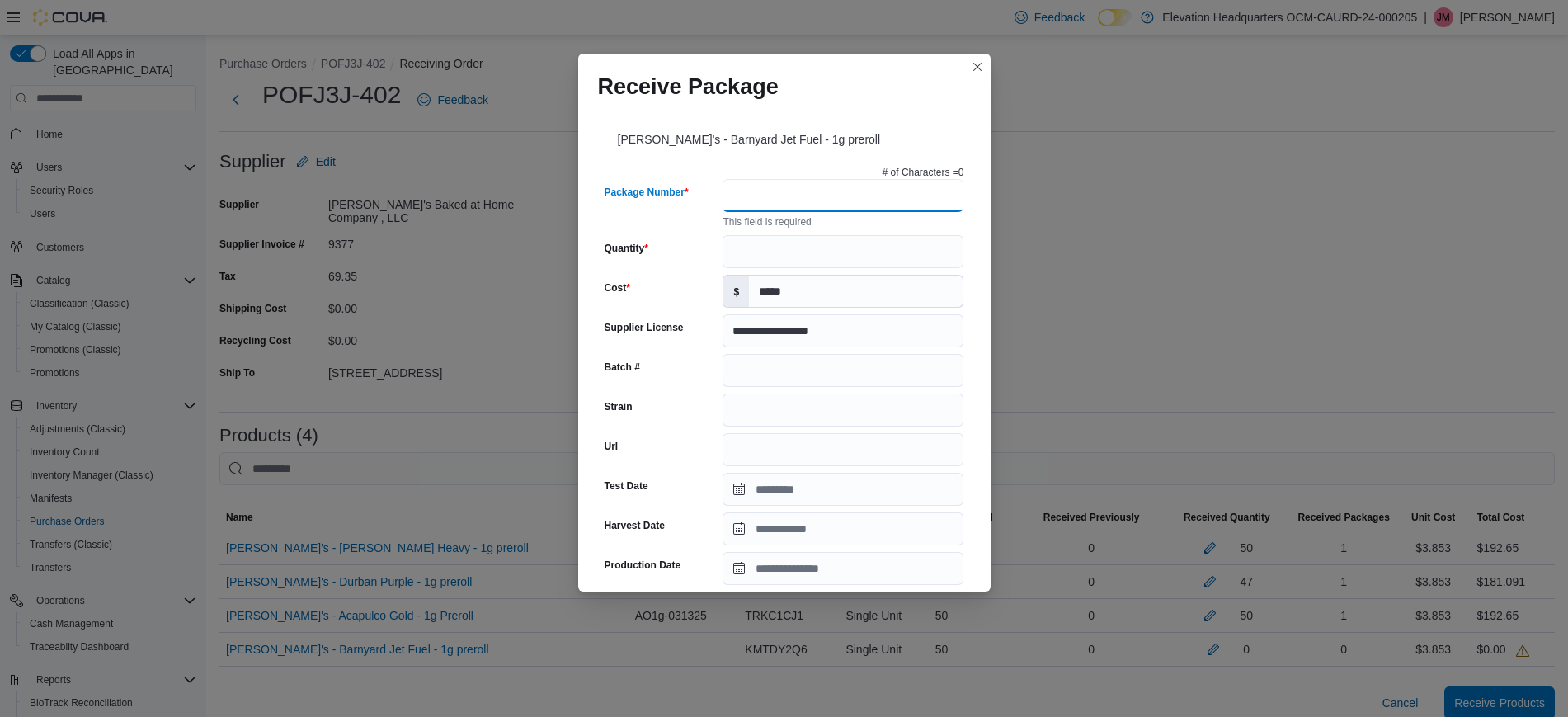 click on "Package Number" at bounding box center [843, 196] 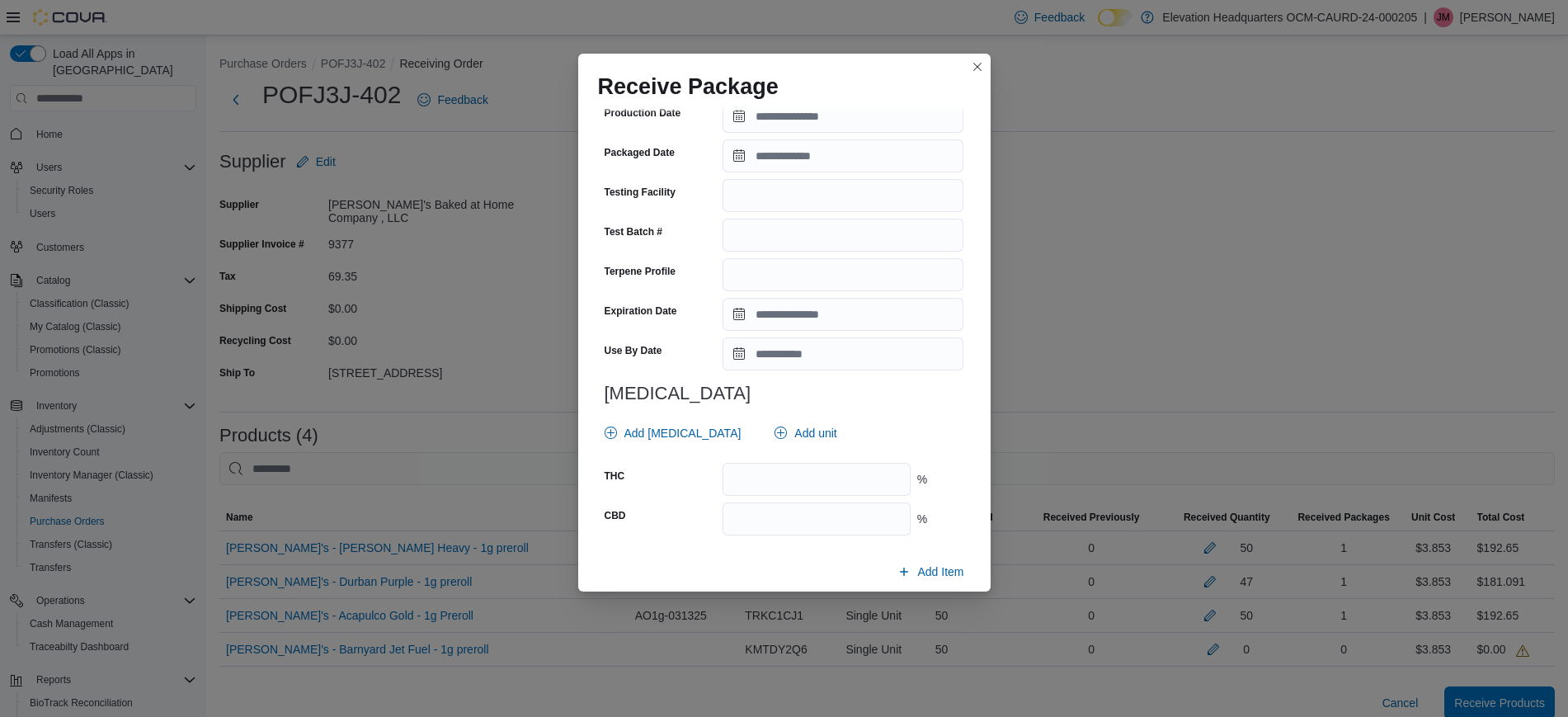 scroll, scrollTop: 492, scrollLeft: 0, axis: vertical 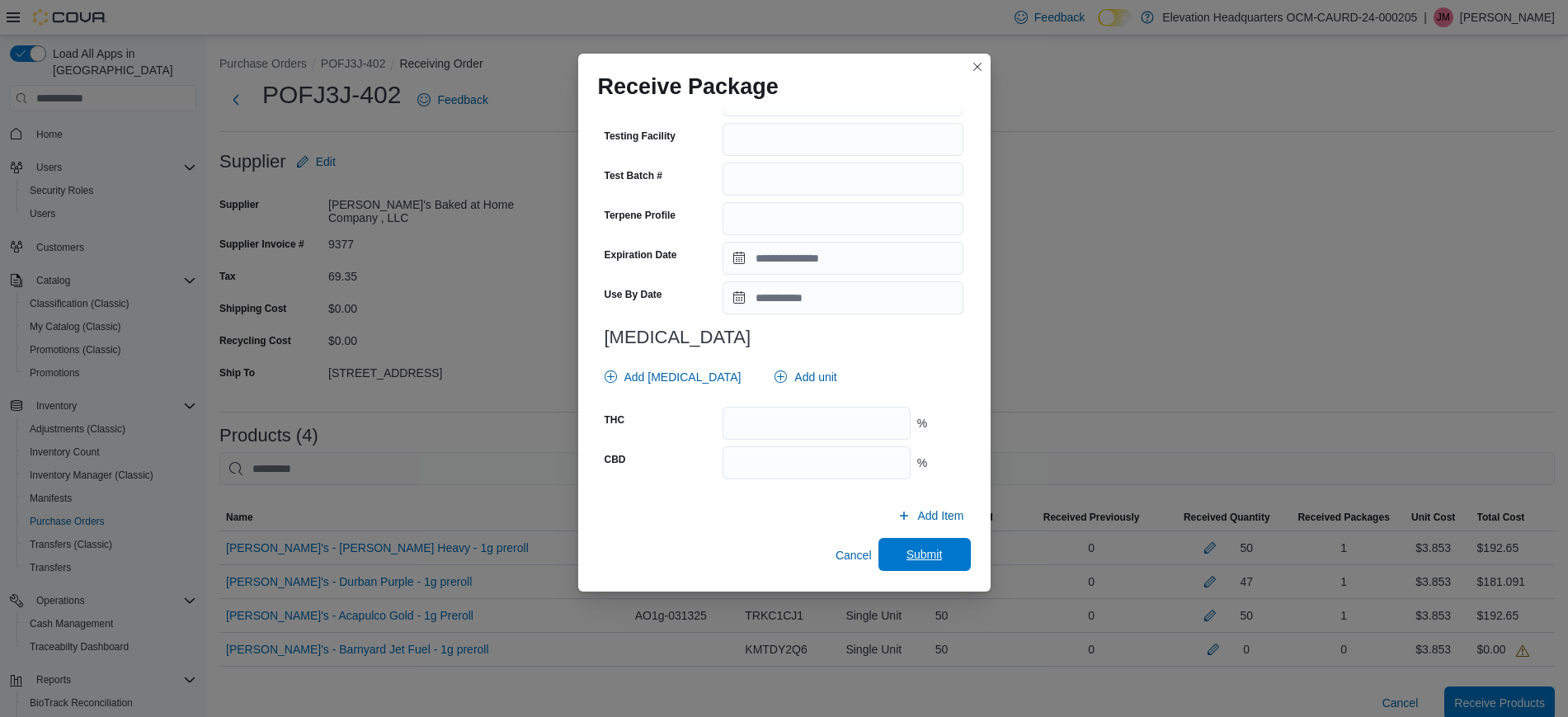 type on "**********" 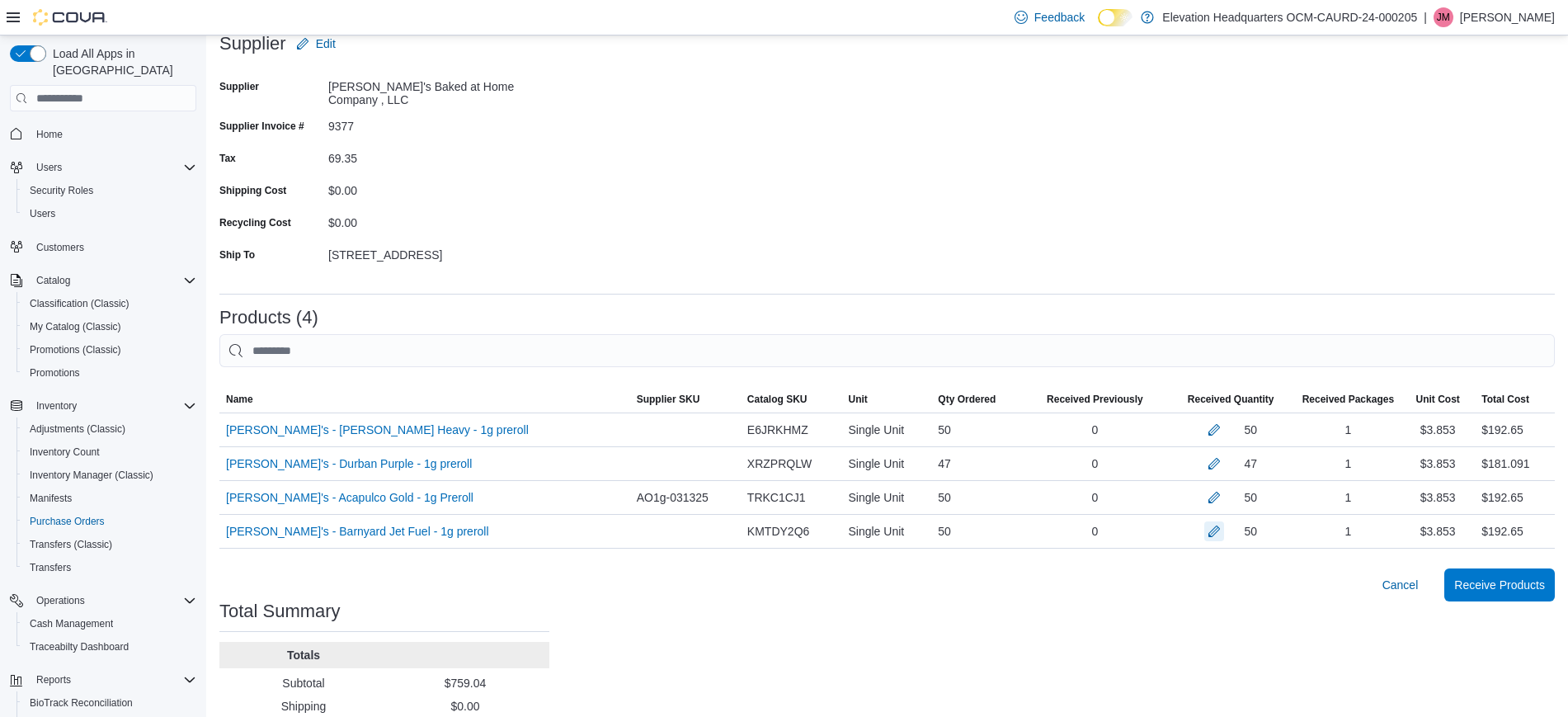 scroll, scrollTop: 205, scrollLeft: 0, axis: vertical 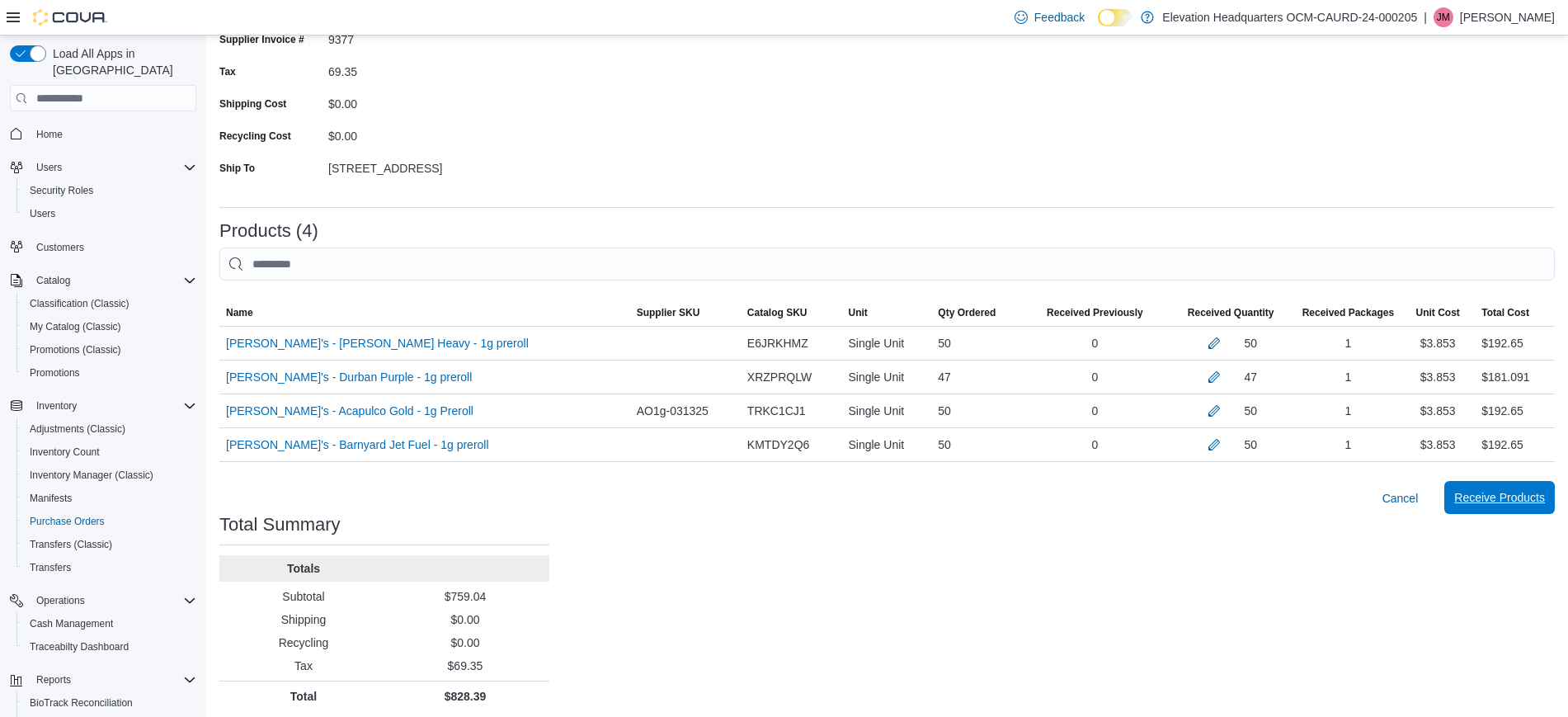 click on "Receive Products" at bounding box center [1500, 498] 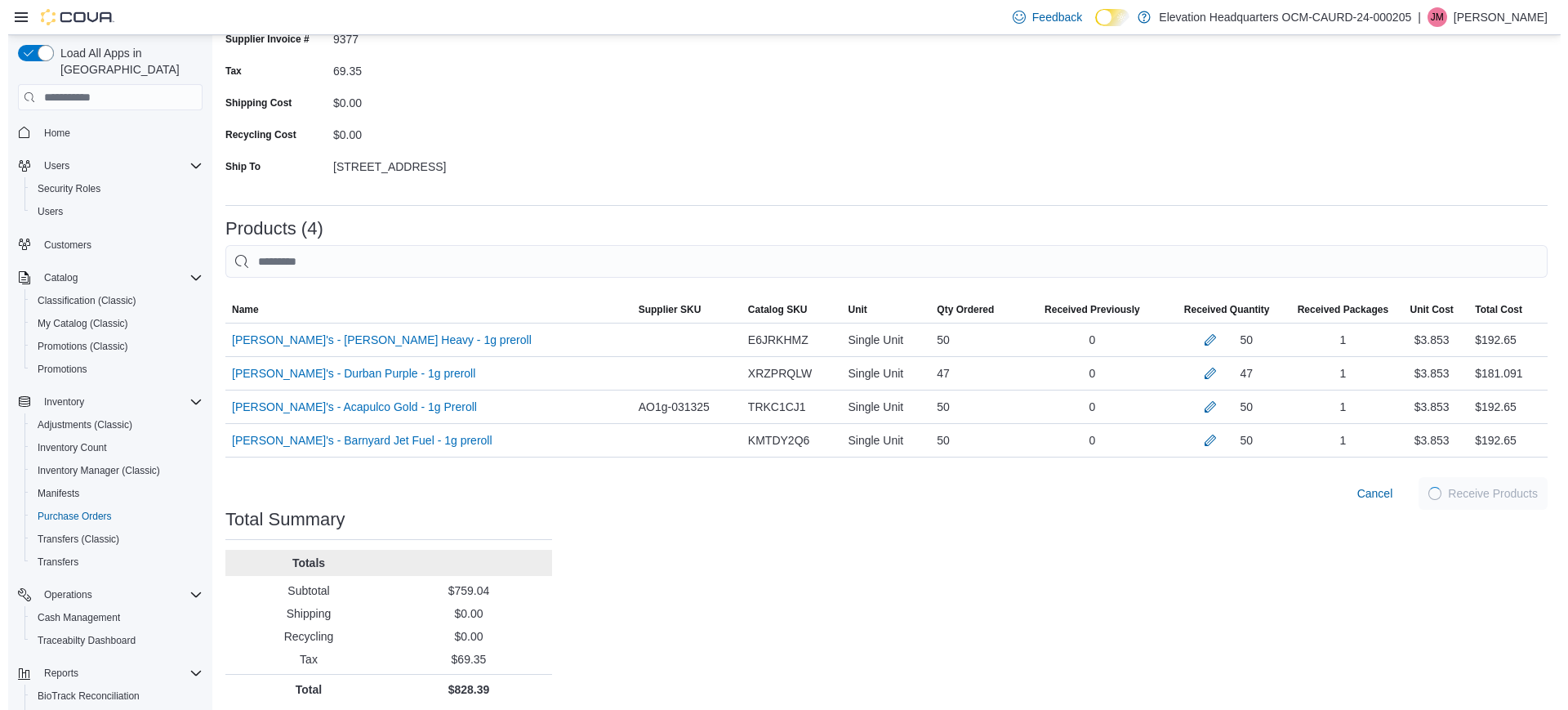 scroll, scrollTop: 0, scrollLeft: 0, axis: both 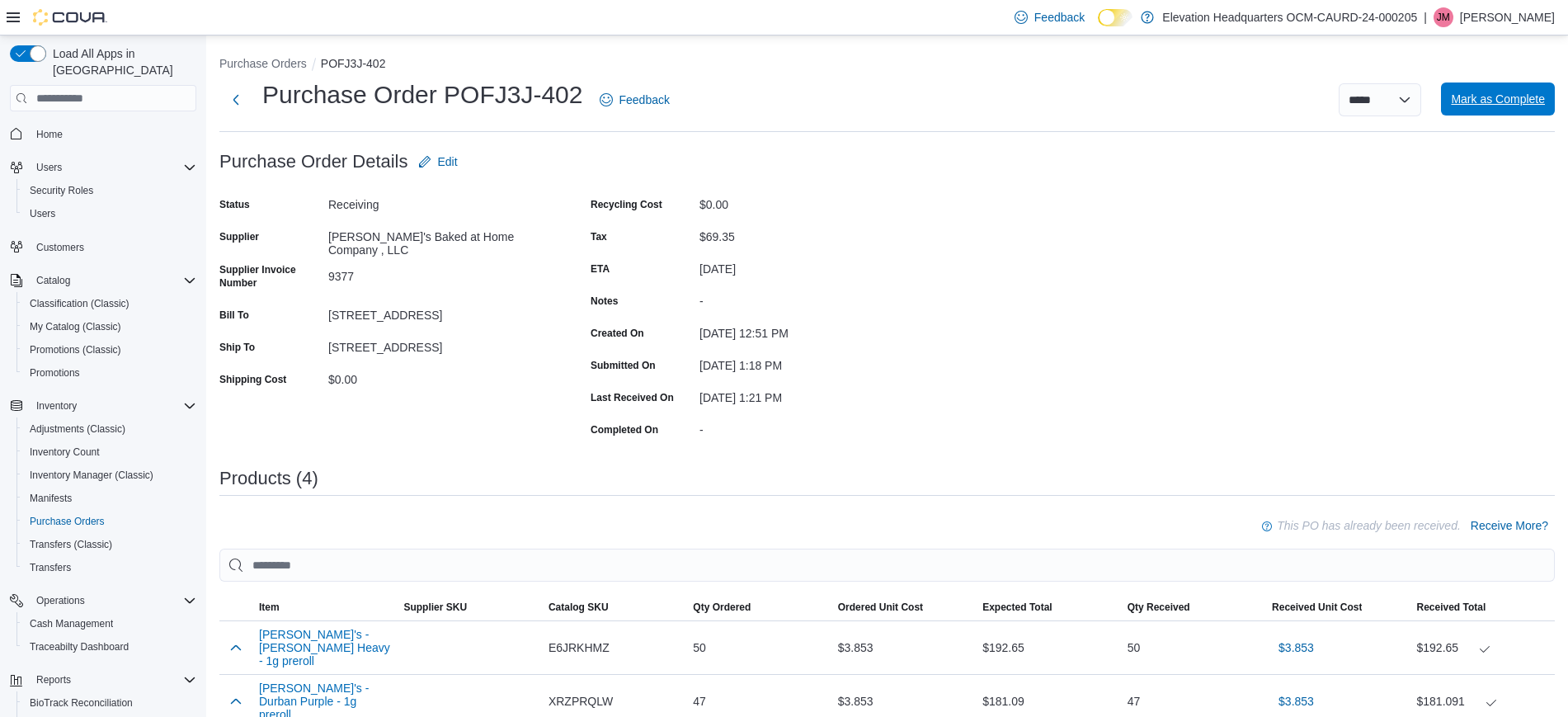 click on "Mark as Complete" at bounding box center (1498, 99) 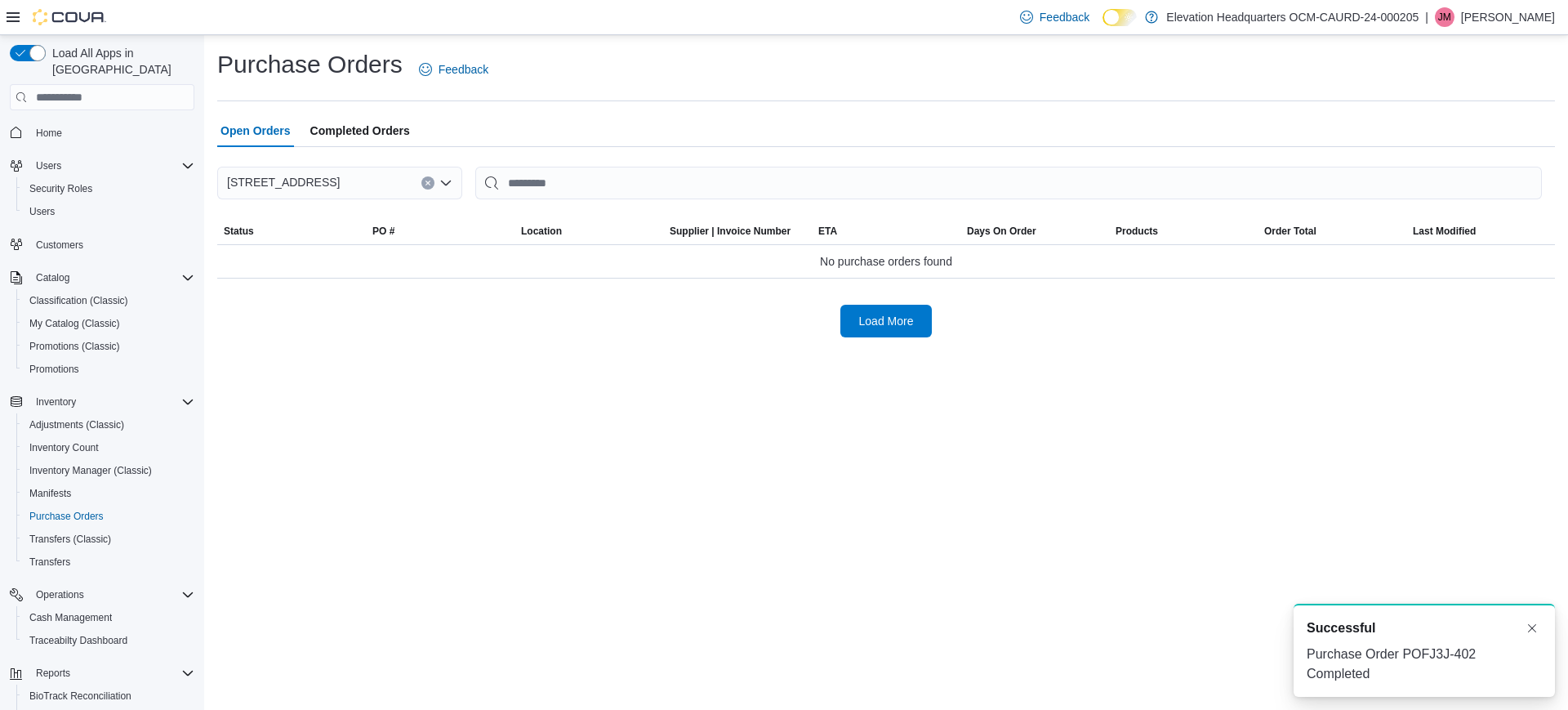 scroll, scrollTop: 0, scrollLeft: 0, axis: both 